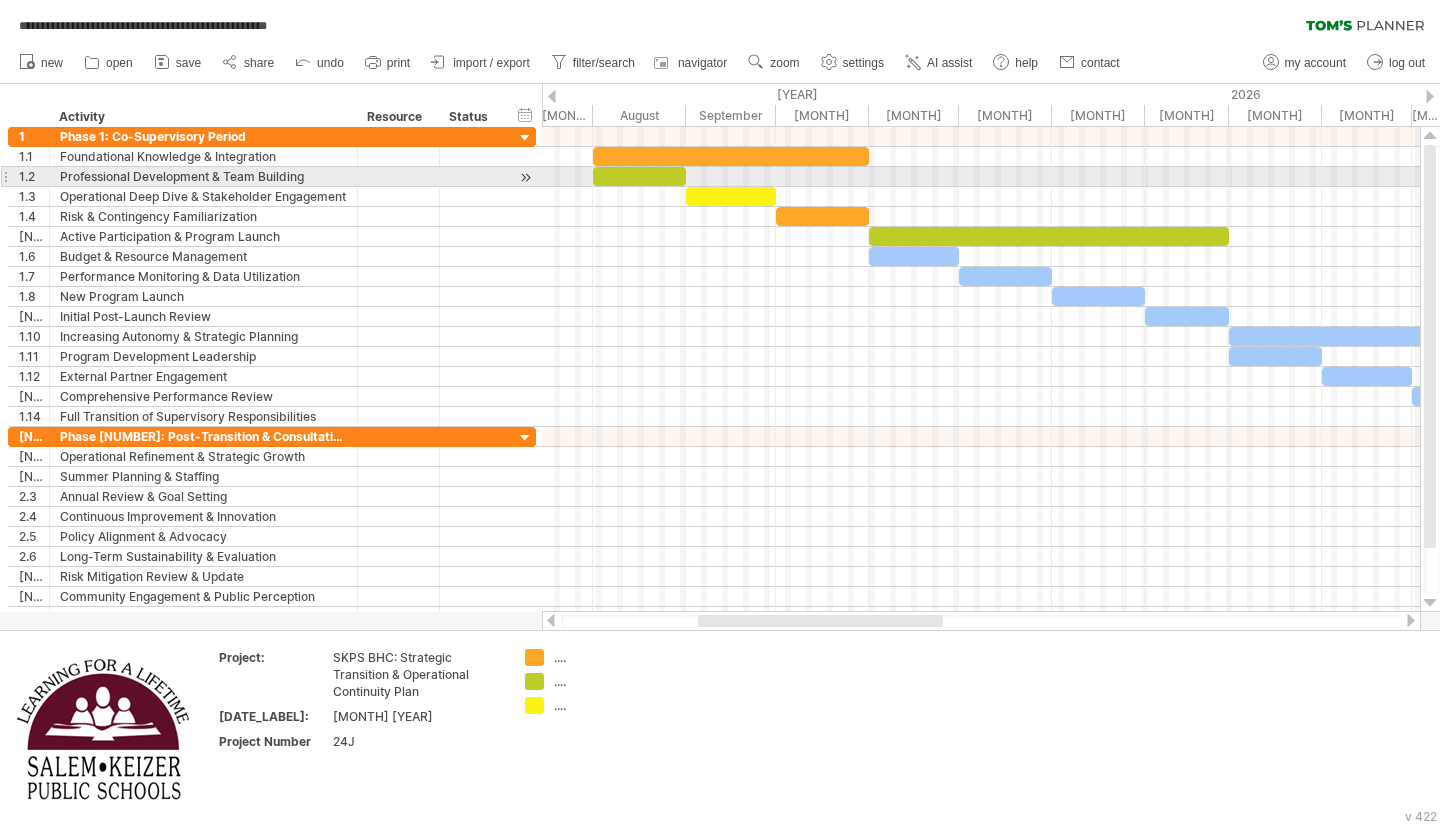 scroll, scrollTop: 0, scrollLeft: 0, axis: both 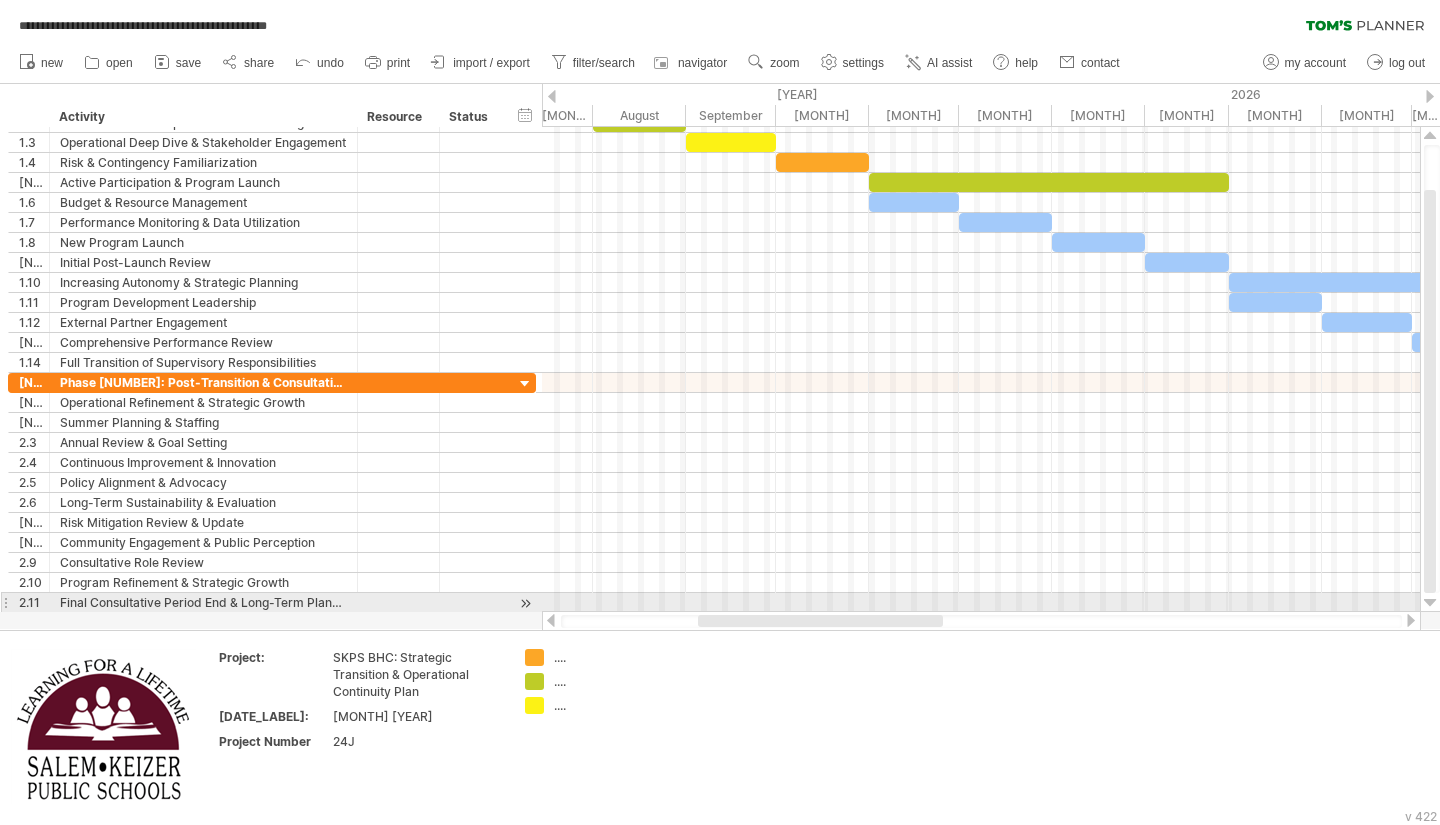 drag, startPoint x: 1430, startPoint y: 520, endPoint x: 1439, endPoint y: 598, distance: 78.51752 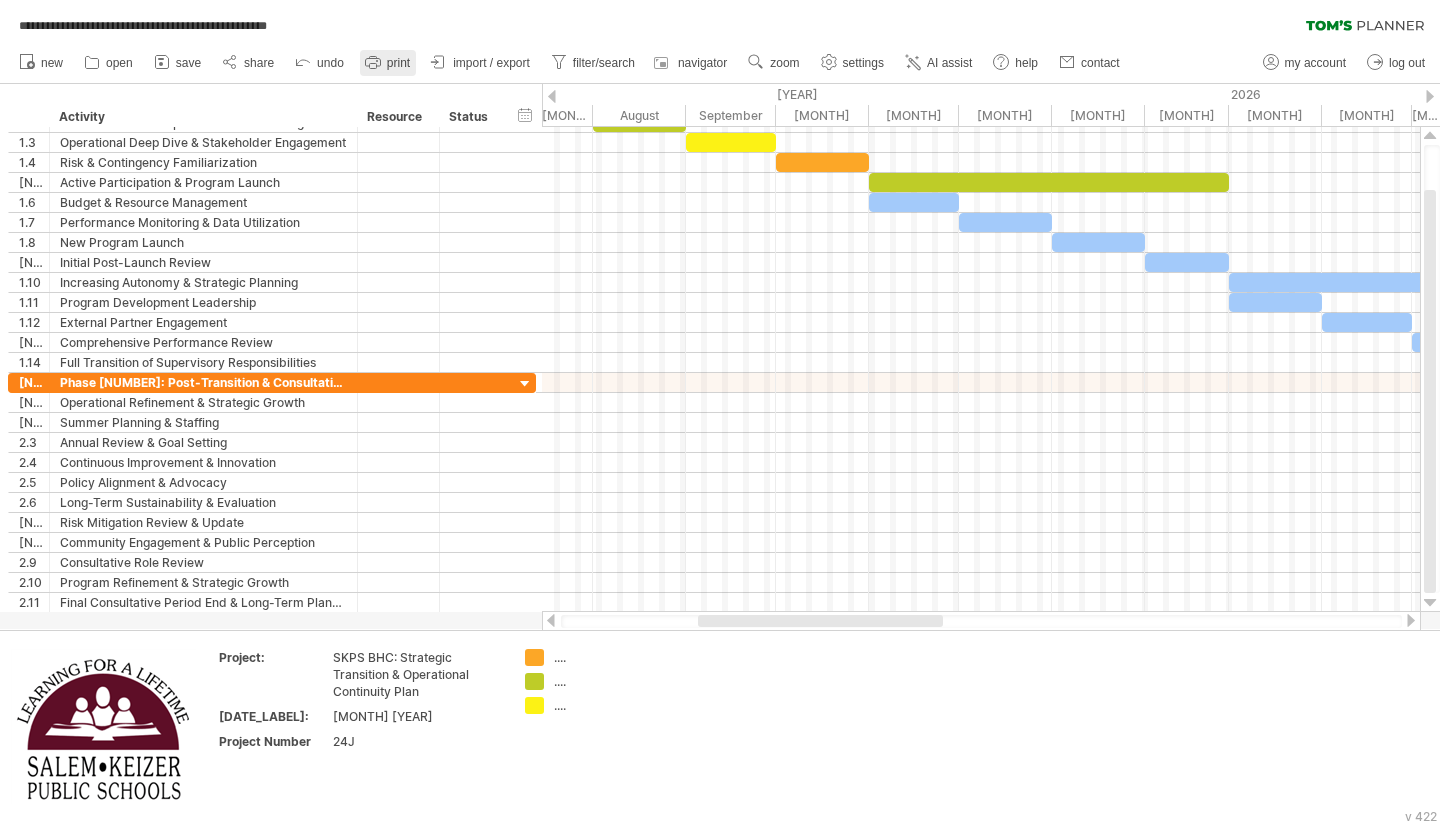 click at bounding box center [373, 62] 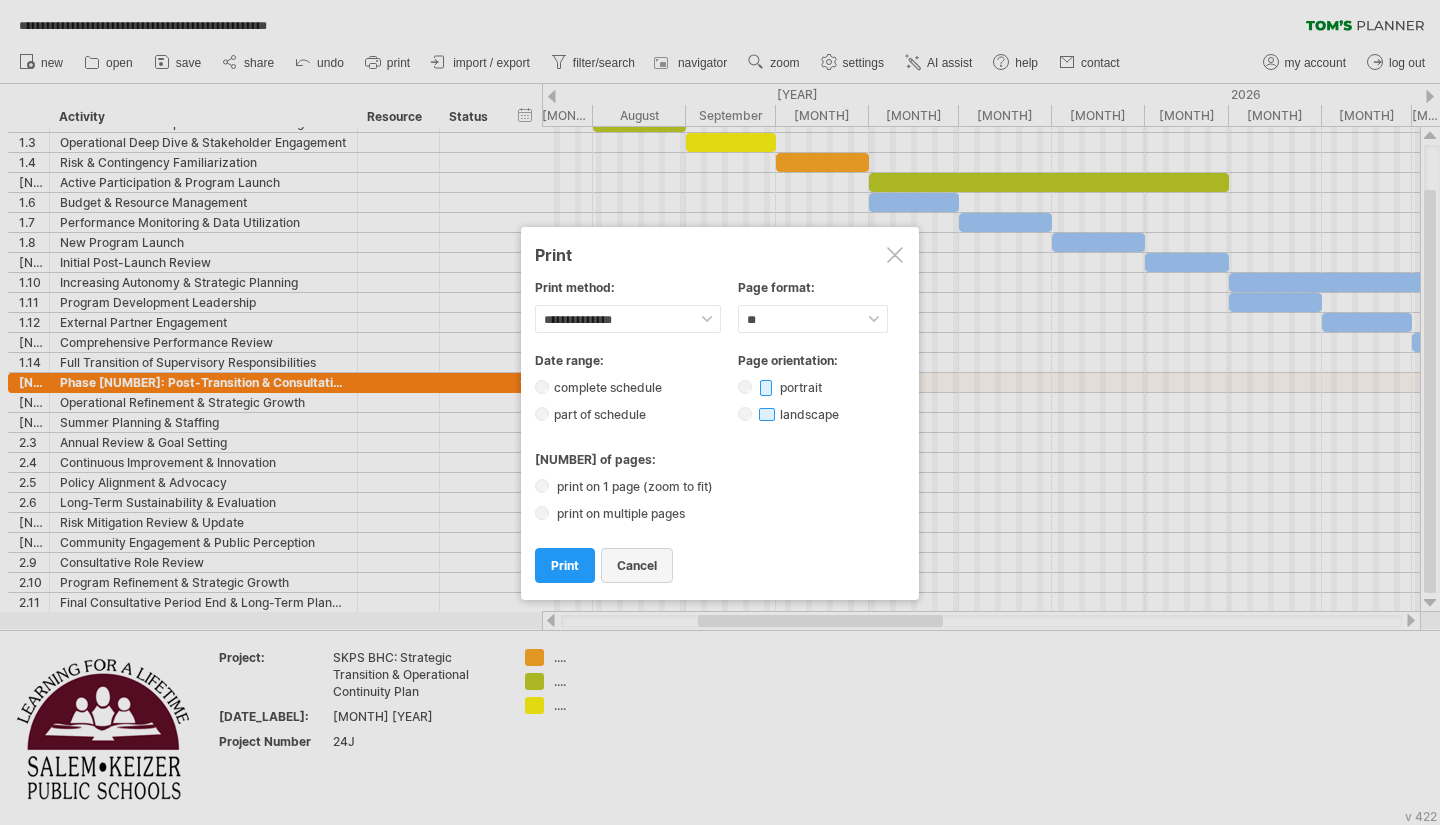 click on "cancel" at bounding box center (637, 565) 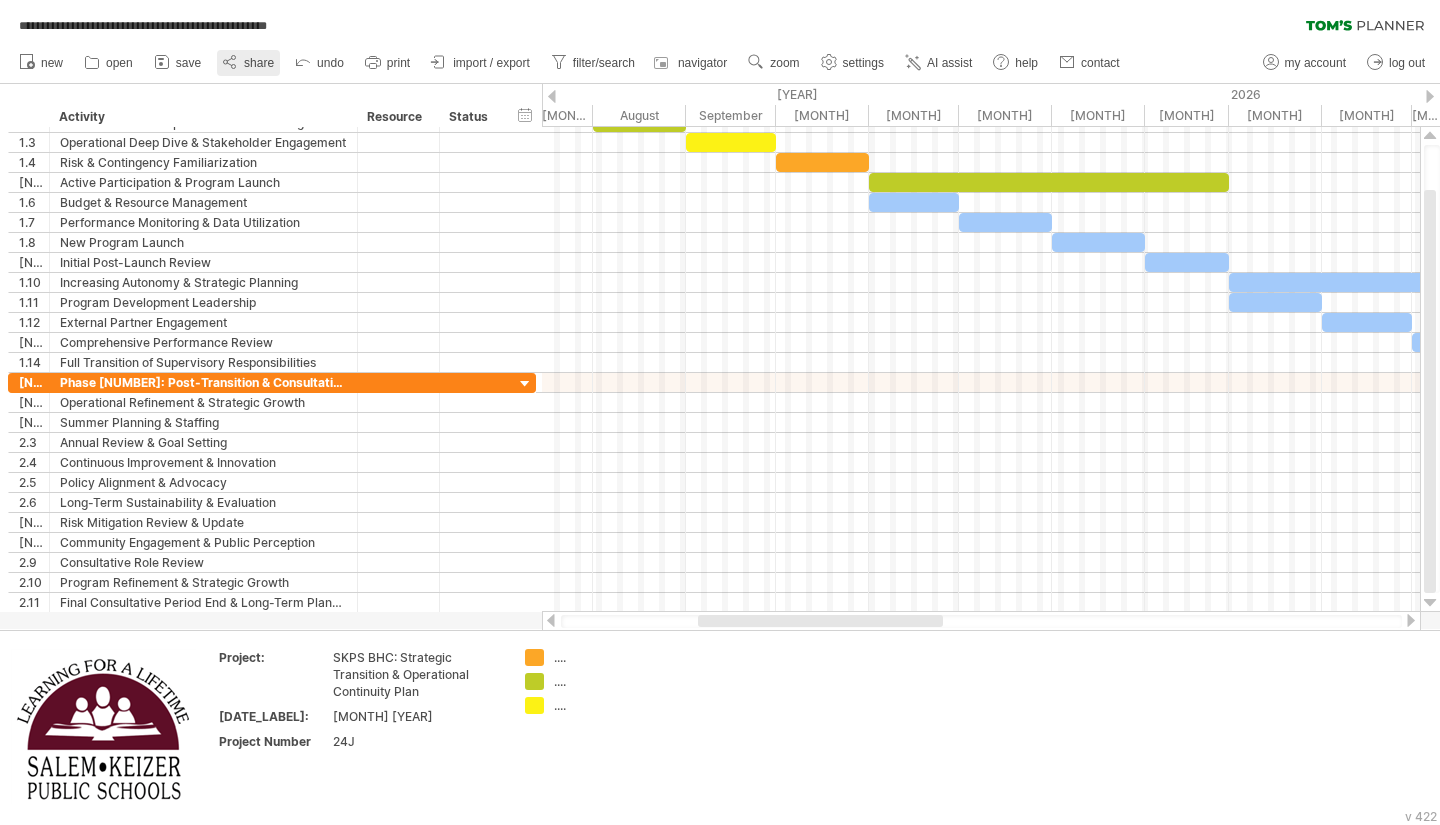 click on "share" at bounding box center [259, 63] 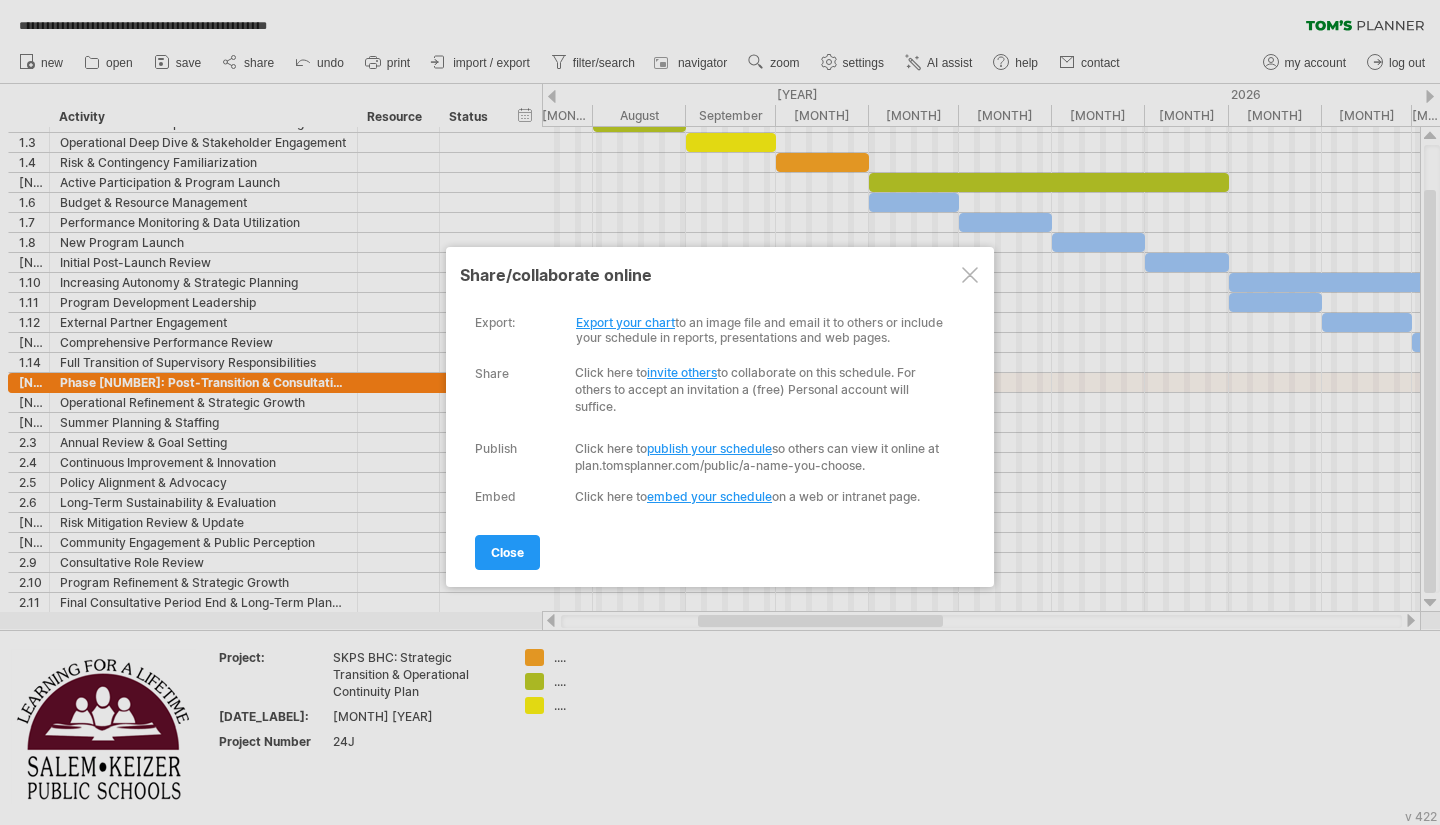click on "Export your chart" at bounding box center [625, 322] 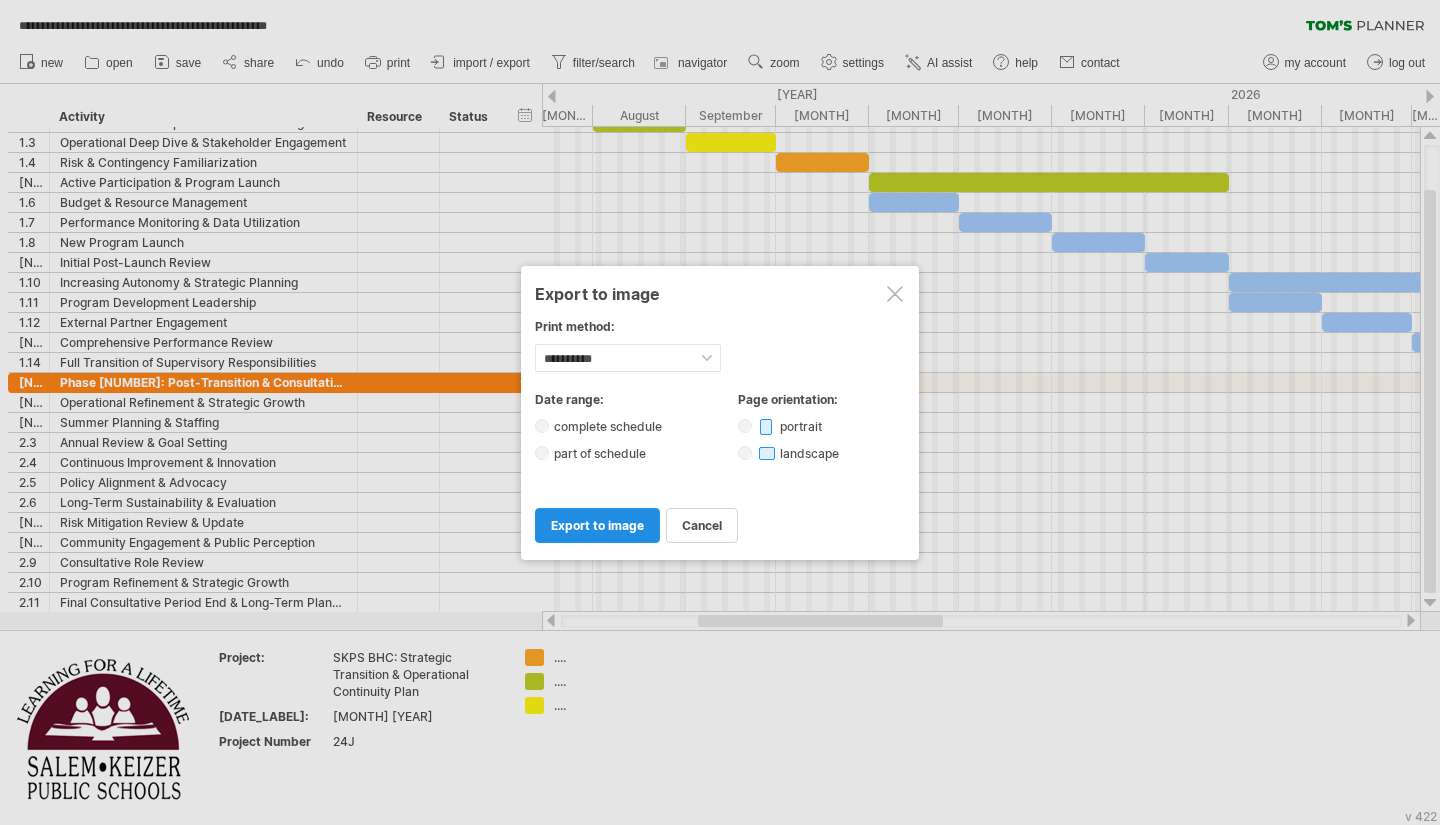 click on "export to image" at bounding box center [597, 525] 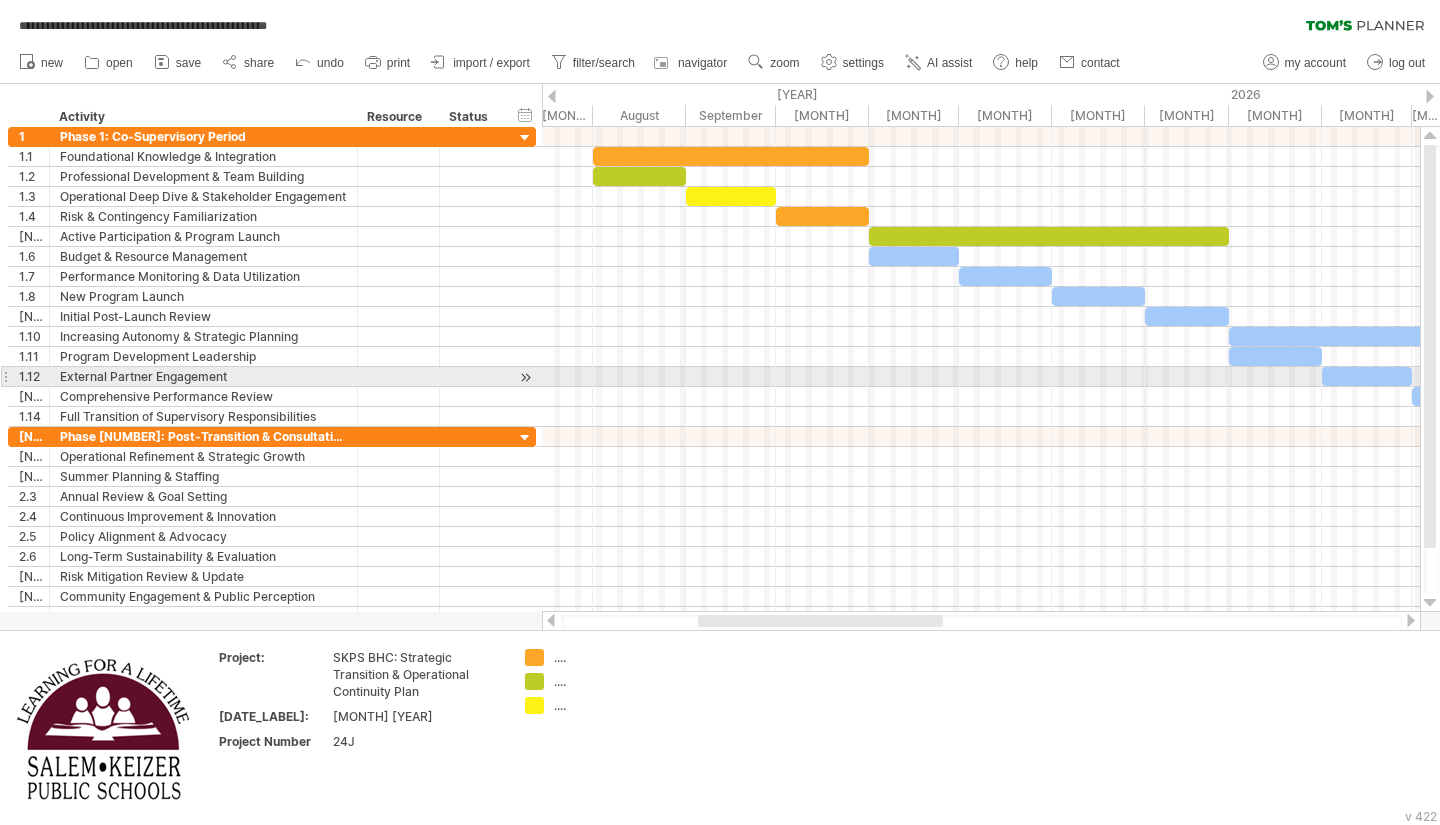 drag, startPoint x: 1431, startPoint y: 474, endPoint x: 1424, endPoint y: 383, distance: 91.26884 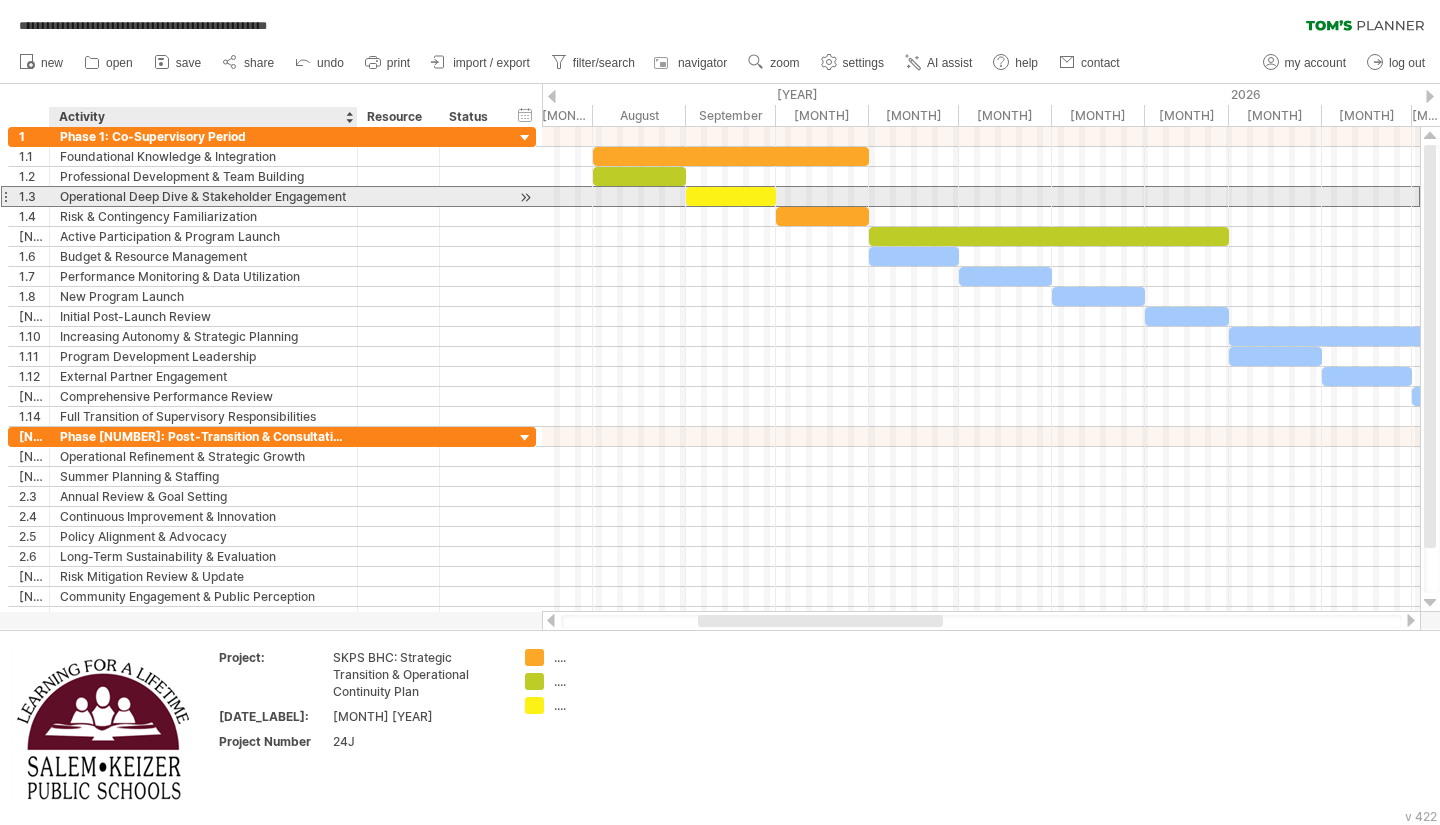 click on "Operational Deep Dive & Stakeholder Engagement" at bounding box center [203, 196] 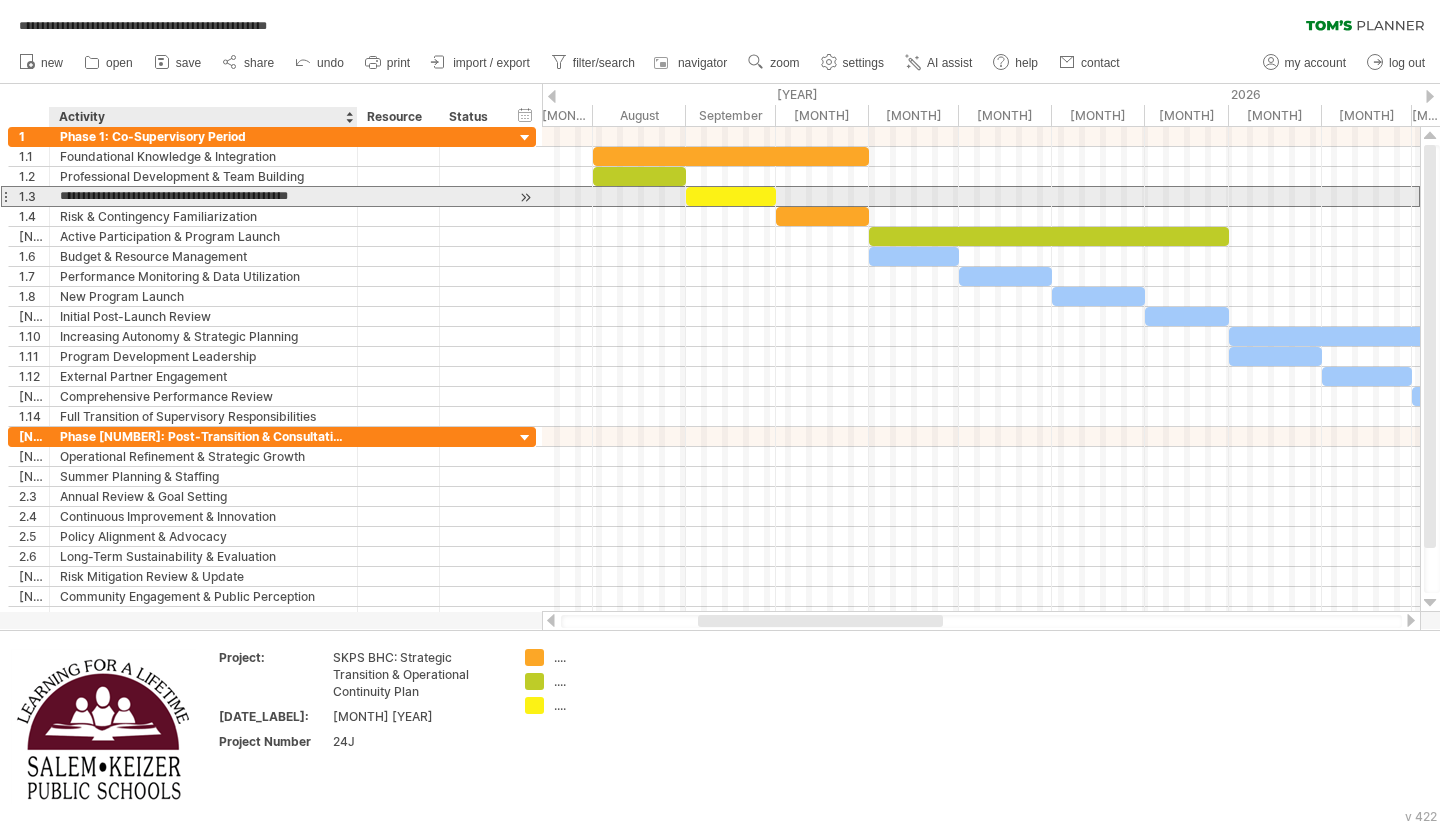 click on "**********" at bounding box center (203, 196) 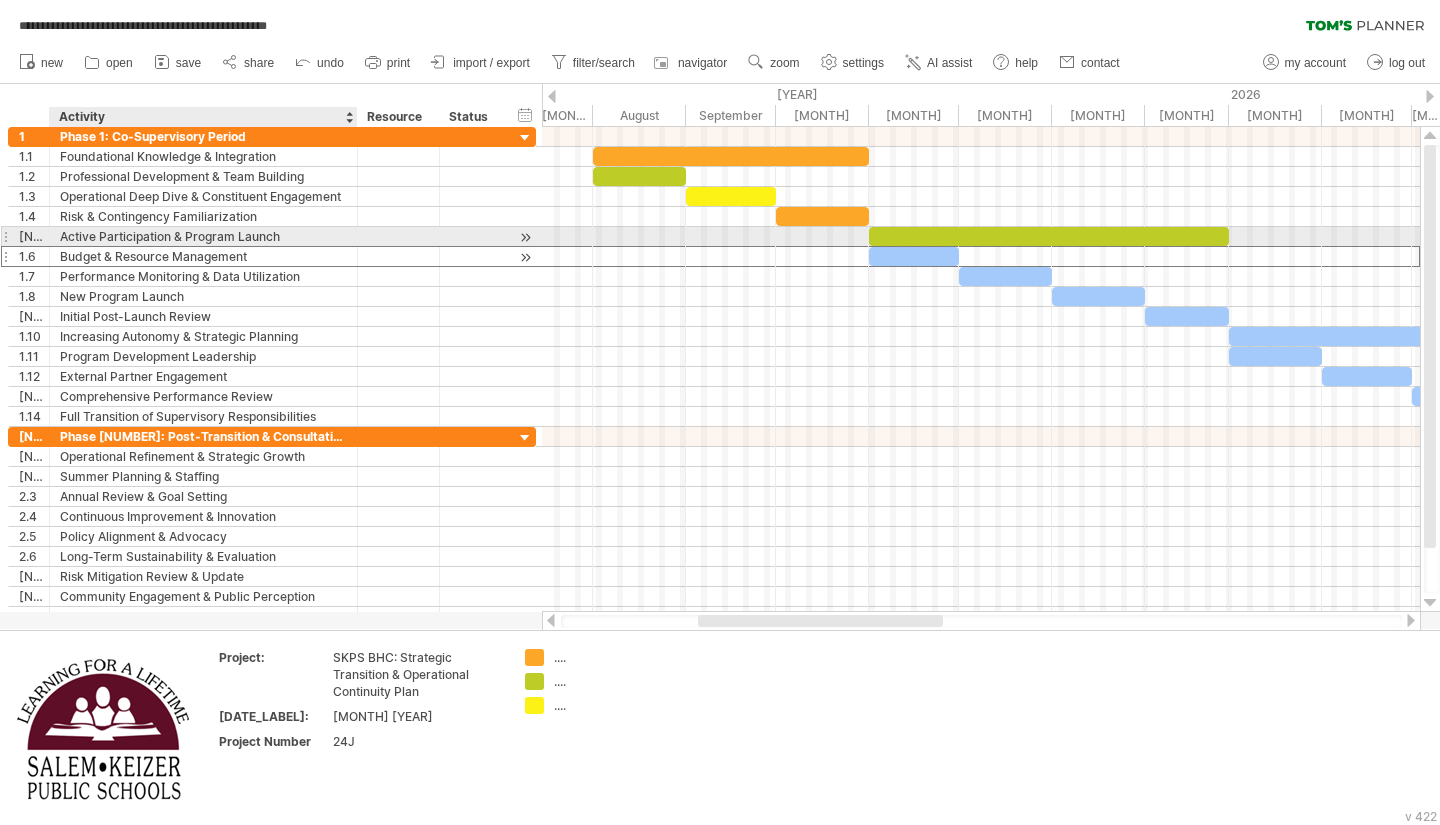 click on "Budget & Resource Management" at bounding box center (203, 256) 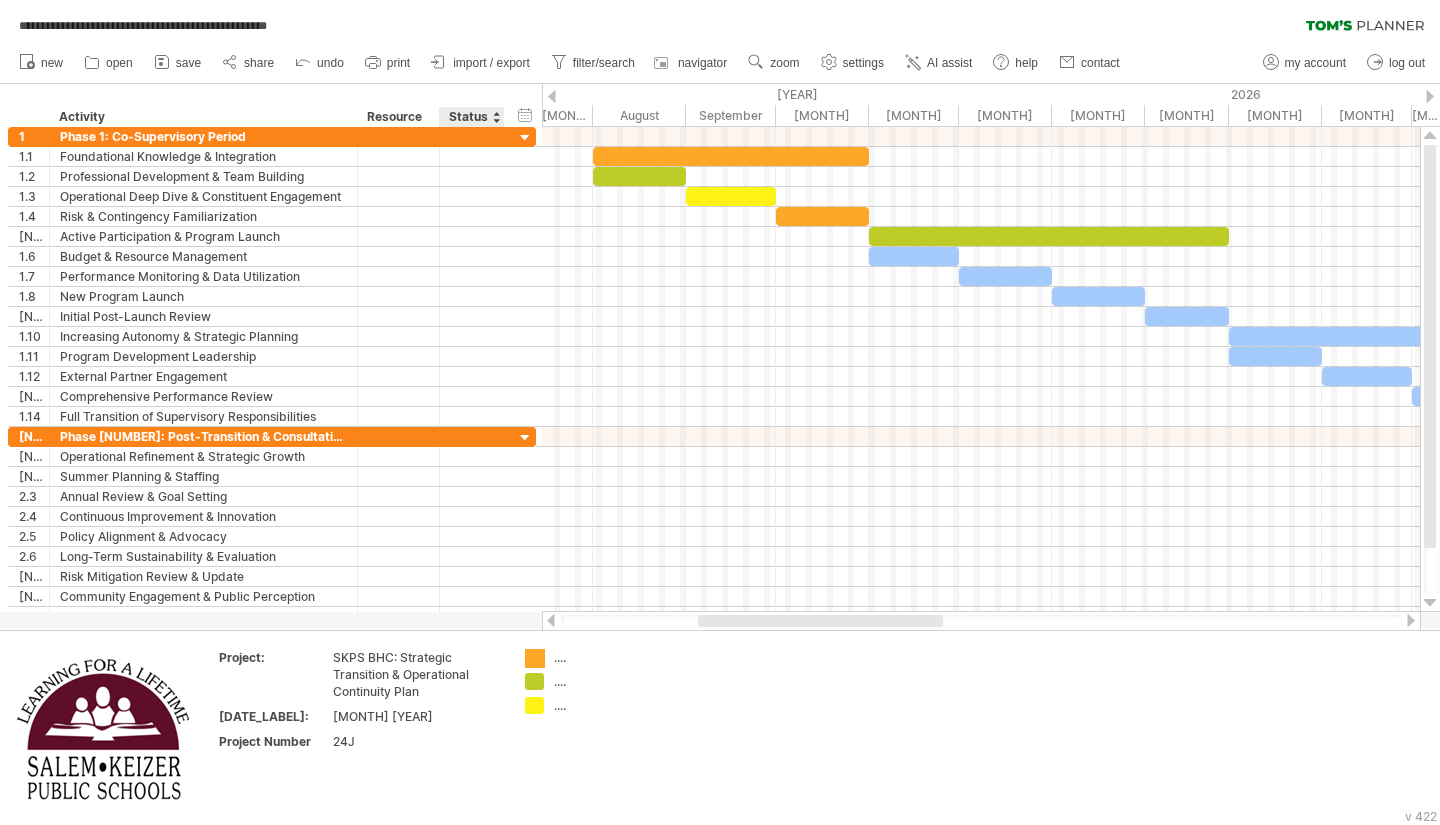click on "**********" at bounding box center [720, 412] 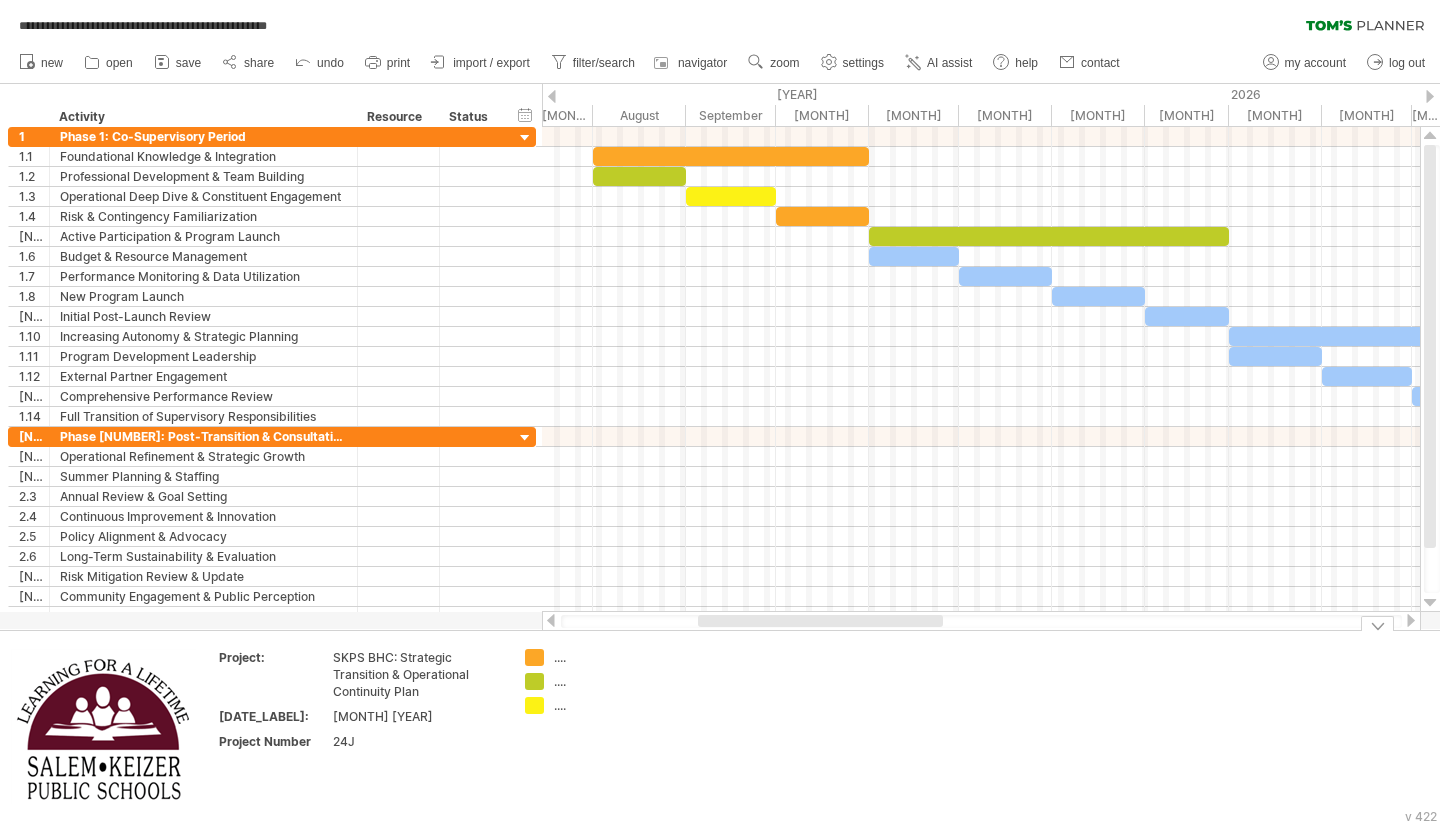 click on "...." at bounding box center [608, 657] 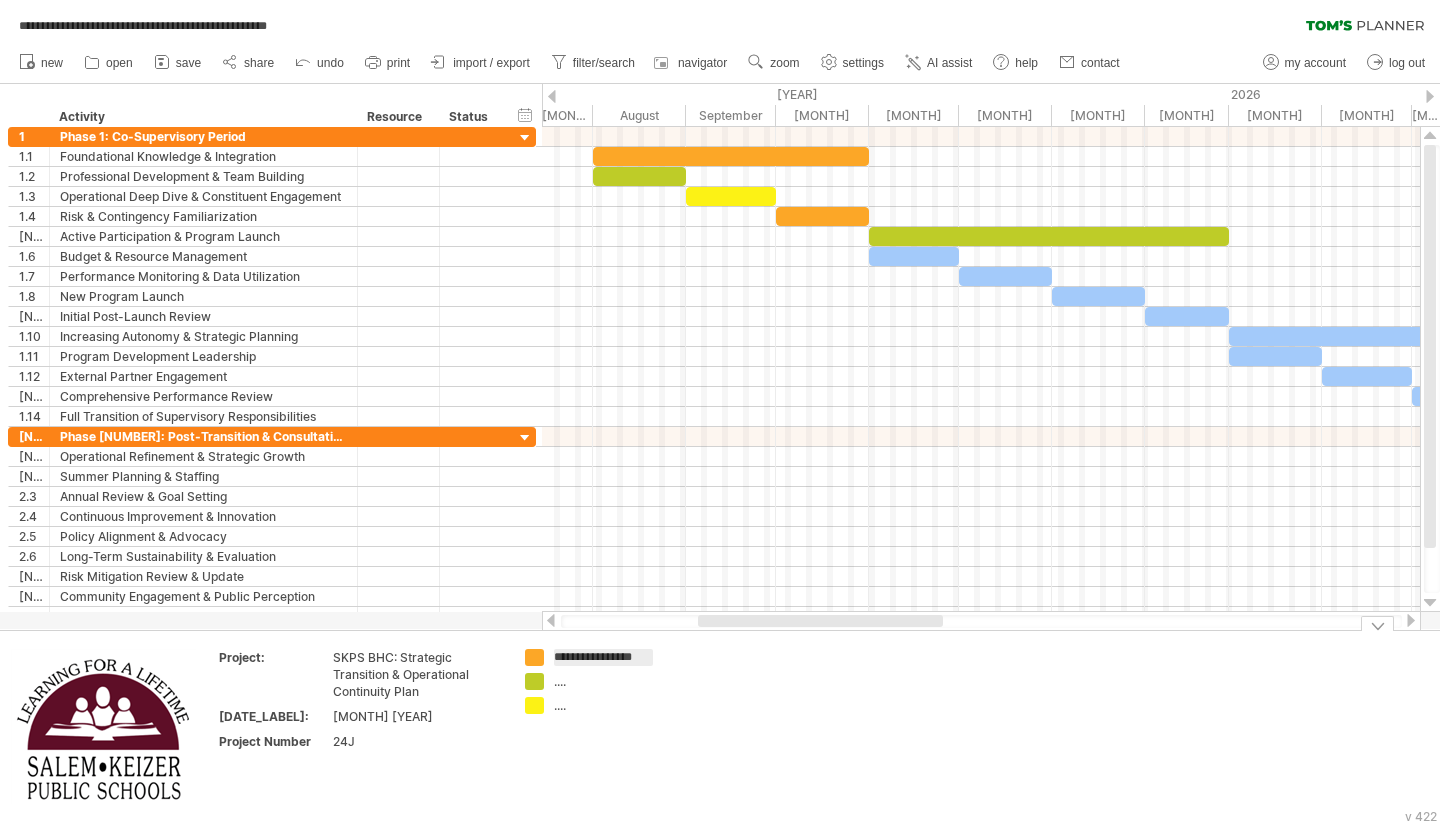type on "**********" 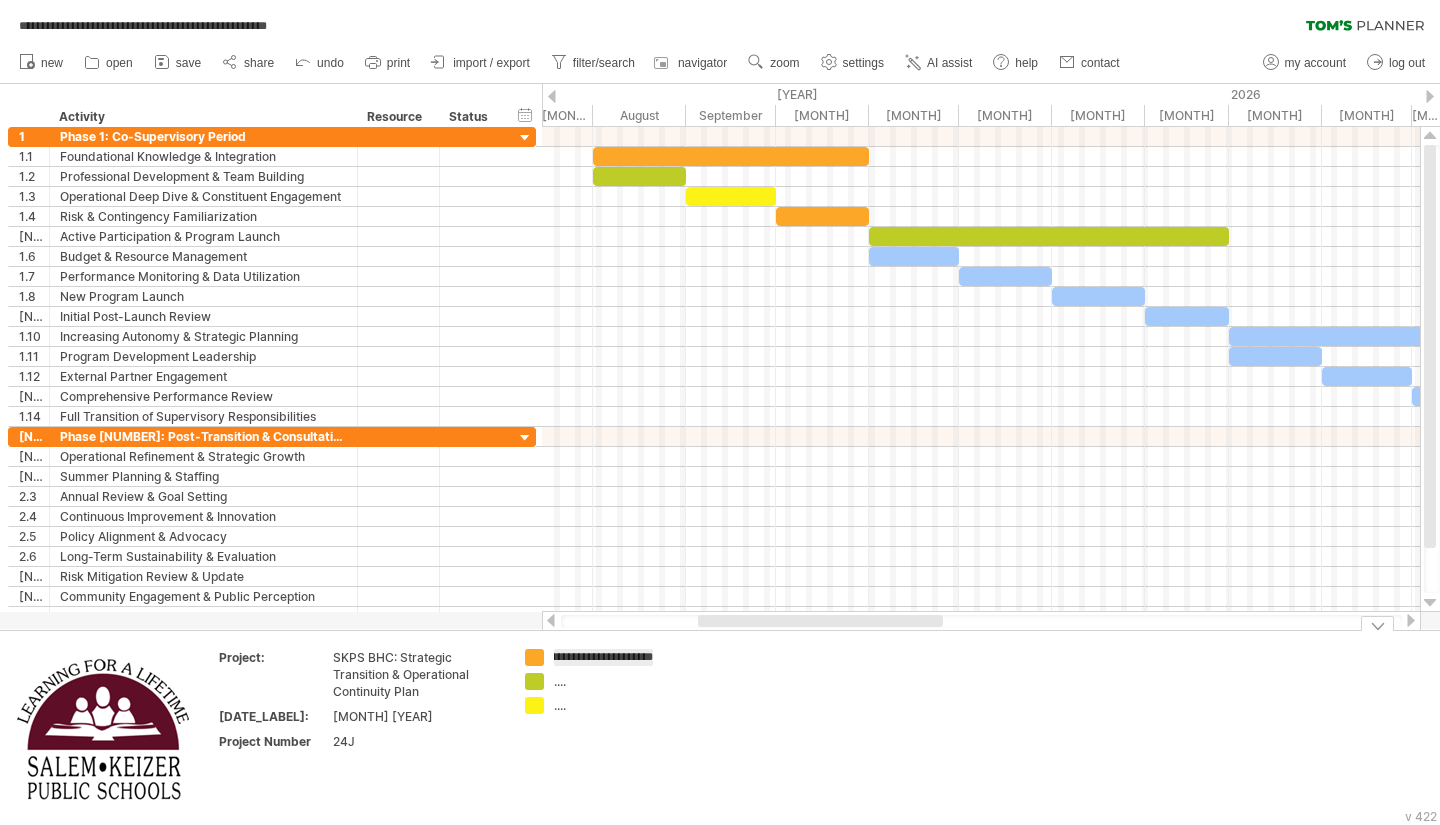 scroll, scrollTop: 0, scrollLeft: 46, axis: horizontal 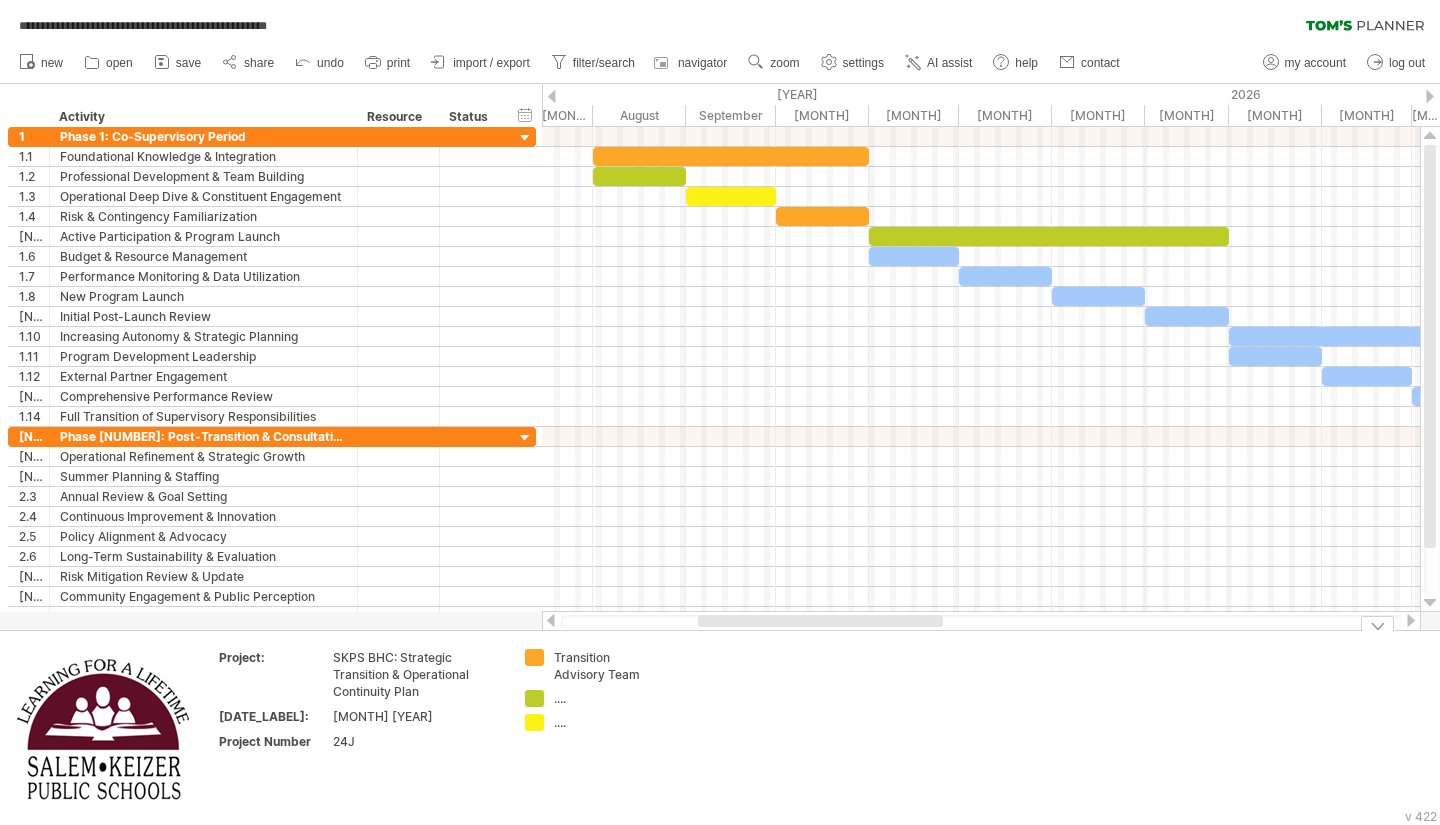 click on "Transition Advisory Team .... ...." at bounding box center [594, 728] 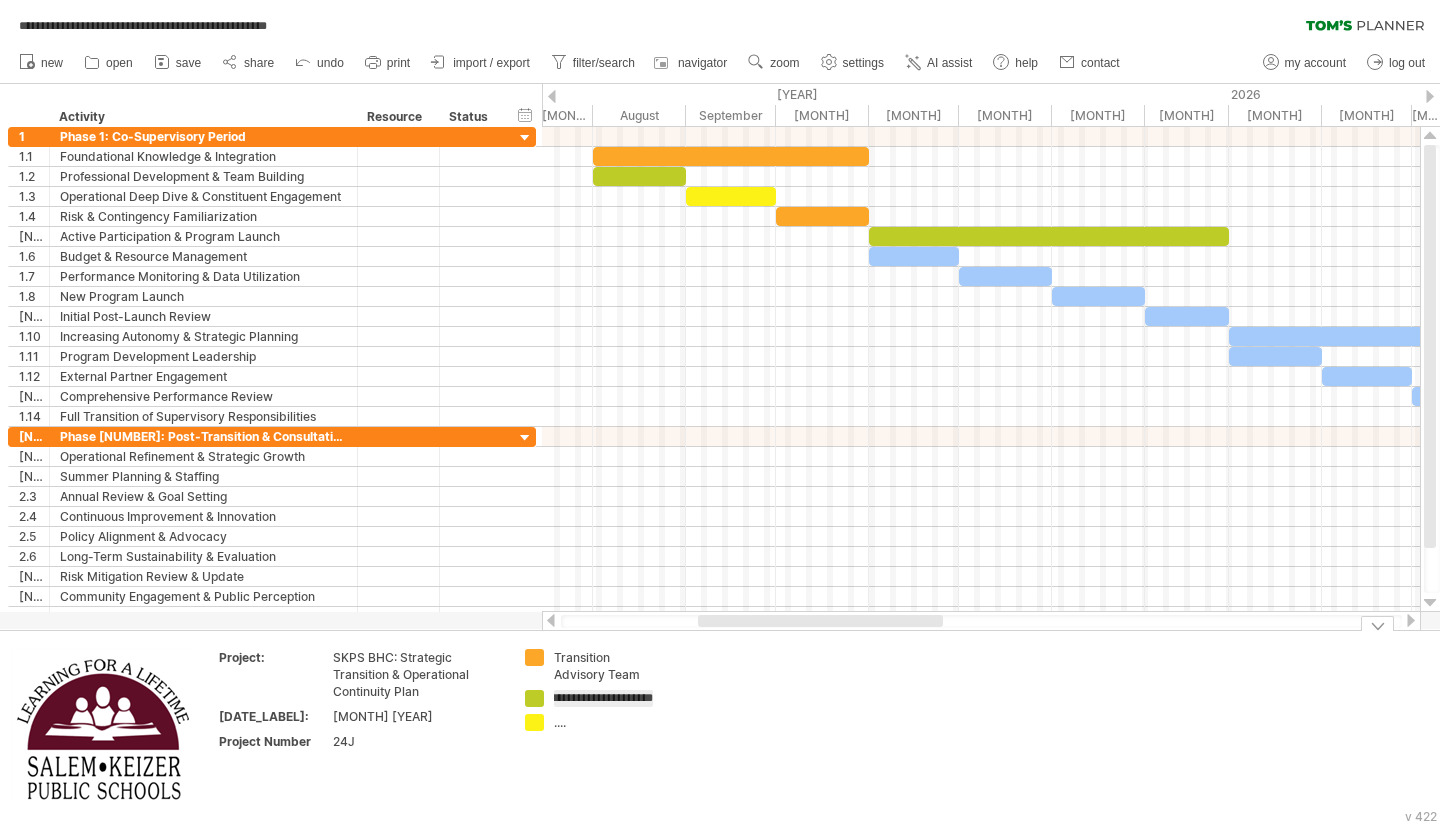 type on "**********" 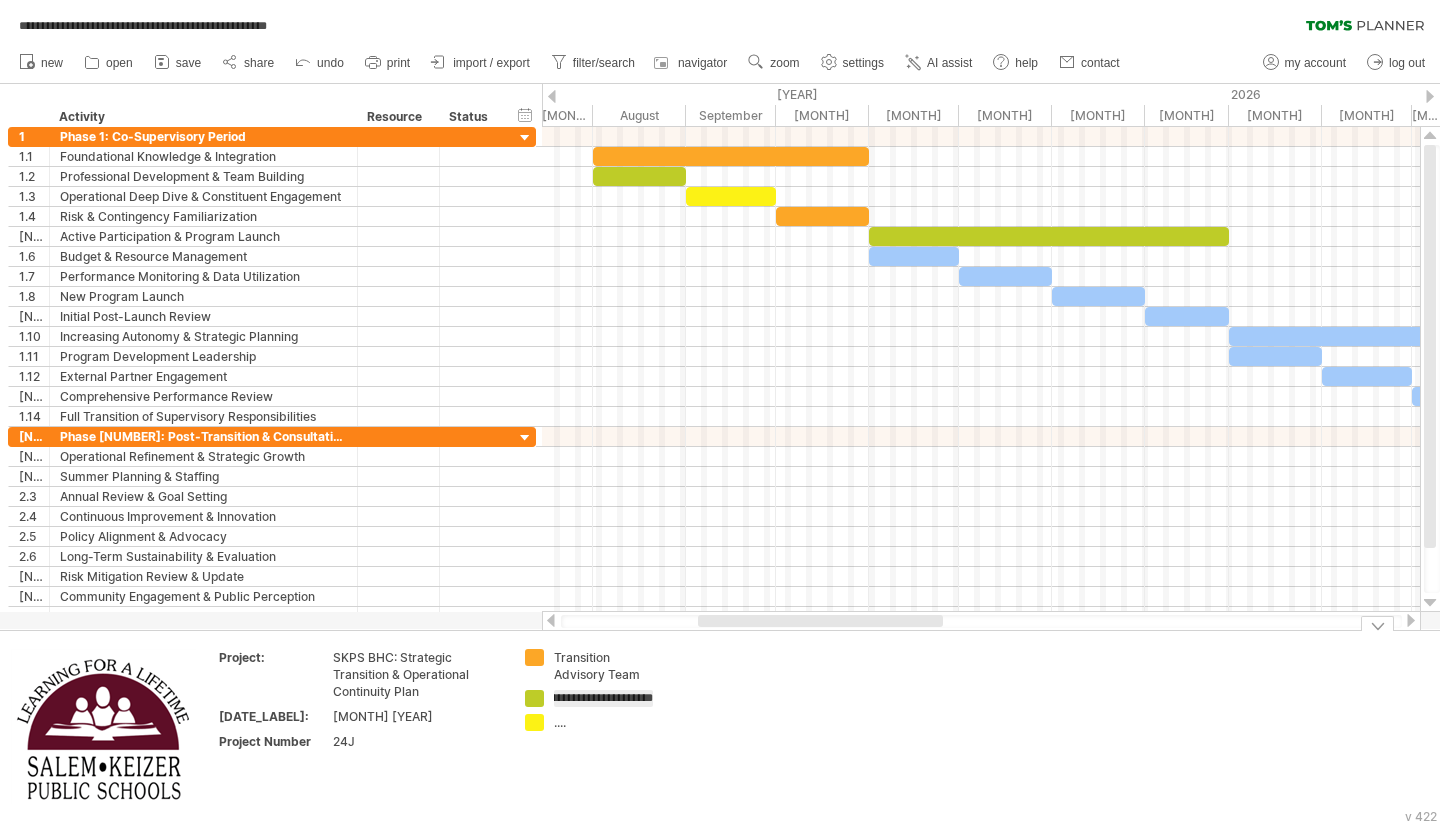 scroll, scrollTop: 0, scrollLeft: 78, axis: horizontal 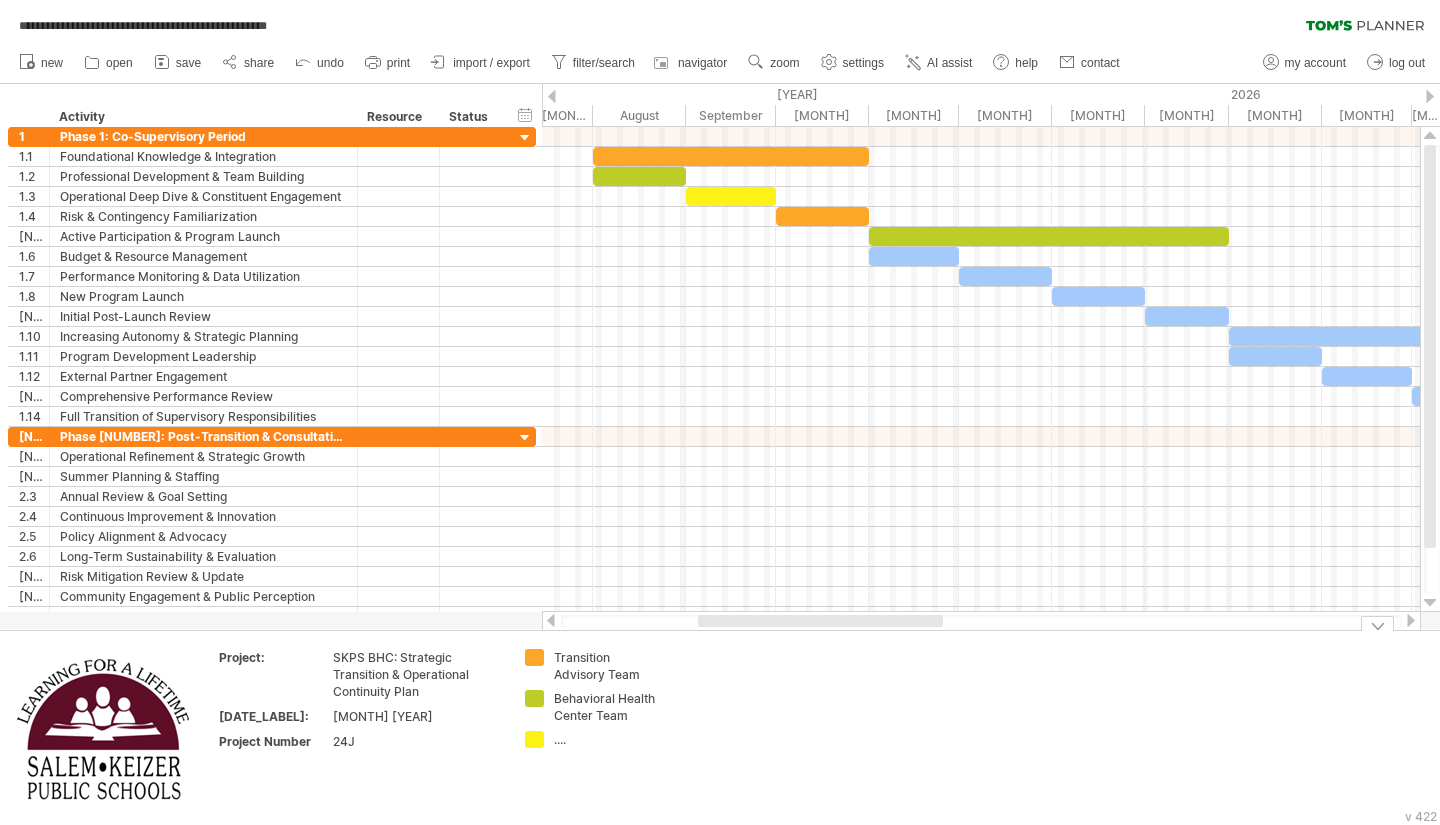click on "Transition Advisory Team Behavioral Health Center Team ...." at bounding box center [594, 728] 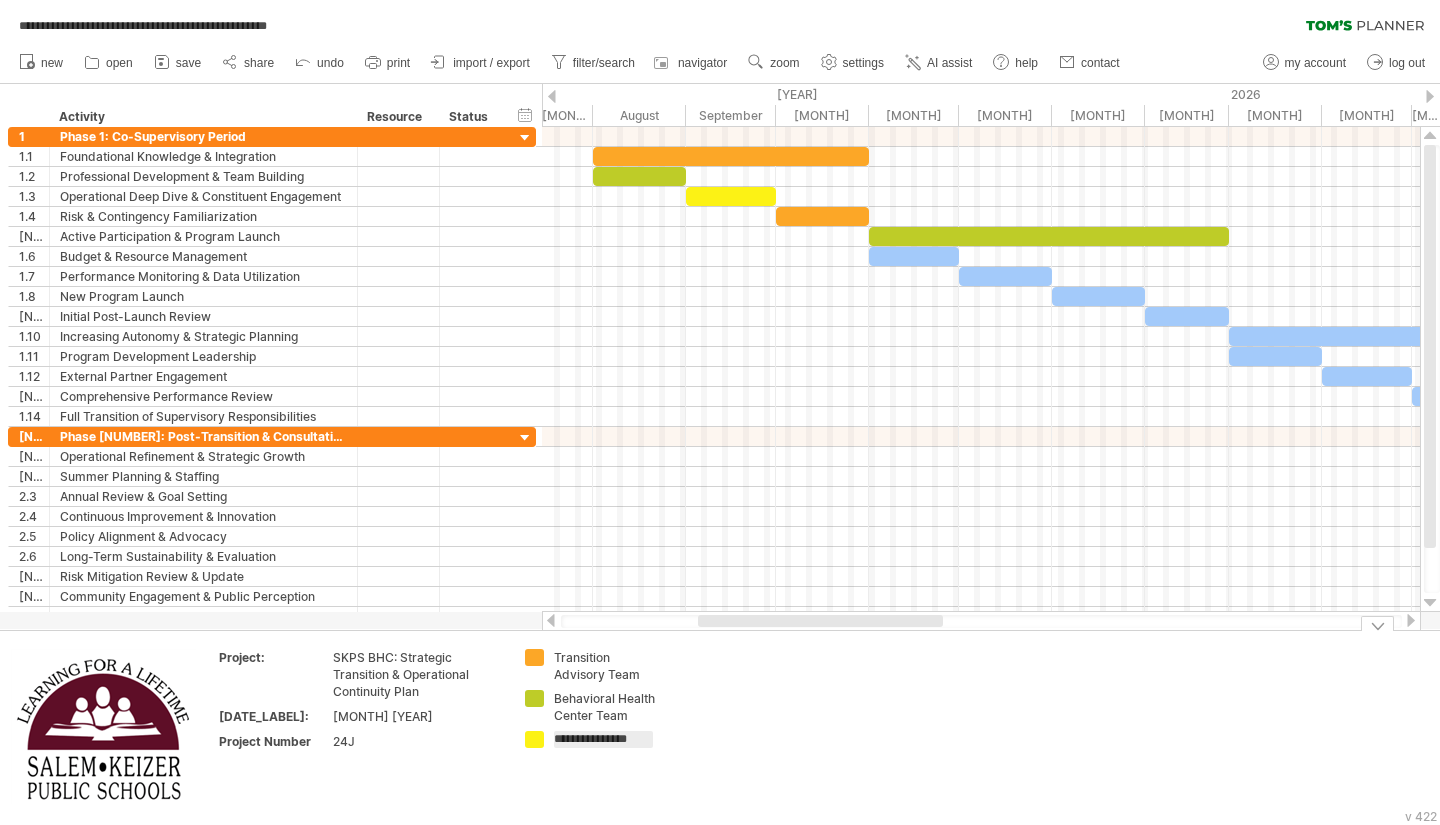 type on "**********" 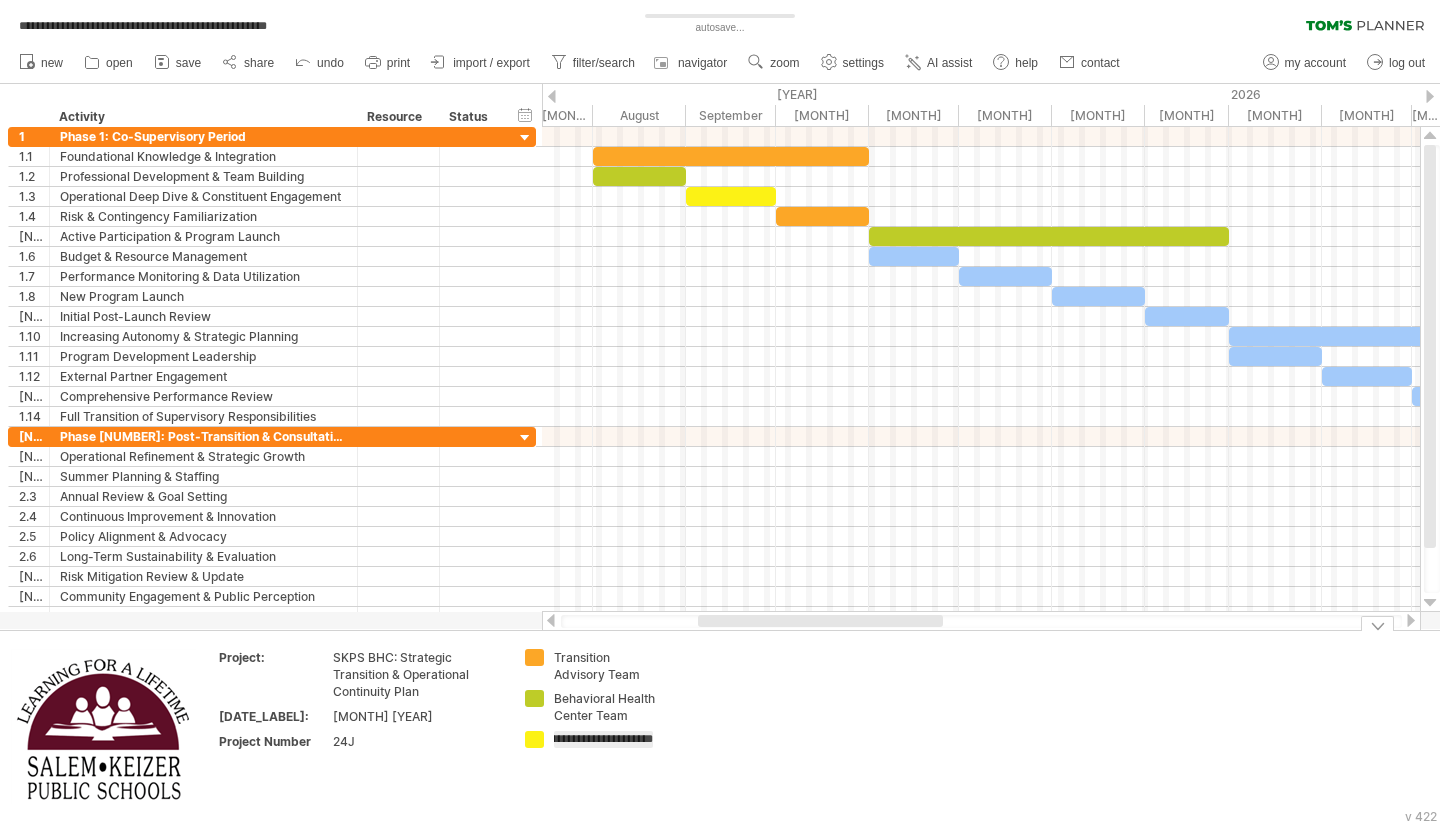 scroll, scrollTop: 0, scrollLeft: 43, axis: horizontal 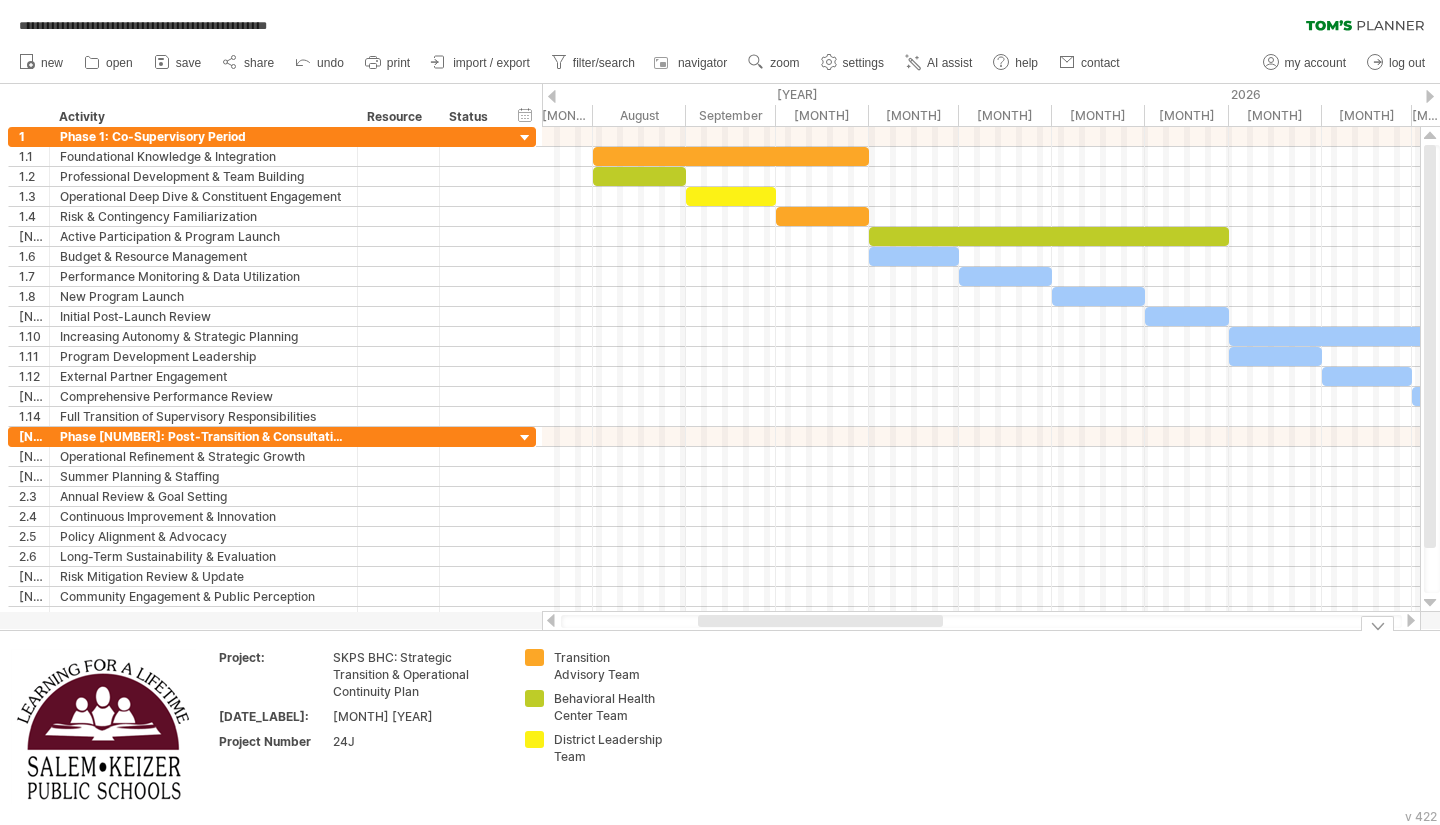 click on "Transition Advisory Team Behavioral Health Center Team District Leadership Team" at bounding box center (594, 728) 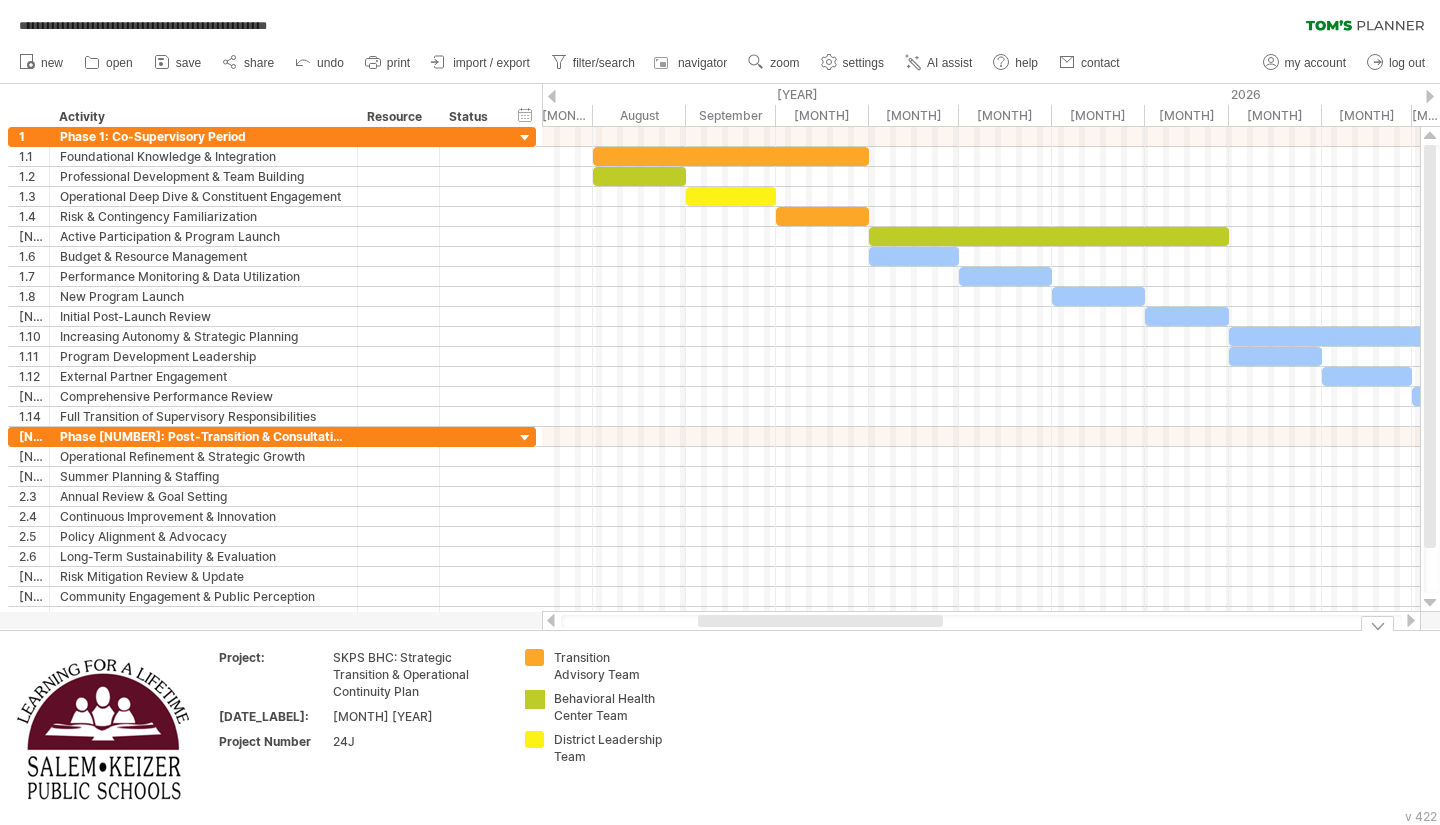 click on "**********" at bounding box center [720, 412] 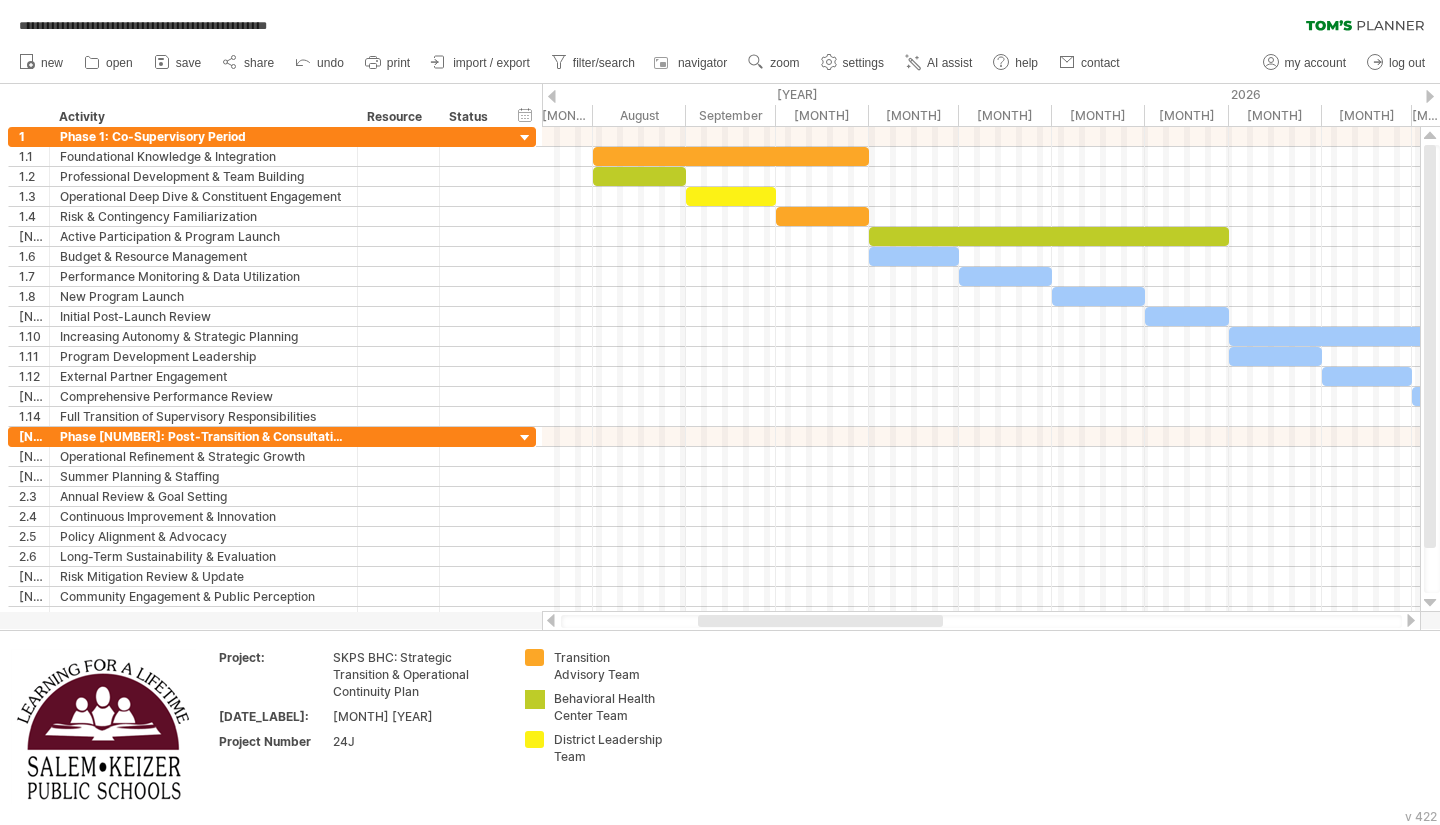 click at bounding box center [535, 699] 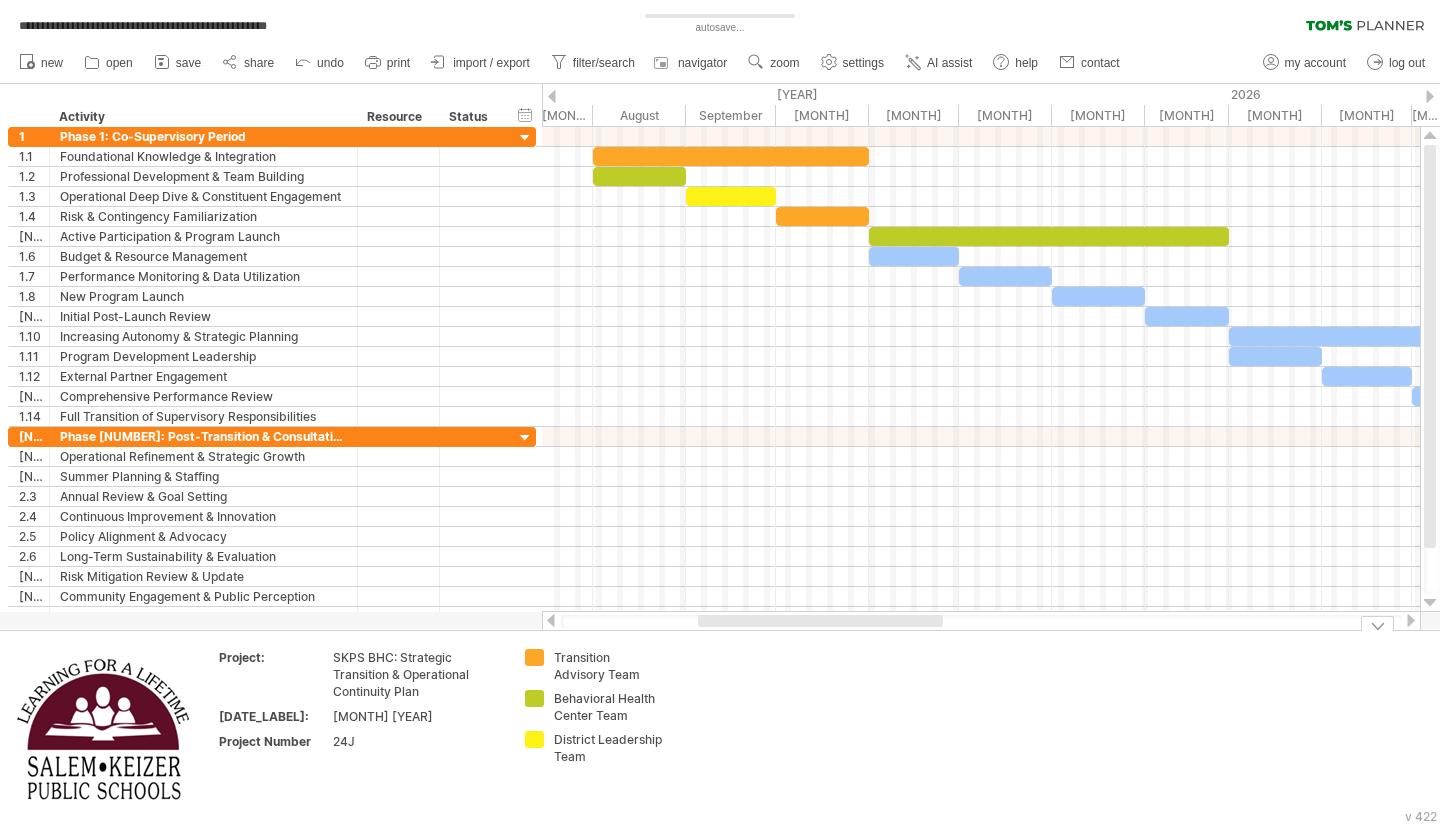 click on "Behavioral Health Center Team" at bounding box center [608, 666] 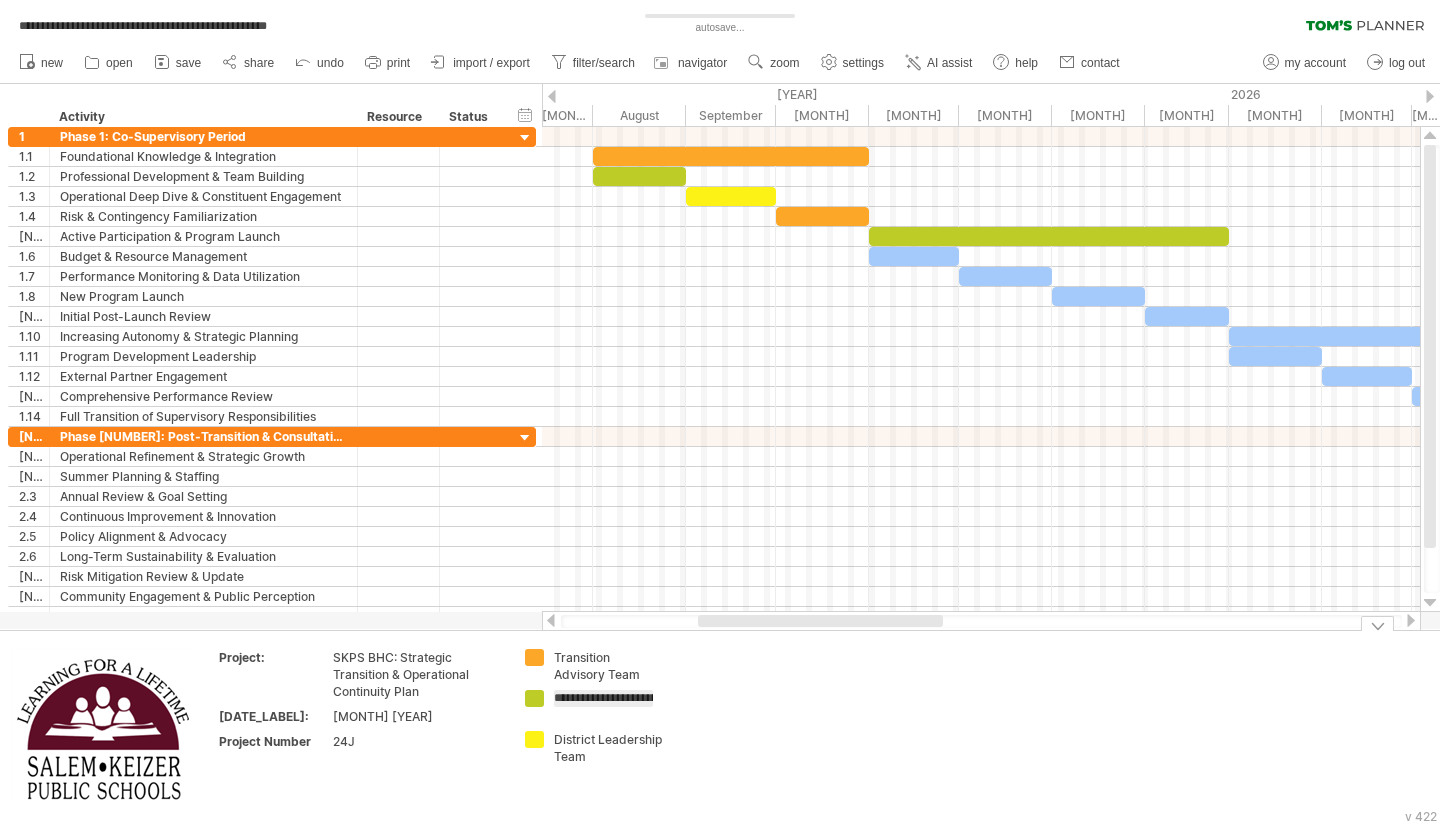 scroll, scrollTop: 0, scrollLeft: 78, axis: horizontal 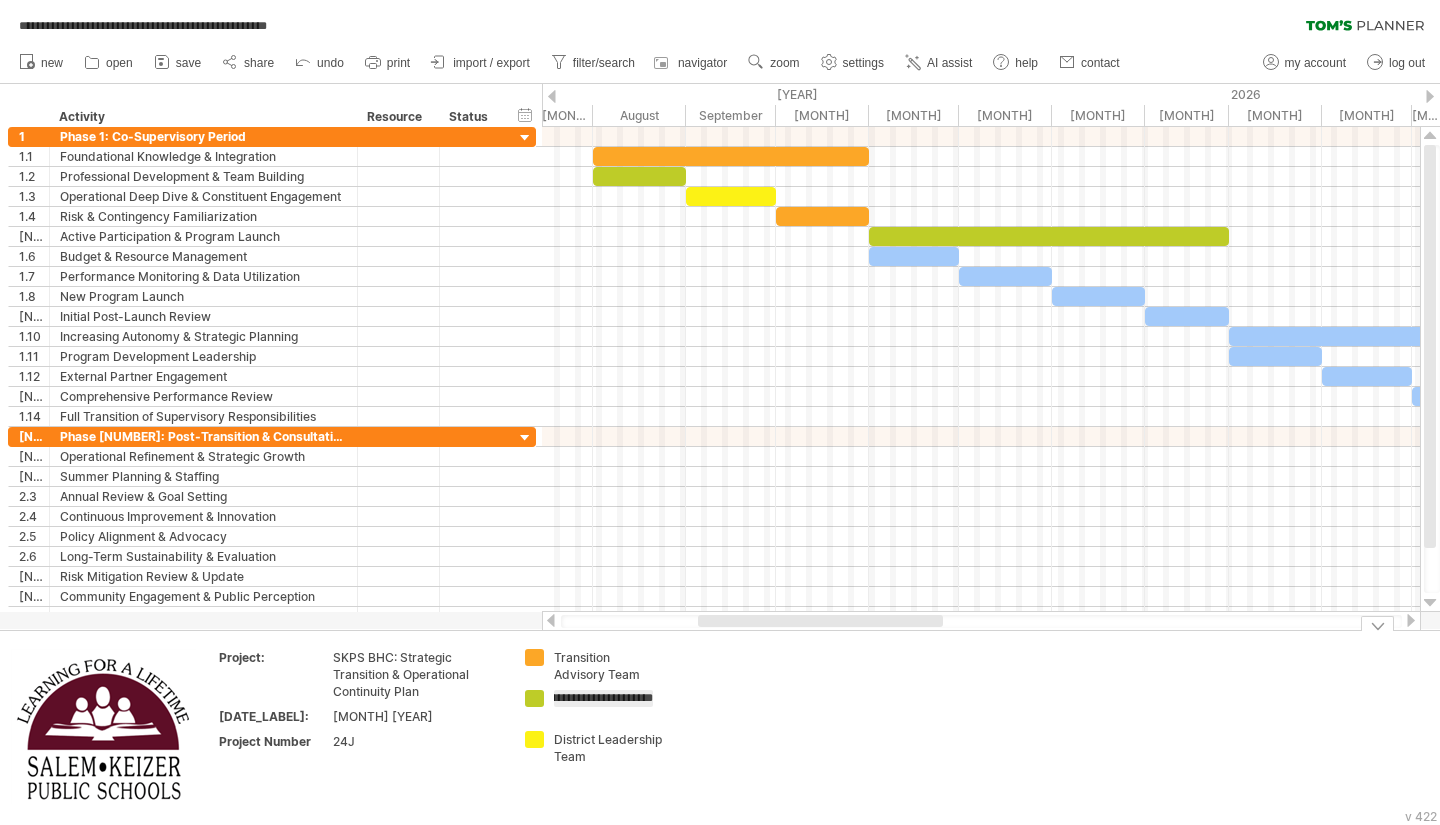 click on "**********" at bounding box center [720, 412] 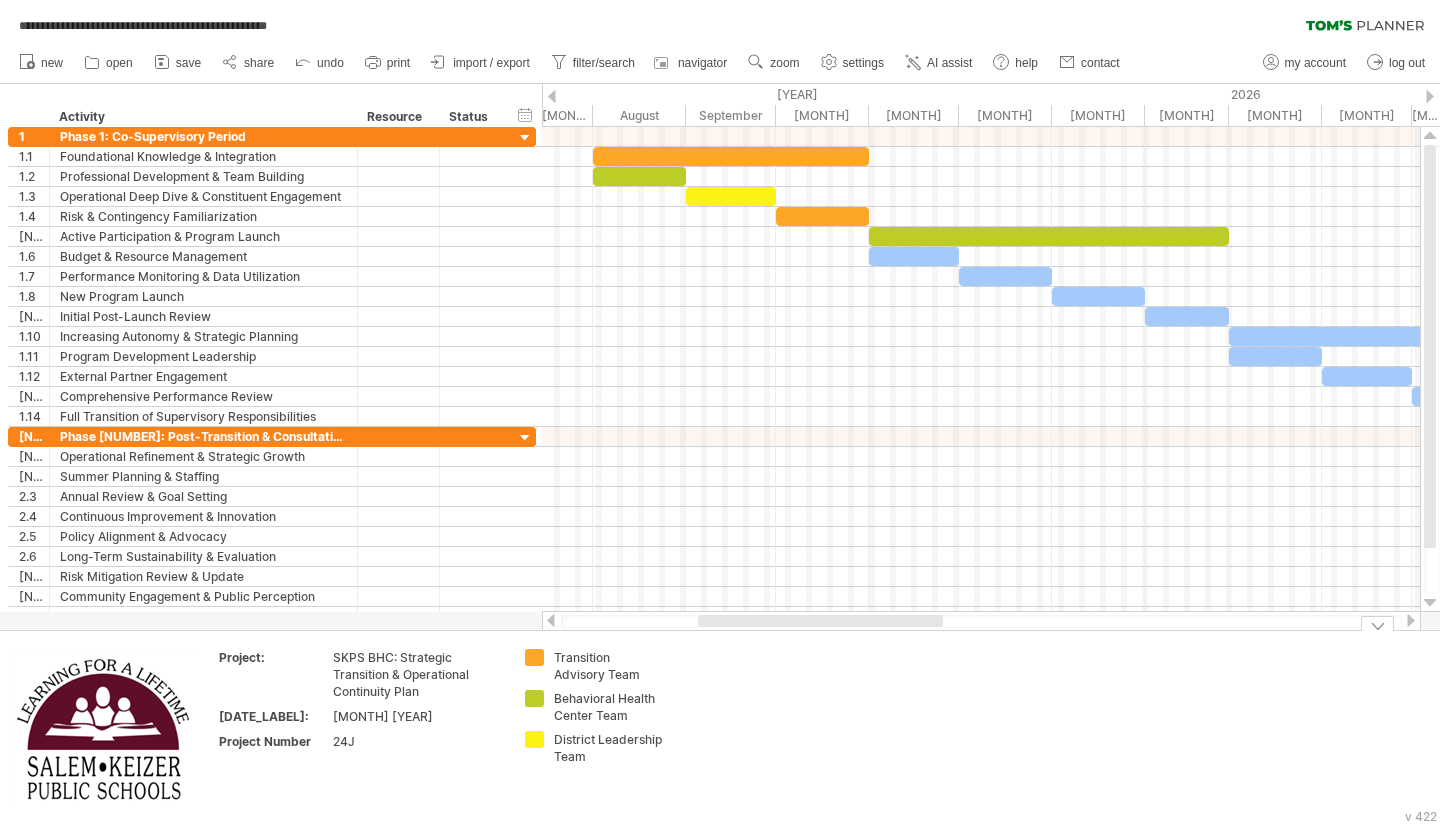 click on "**********" at bounding box center (720, 412) 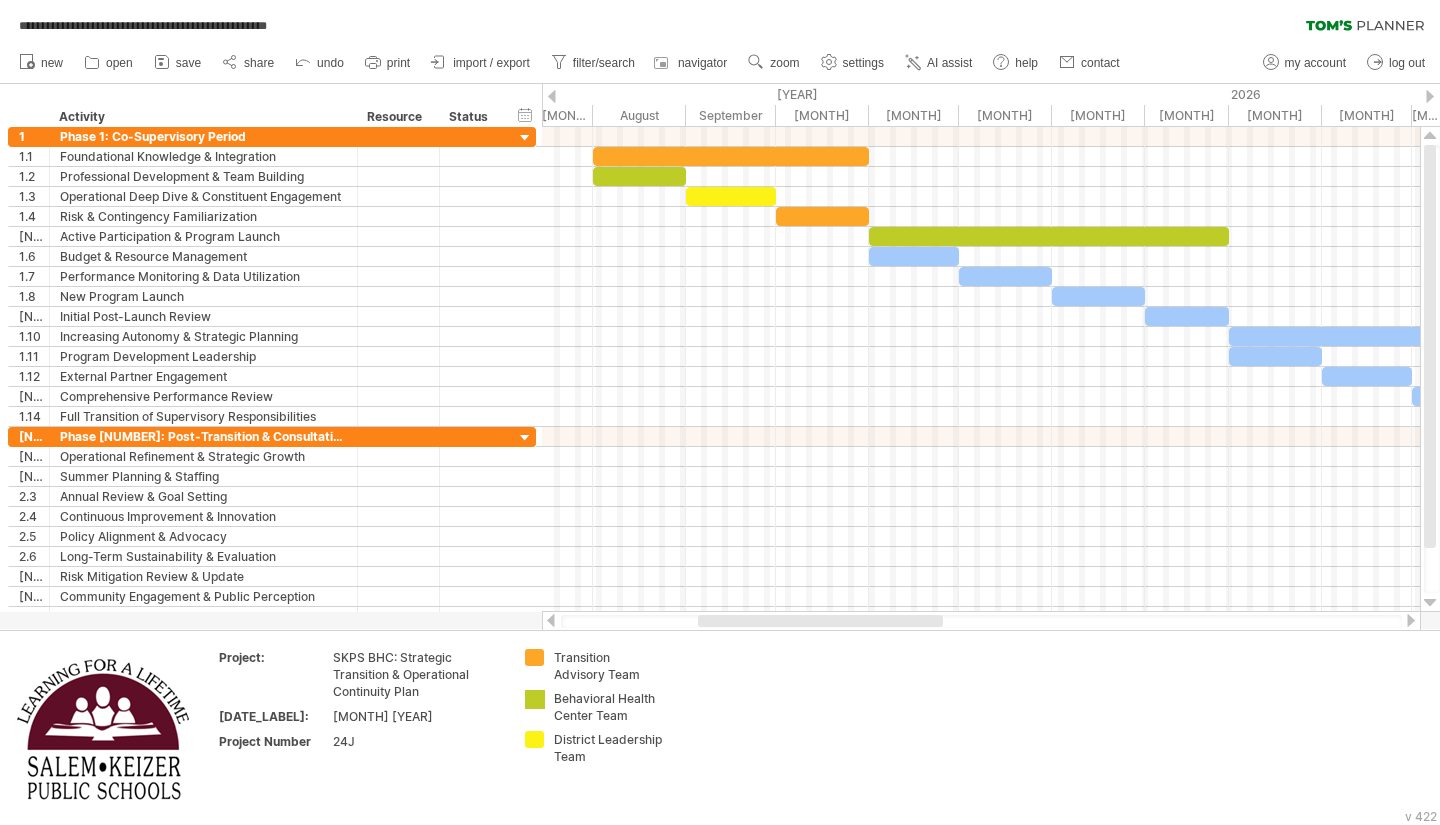 click on "**********" at bounding box center (720, 412) 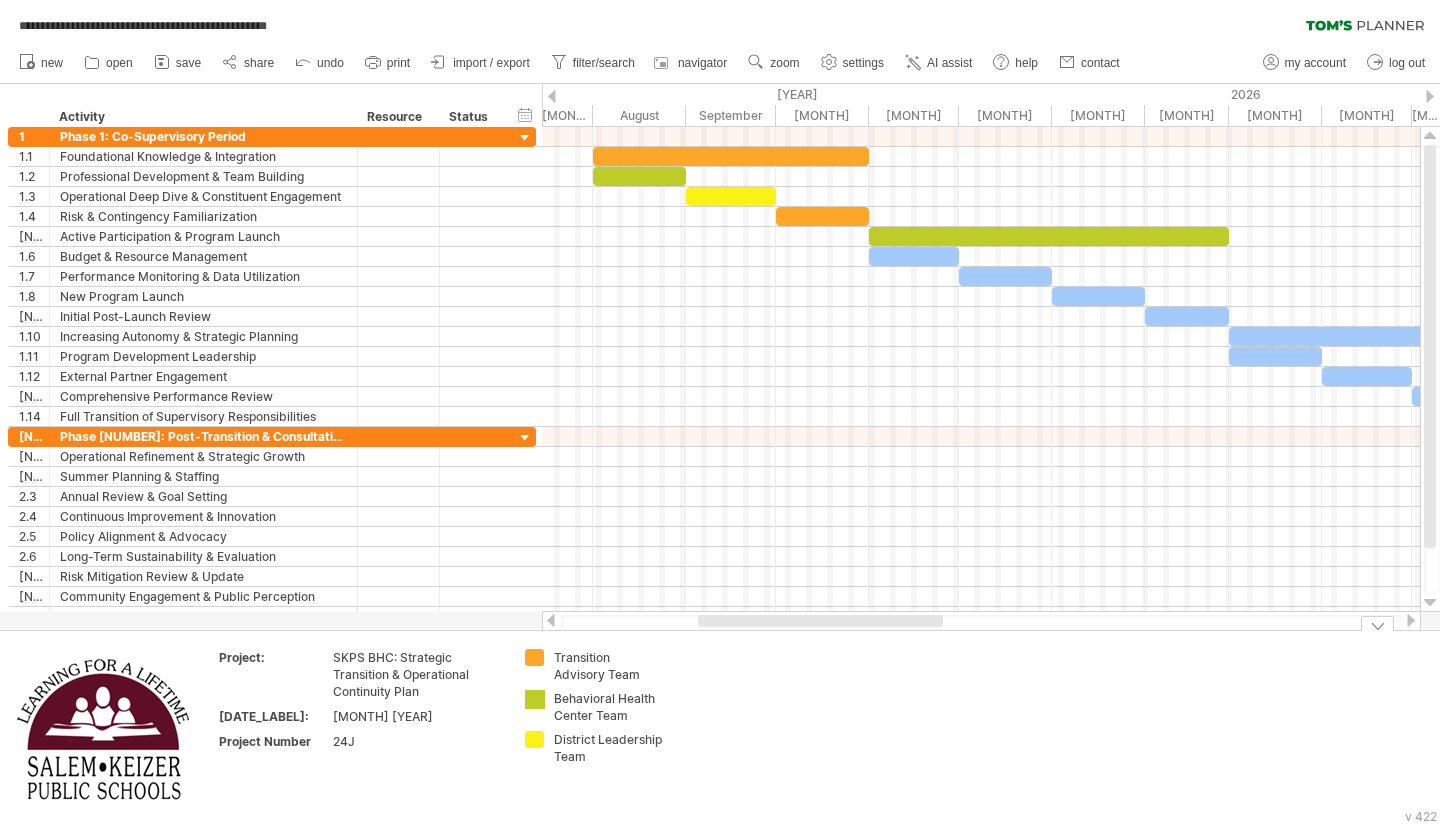 click on "**********" at bounding box center [720, 412] 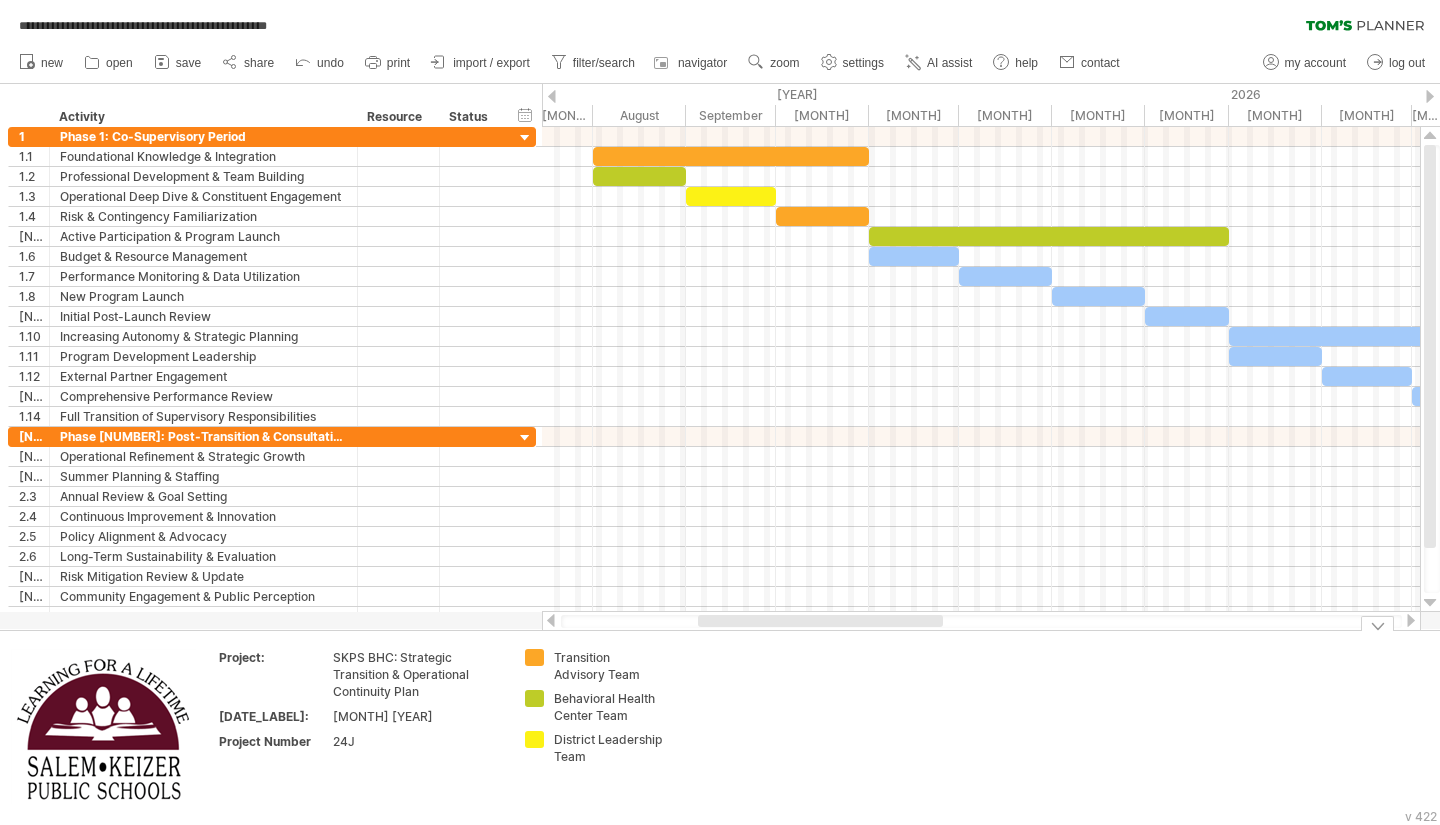 click on "District Leadership Team" at bounding box center (608, 666) 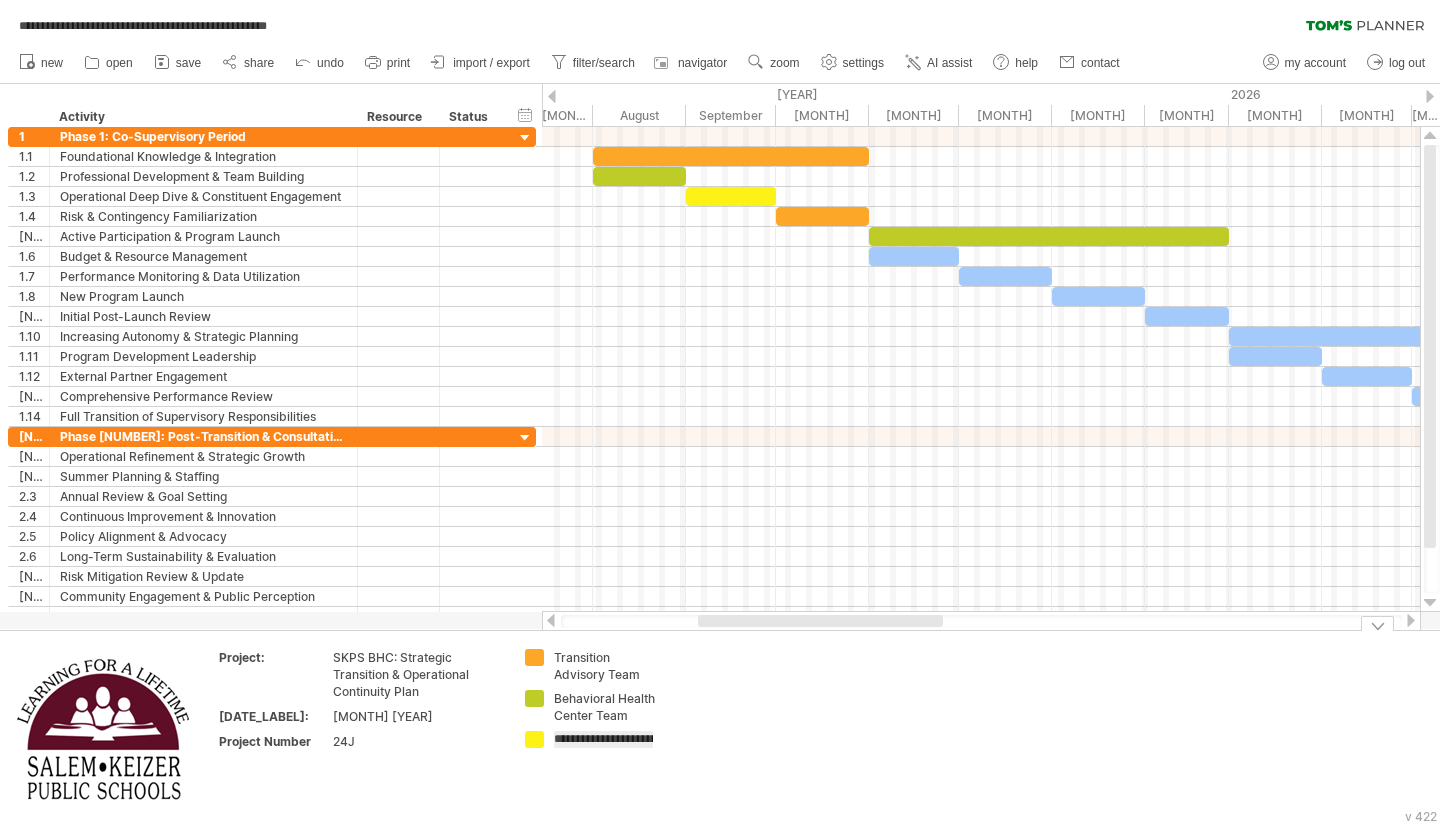 scroll, scrollTop: 0, scrollLeft: 44, axis: horizontal 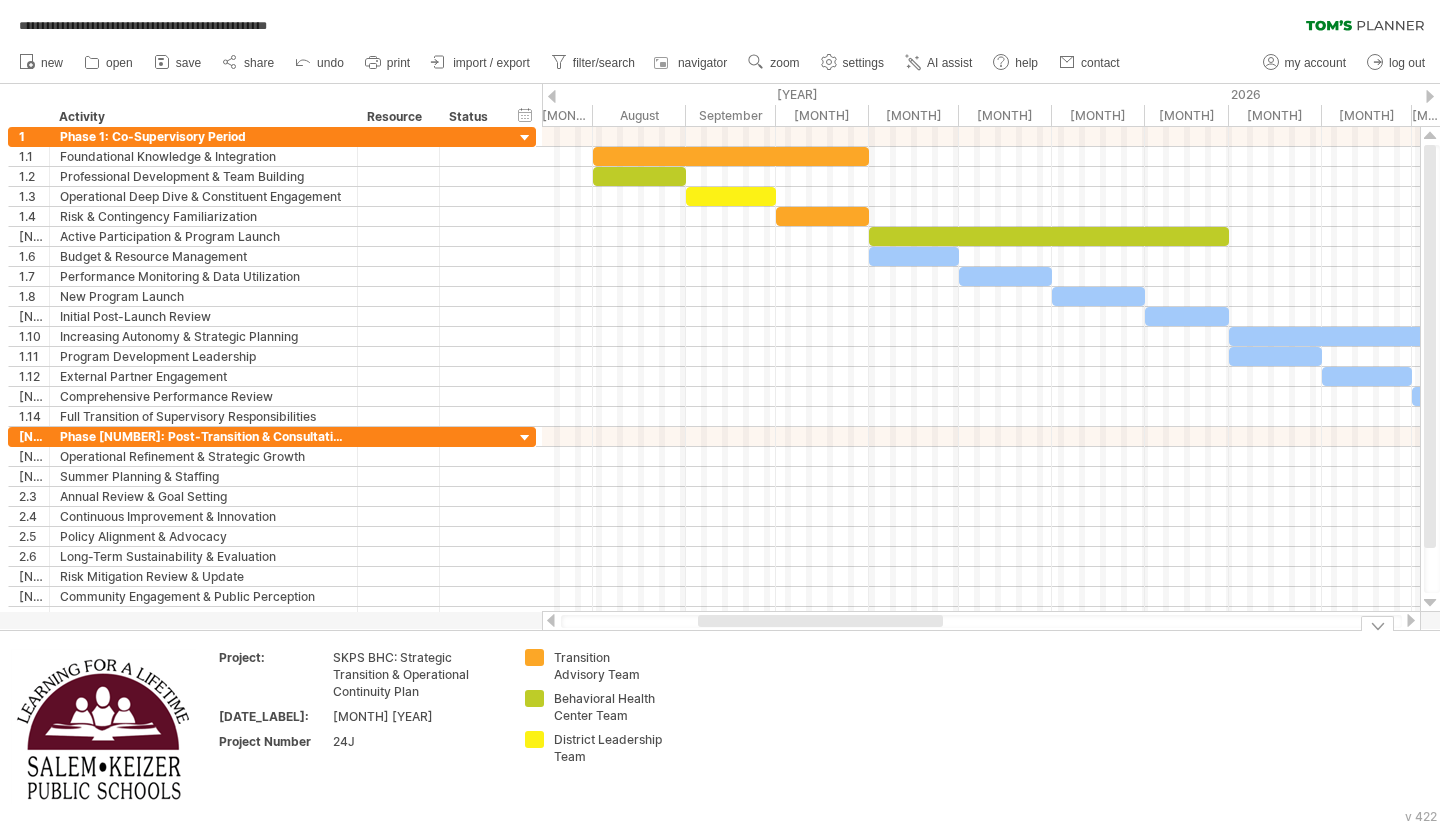 click on "Behavioral Health Center Team" at bounding box center (608, 666) 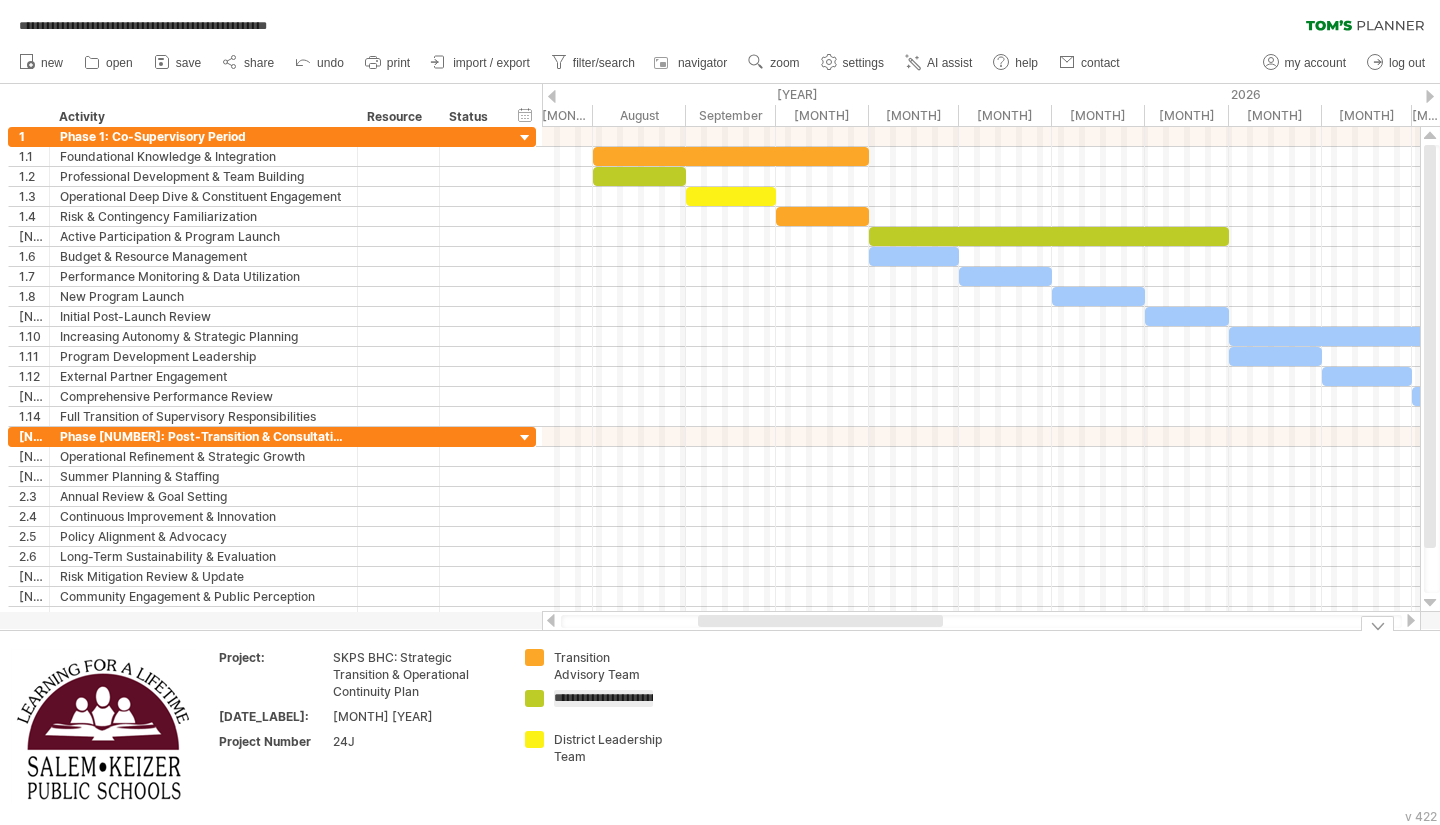 scroll, scrollTop: 0, scrollLeft: 78, axis: horizontal 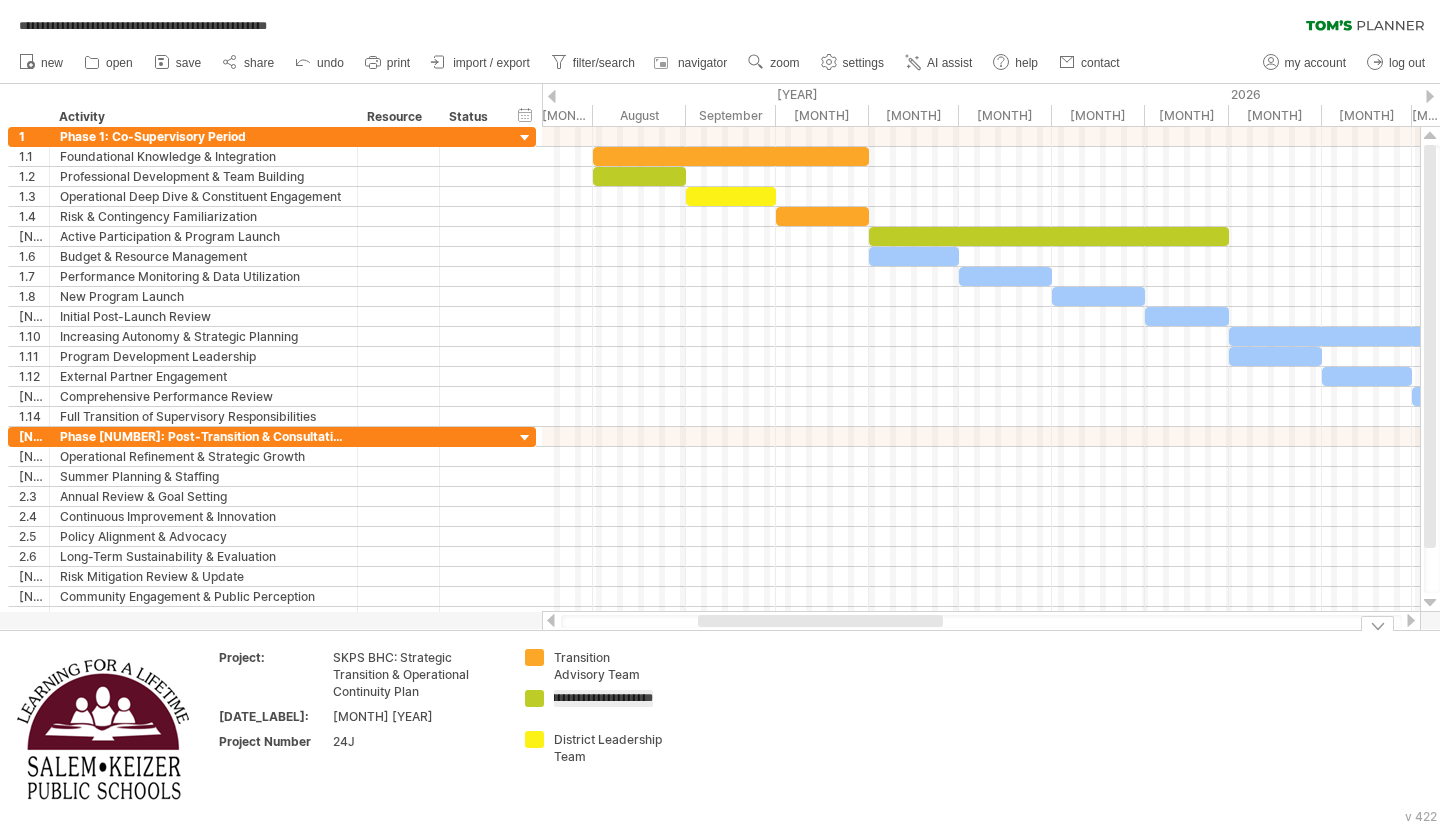type on "**********" 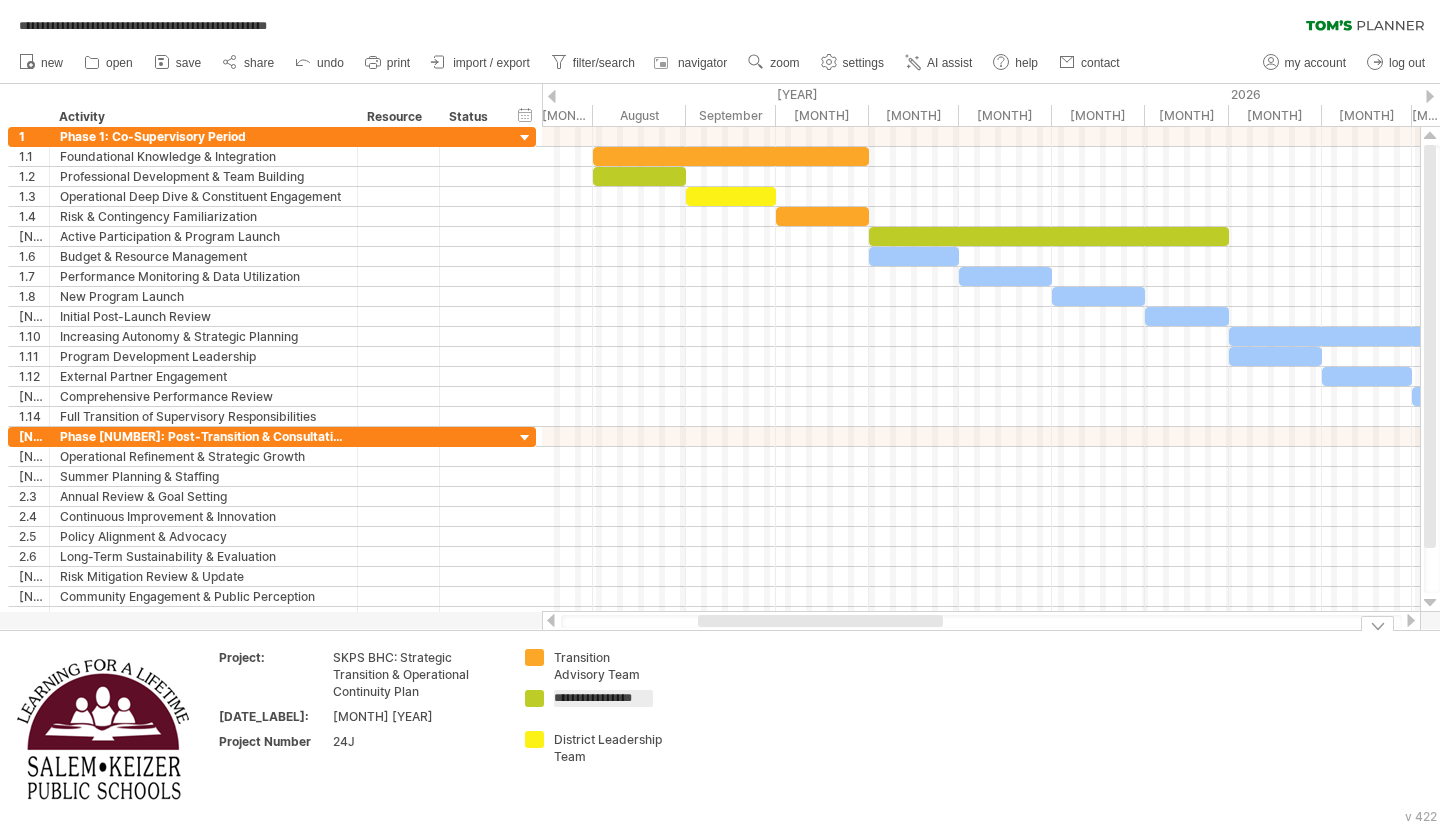 scroll, scrollTop: 0, scrollLeft: 0, axis: both 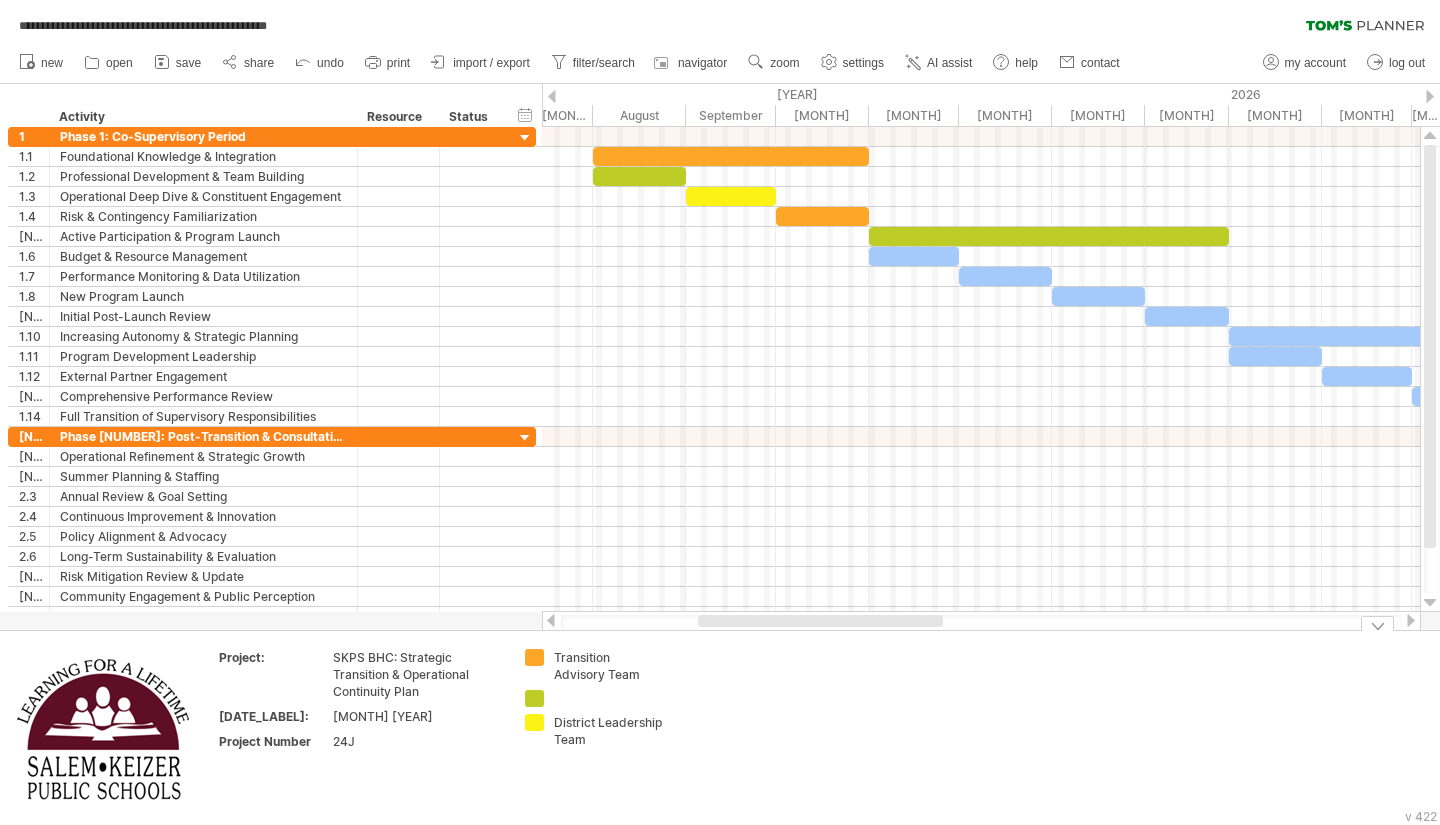 click on "Transition Advisory Team" at bounding box center [608, 666] 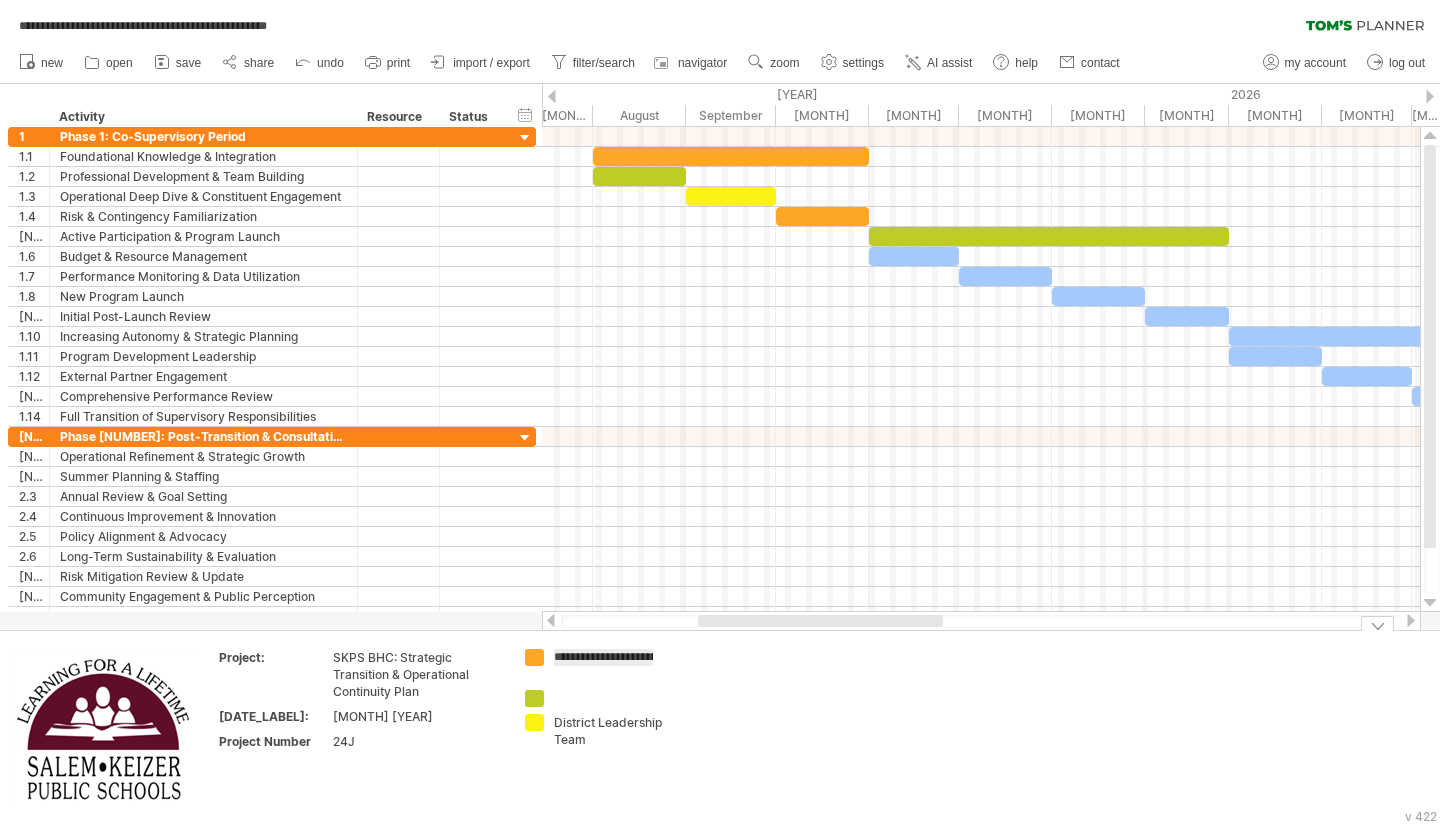 scroll, scrollTop: 0, scrollLeft: 46, axis: horizontal 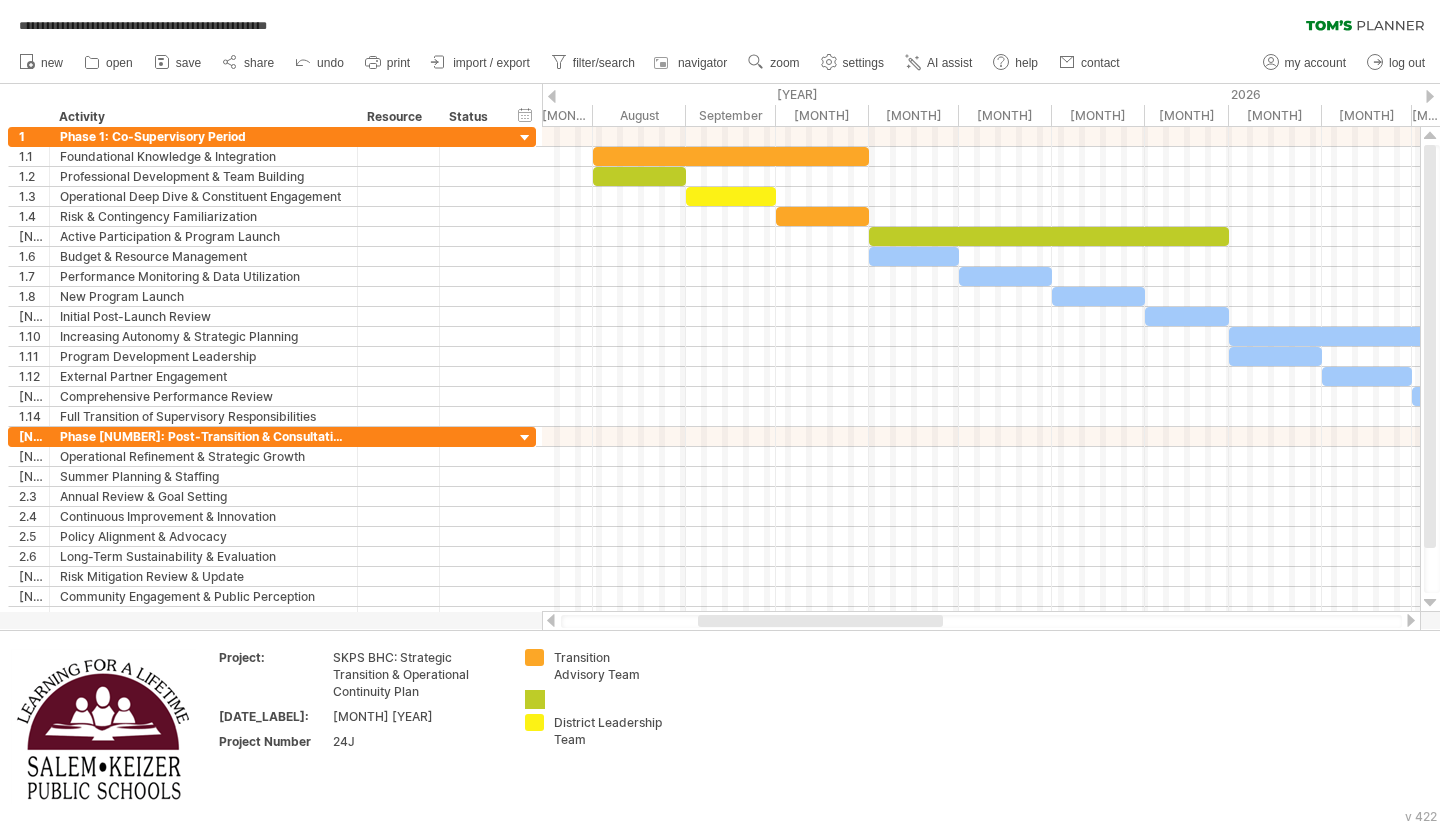 click on "**********" at bounding box center (720, 412) 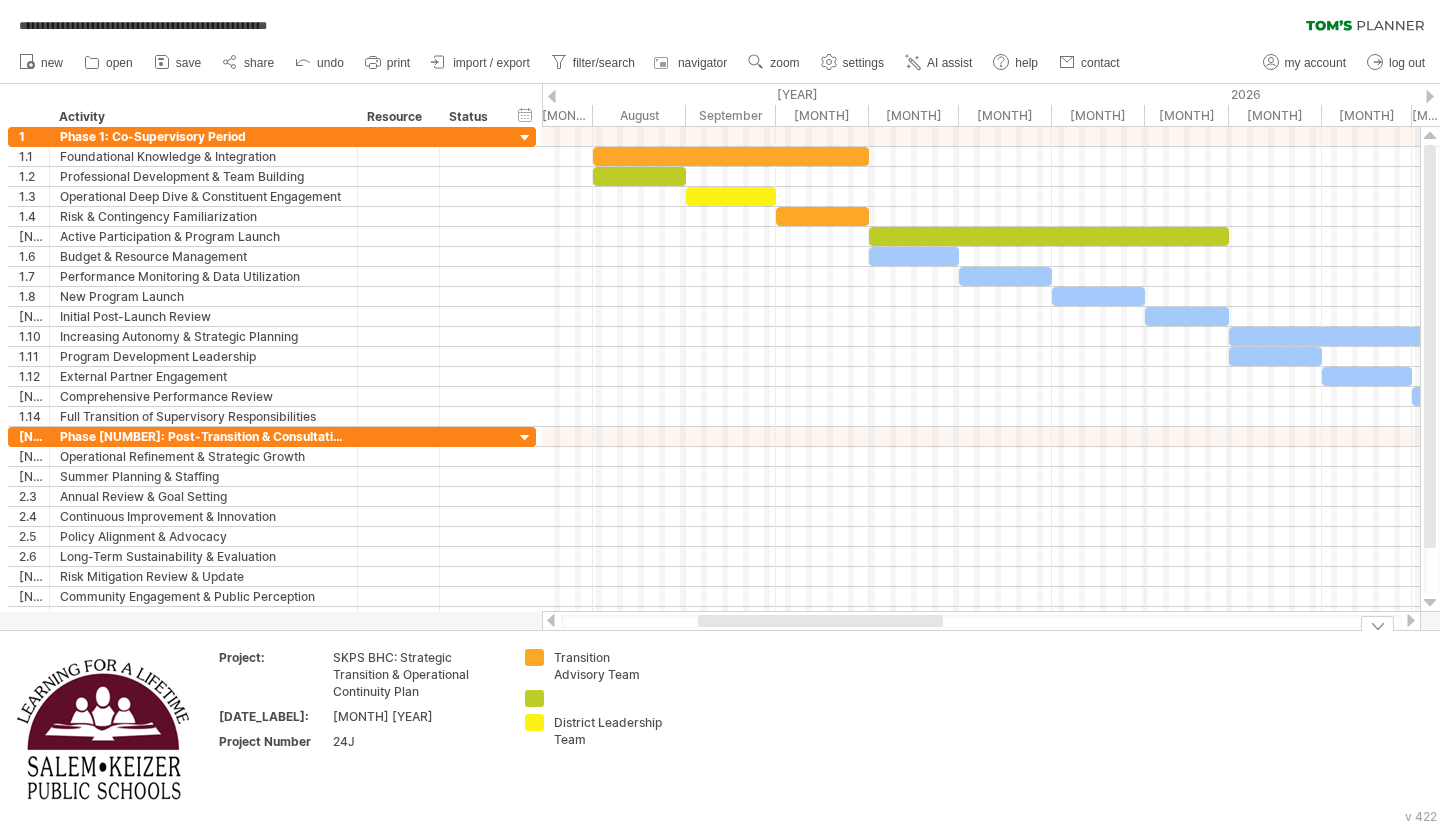 click on "**********" at bounding box center (720, 412) 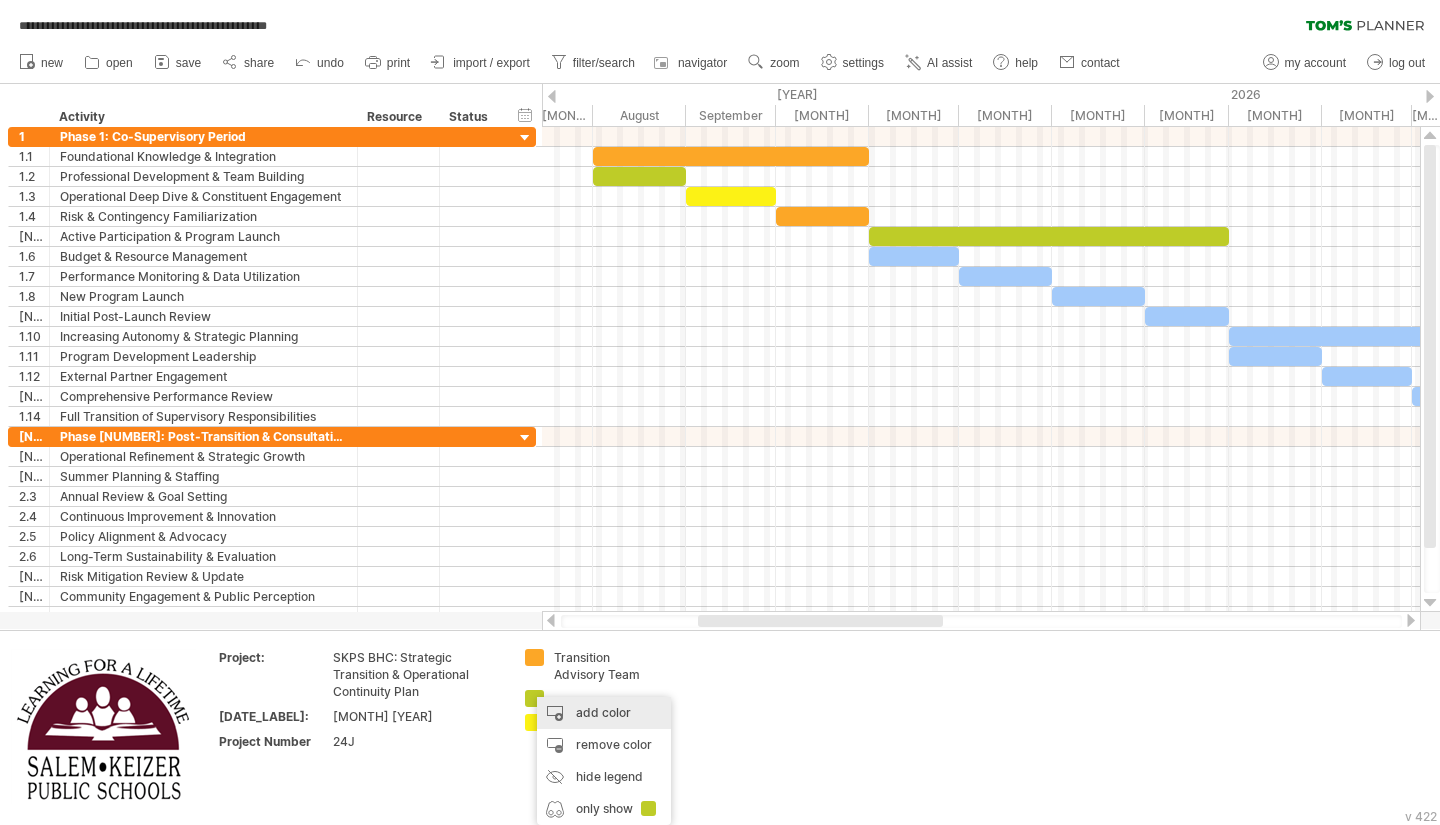 click on "add color" at bounding box center (604, 713) 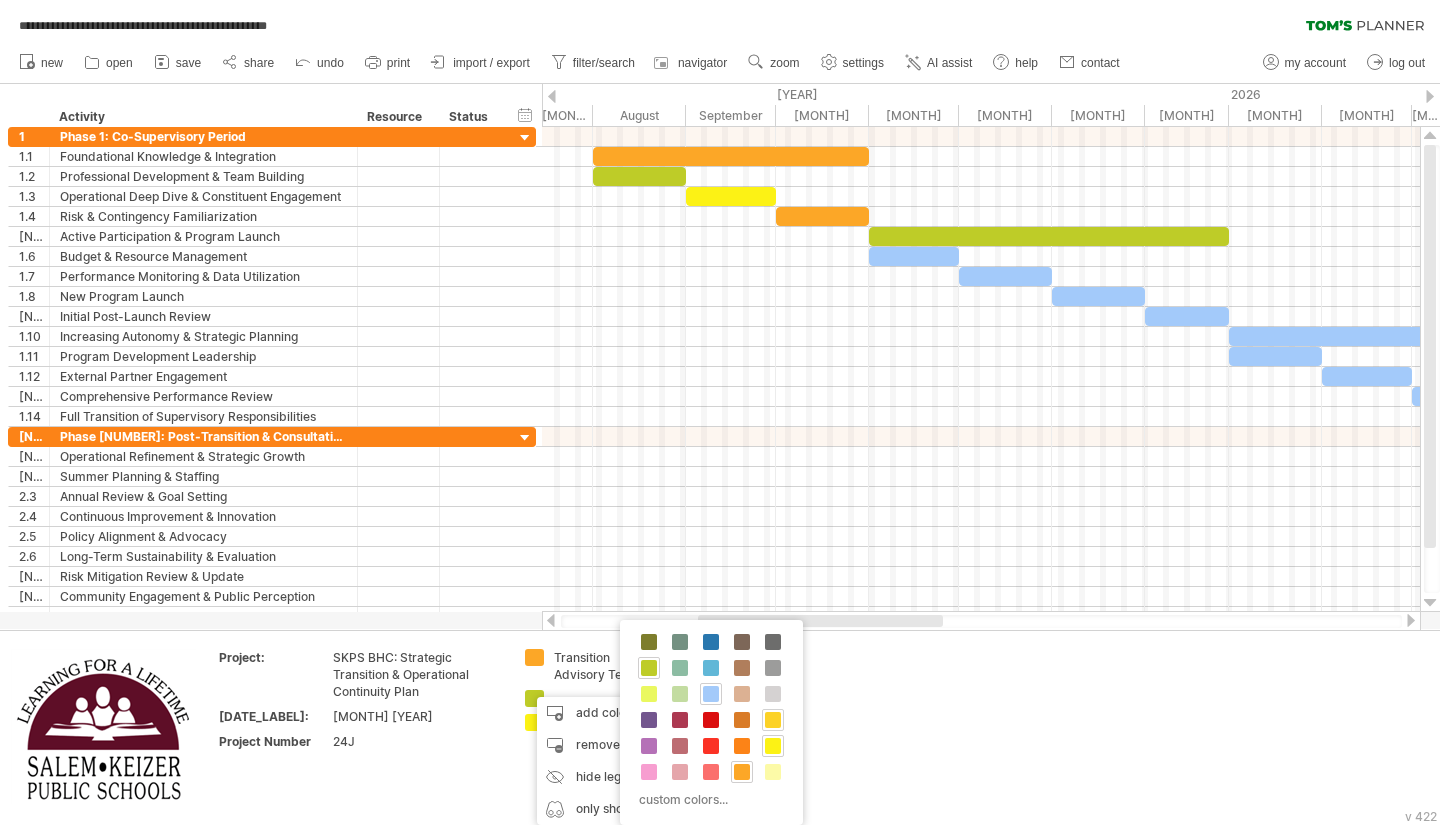 click at bounding box center [773, 720] 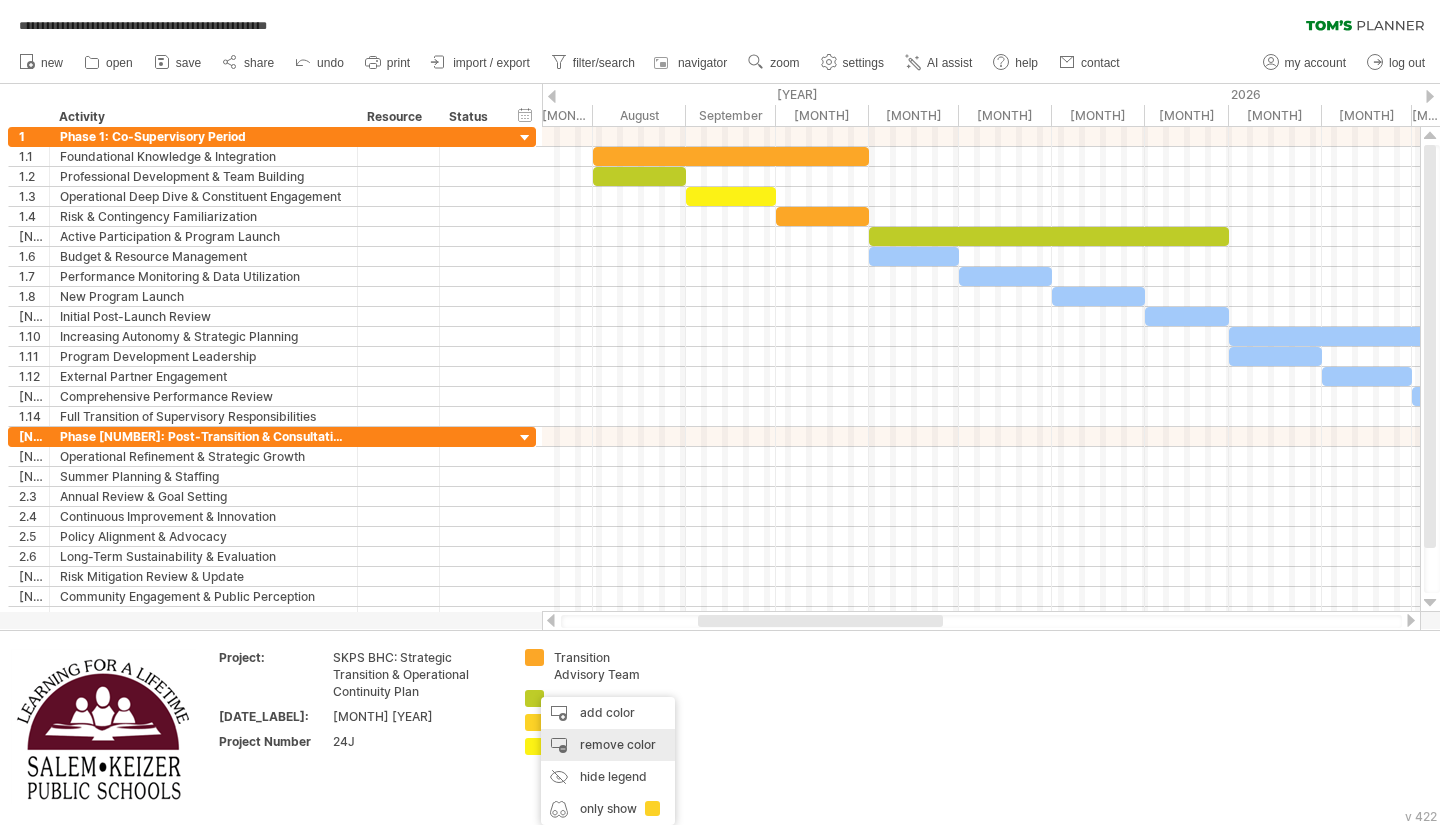 click on "remove color" at bounding box center (608, 745) 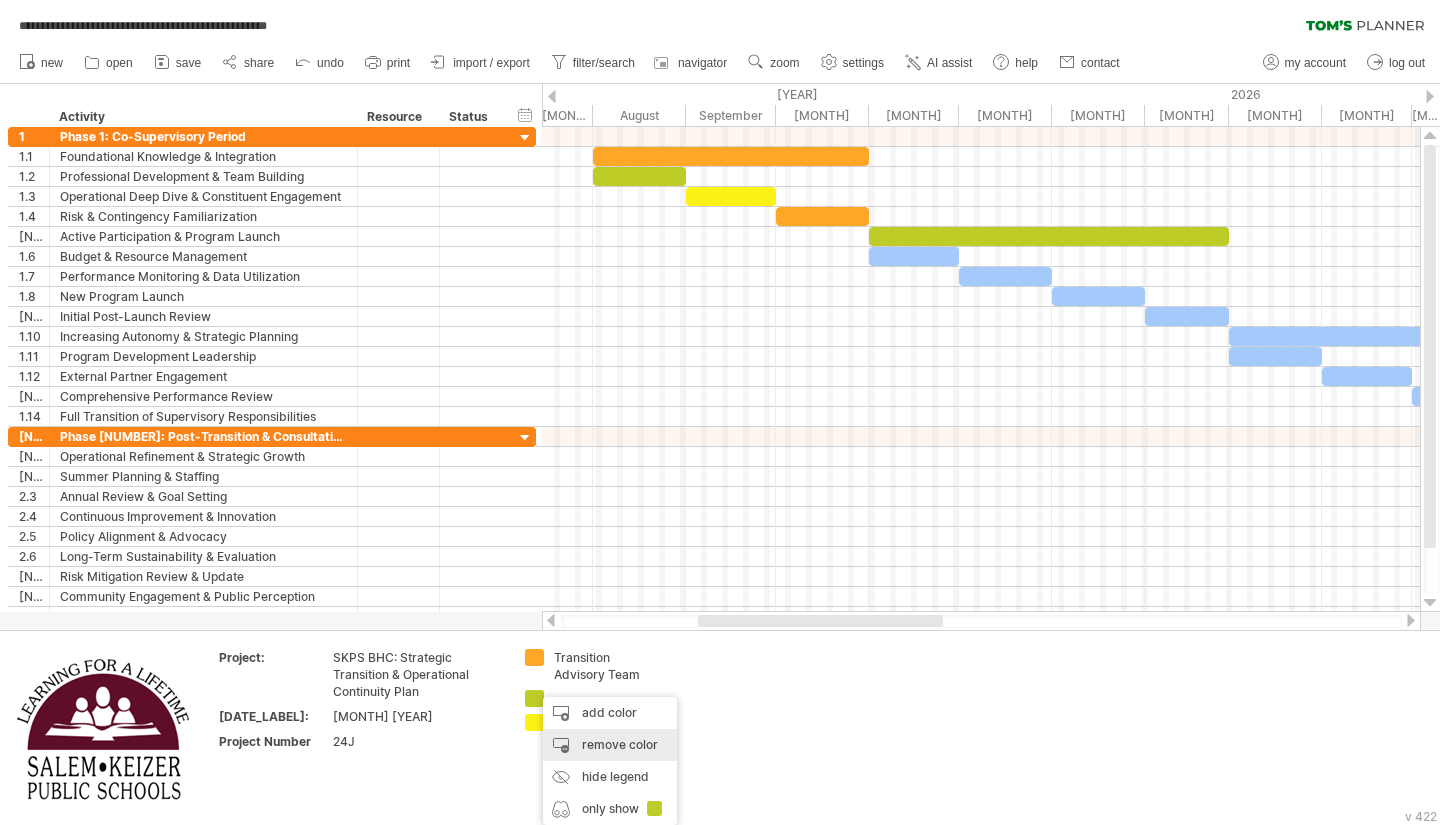 click on "remove color" at bounding box center (610, 745) 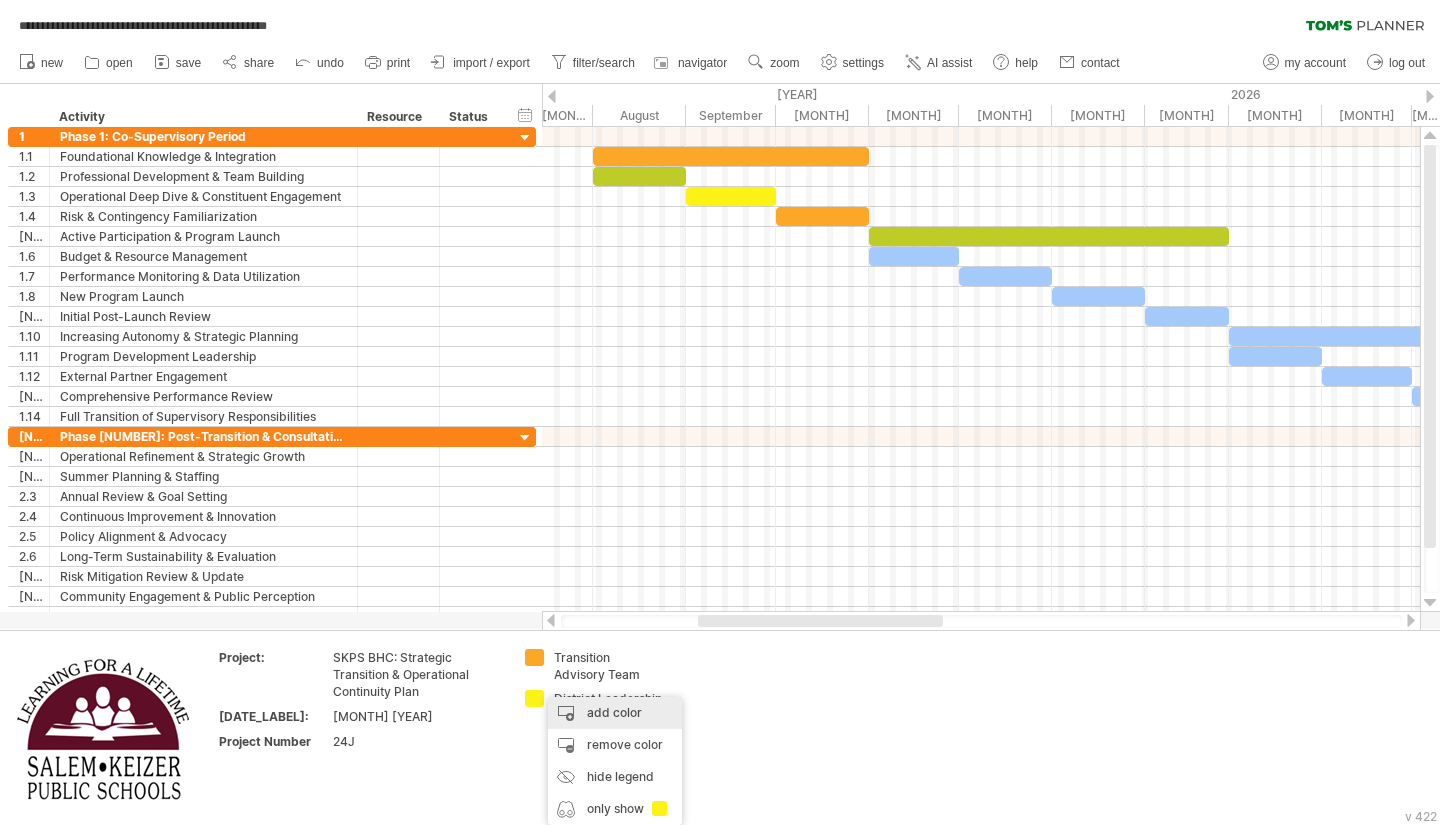 click on "add color" at bounding box center [615, 713] 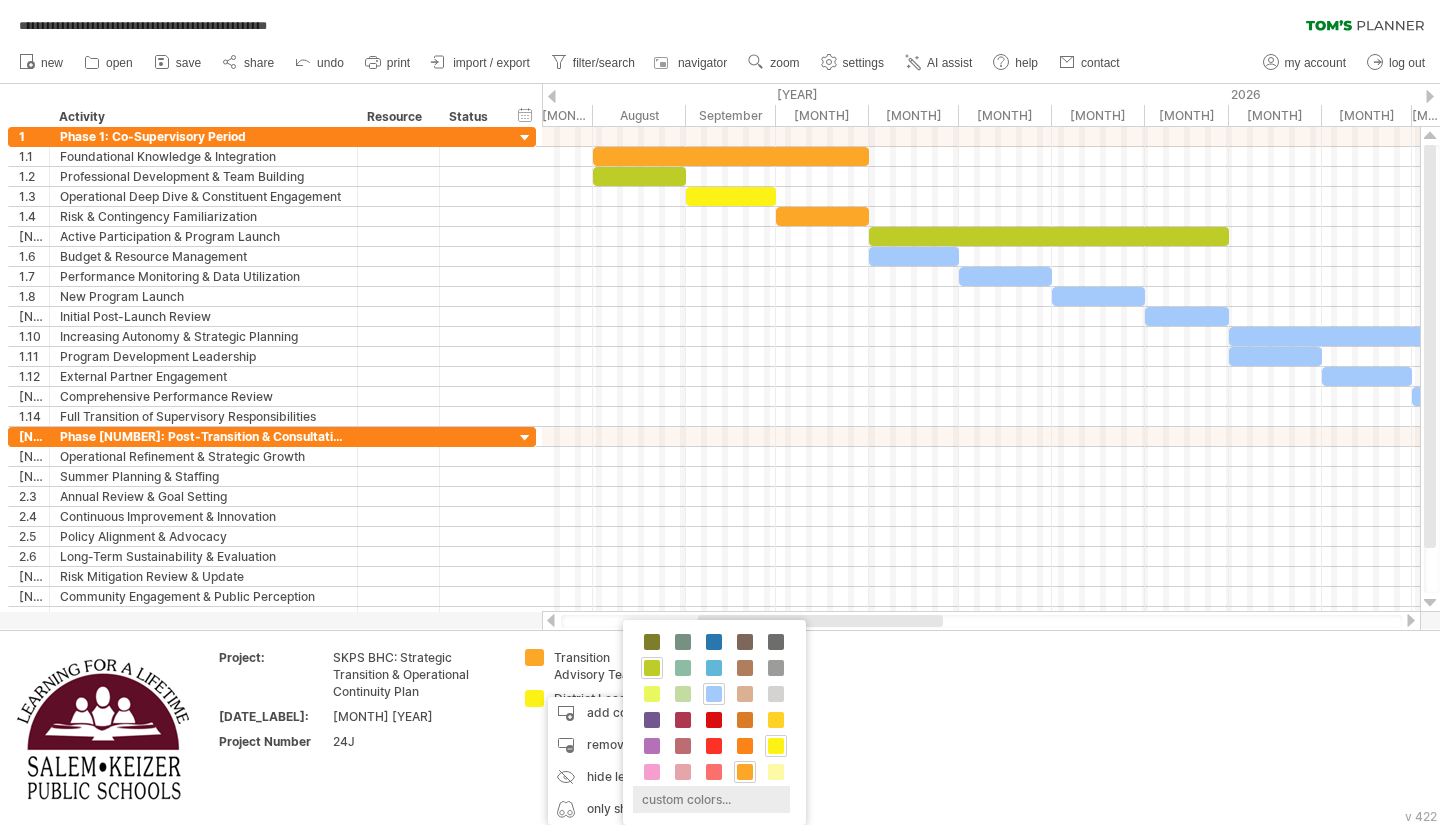 click on "custom colors..." at bounding box center (711, 799) 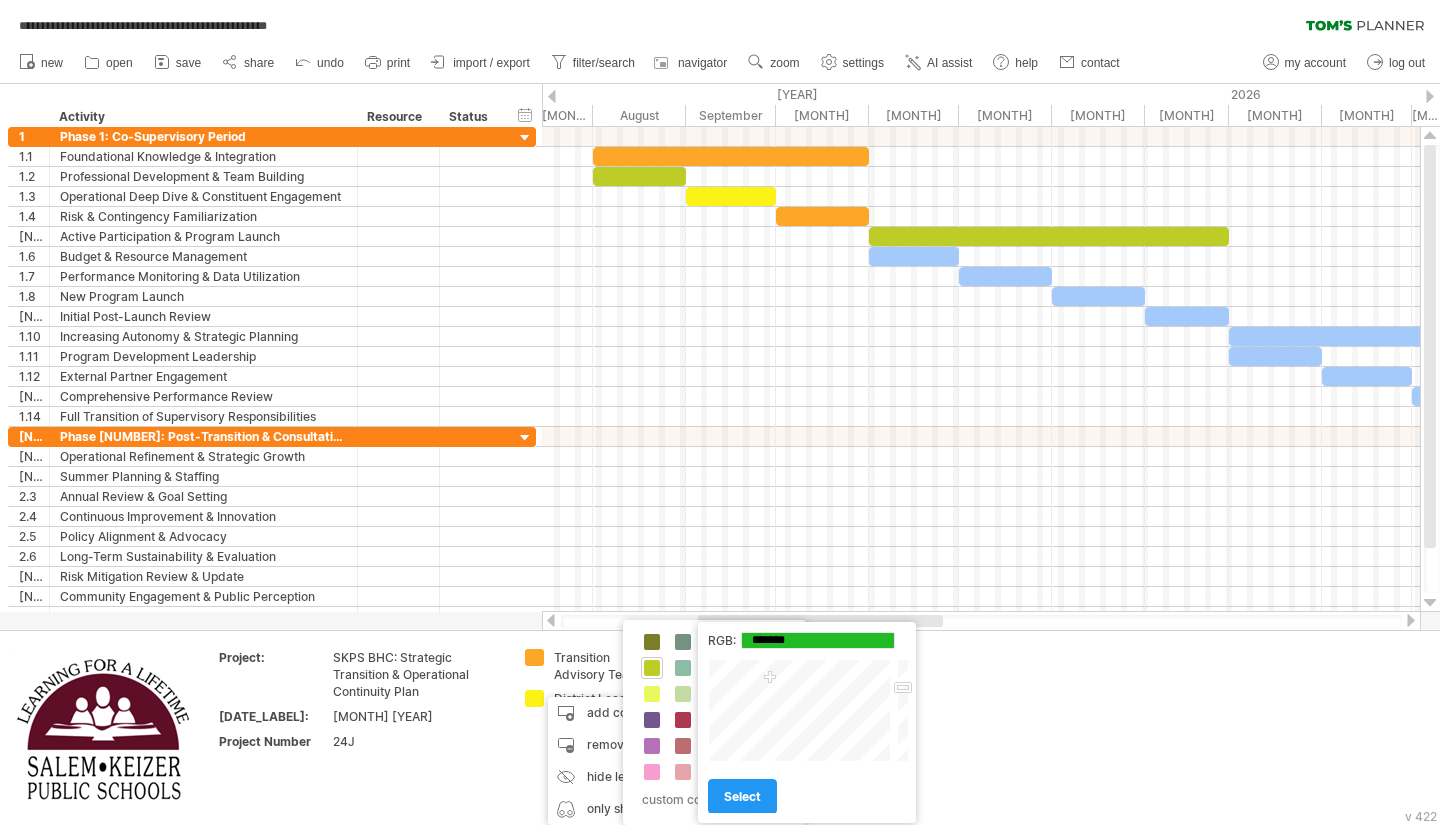 click at bounding box center (801, 710) 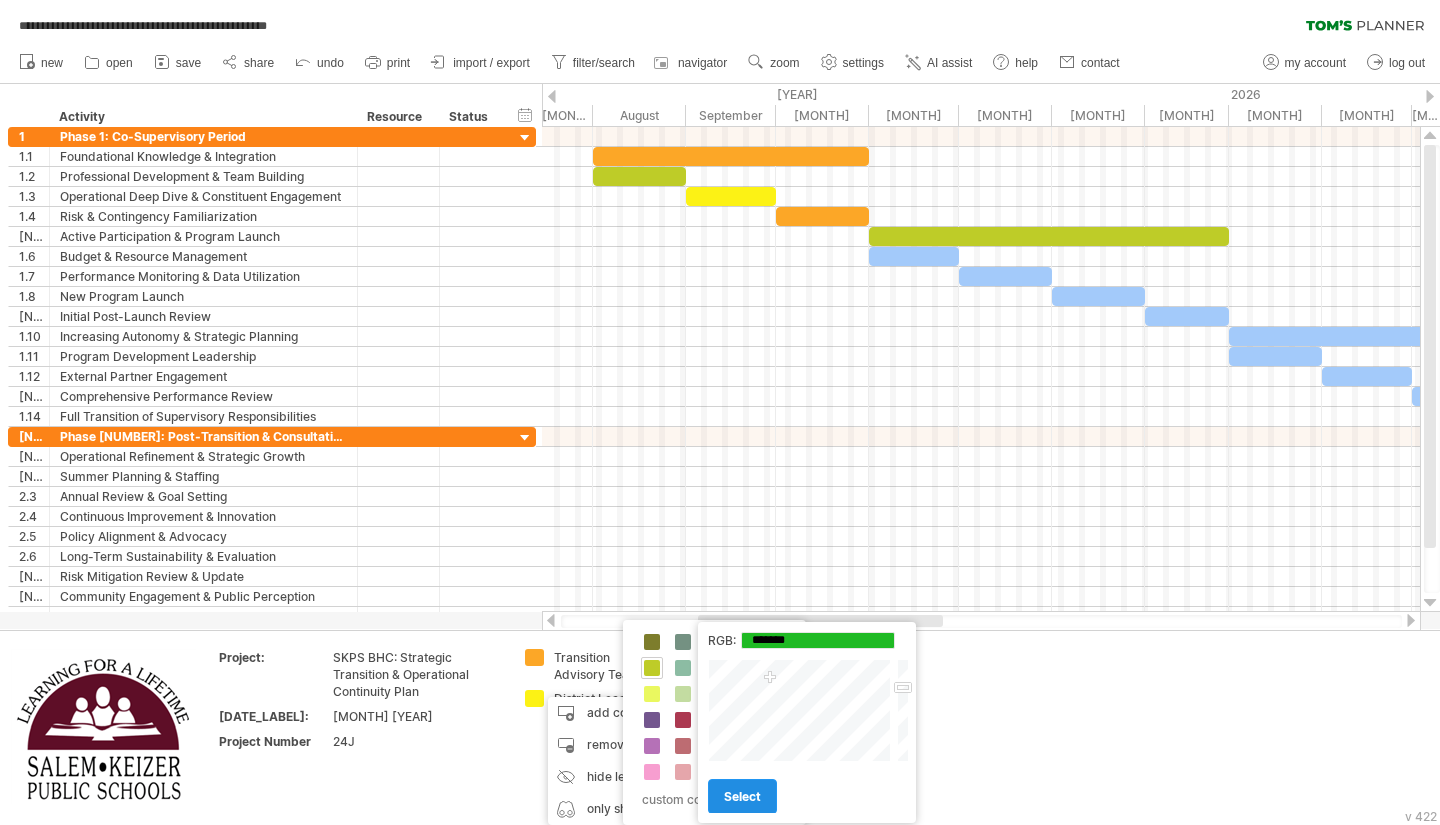 click on "select" at bounding box center (742, 796) 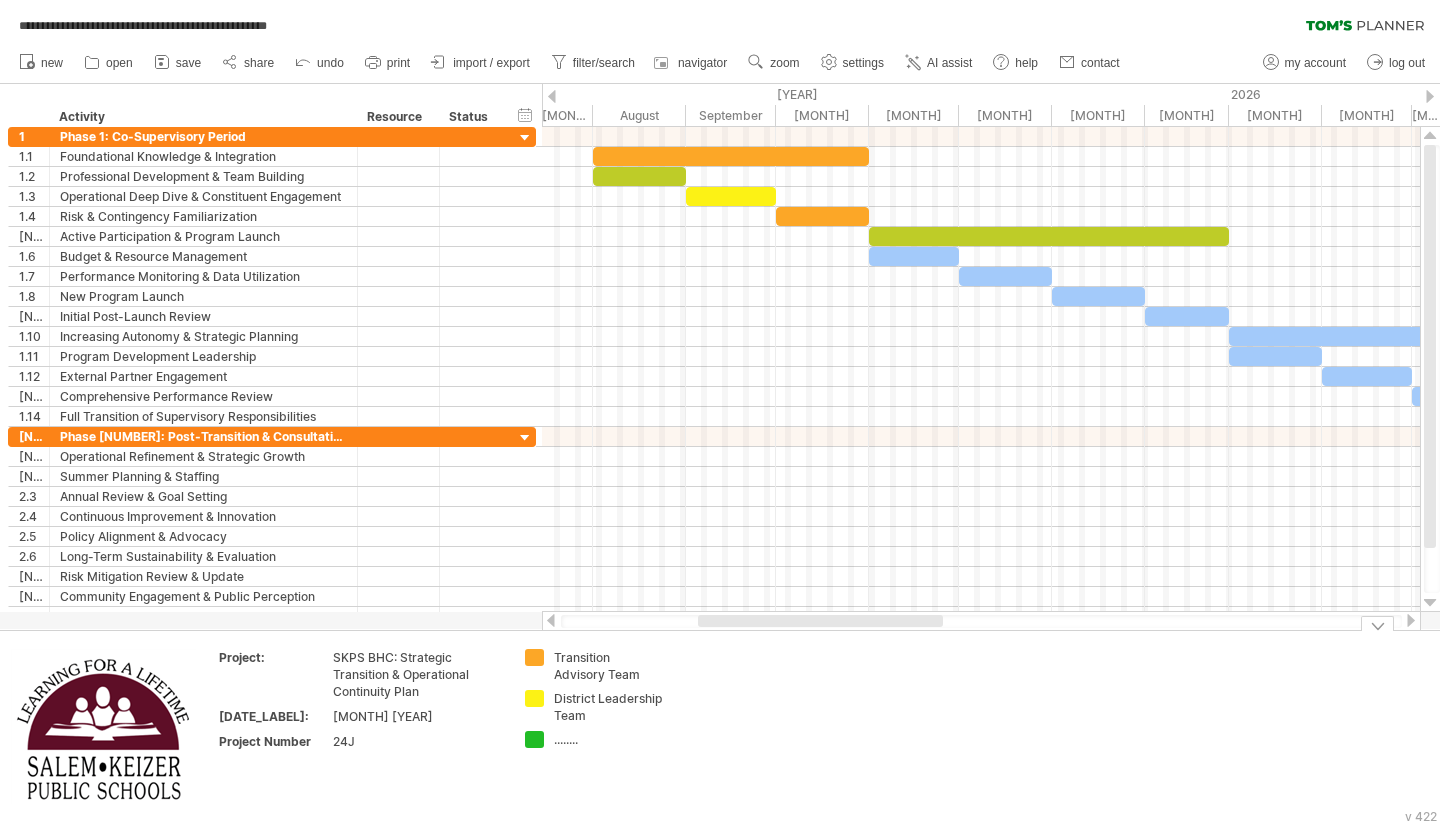 click on "........" at bounding box center [608, 666] 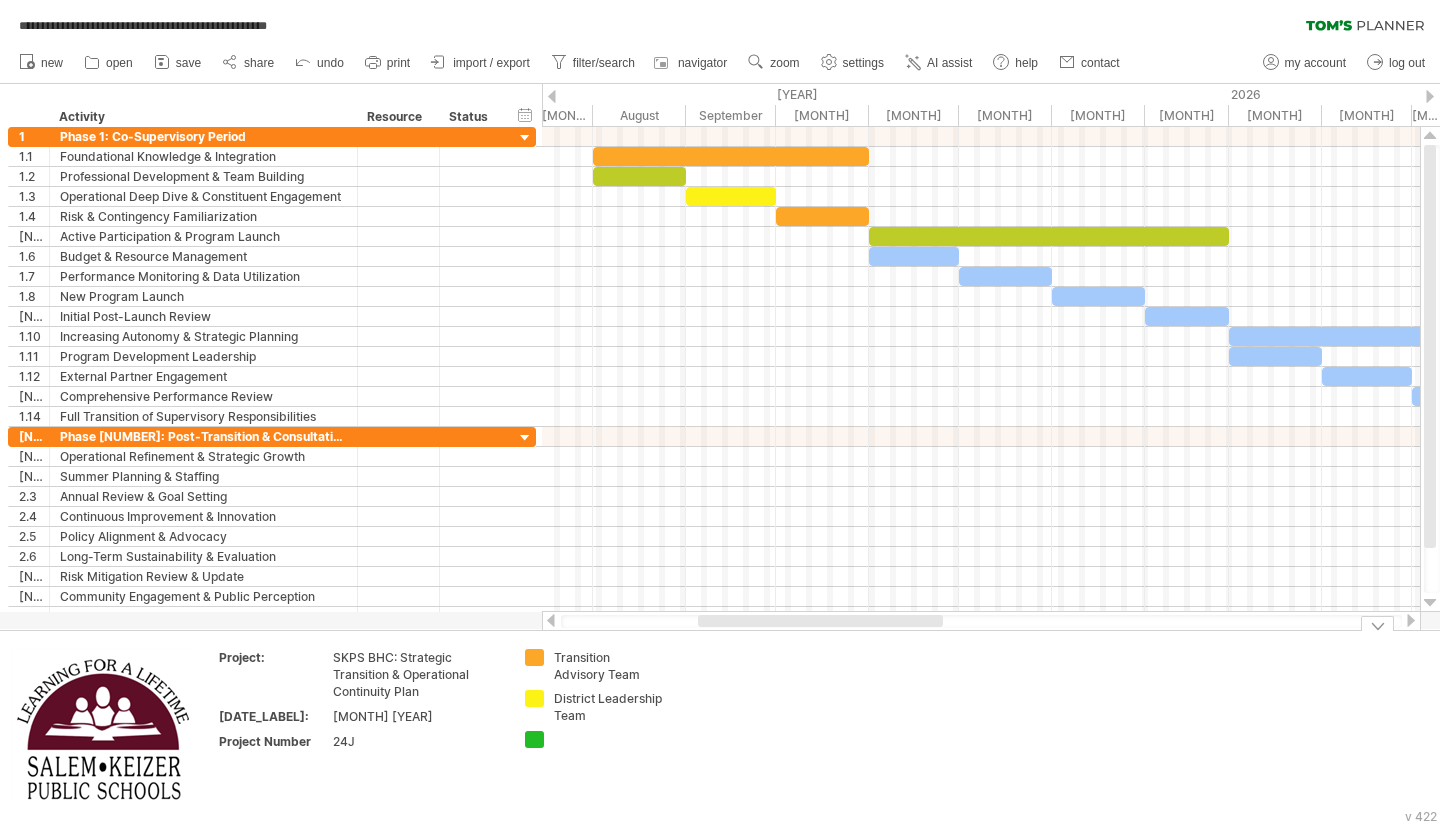 click on "Transition Advisory Team" at bounding box center (608, 666) 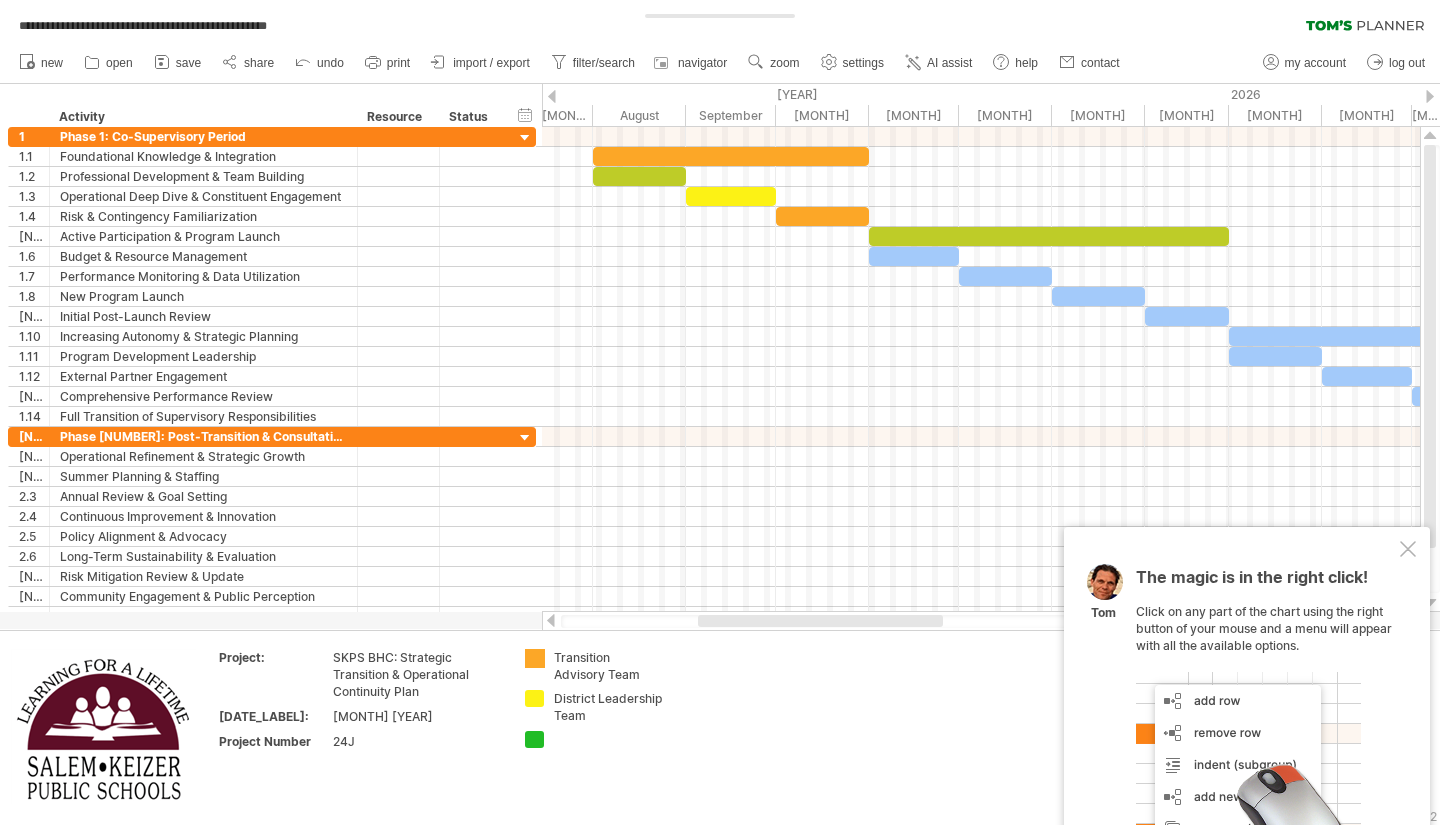 click on "**********" at bounding box center [720, 412] 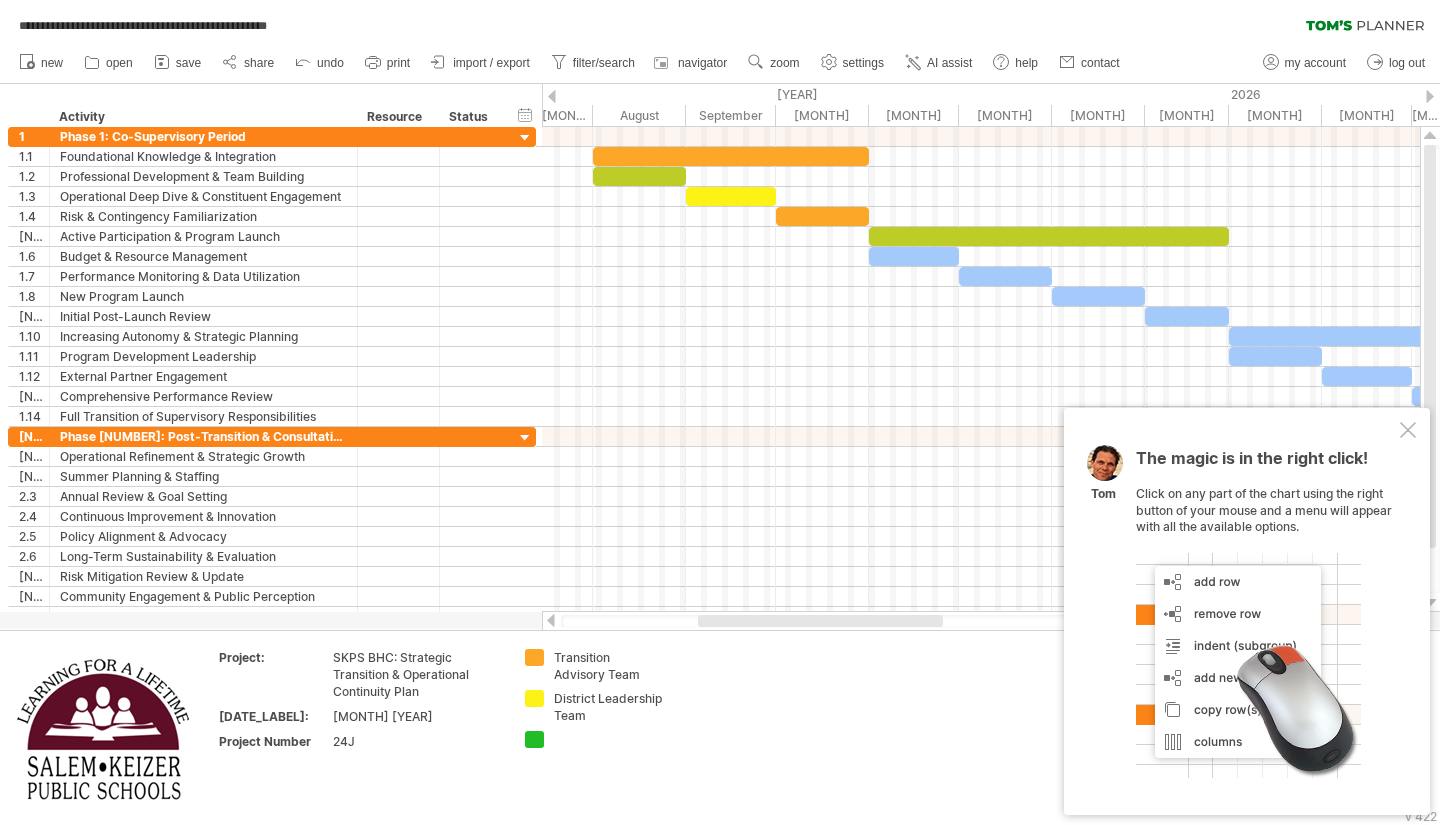 click on "Transition Advisory Team" at bounding box center [608, 666] 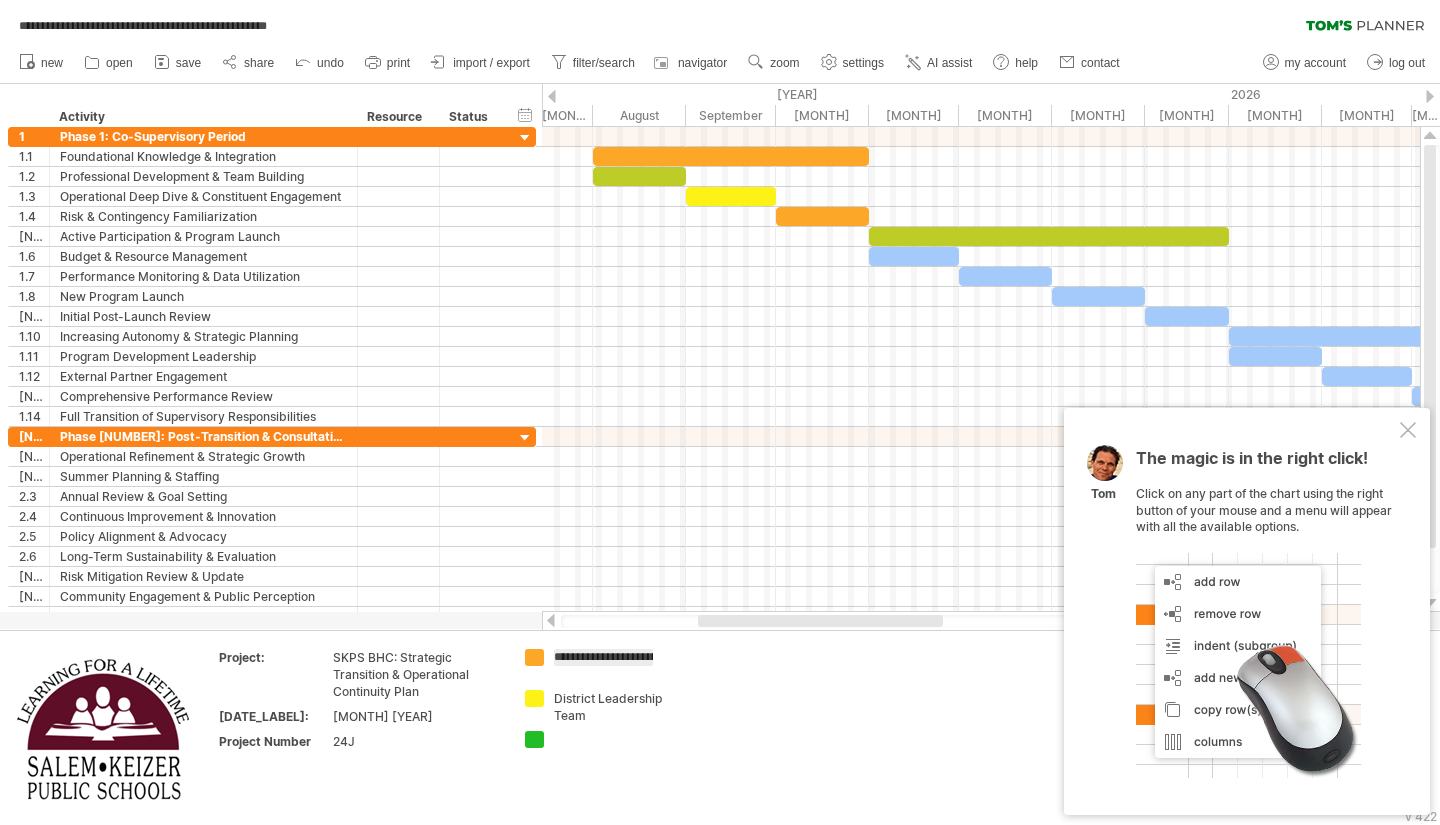 scroll, scrollTop: 0, scrollLeft: 46, axis: horizontal 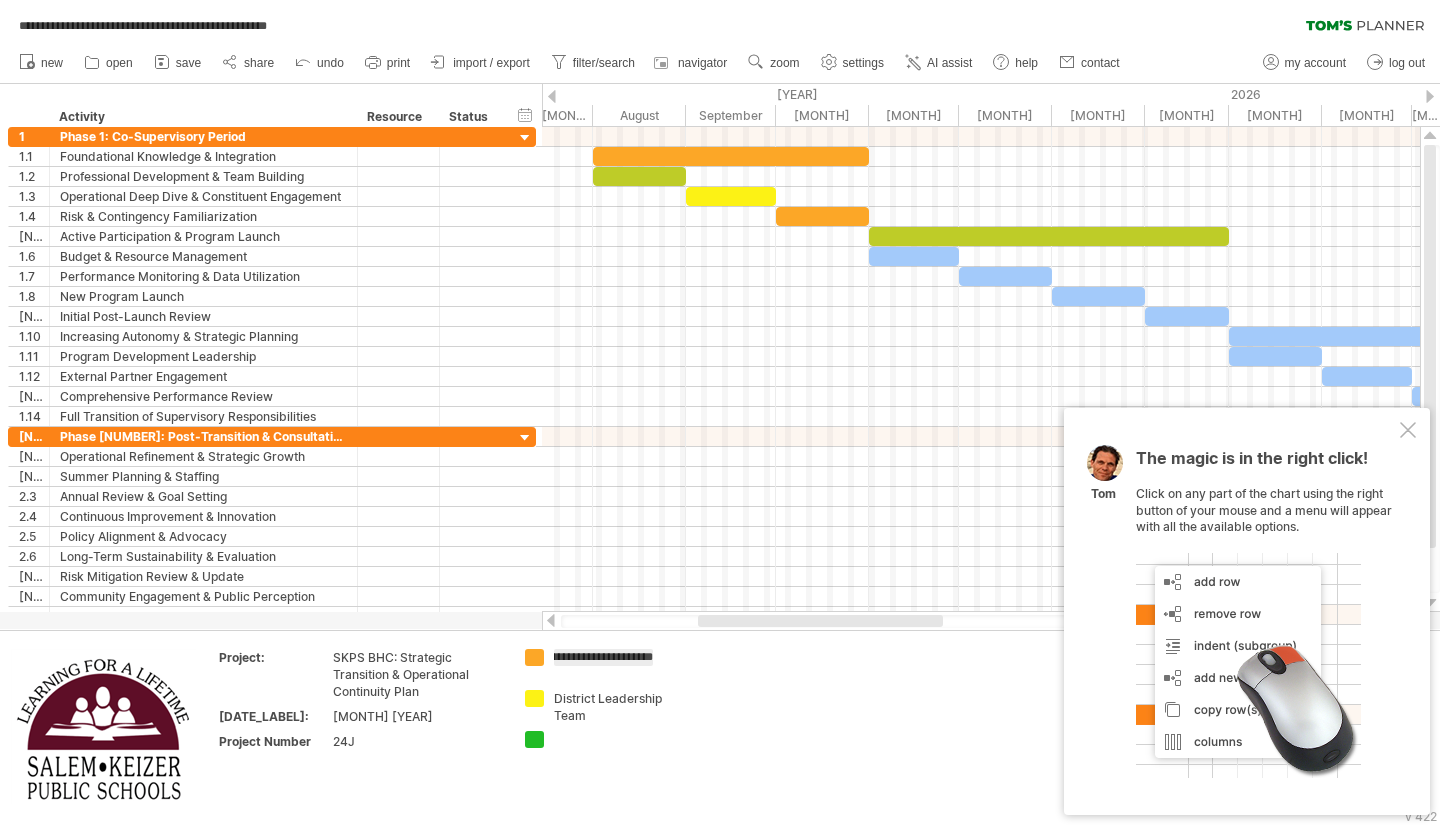 click on "**********" at bounding box center (603, 657) 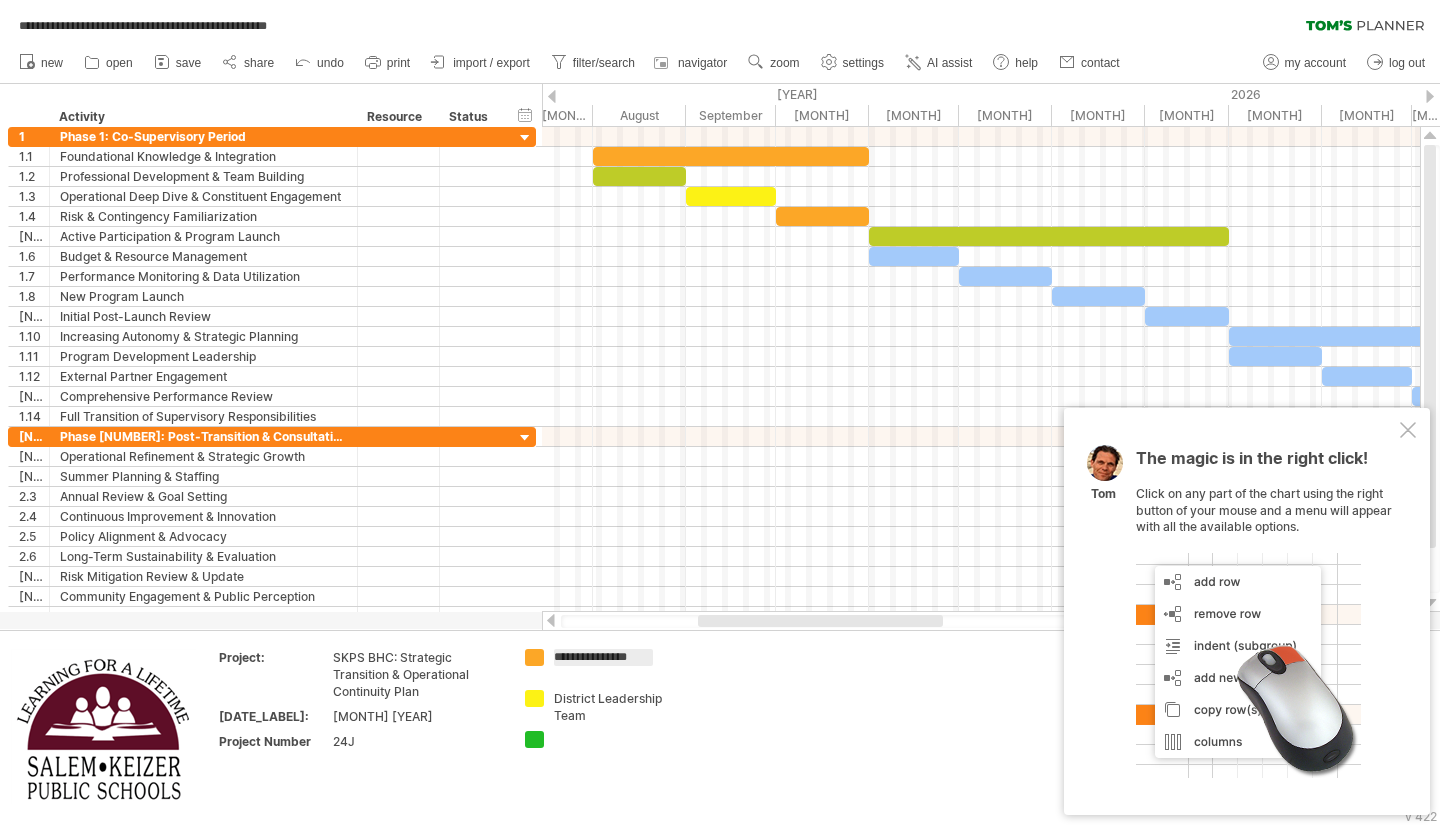 scroll, scrollTop: 0, scrollLeft: 0, axis: both 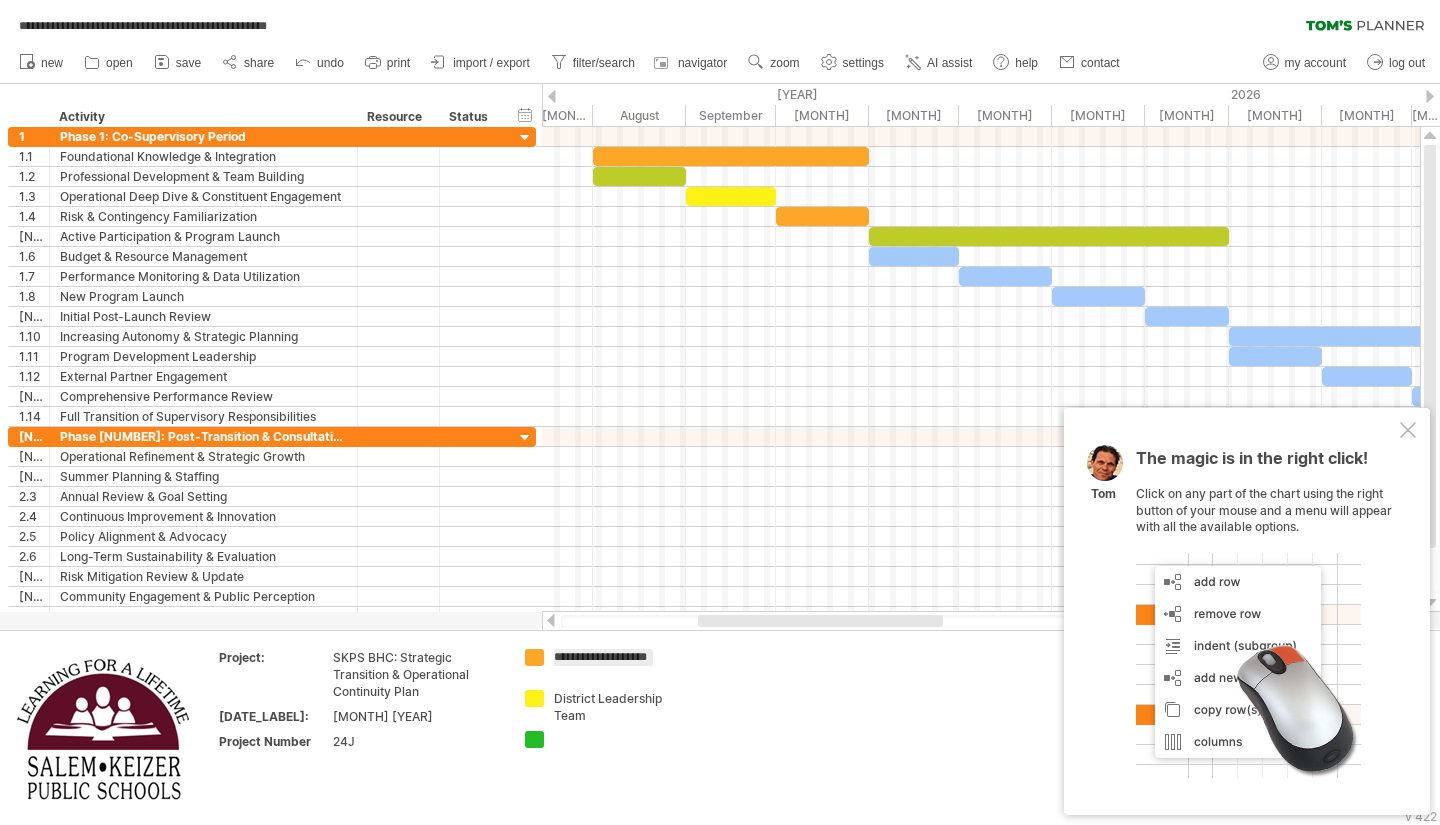 type on "**********" 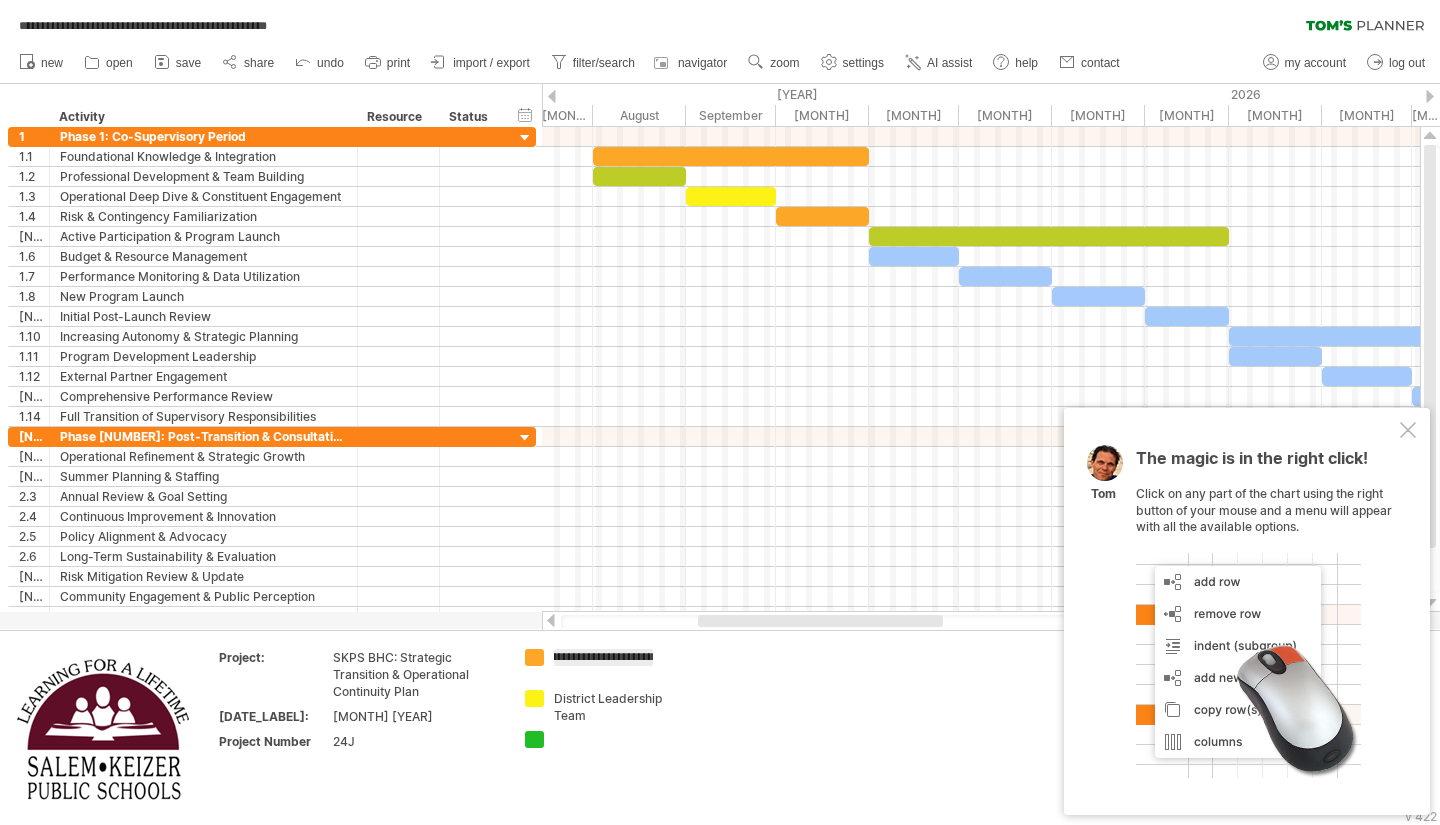 scroll, scrollTop: 0, scrollLeft: 13, axis: horizontal 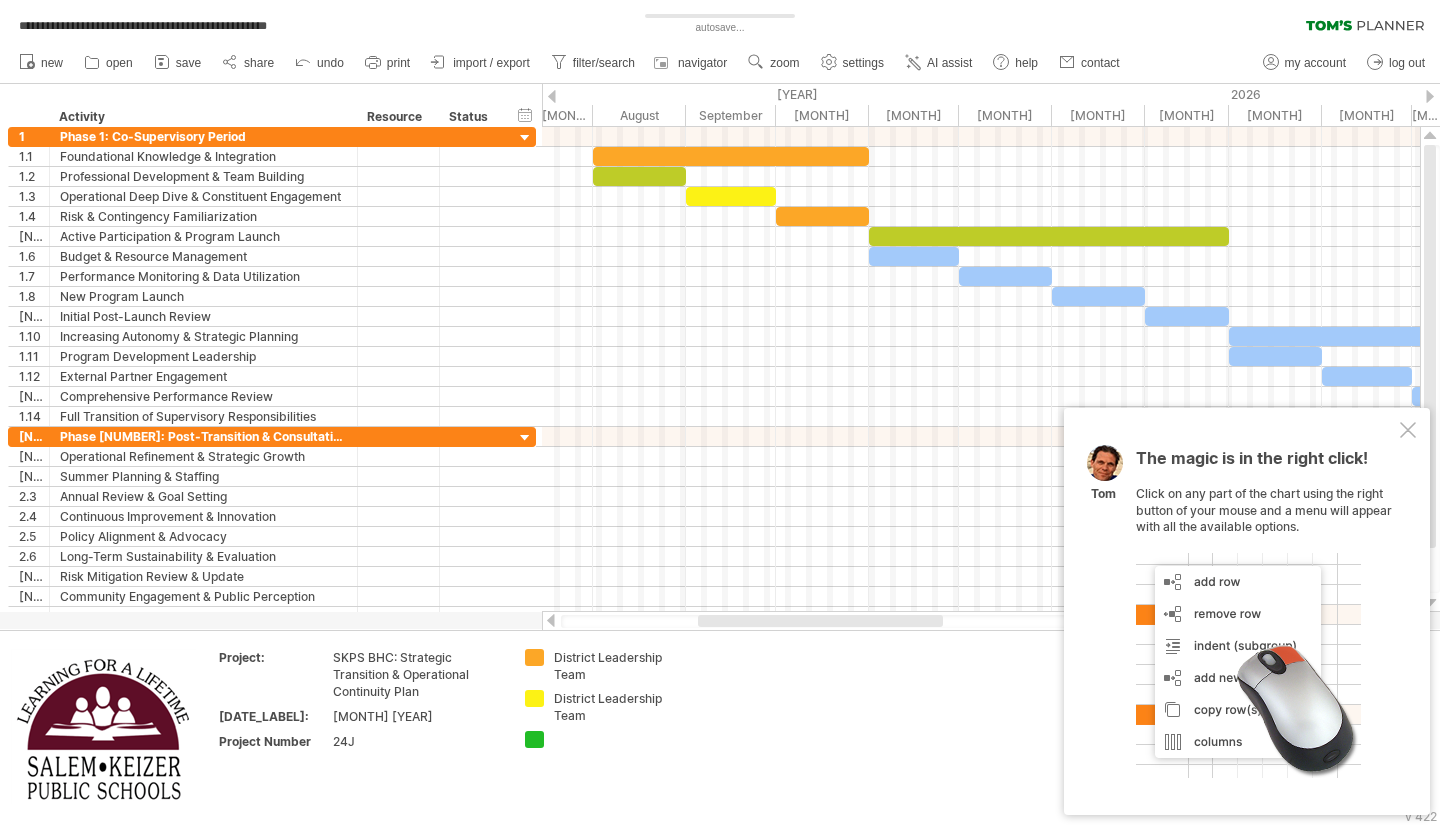 click on "District Leadership Team" at bounding box center [608, 666] 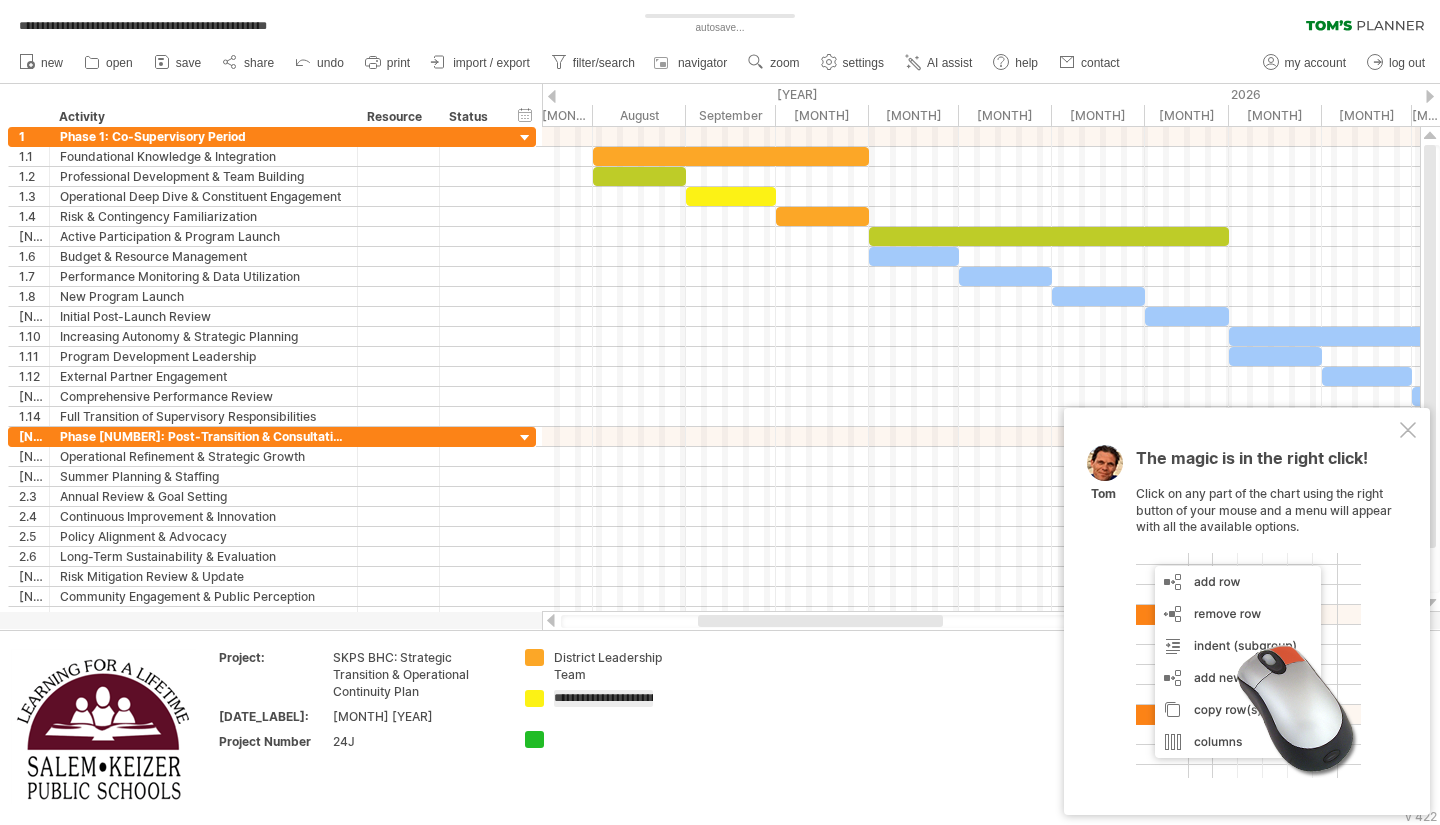 scroll, scrollTop: 0, scrollLeft: 44, axis: horizontal 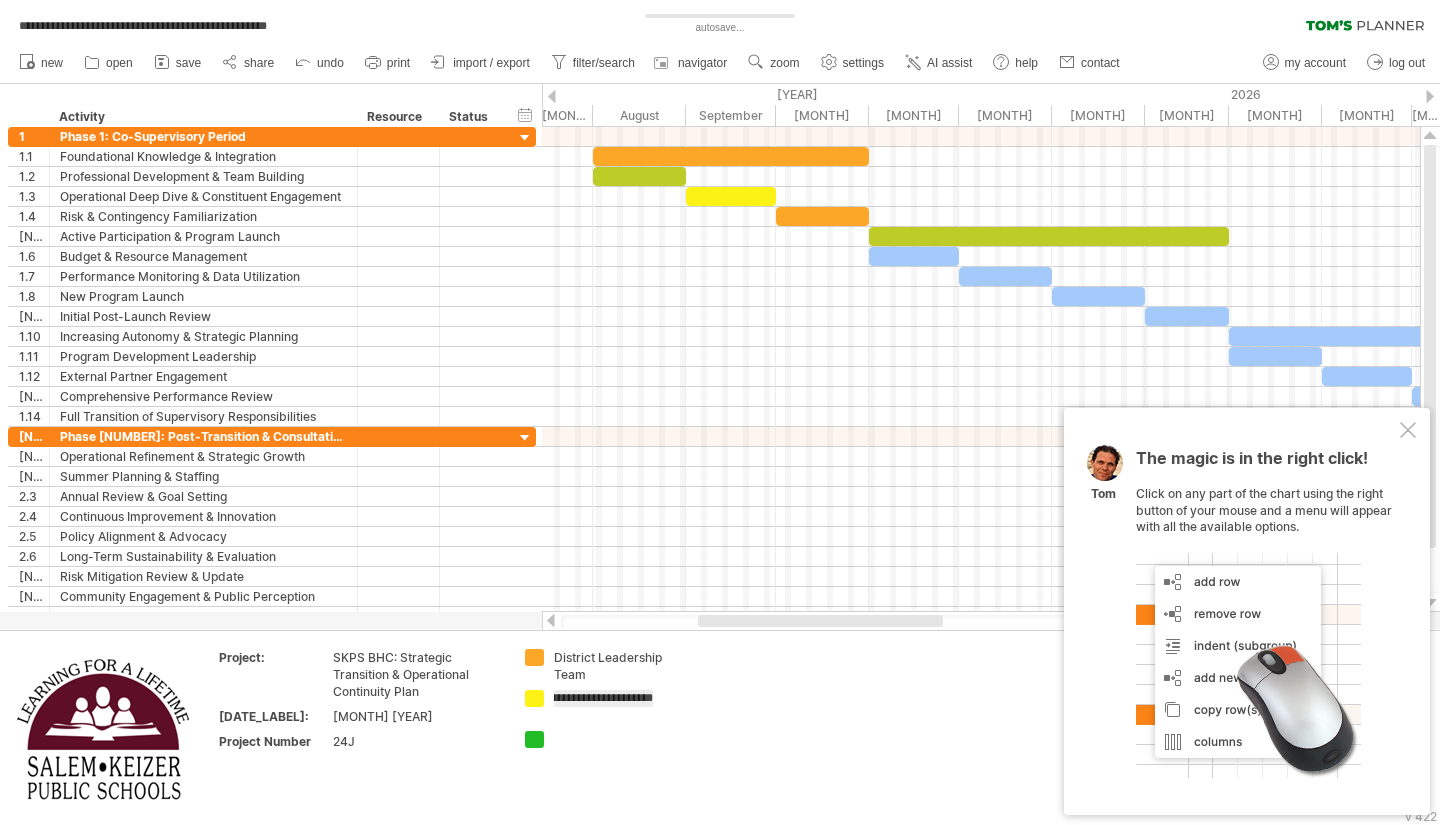 click on "**********" at bounding box center [603, 698] 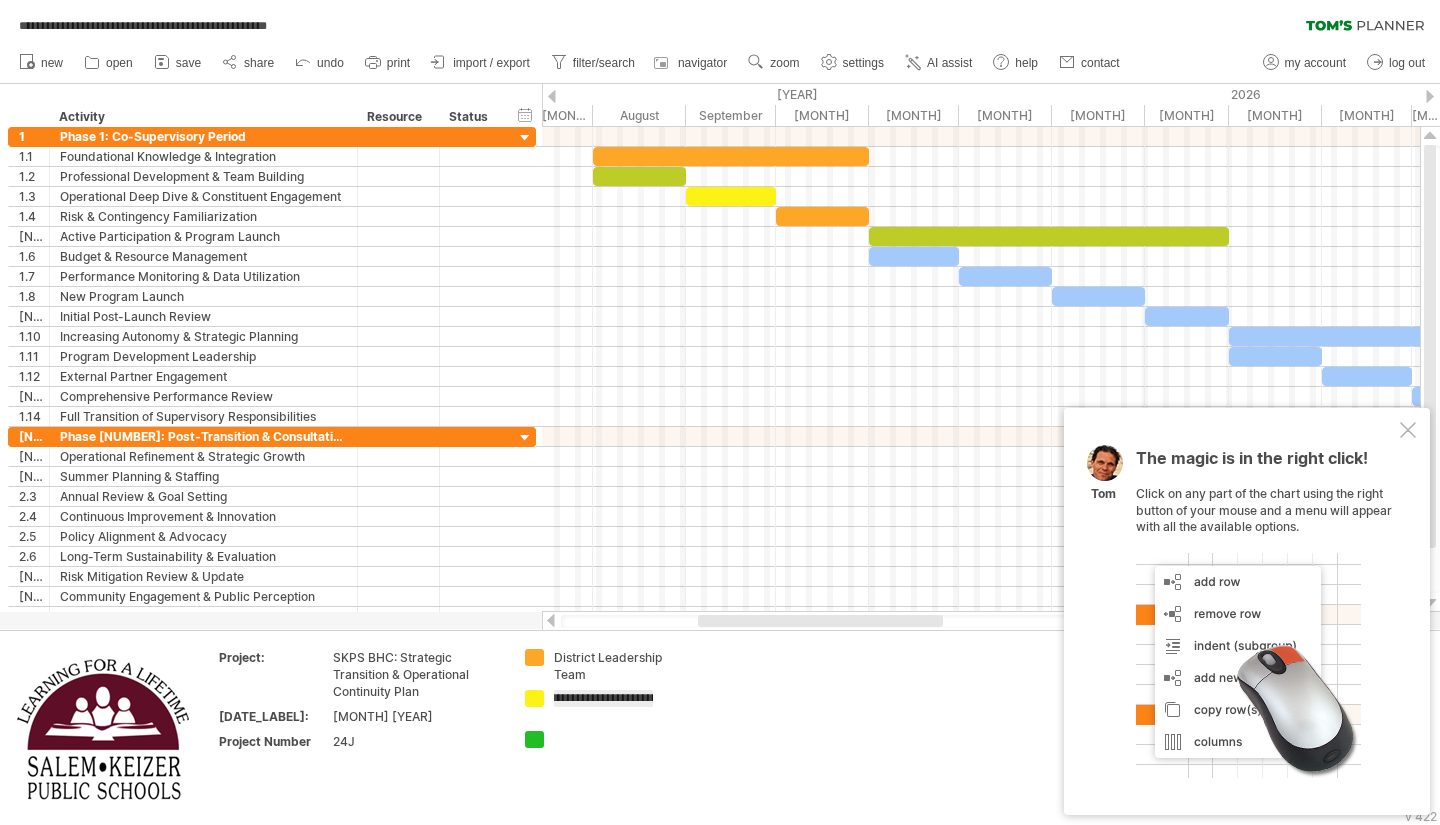 scroll, scrollTop: 0, scrollLeft: 12, axis: horizontal 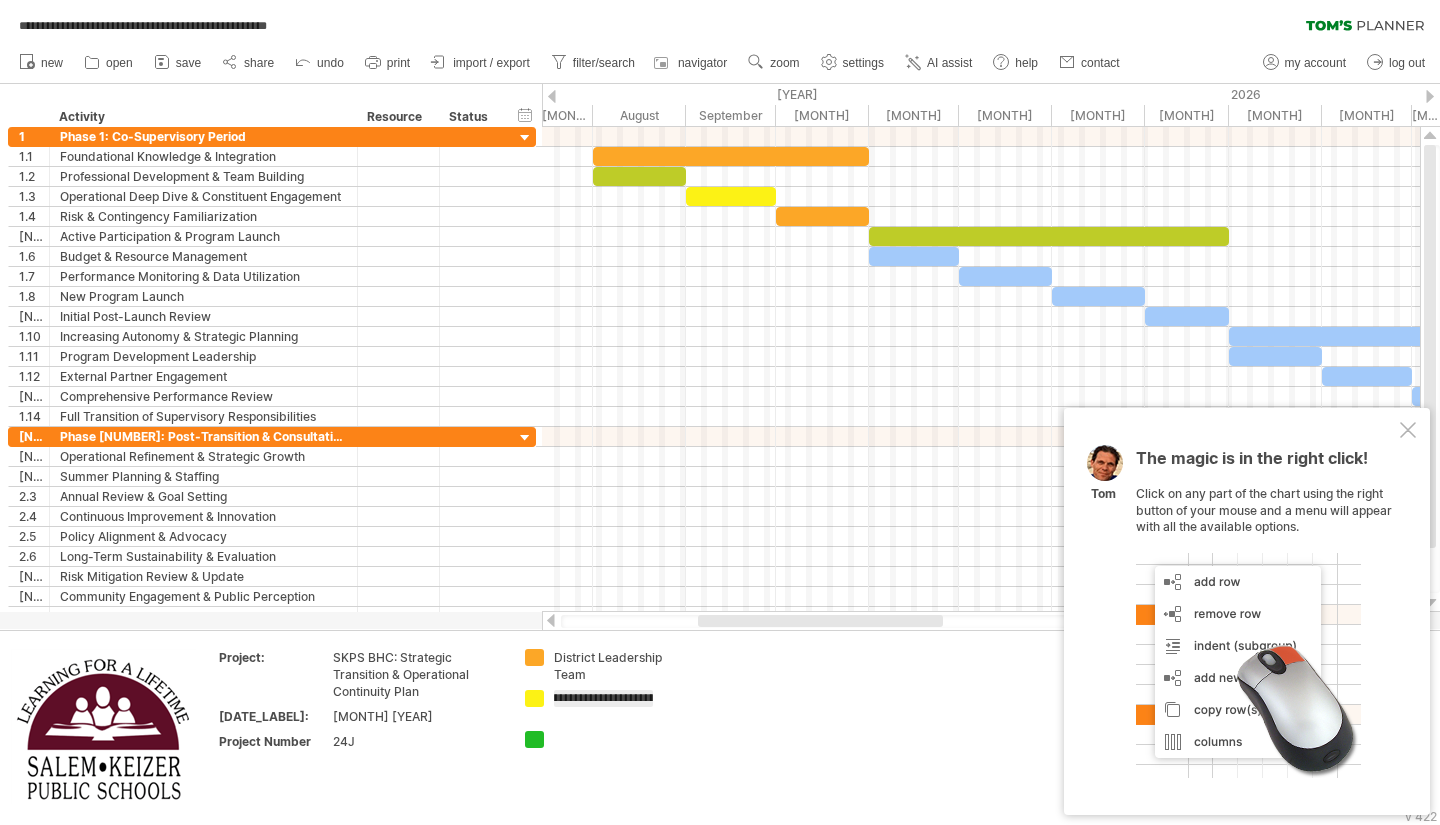 click on "**********" at bounding box center (603, 698) 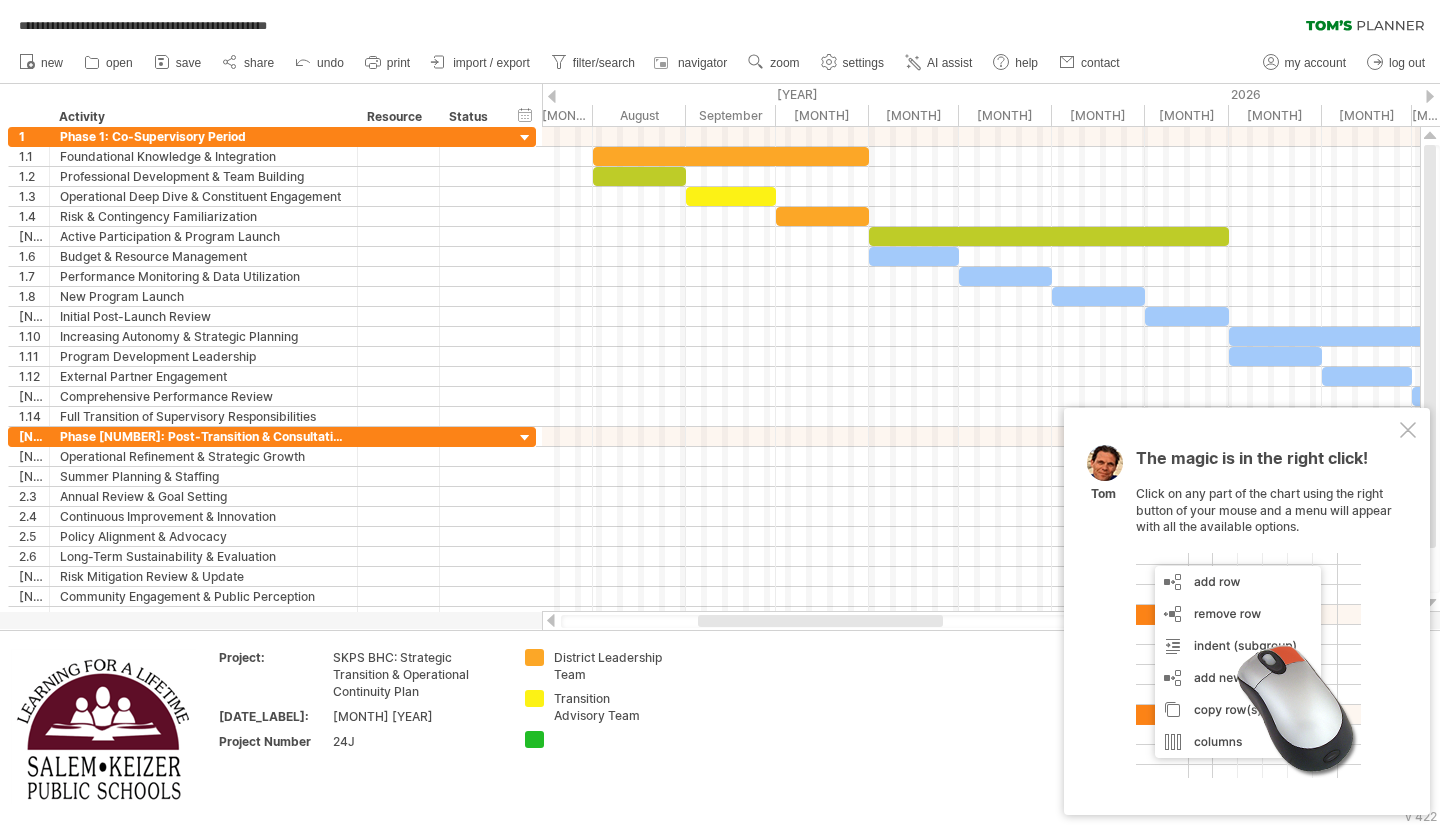 click at bounding box center [608, 666] 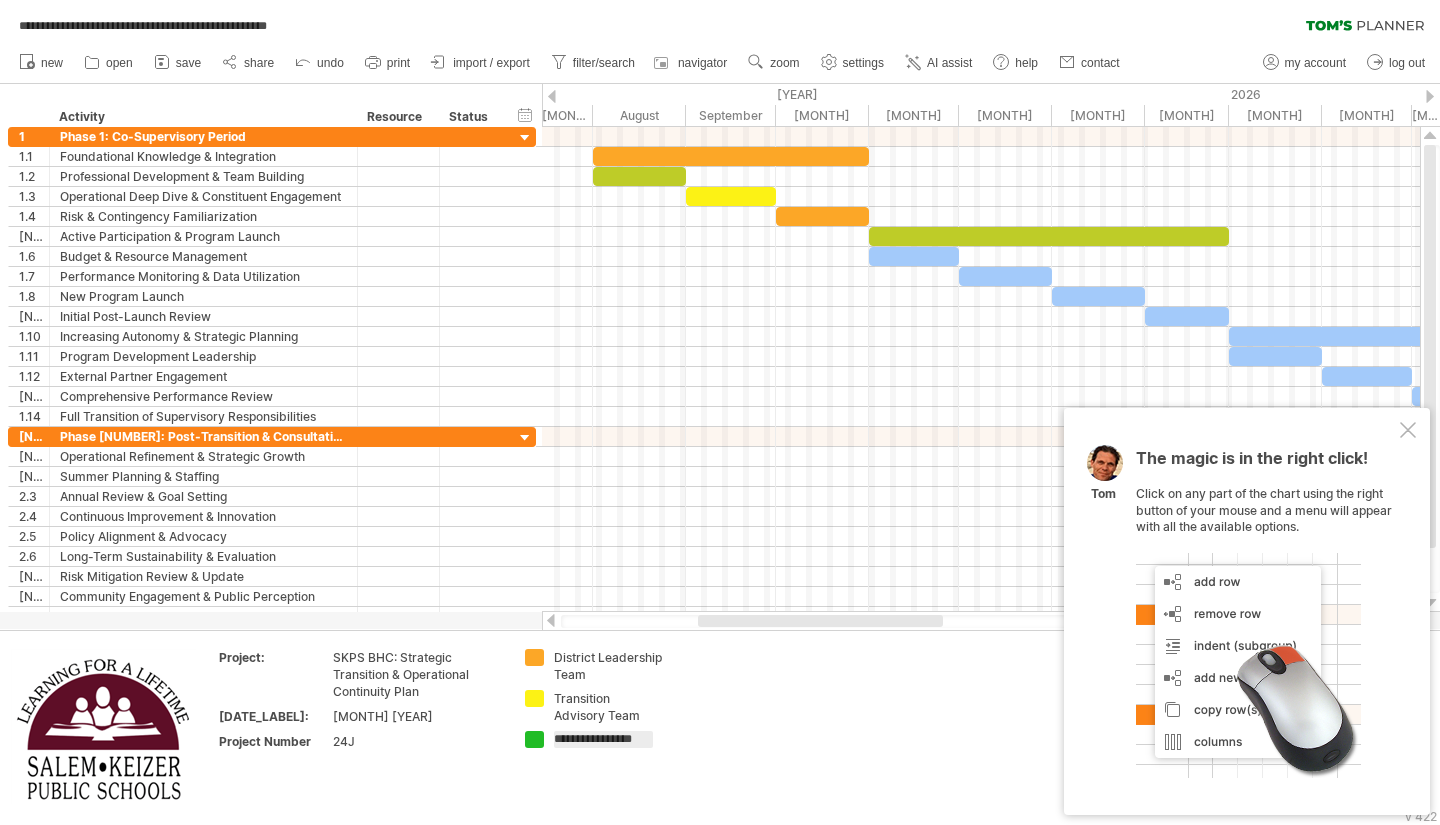 type on "**********" 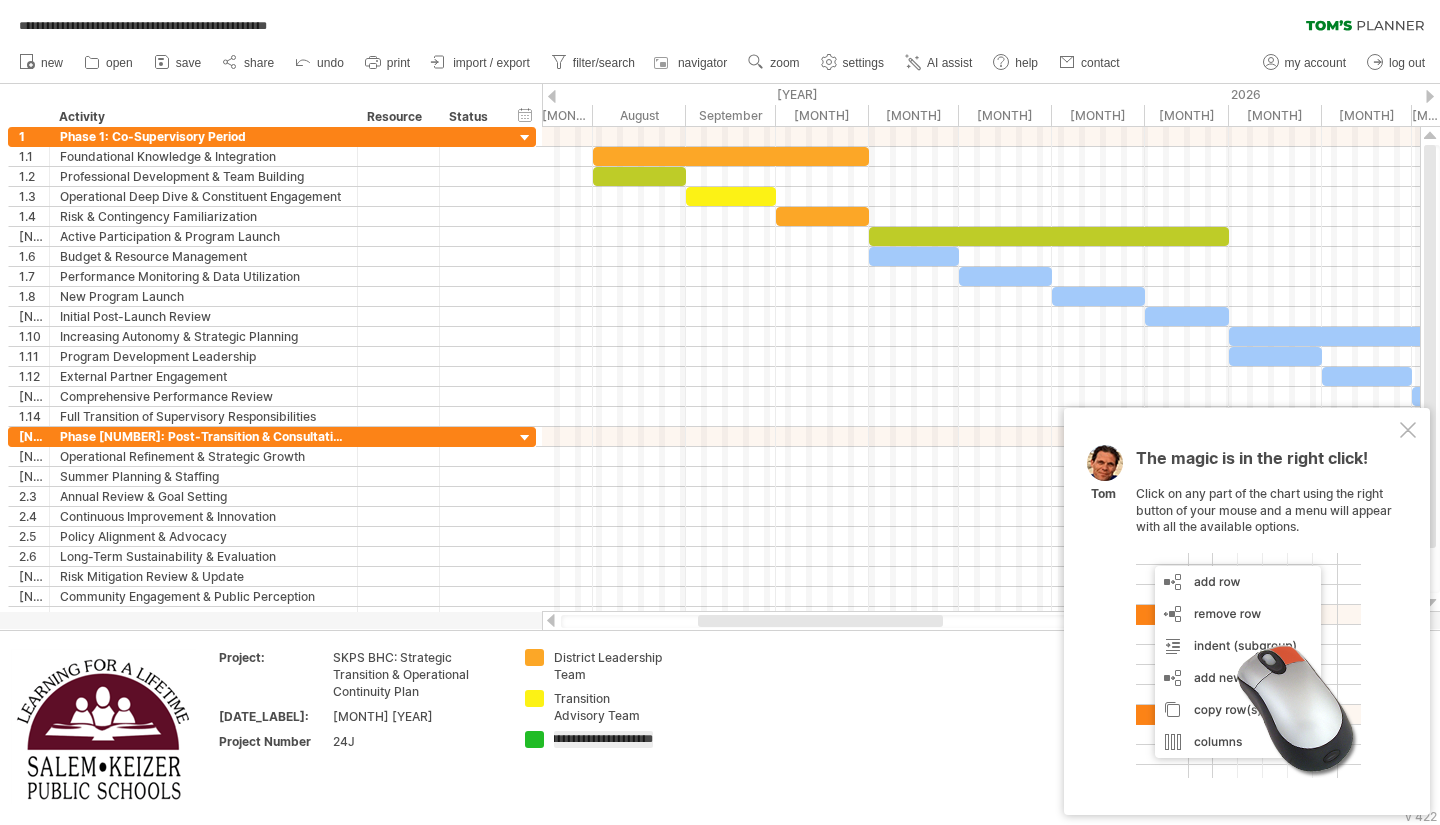 scroll, scrollTop: 0, scrollLeft: 81, axis: horizontal 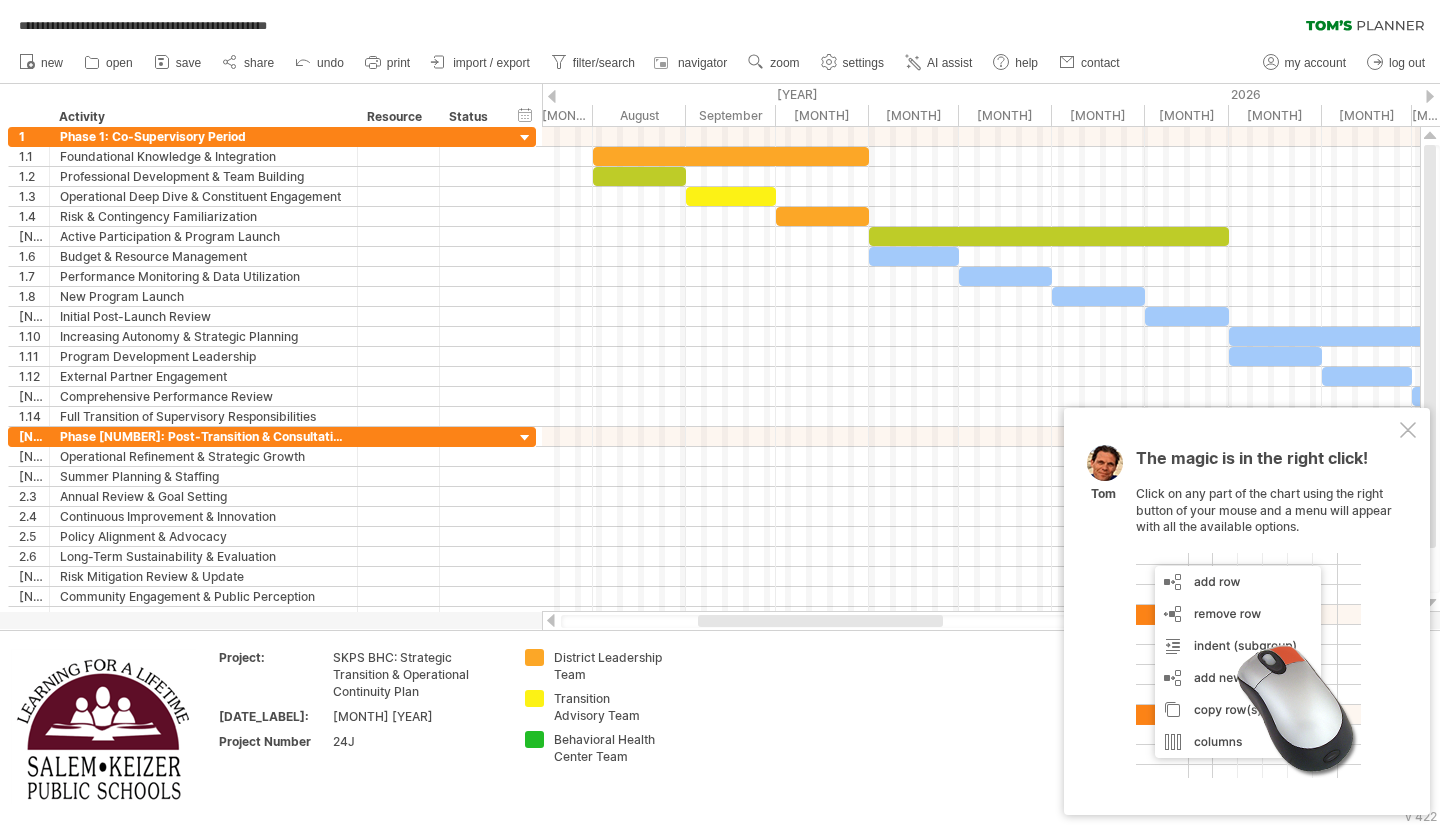 click on "District Leadership Team Transition Advisory Team Behavioral Health Center Team" at bounding box center [594, 728] 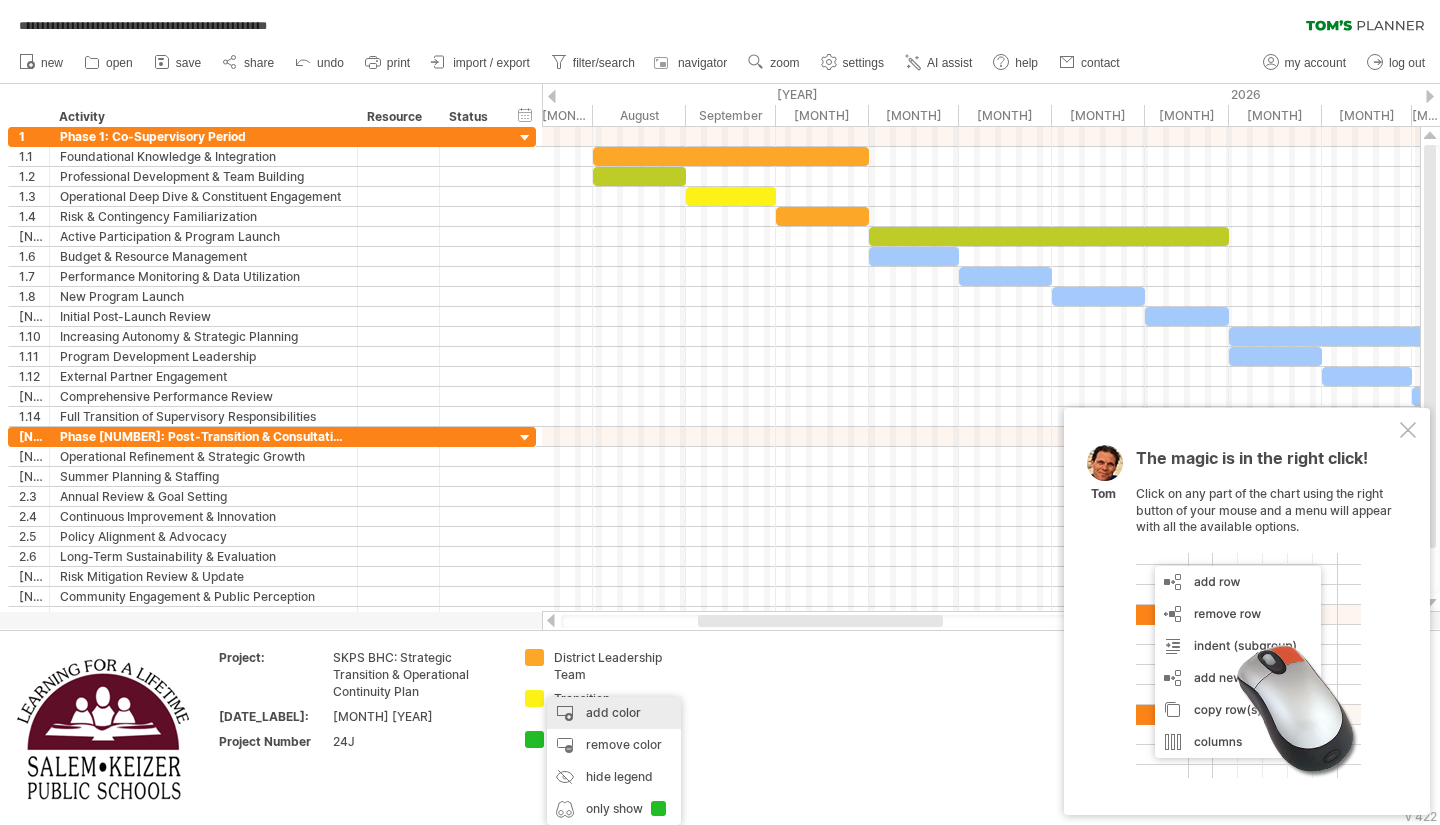 click on "add color" at bounding box center [614, 713] 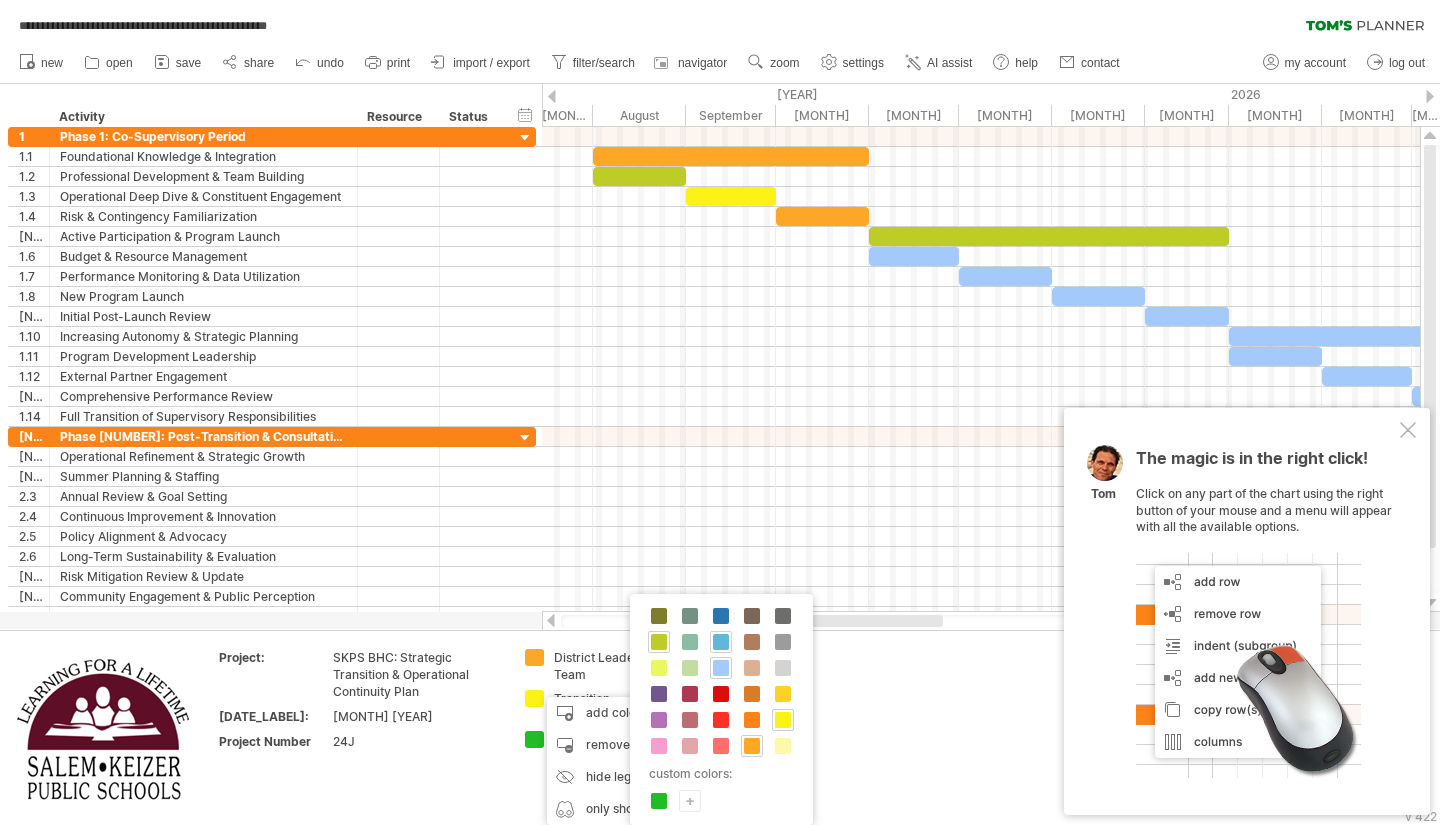 click at bounding box center (721, 642) 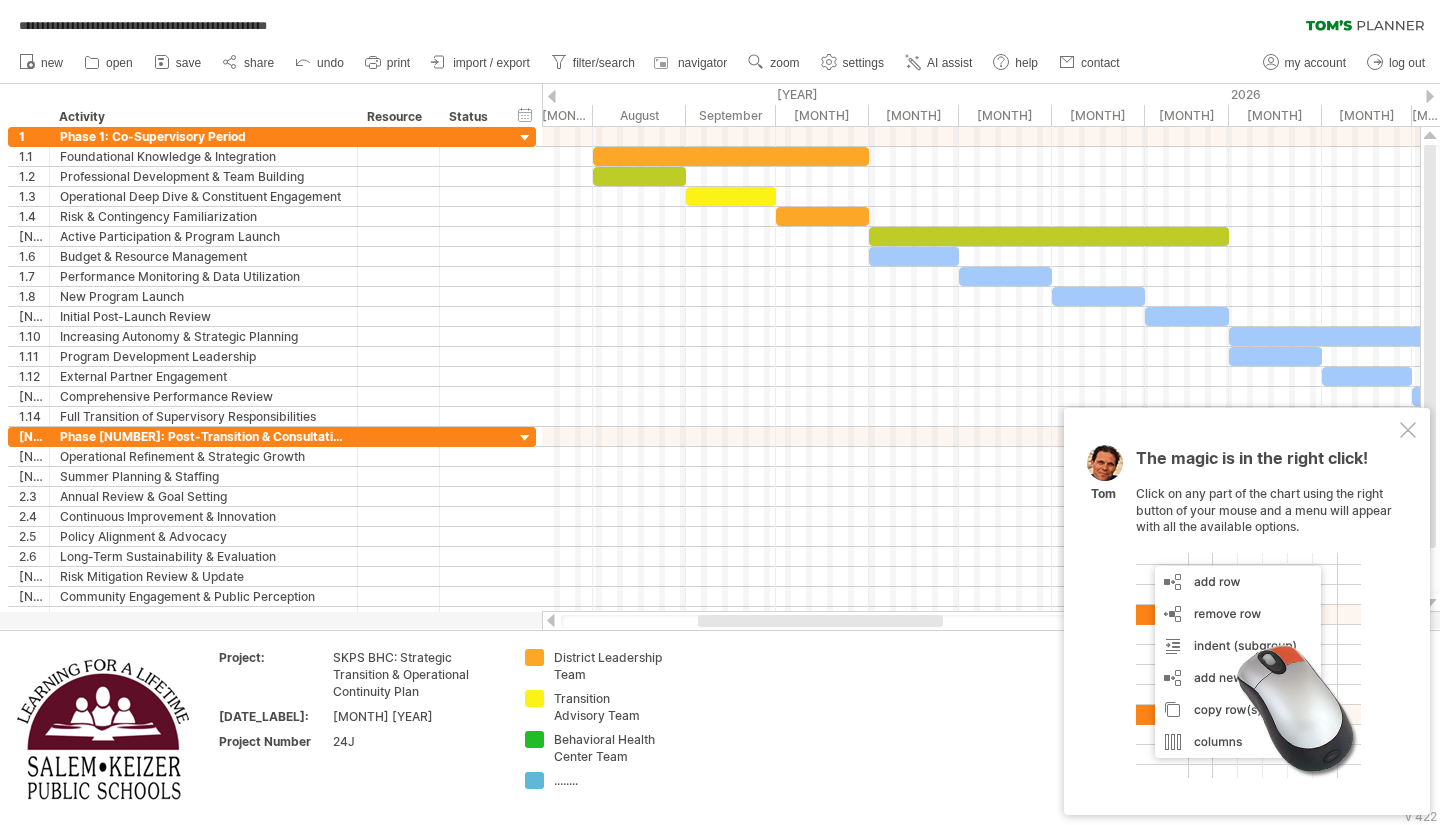 click on "........" at bounding box center [608, 666] 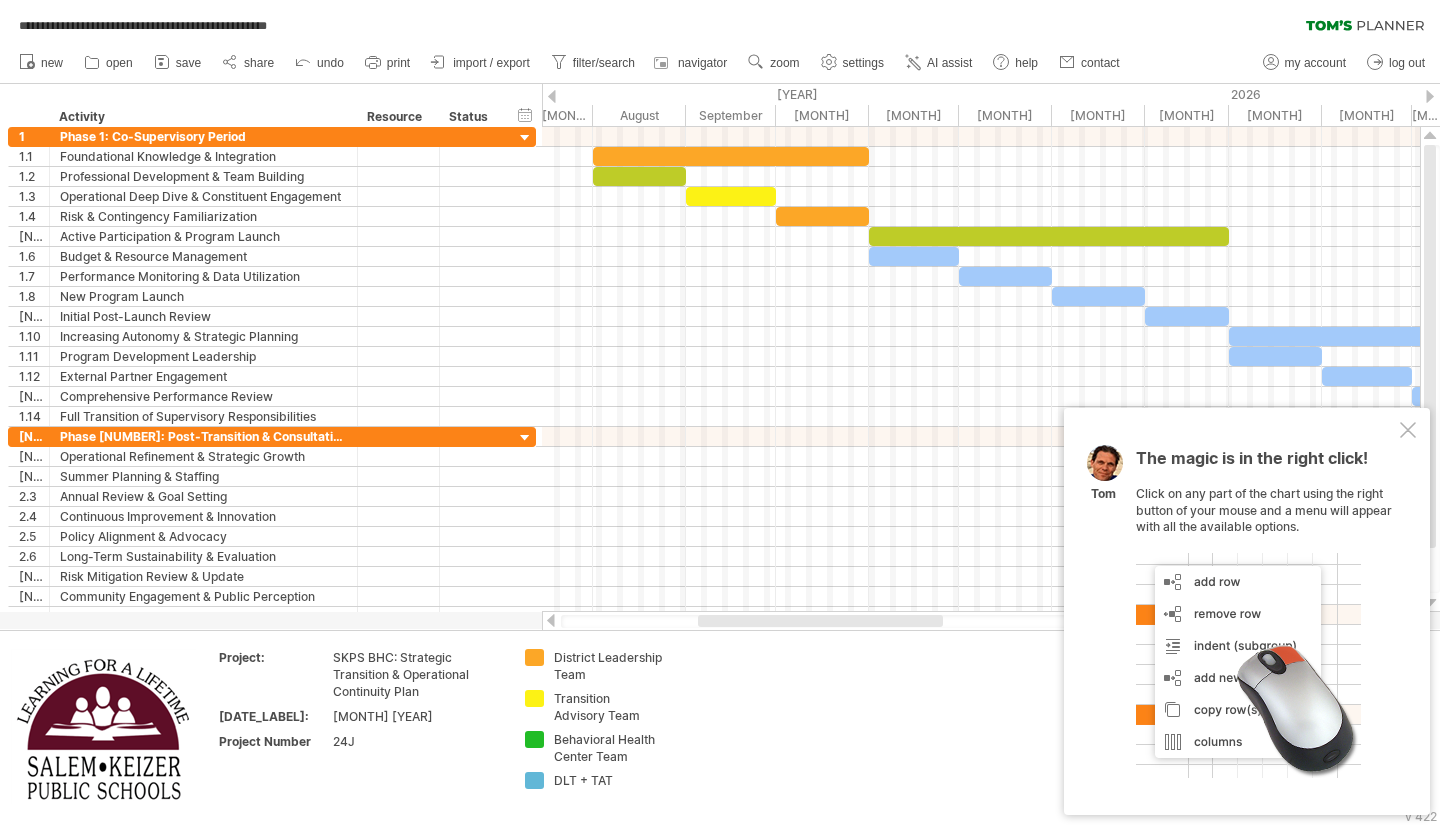 click on "District Leadership Team" at bounding box center [608, 666] 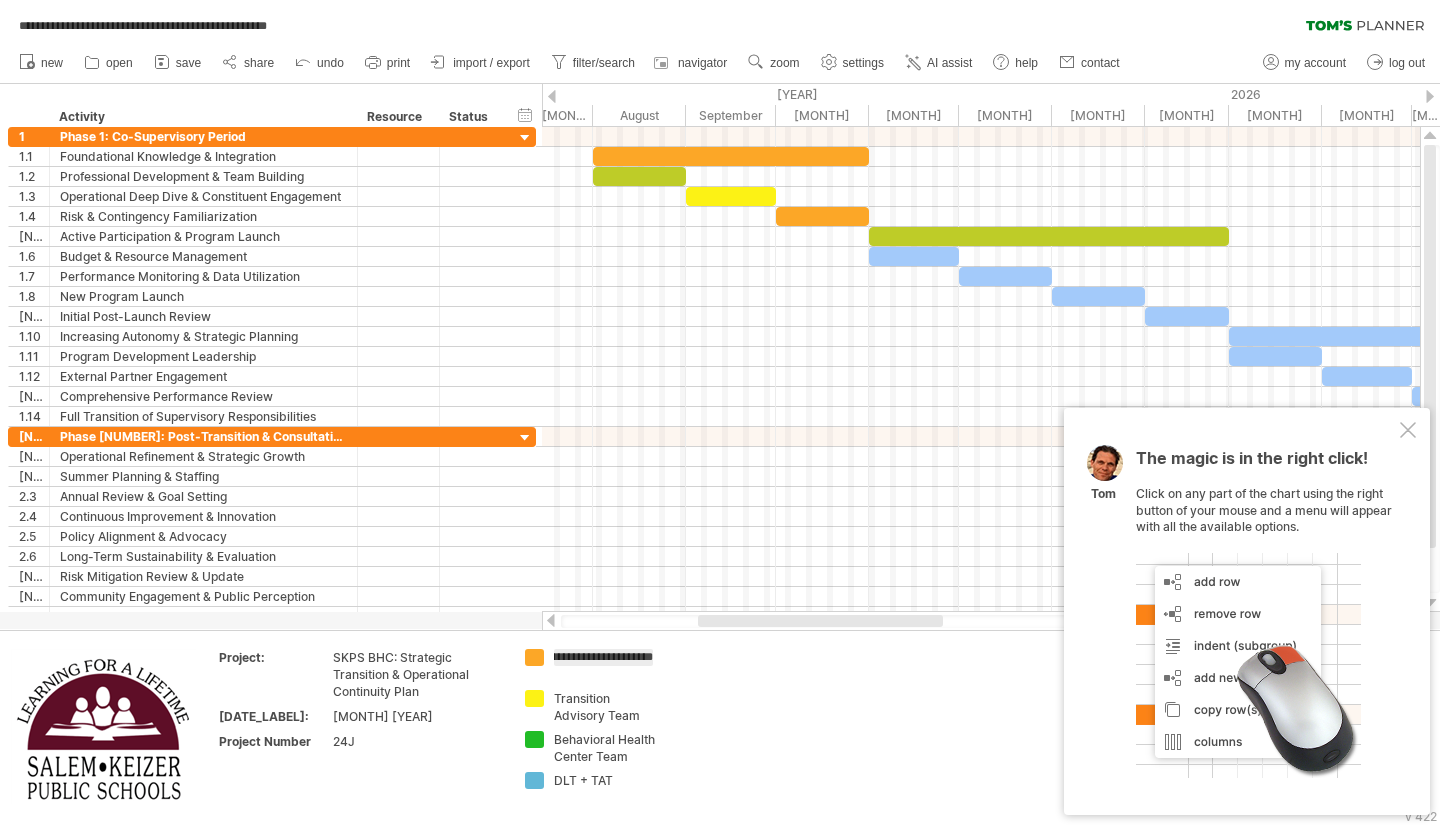 scroll, scrollTop: 0, scrollLeft: 78, axis: horizontal 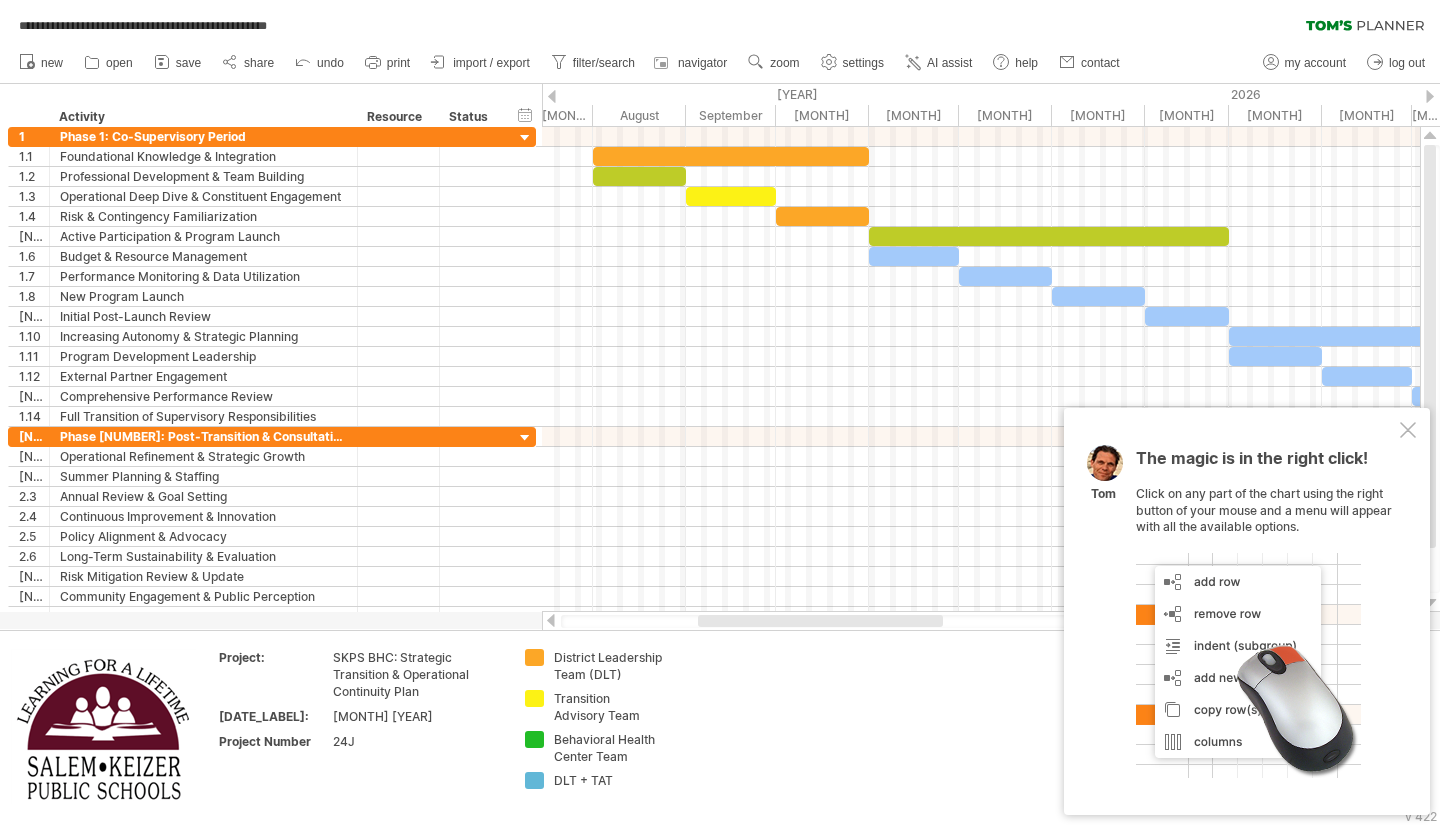click on "Transition Advisory Team" at bounding box center [608, 666] 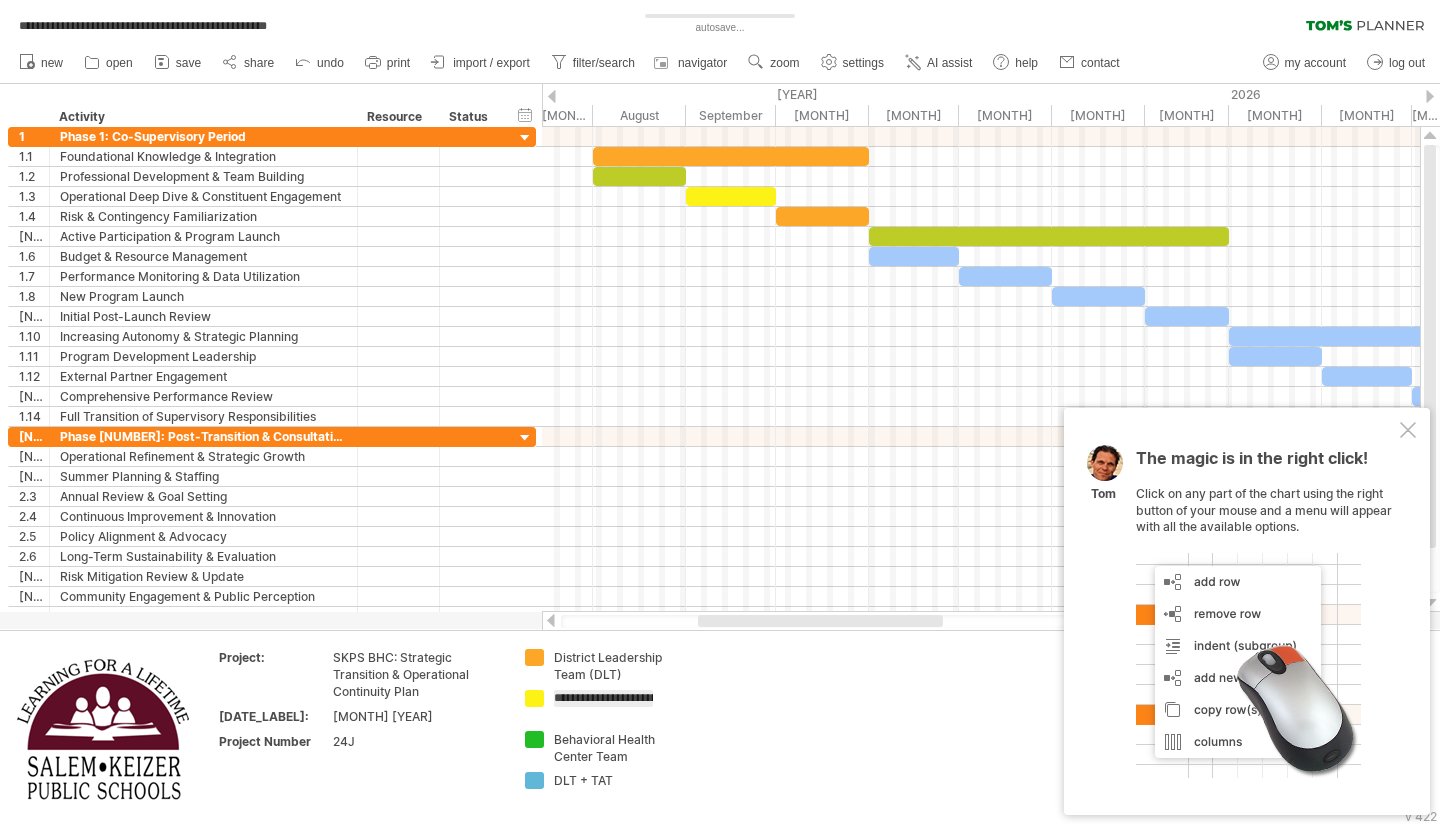 scroll, scrollTop: 0, scrollLeft: 46, axis: horizontal 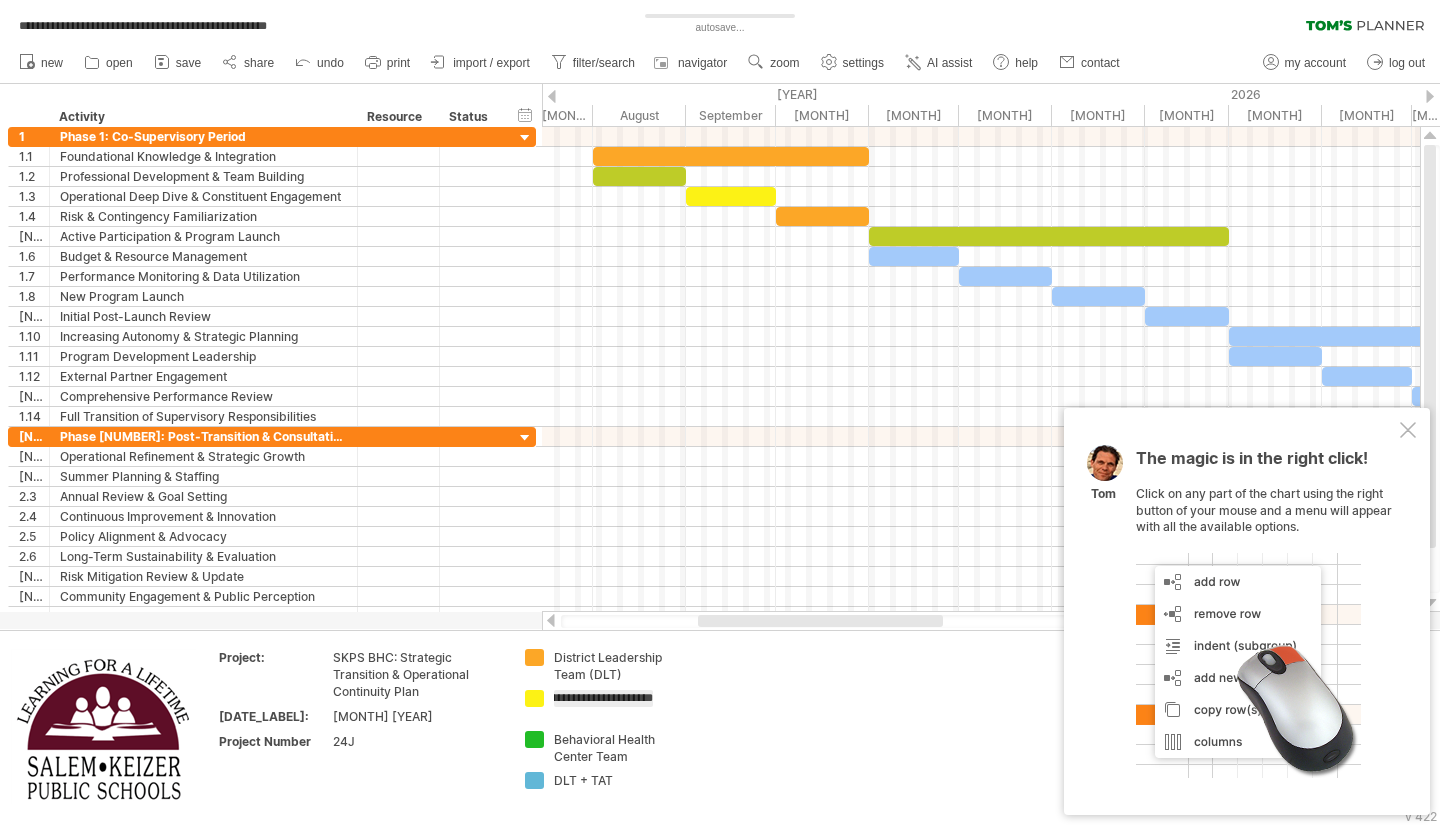 type on "**********" 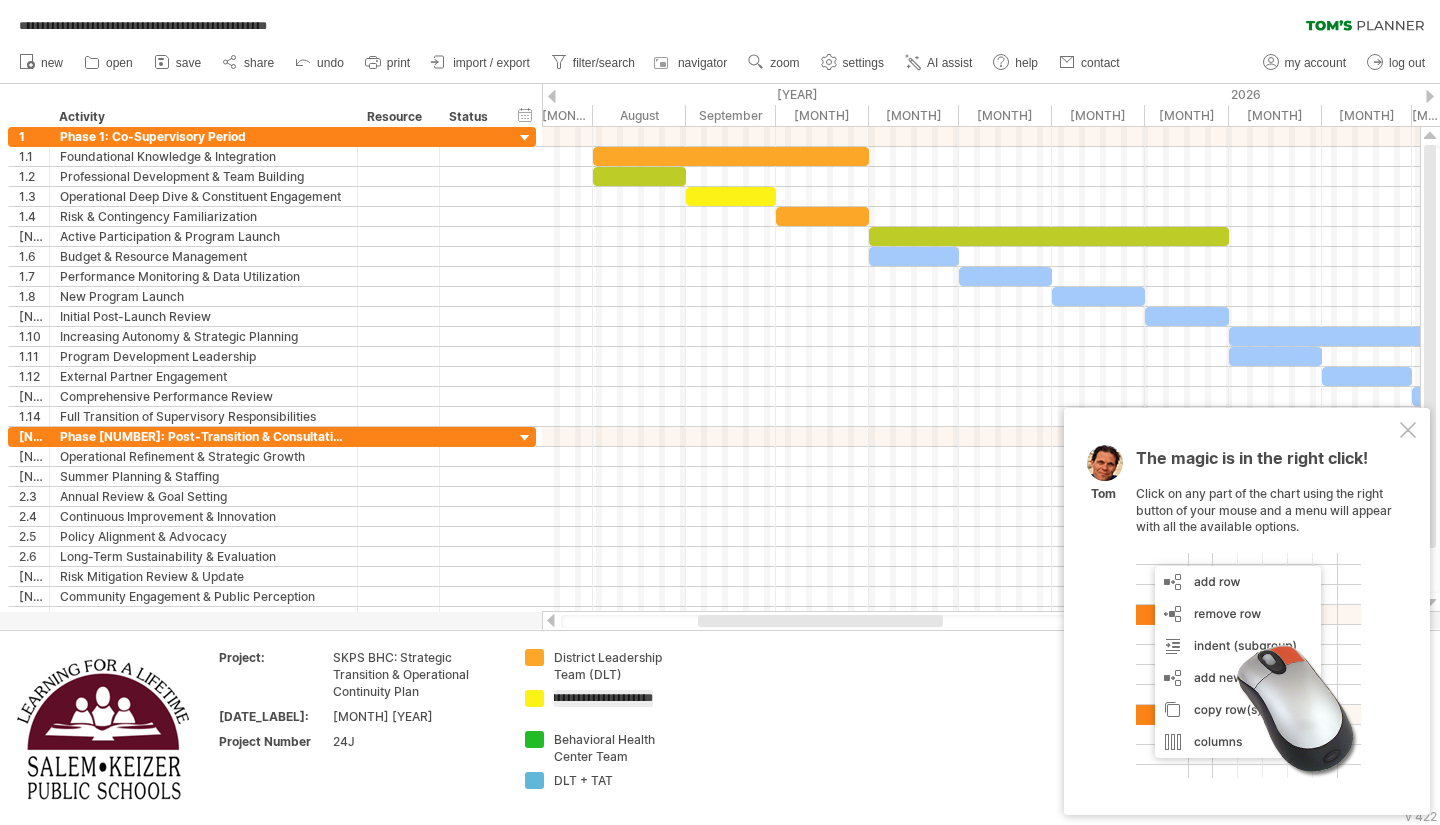 scroll, scrollTop: 0, scrollLeft: 80, axis: horizontal 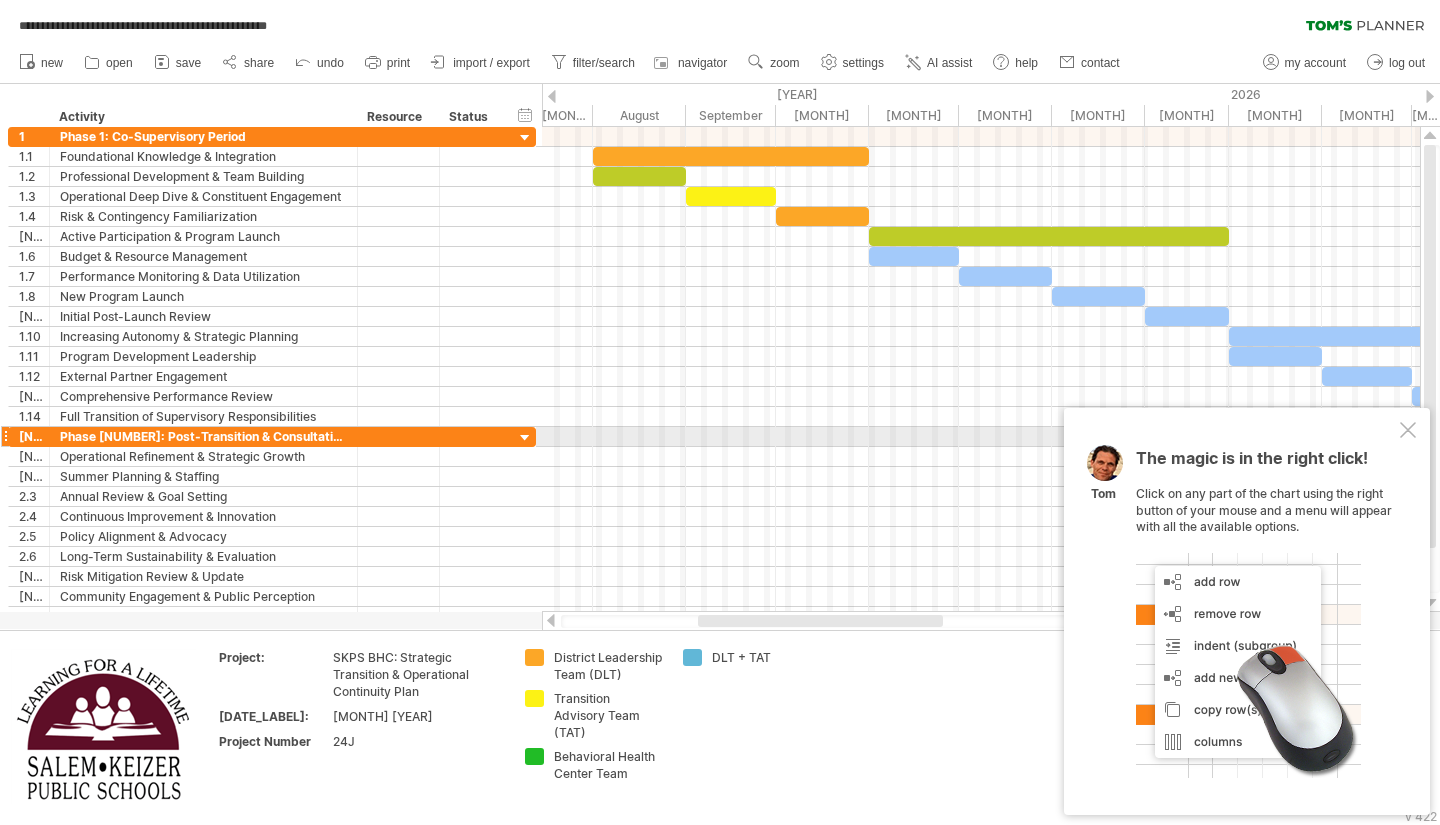 click at bounding box center (1408, 430) 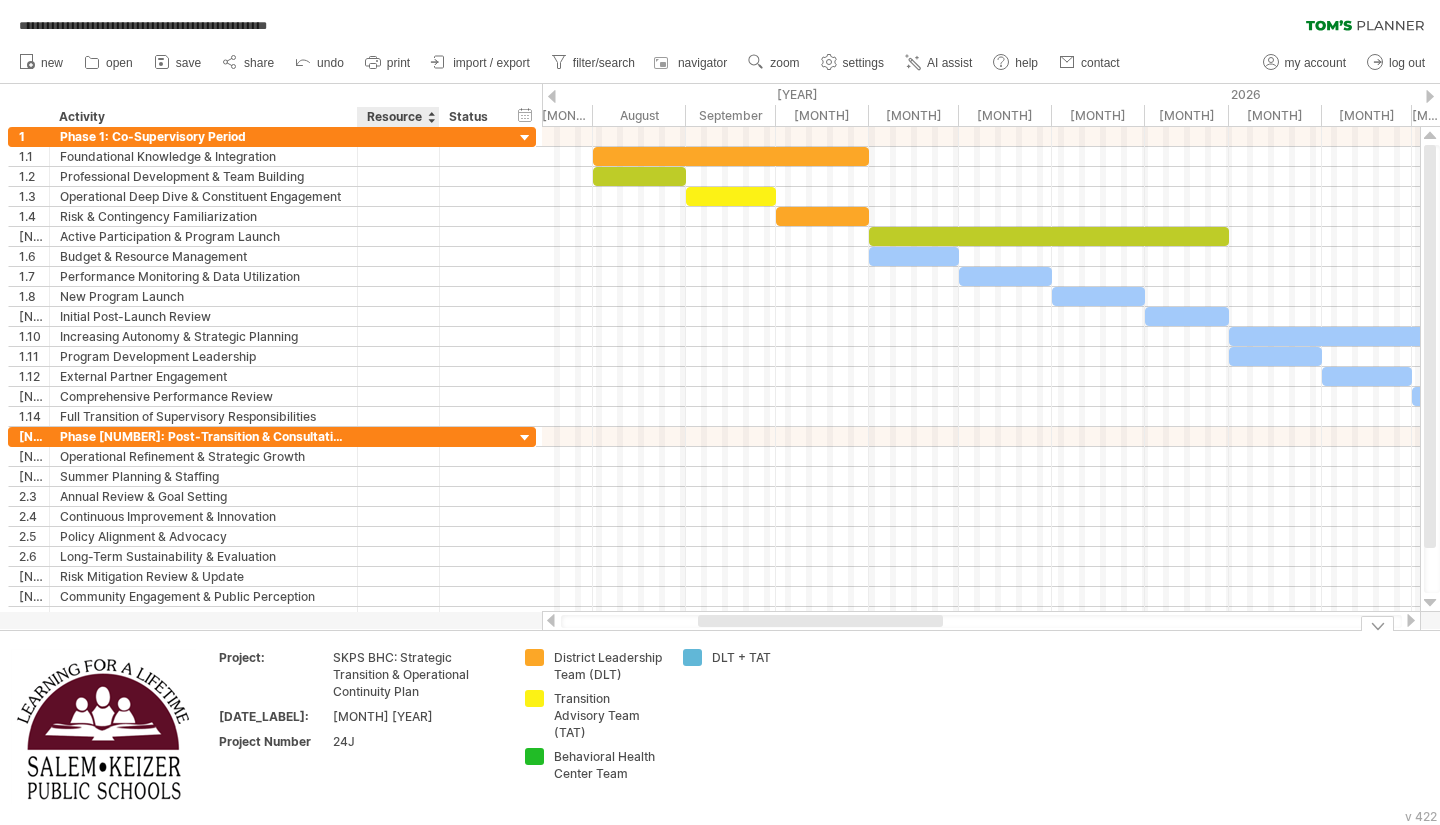 click on "[MONTH] [YEAR]" at bounding box center (417, 674) 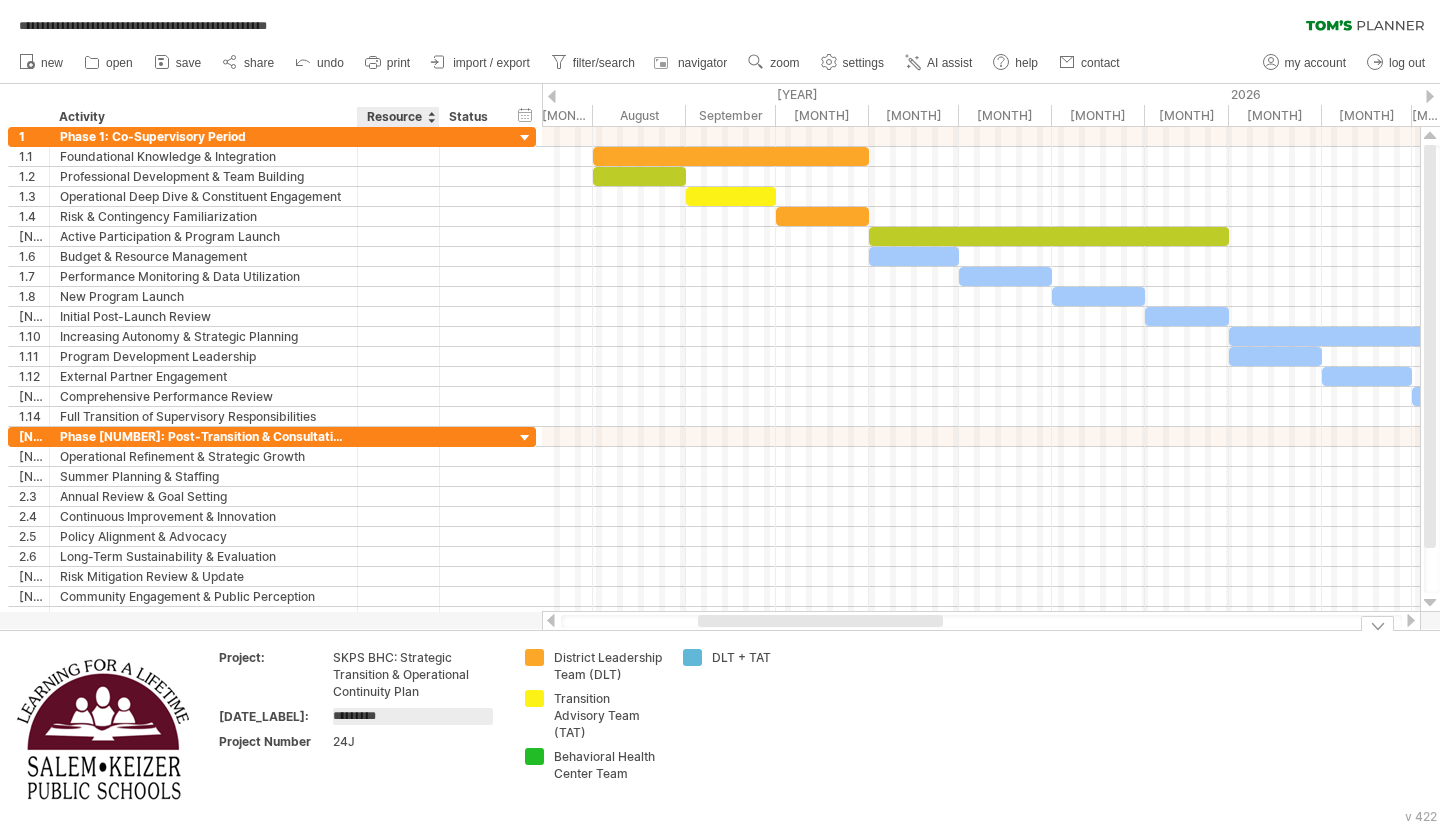 click on "*********" at bounding box center (413, 716) 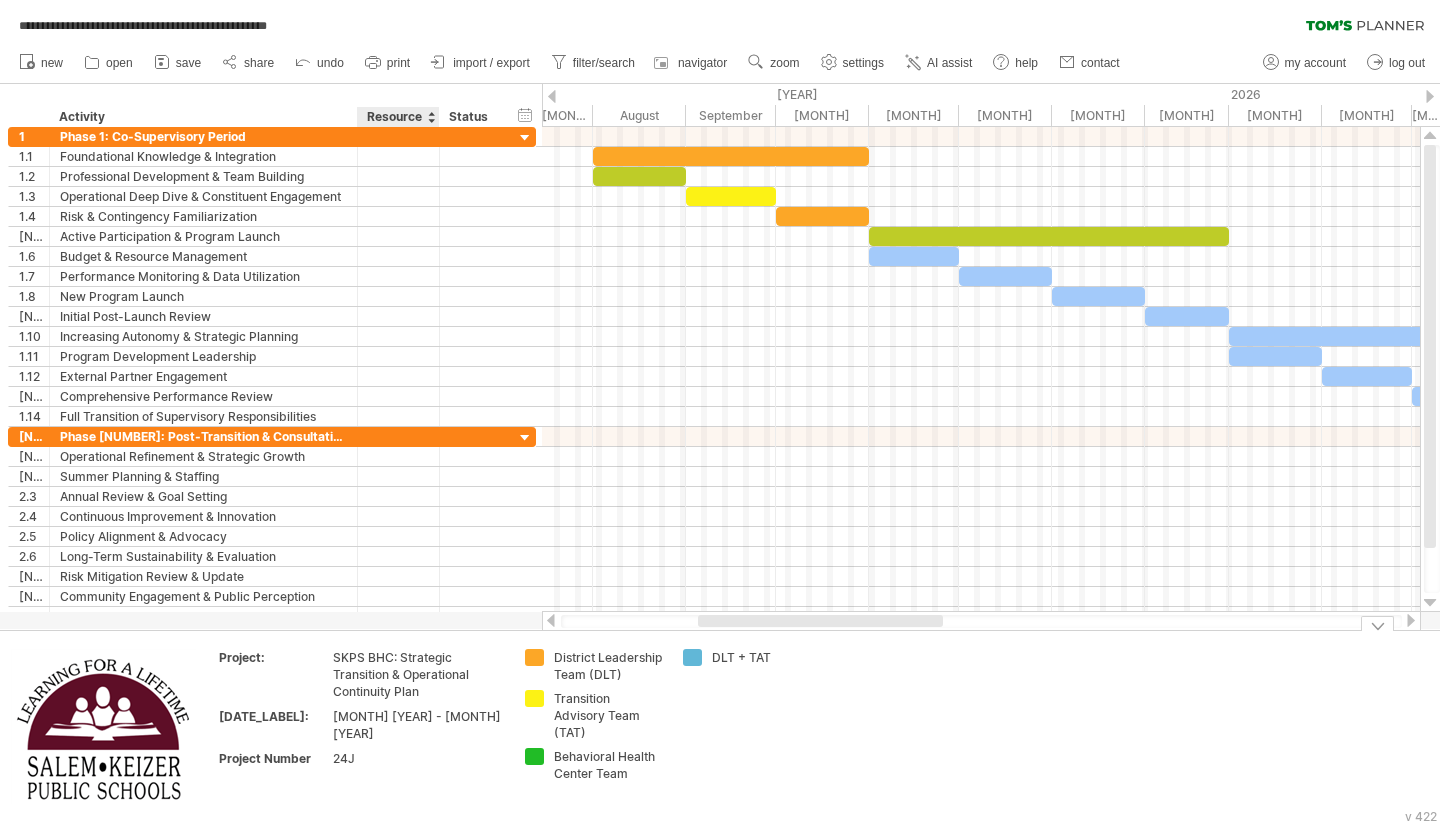 click on "Project: SKPS BHC: Strategic Transition & Operational Continuity Plan Date: June 2025 - June 2027 Project Number 24J" at bounding box center (361, 728) 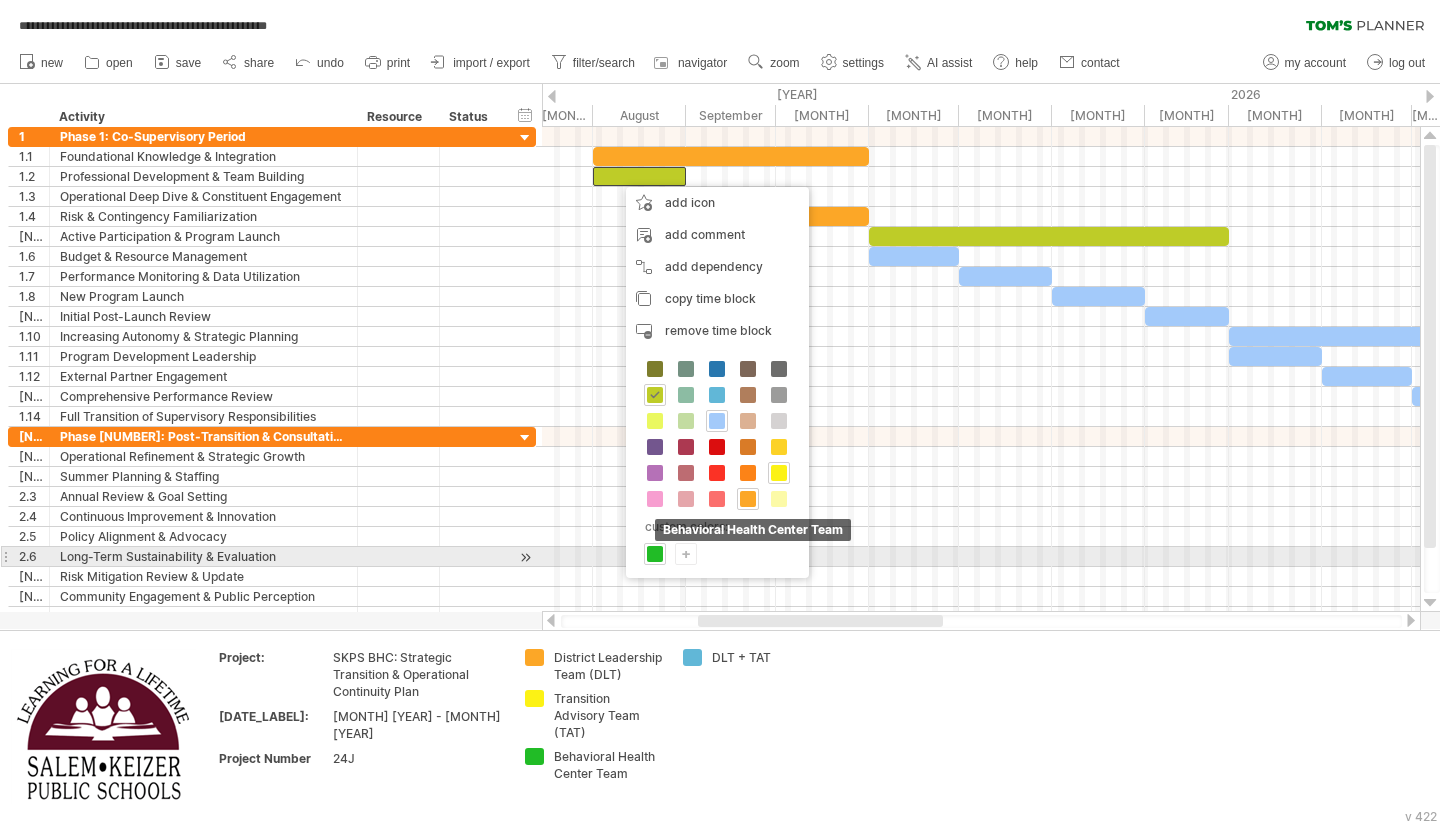click at bounding box center [655, 554] 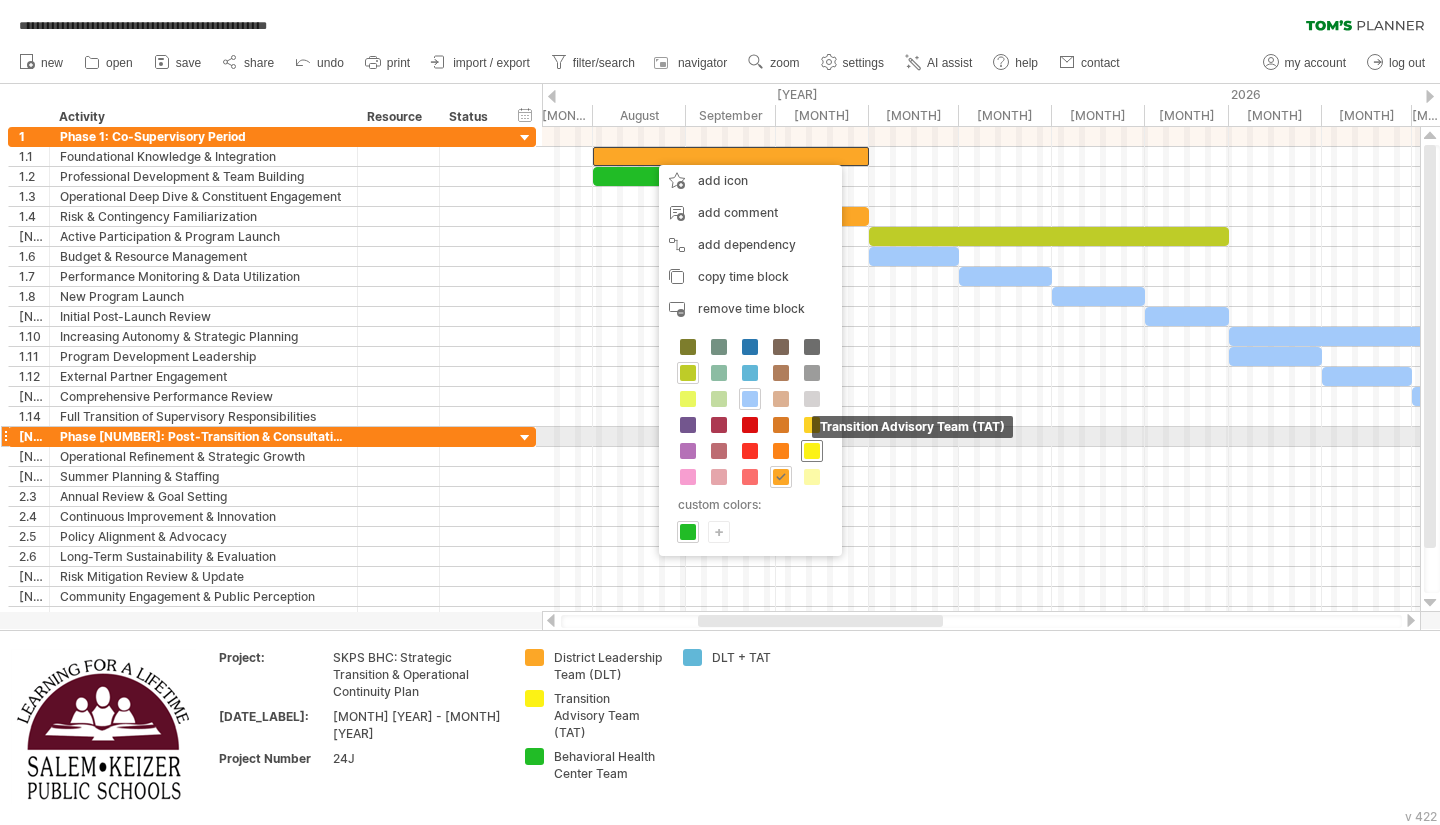 click at bounding box center (812, 451) 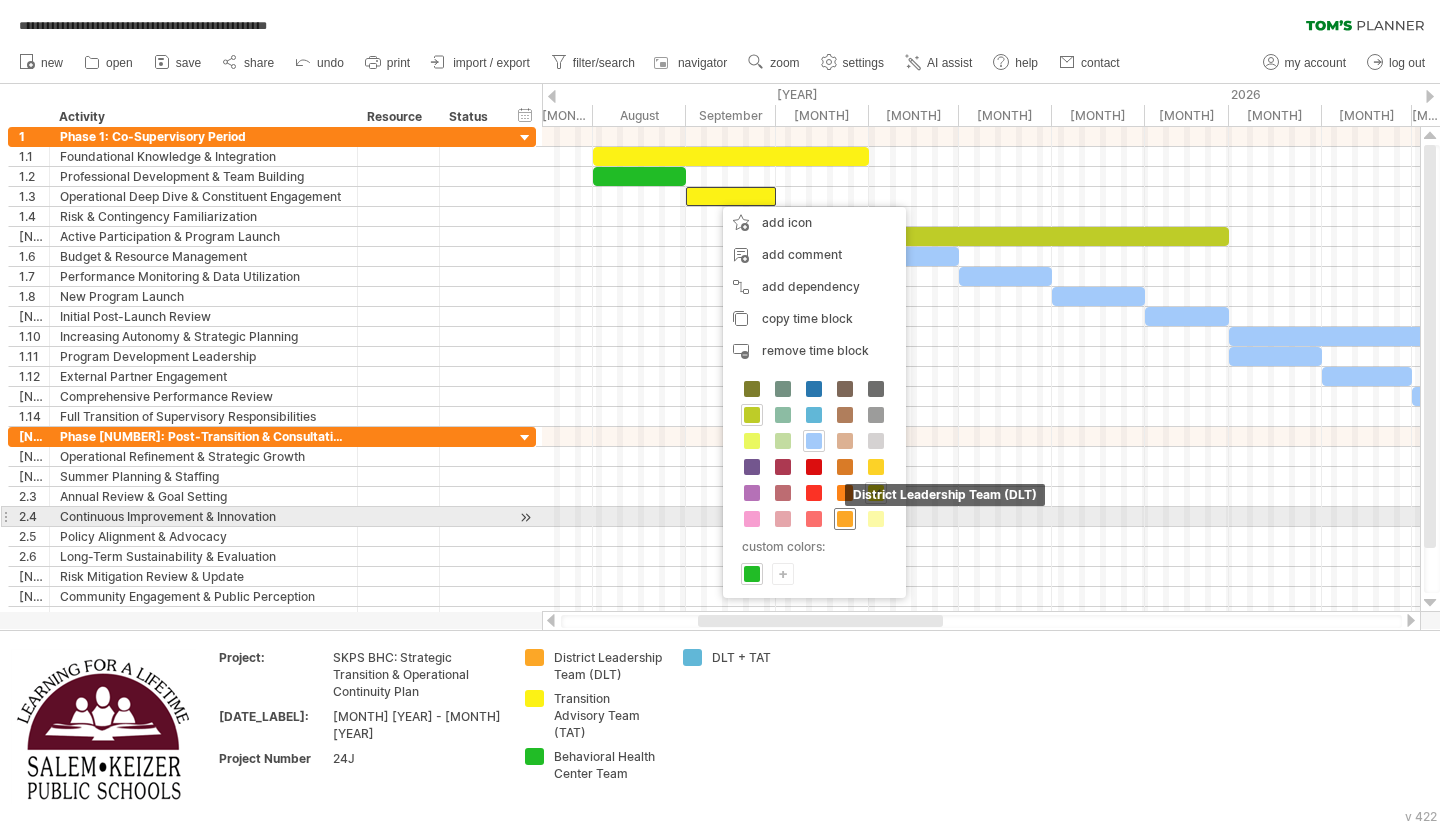 click at bounding box center (845, 519) 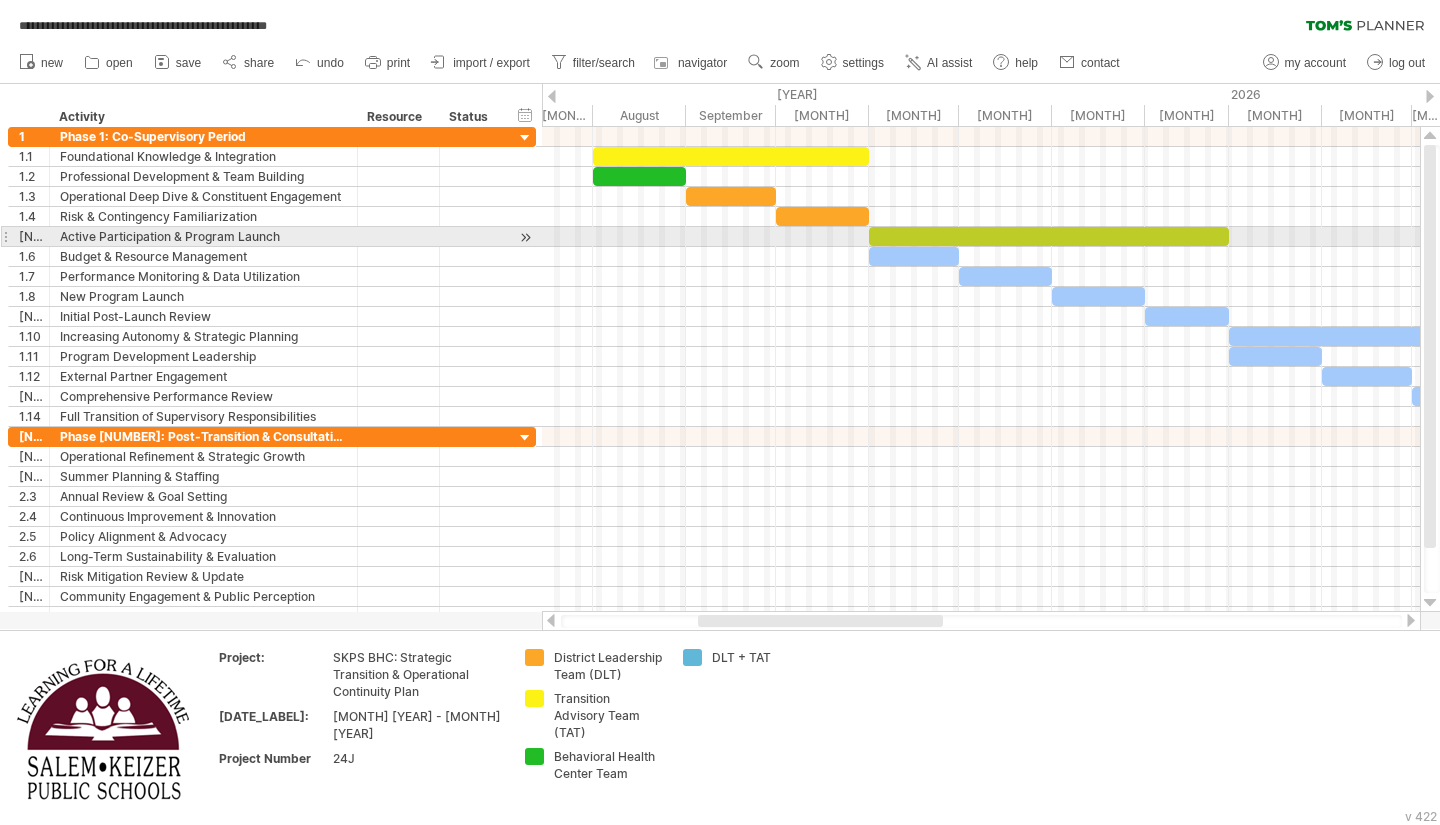 click at bounding box center [981, 237] 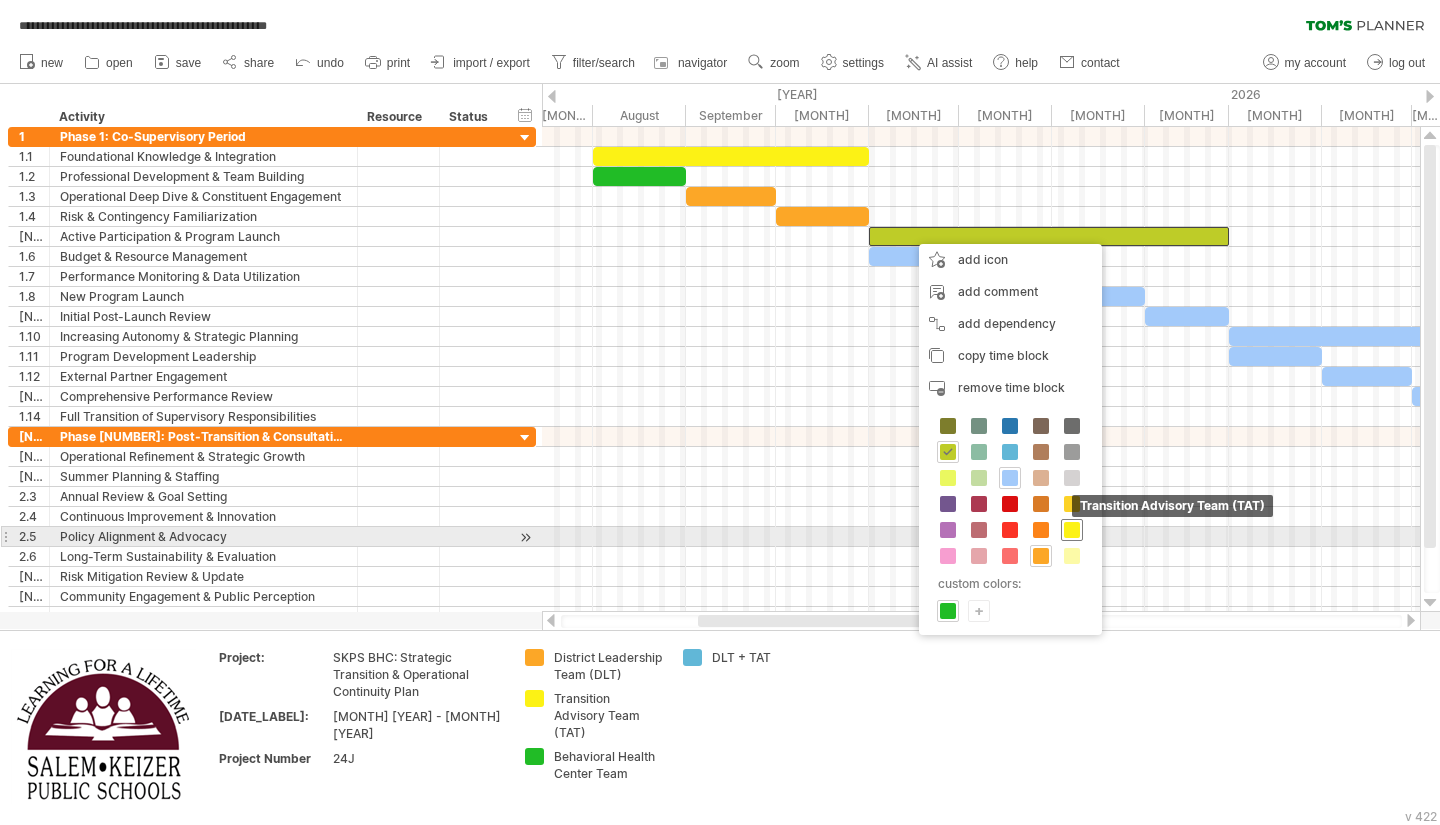 click at bounding box center [1072, 530] 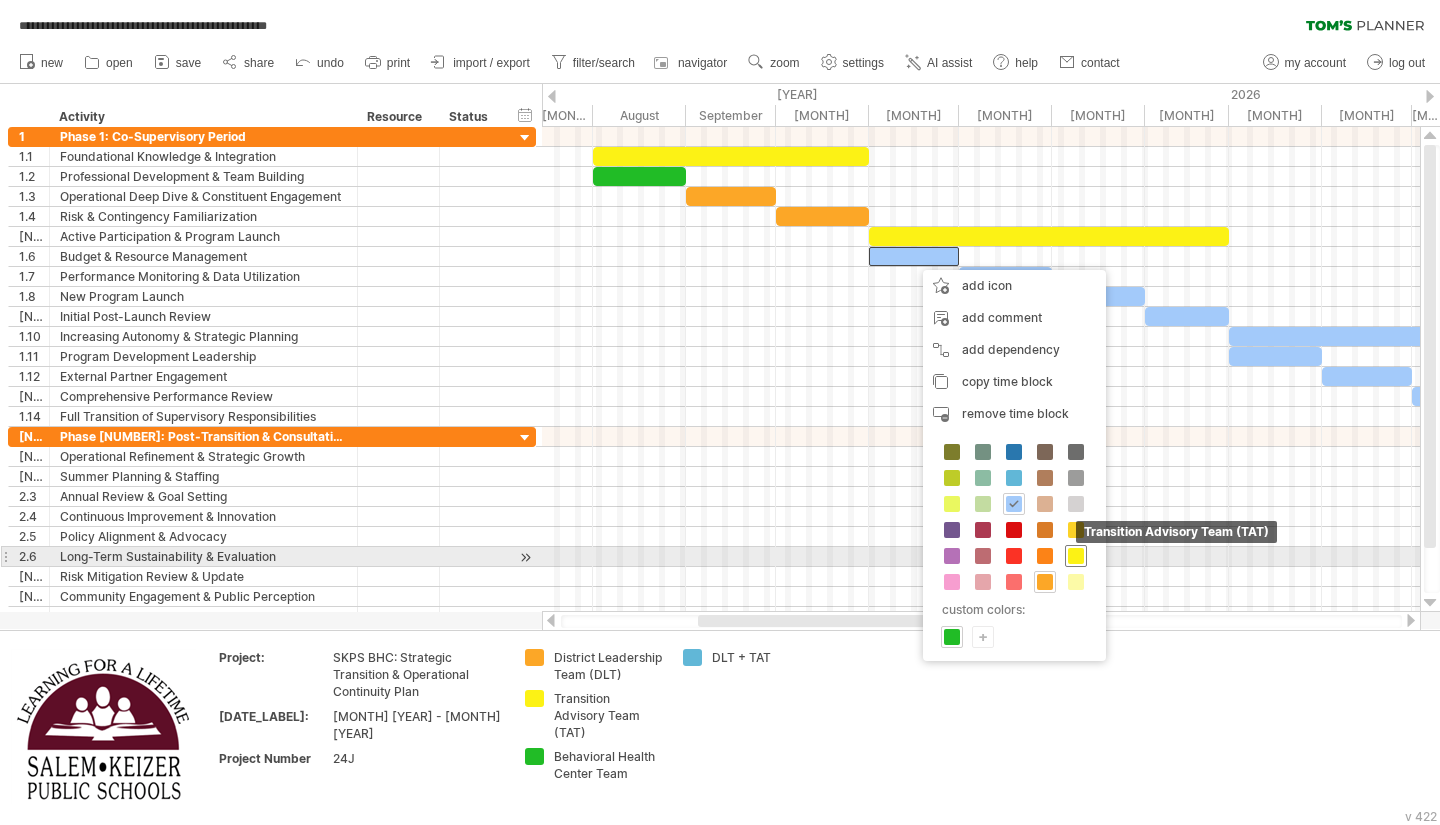 click at bounding box center (1076, 556) 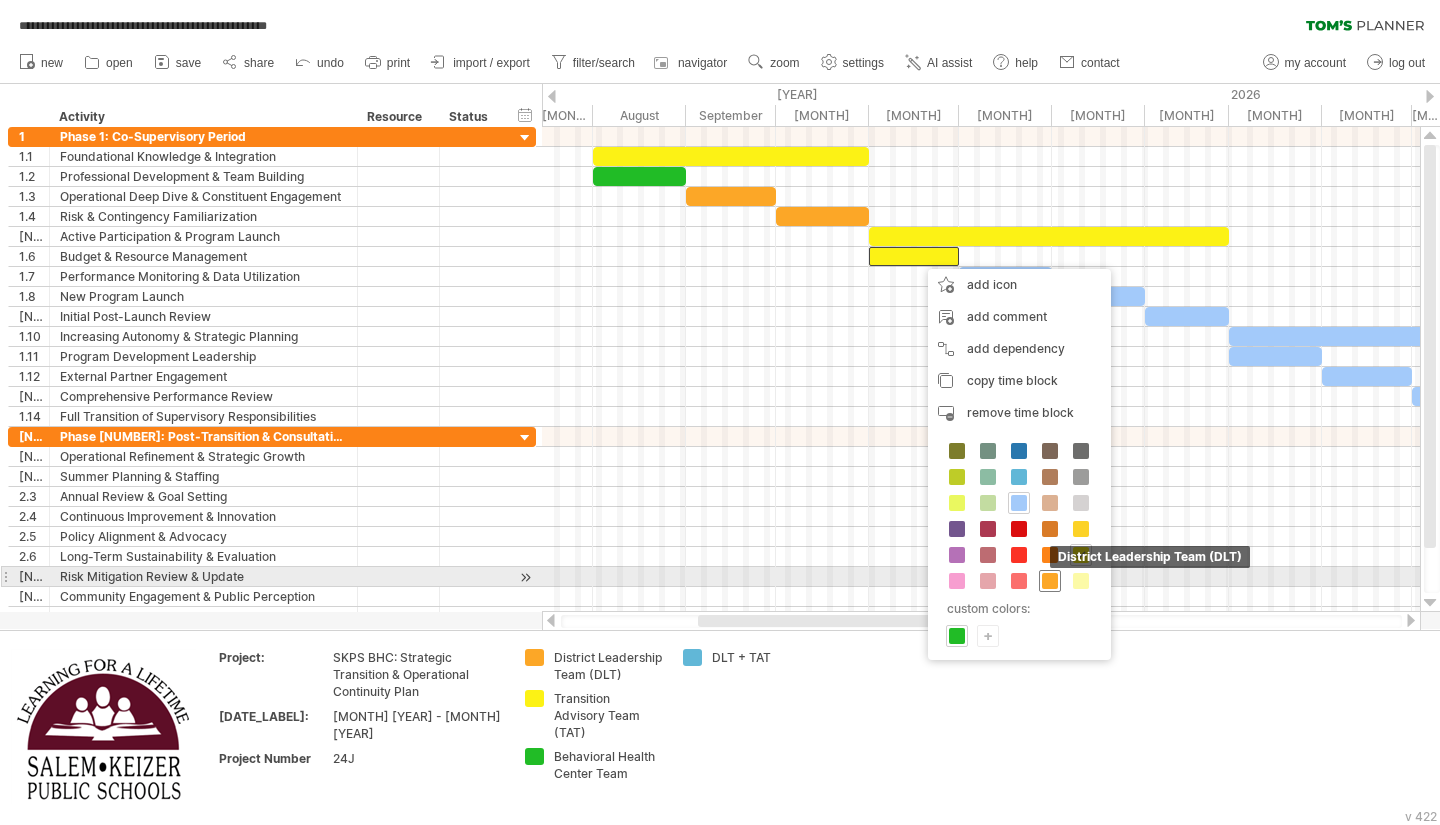 click at bounding box center (1050, 581) 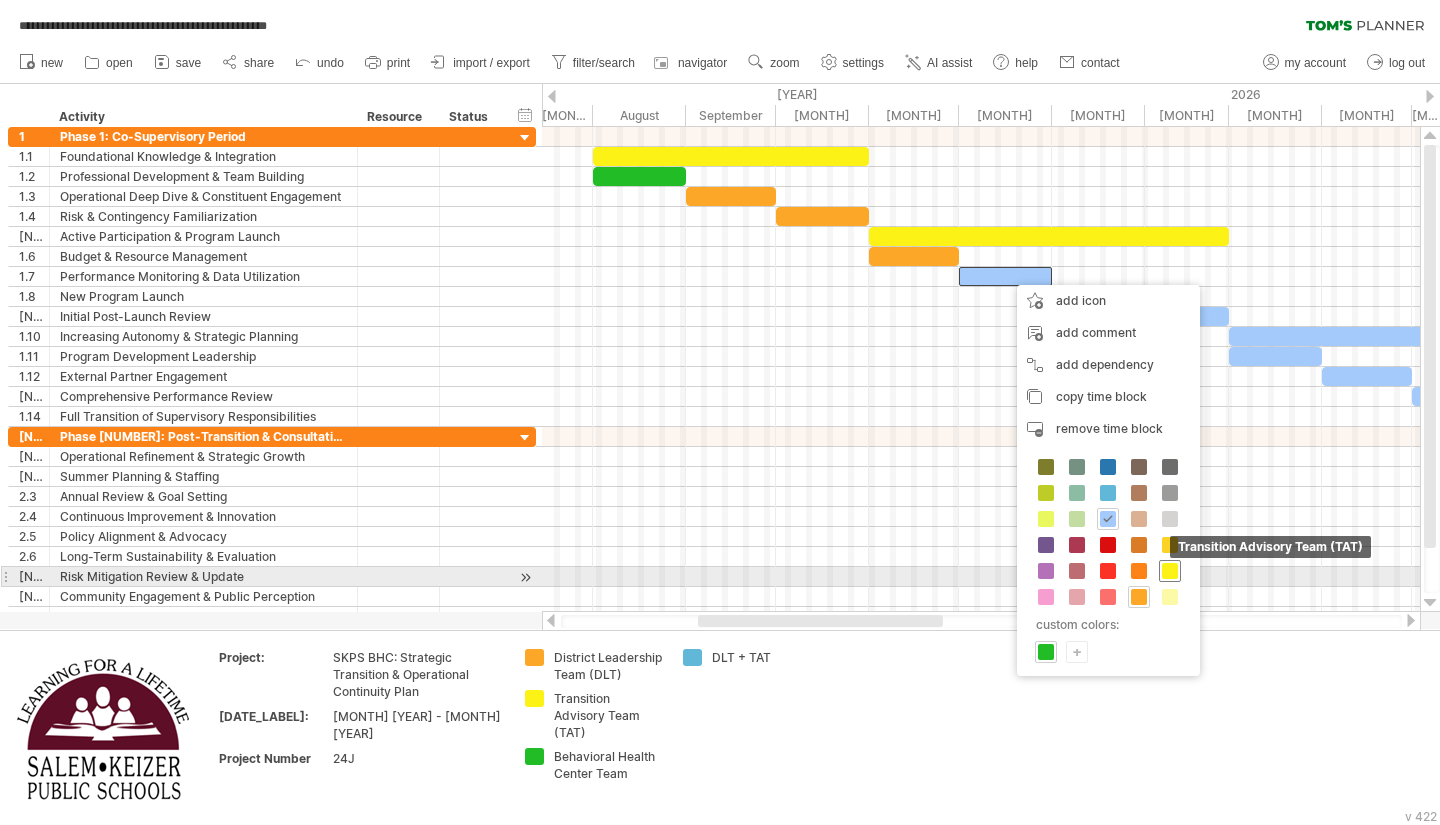 click at bounding box center (1170, 571) 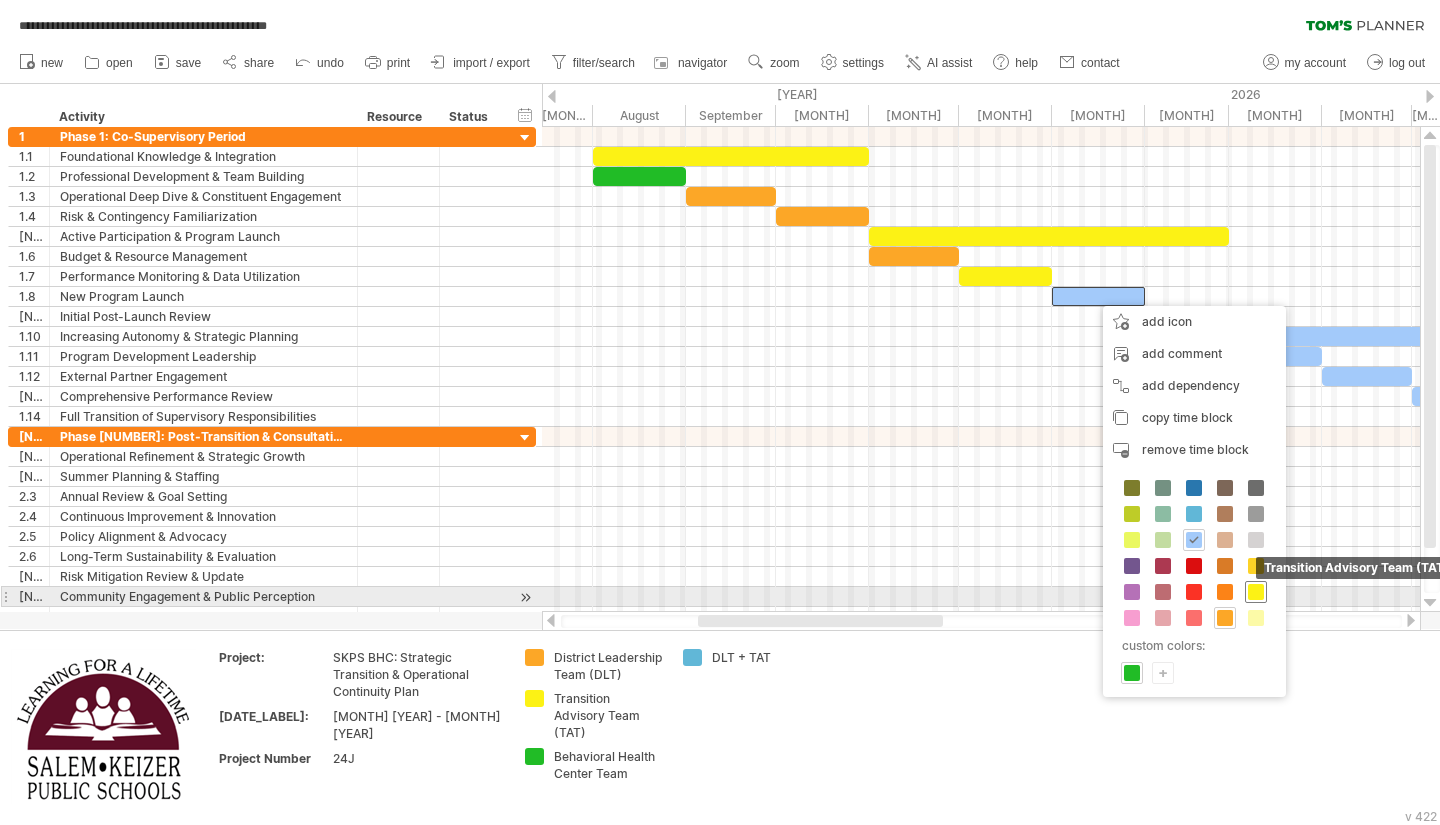 click at bounding box center (1256, 592) 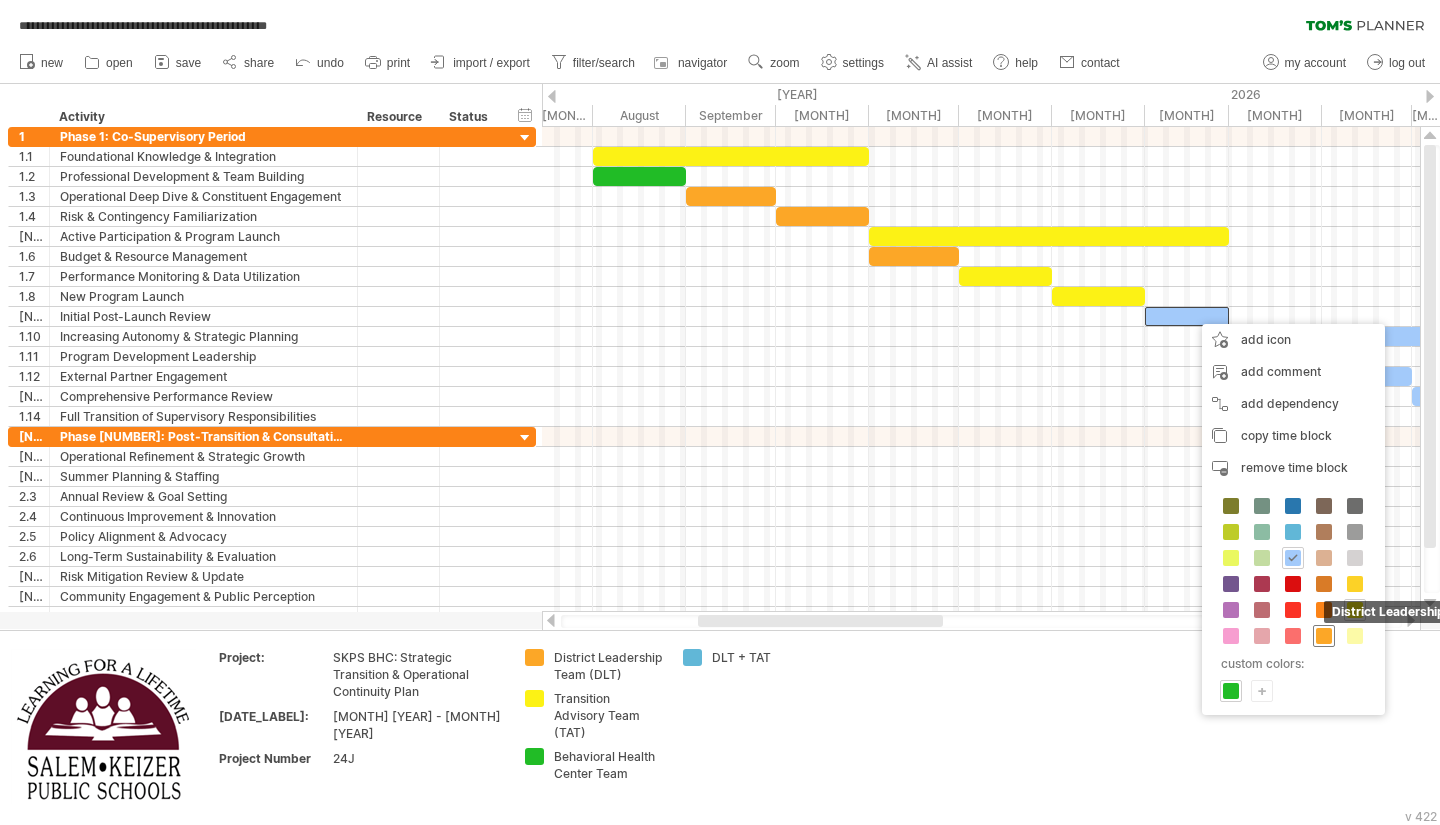 click at bounding box center [1324, 636] 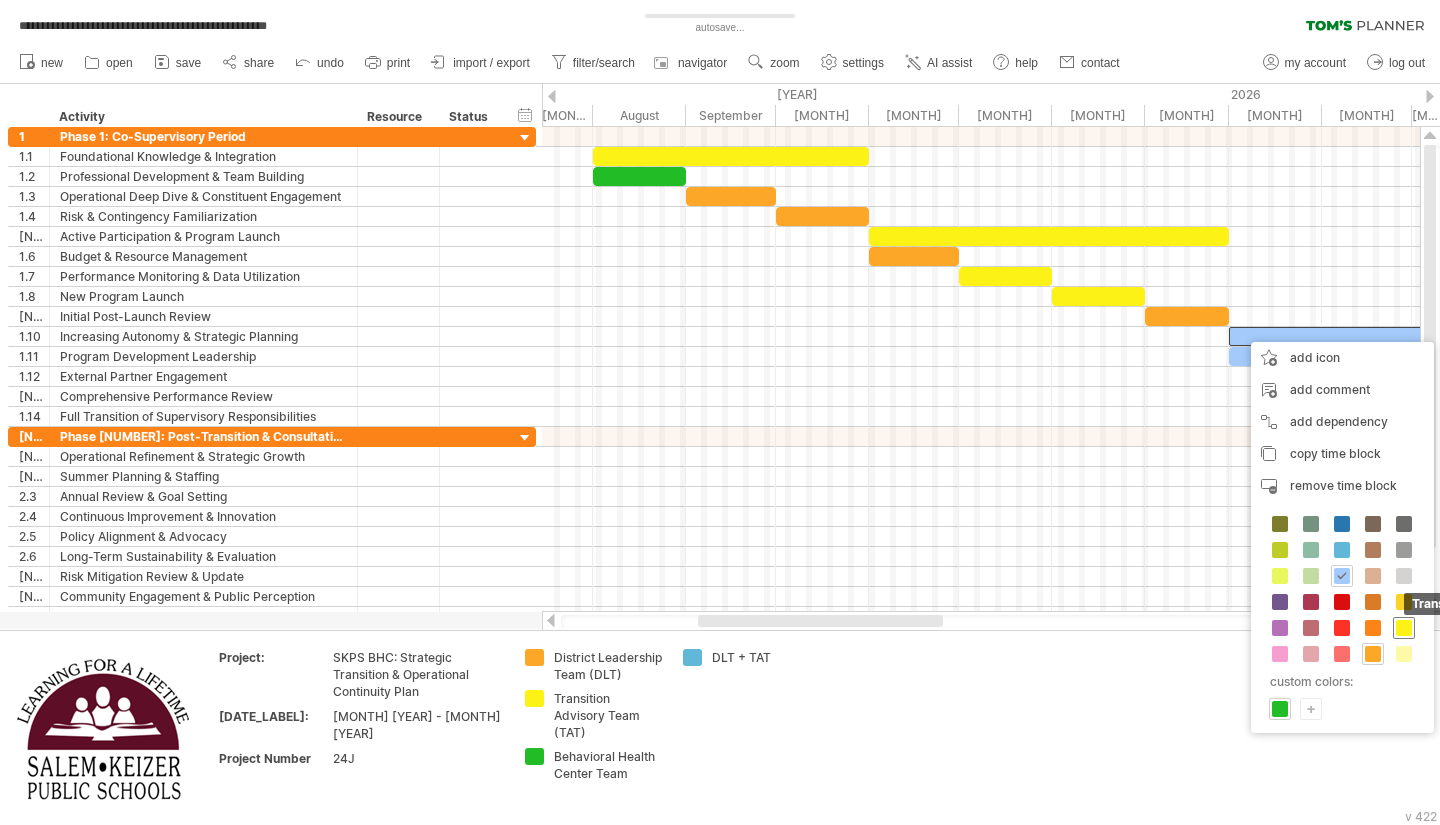 click at bounding box center [1404, 628] 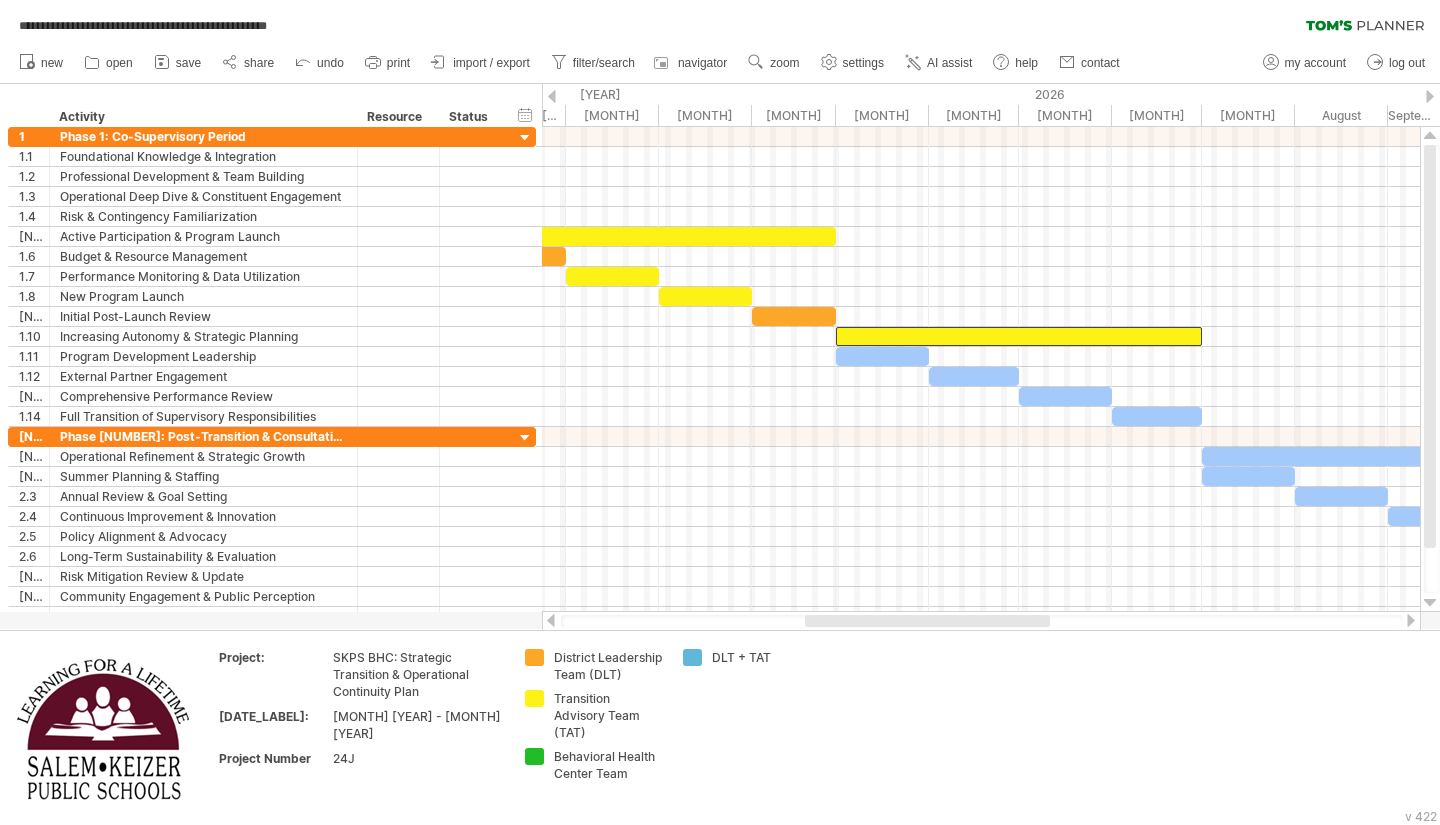 drag, startPoint x: 925, startPoint y: 619, endPoint x: 1032, endPoint y: 619, distance: 107 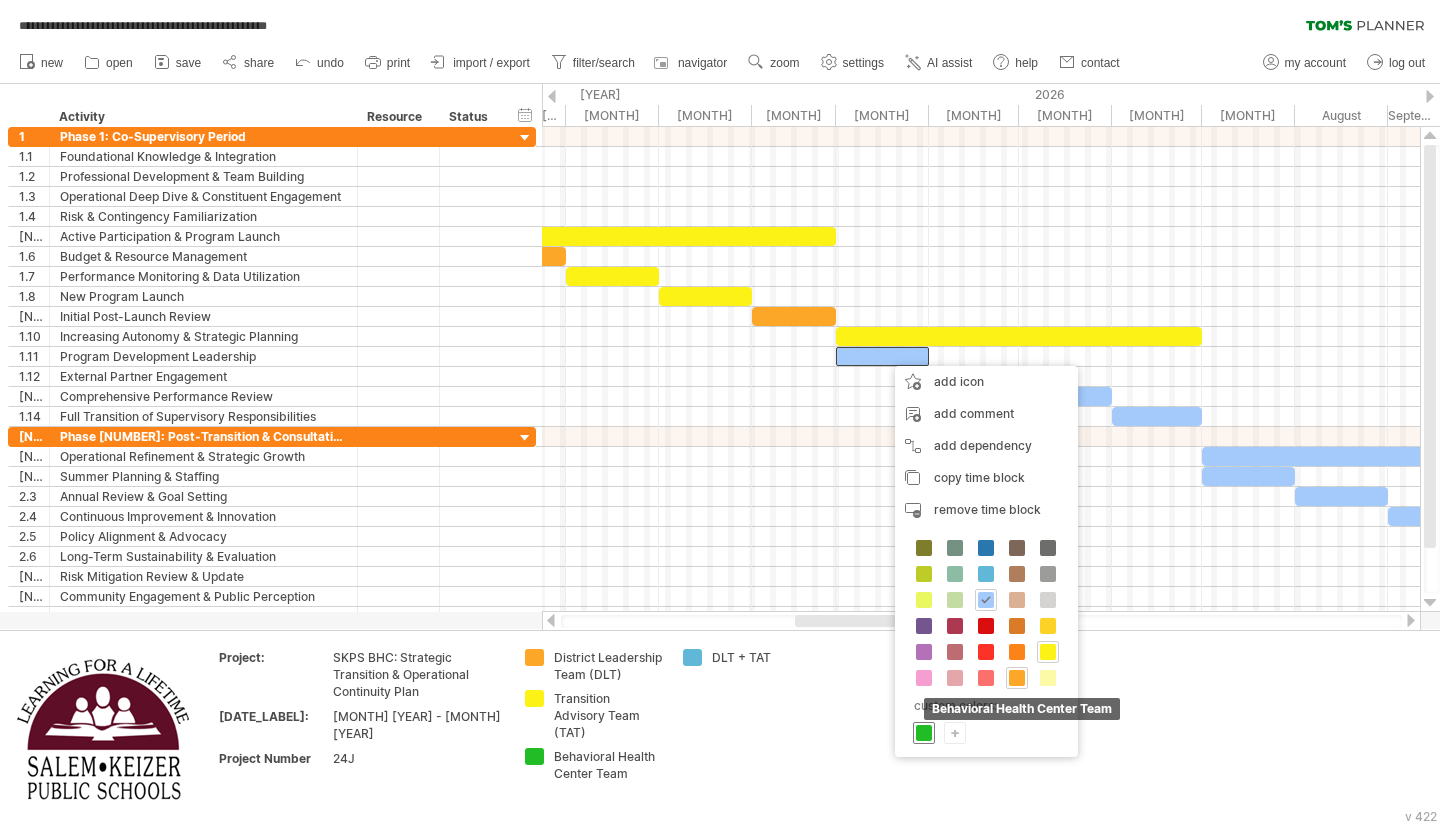 click at bounding box center (924, 733) 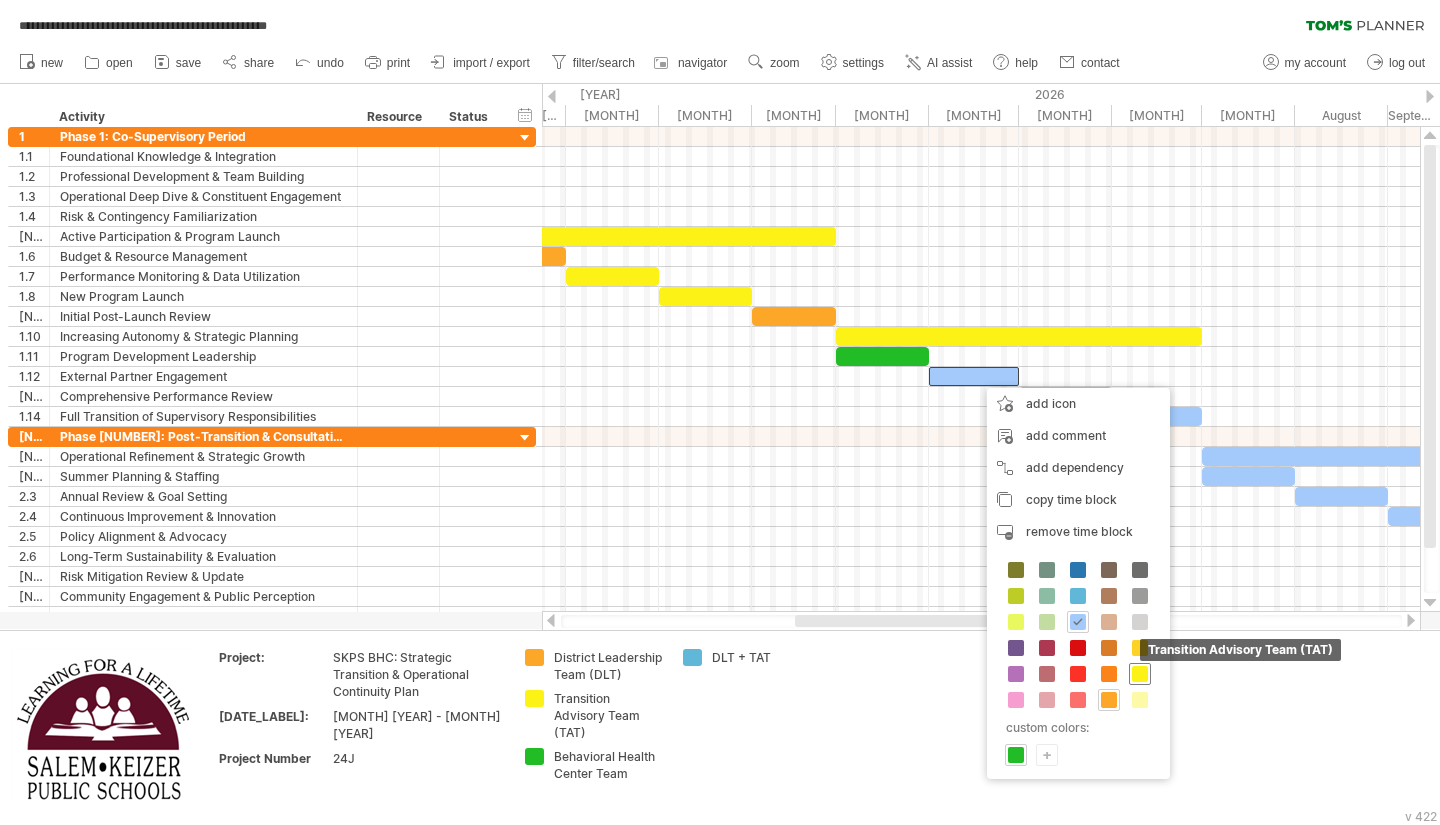 click at bounding box center (1140, 674) 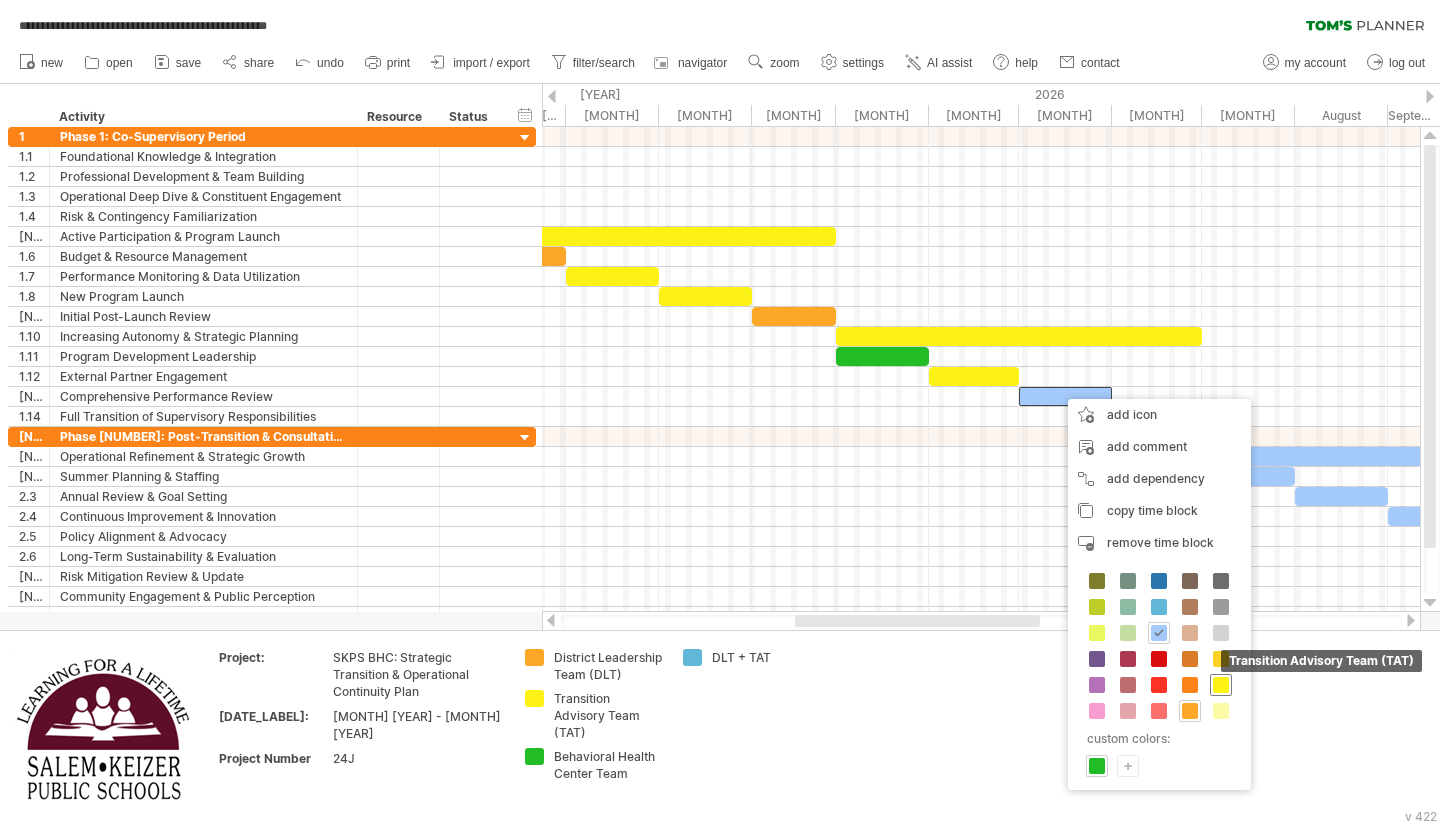 click at bounding box center (1221, 685) 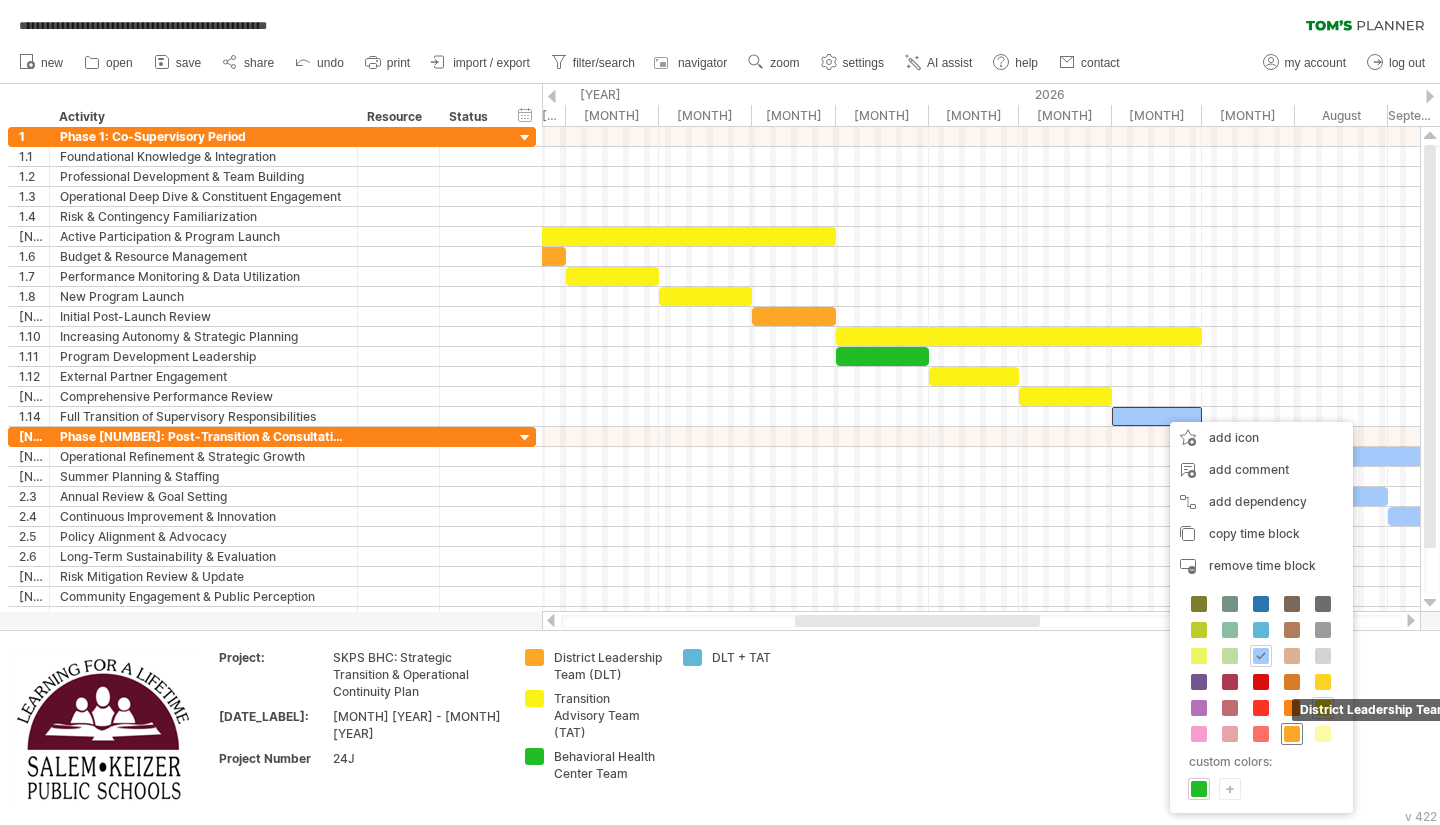 click at bounding box center (1292, 734) 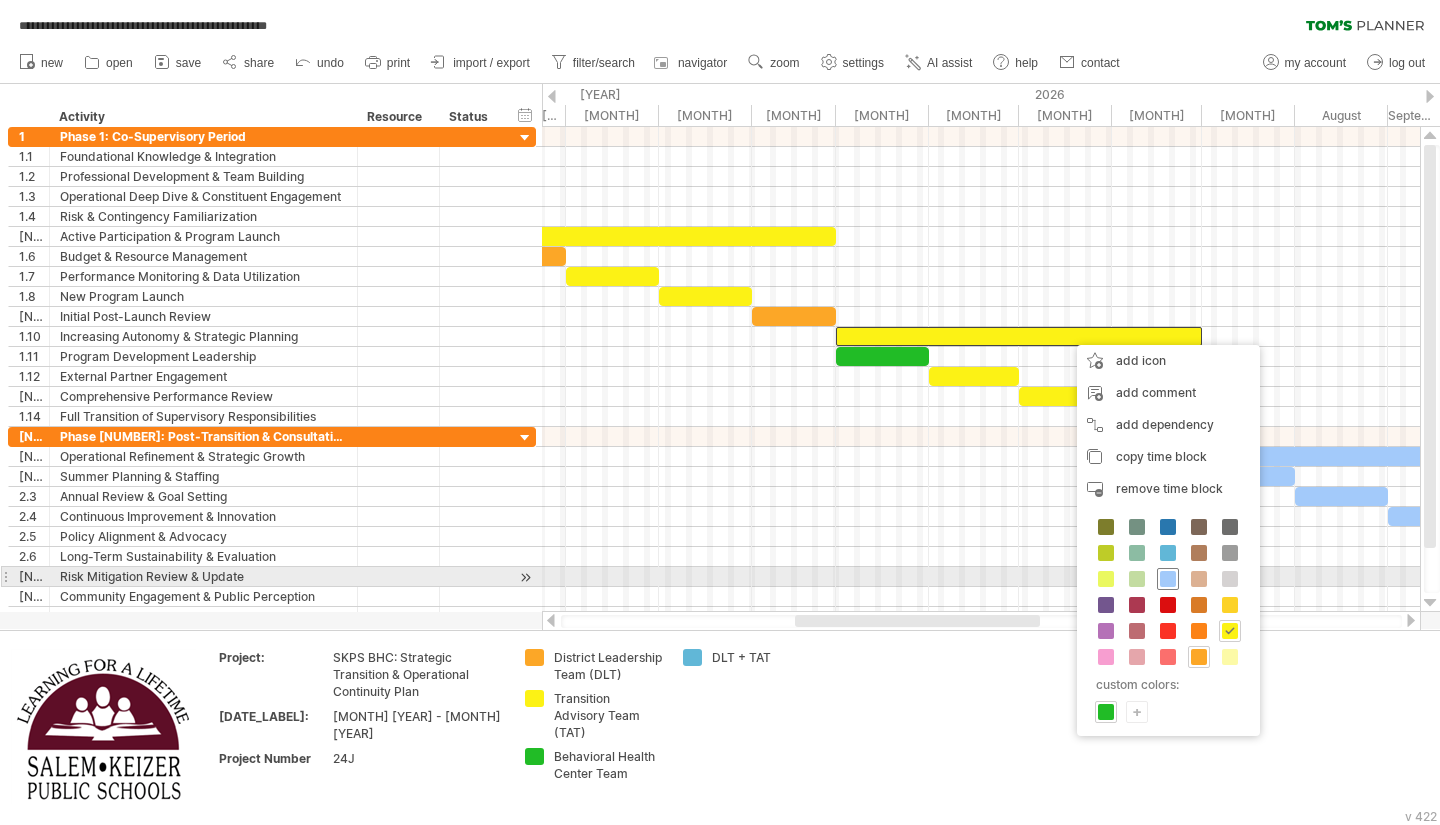 click at bounding box center (1168, 579) 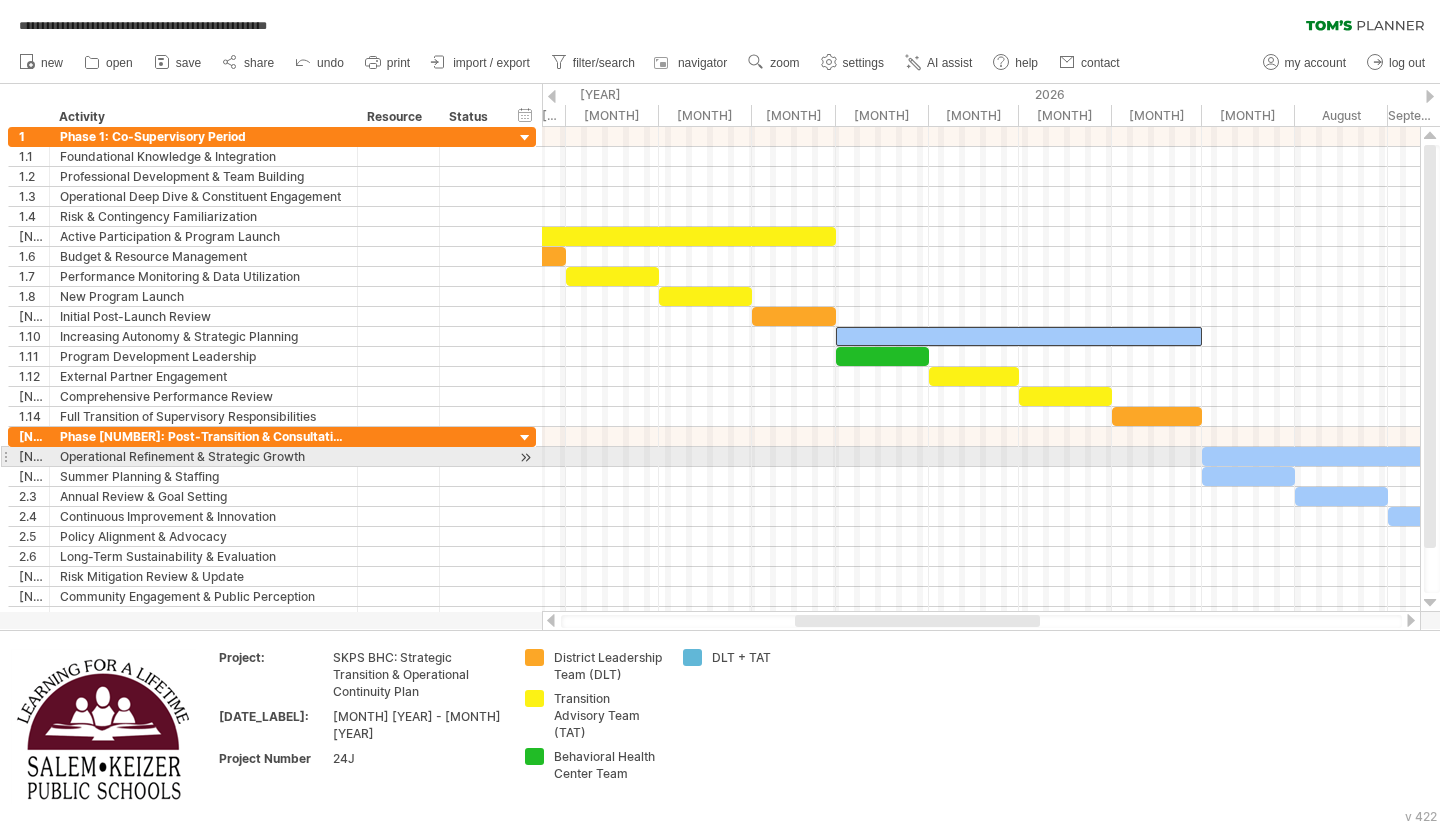 click at bounding box center [1386, 456] 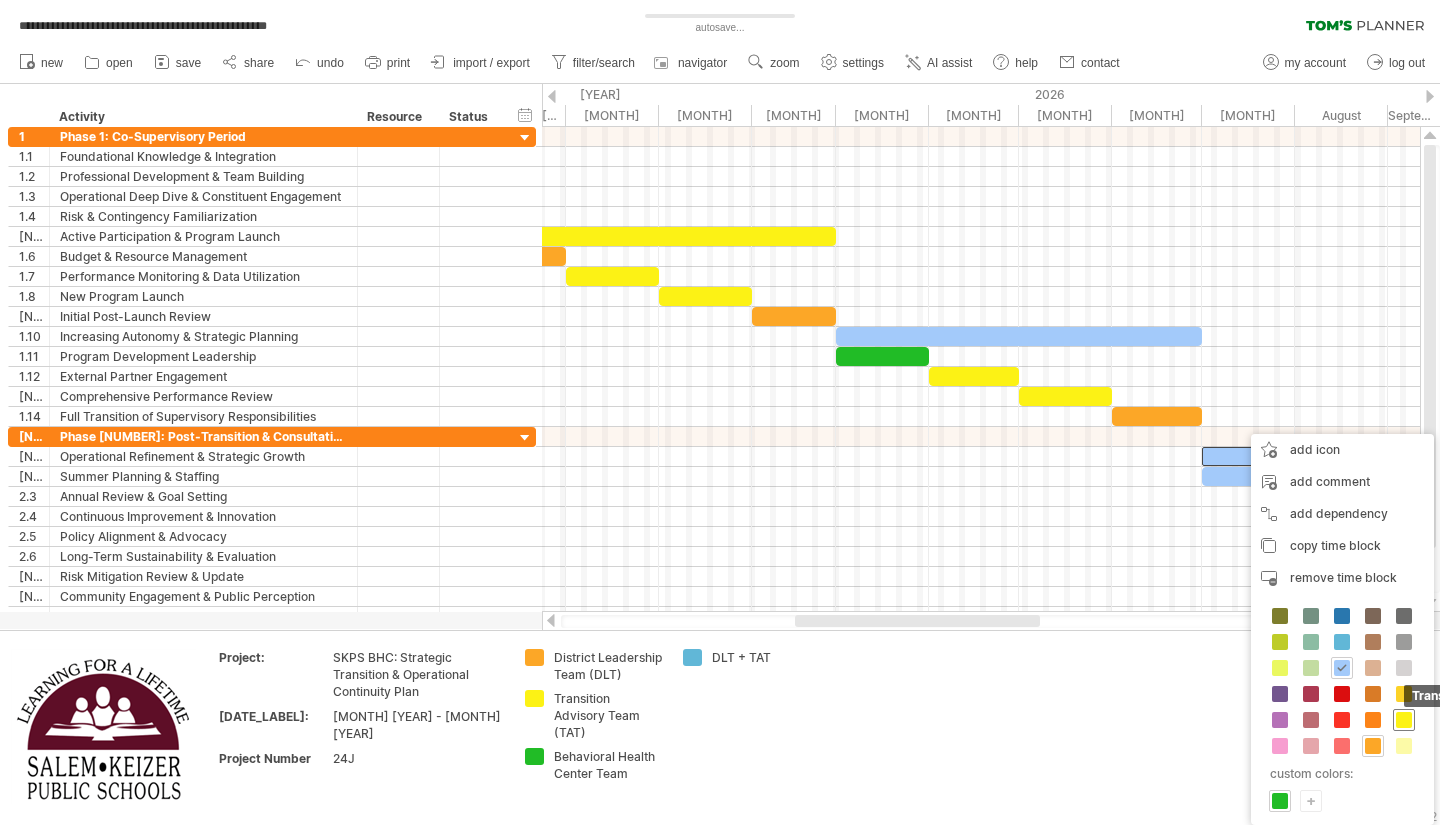 click at bounding box center [1404, 720] 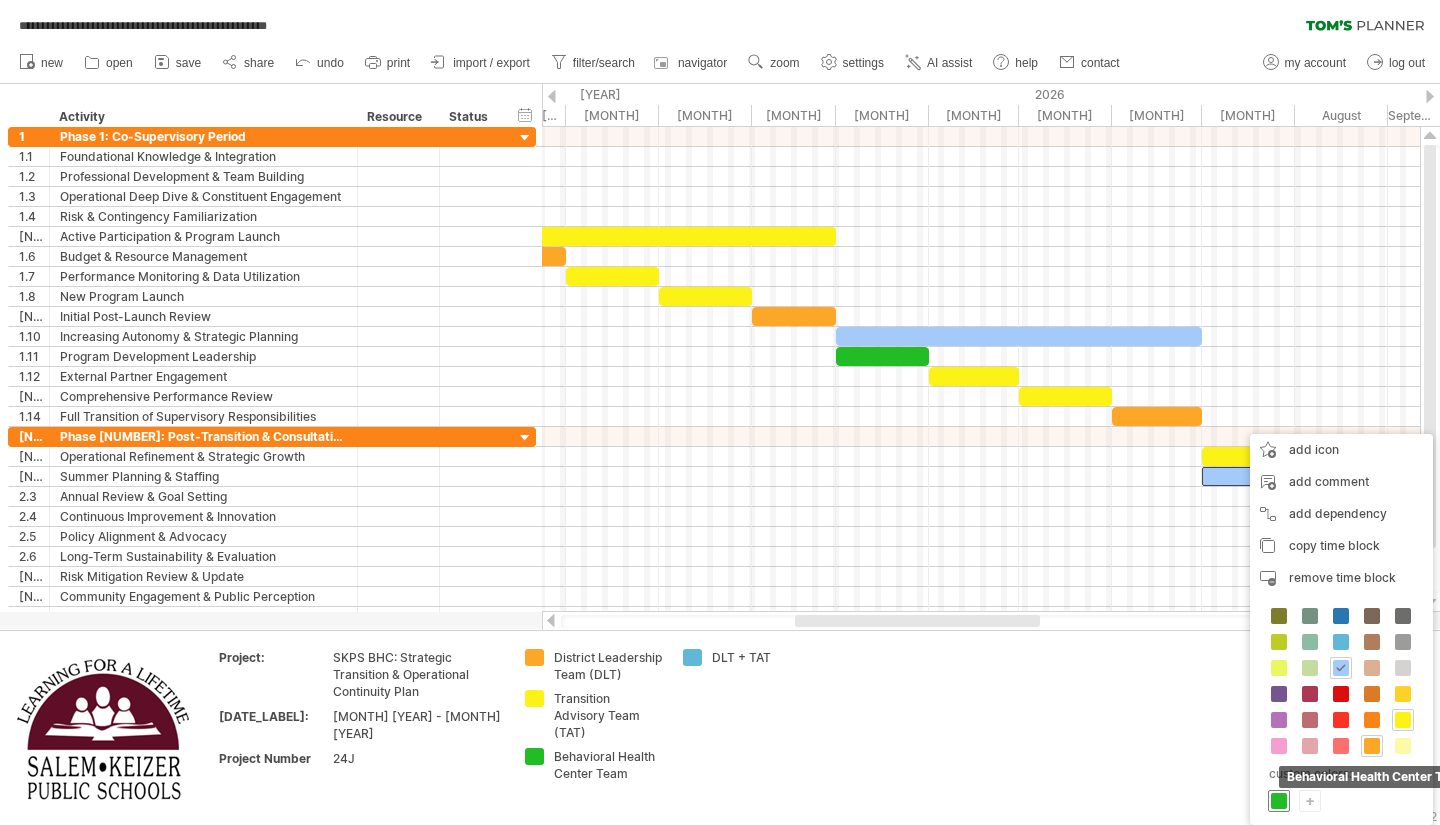 click at bounding box center (1279, 801) 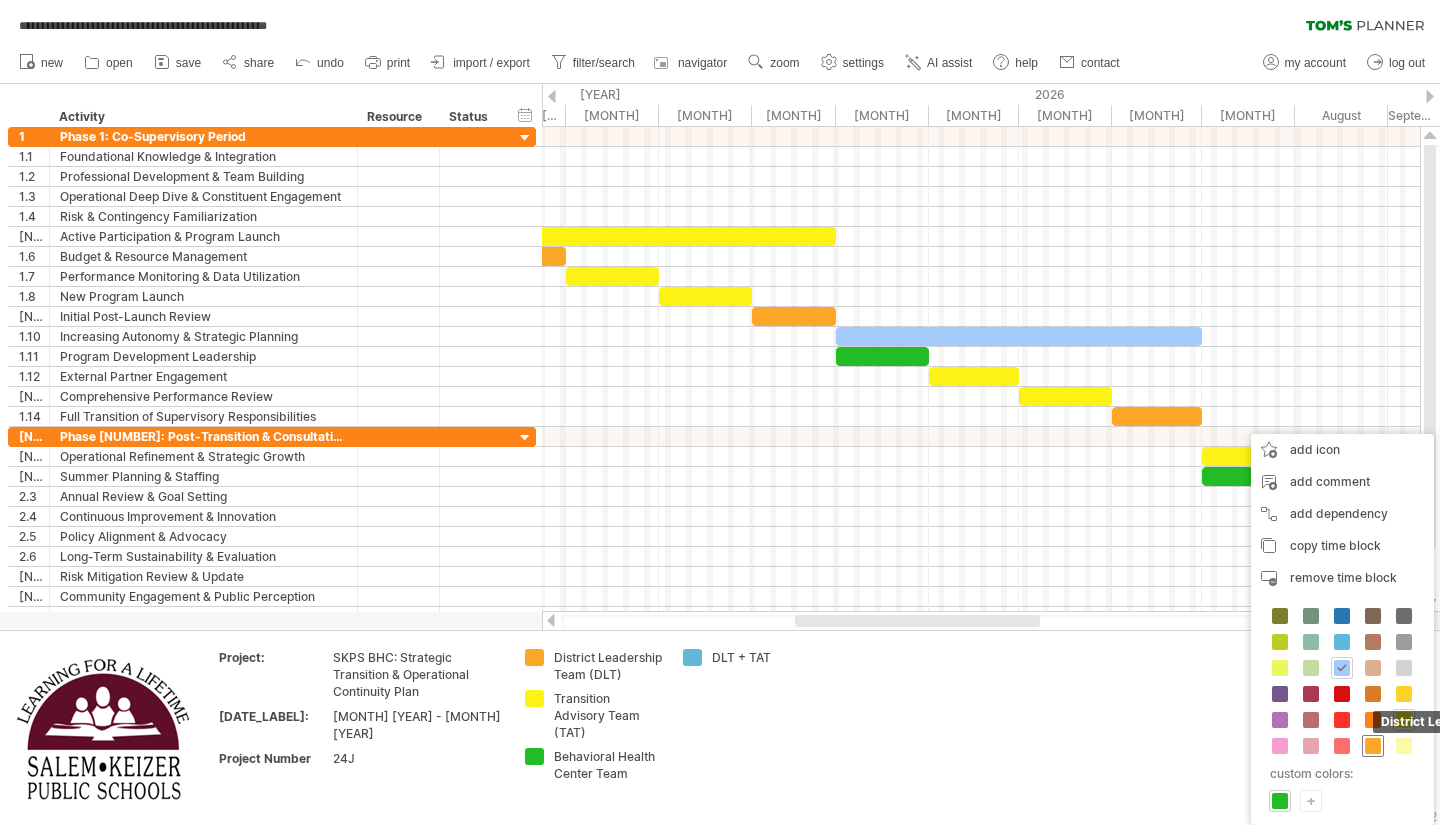 click at bounding box center [1373, 746] 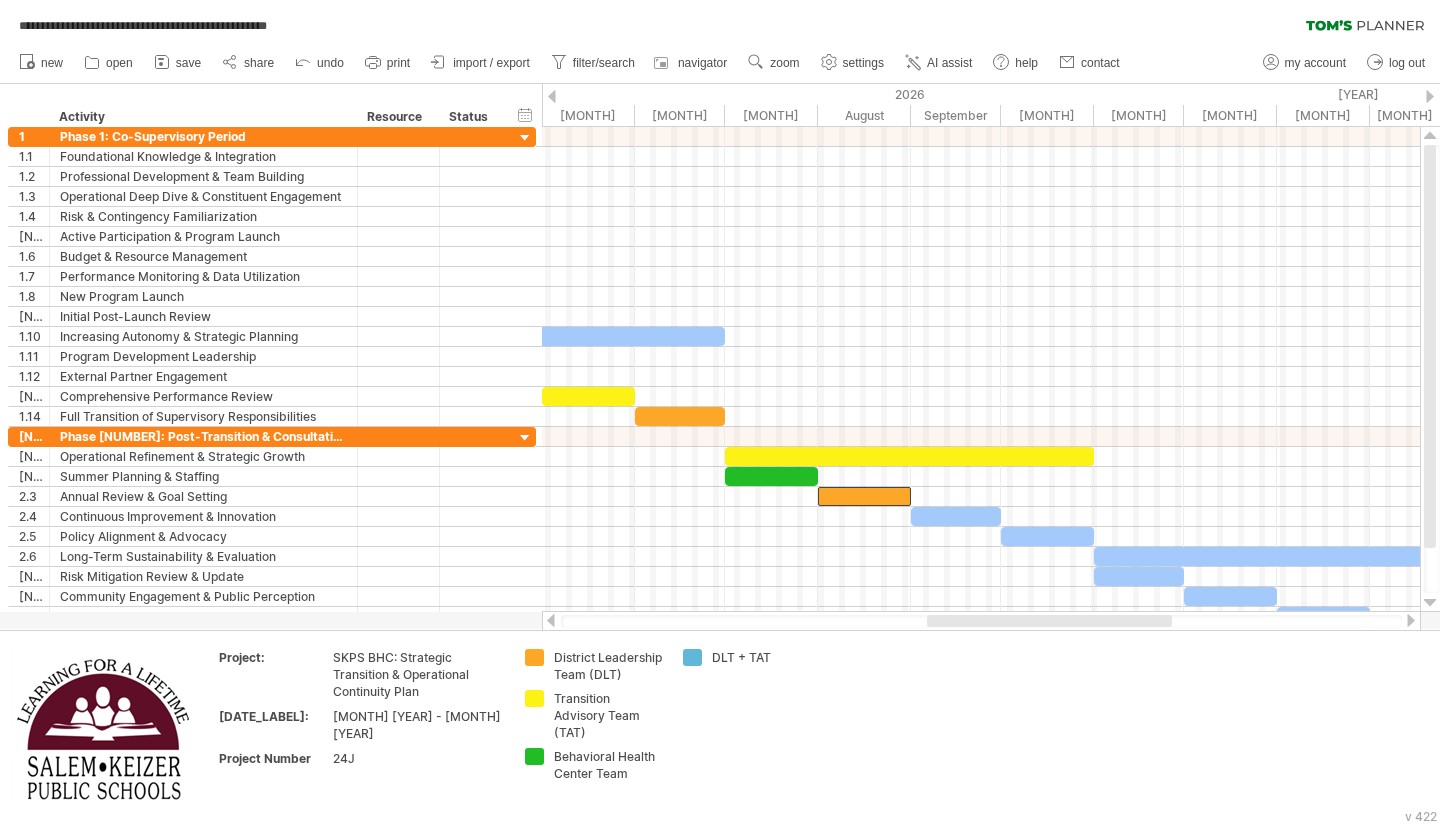 drag, startPoint x: 974, startPoint y: 620, endPoint x: 1106, endPoint y: 617, distance: 132.03409 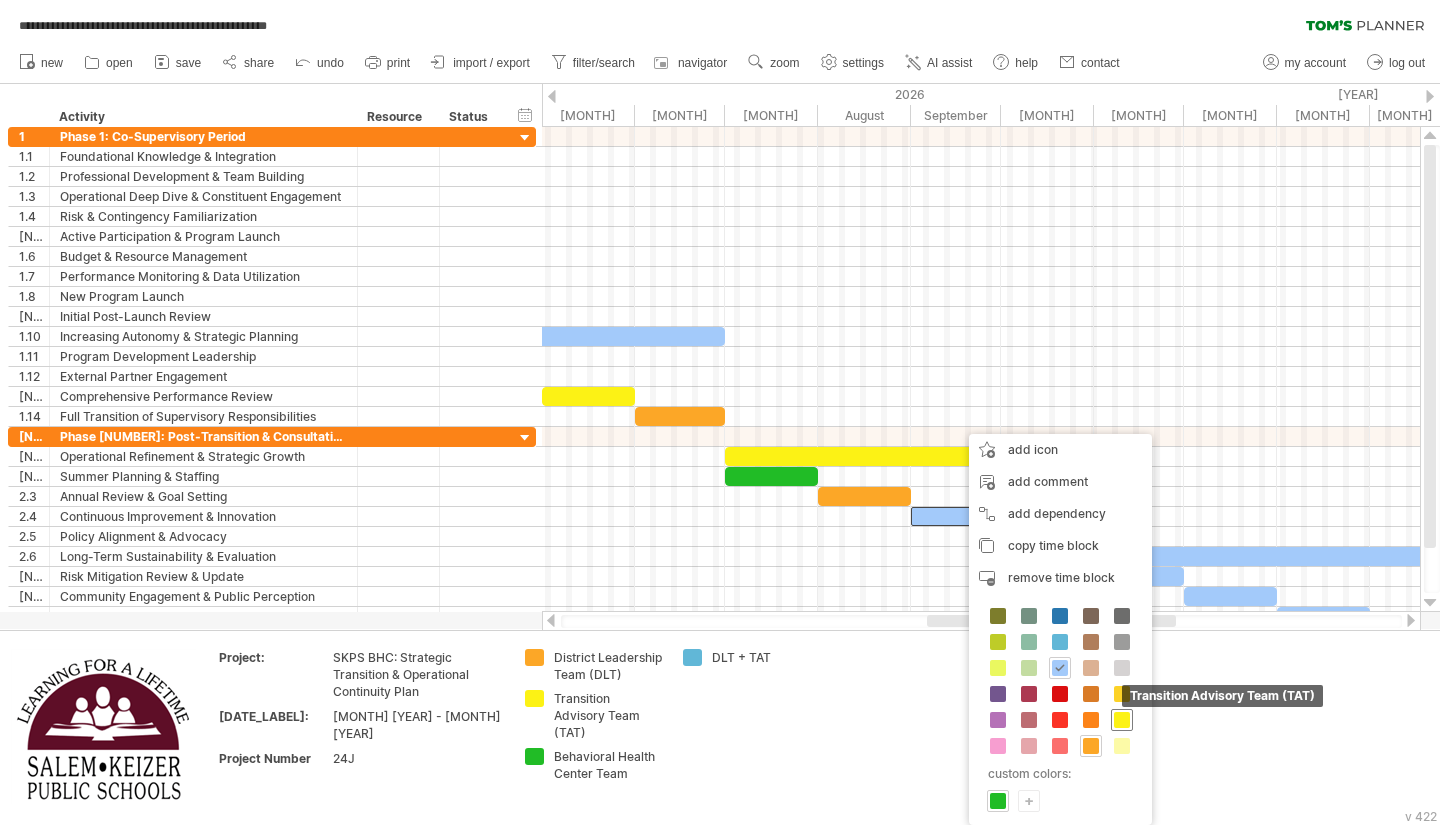 click at bounding box center (1122, 720) 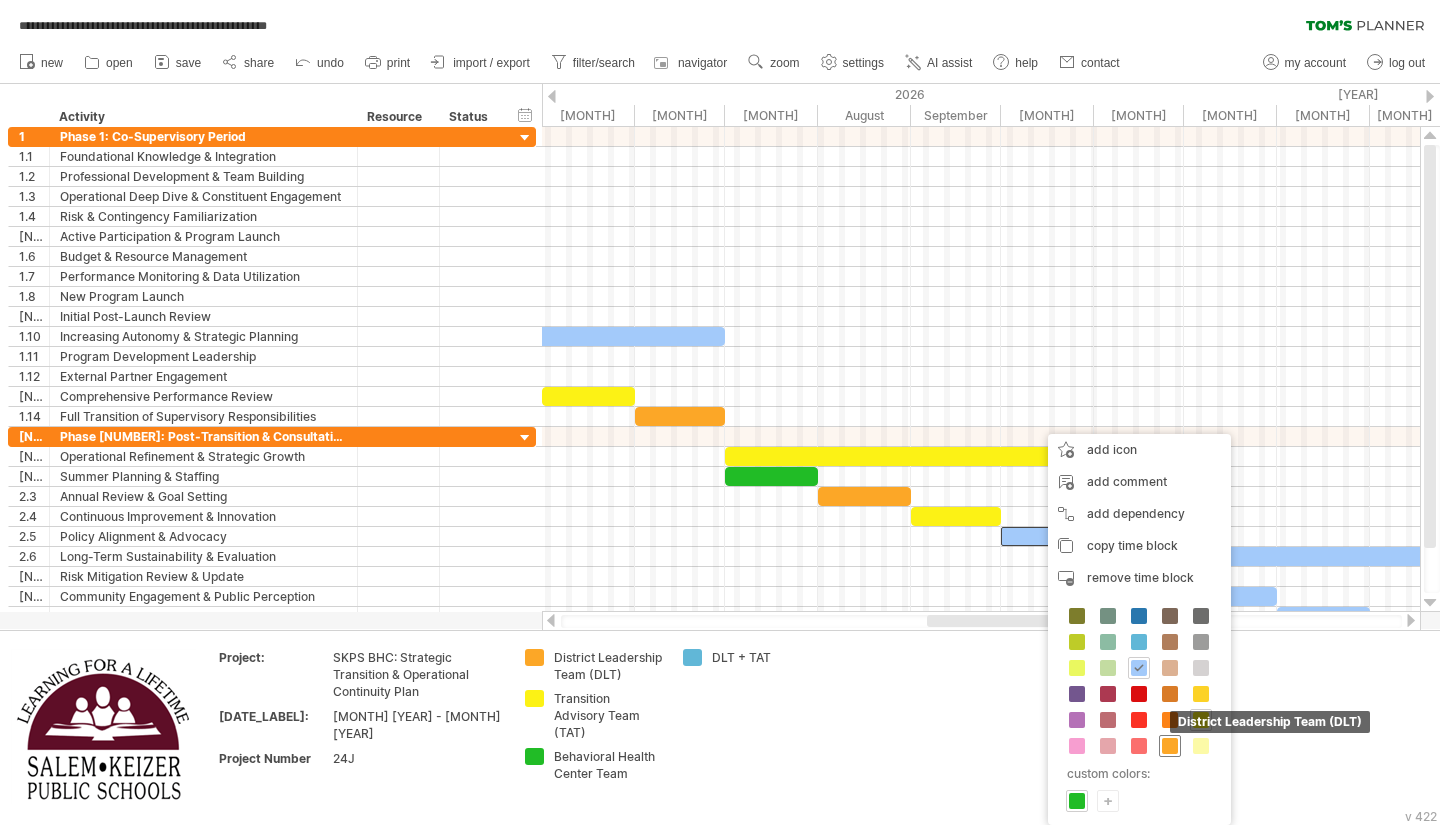 click at bounding box center [1170, 746] 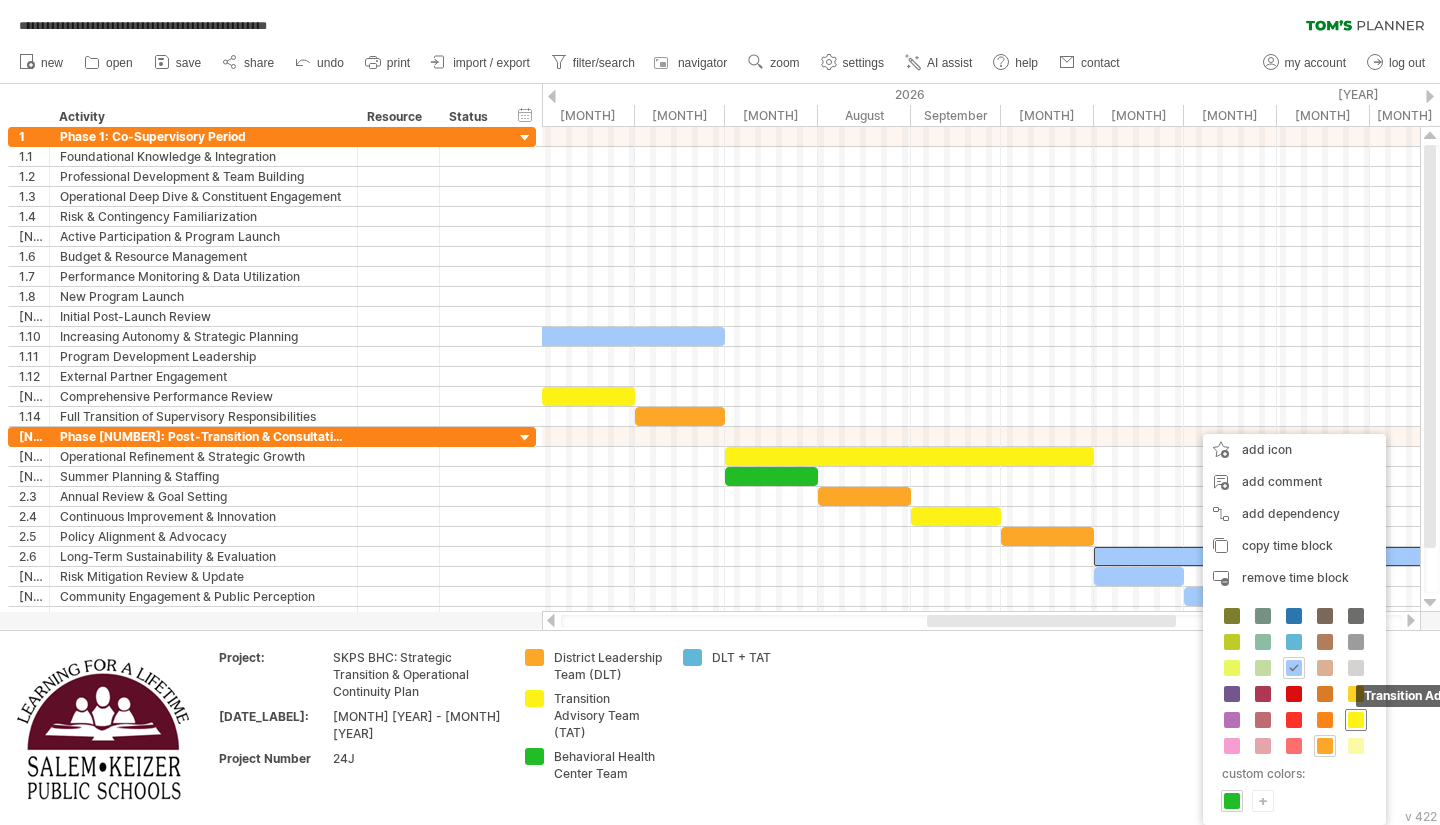 click at bounding box center [1356, 720] 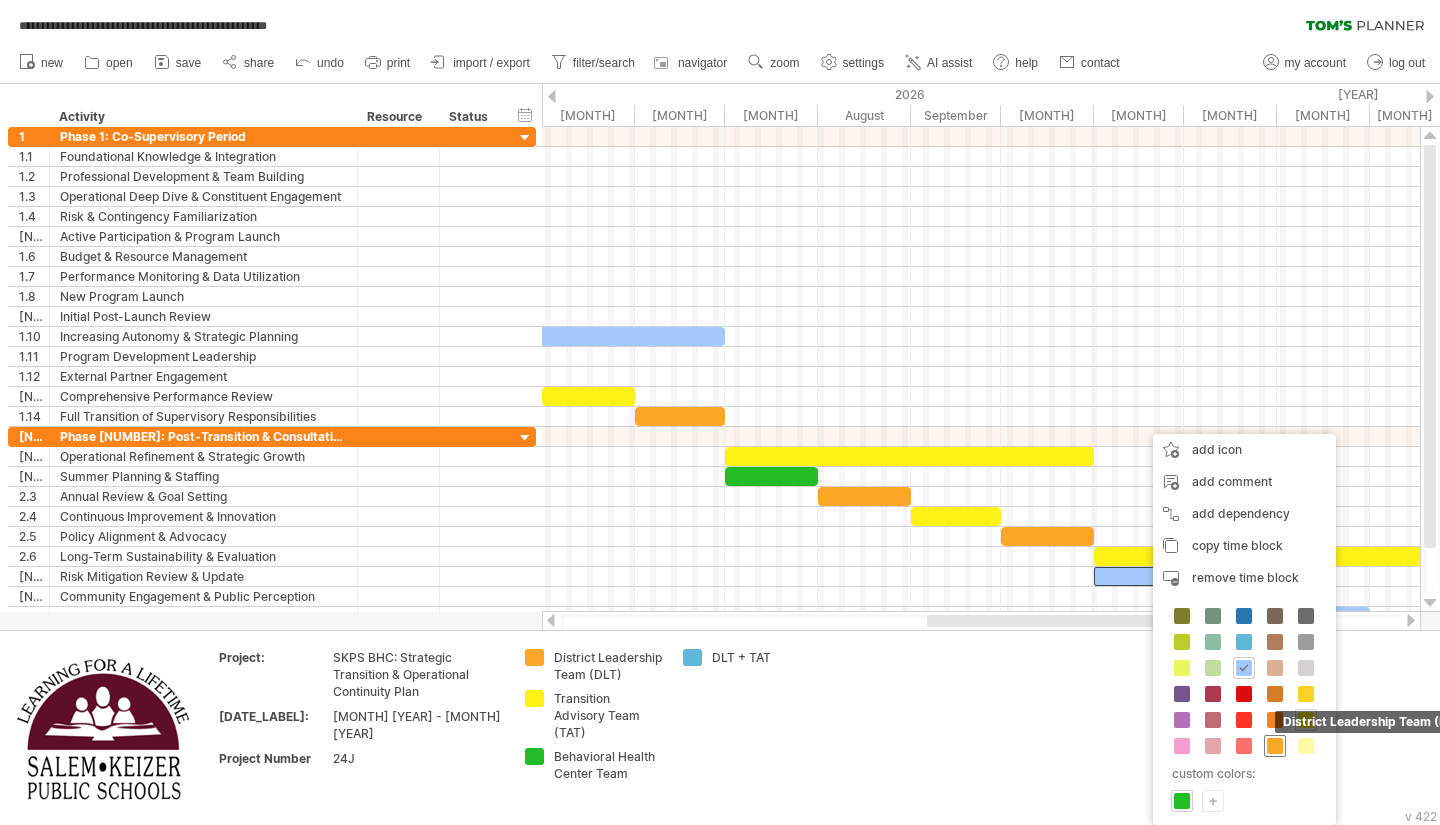 click at bounding box center (1275, 746) 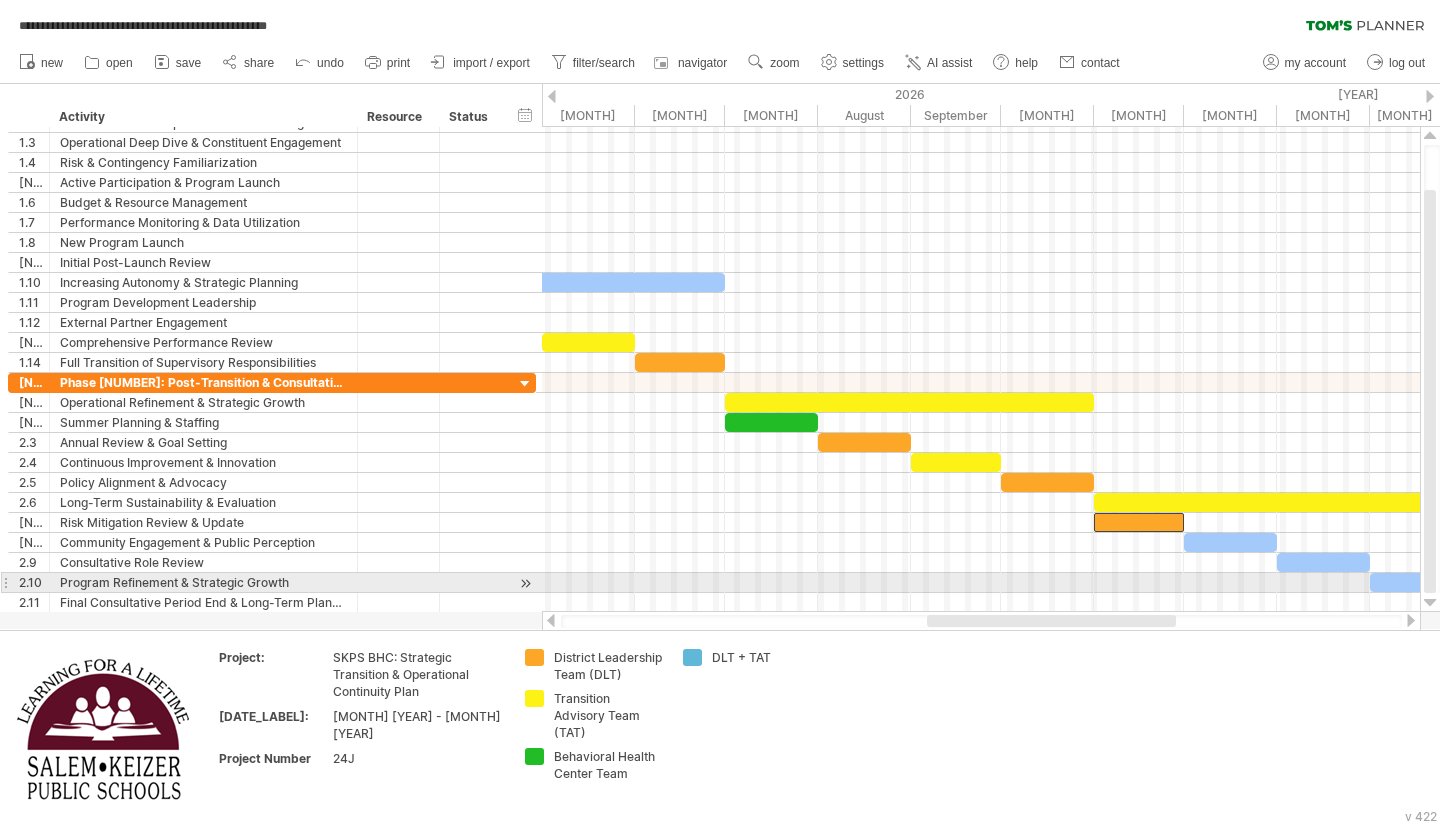drag, startPoint x: 1430, startPoint y: 532, endPoint x: 1439, endPoint y: 593, distance: 61.66036 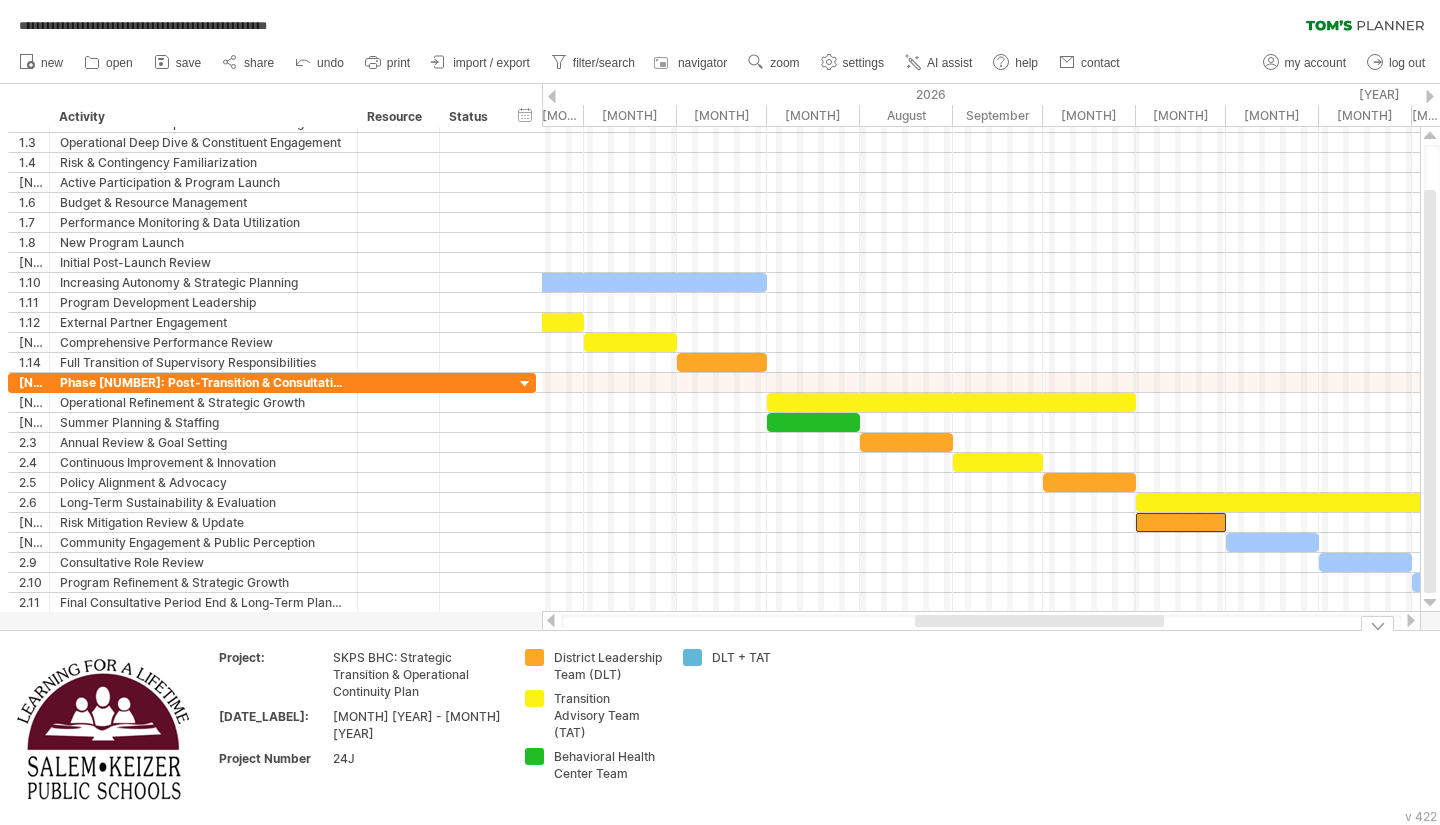 drag, startPoint x: 1137, startPoint y: 619, endPoint x: 1125, endPoint y: 631, distance: 16.970562 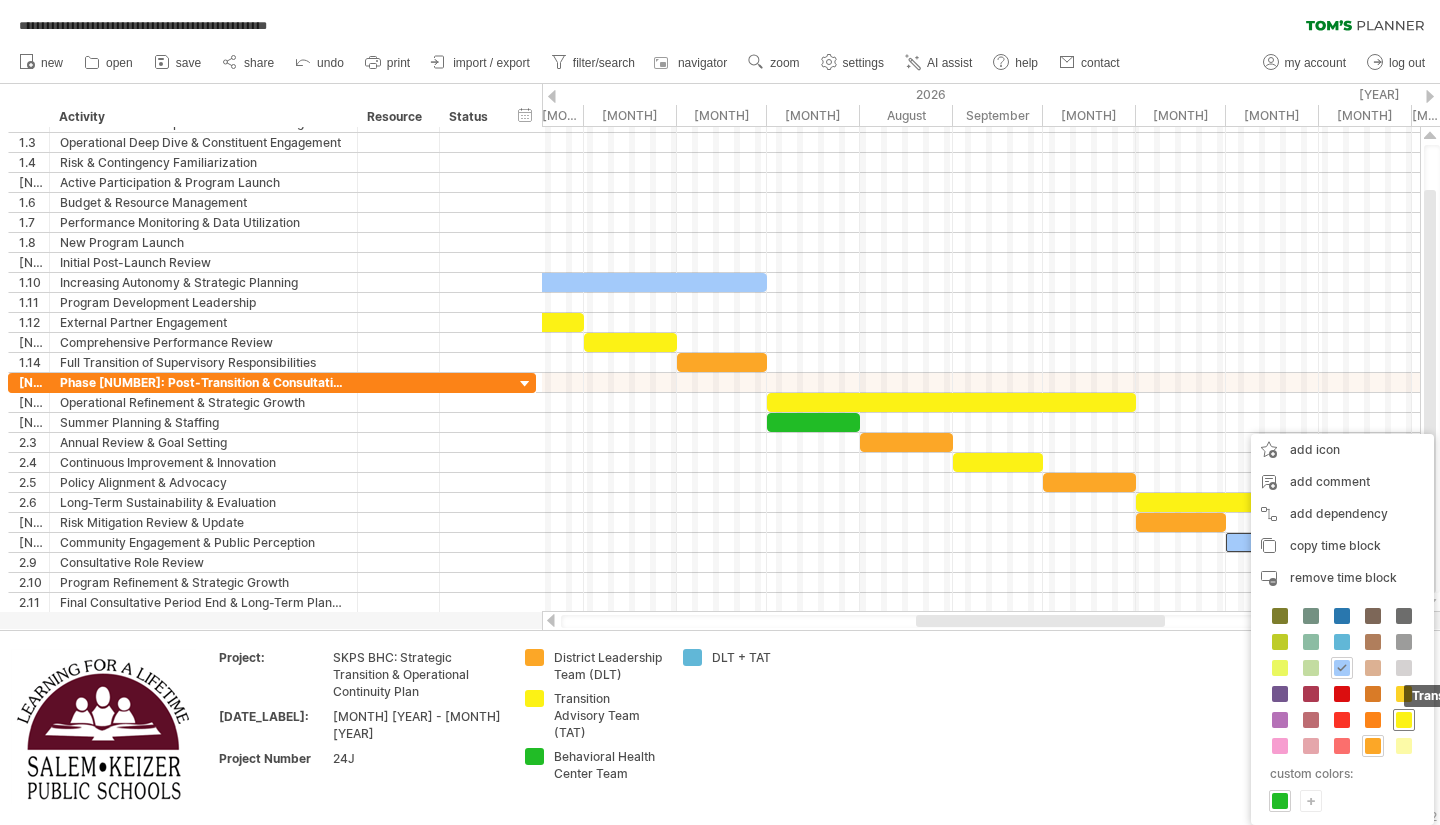 click at bounding box center [1404, 720] 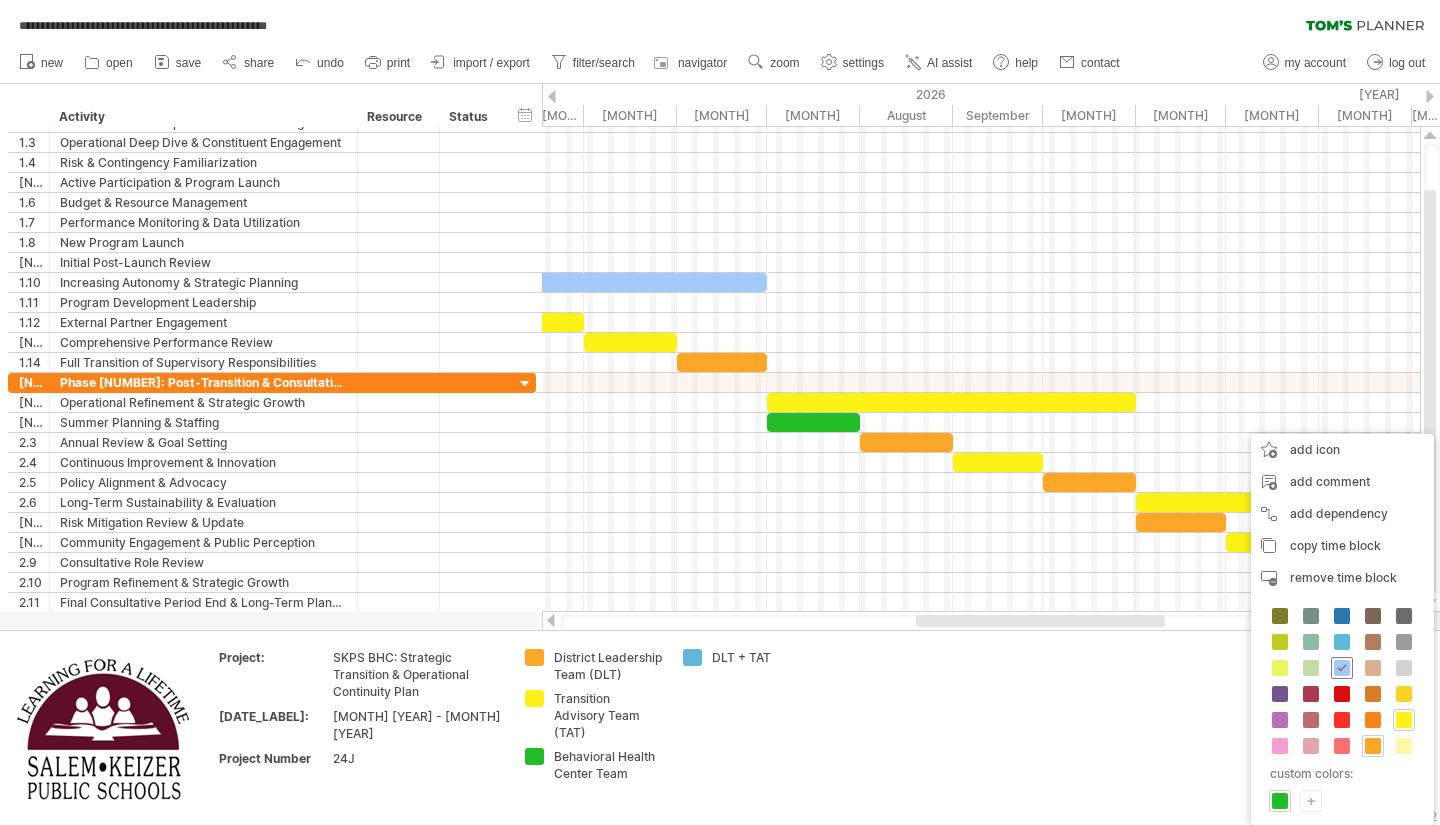 click at bounding box center (1342, 668) 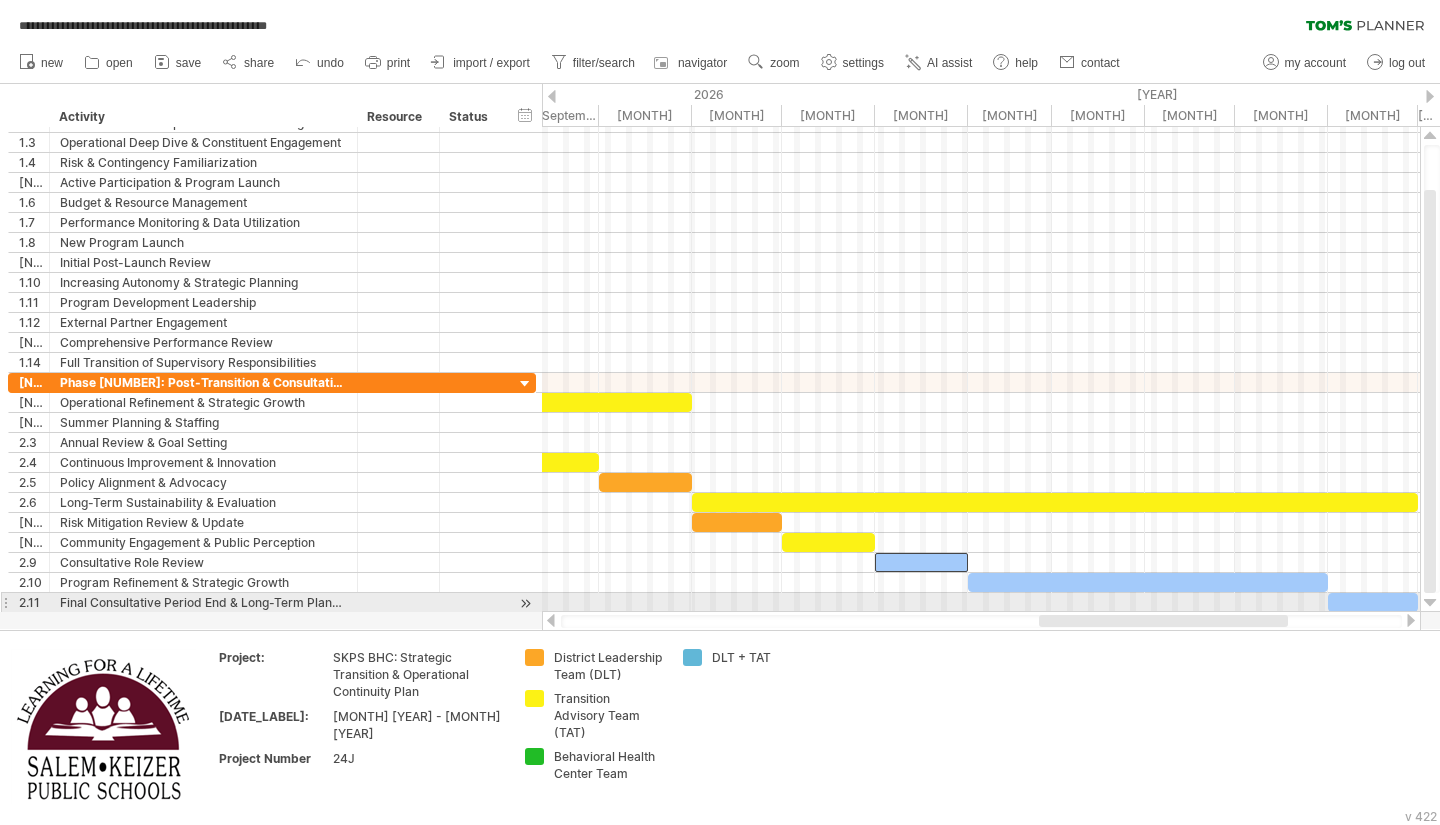 drag, startPoint x: 1126, startPoint y: 622, endPoint x: 1249, endPoint y: 607, distance: 123.911255 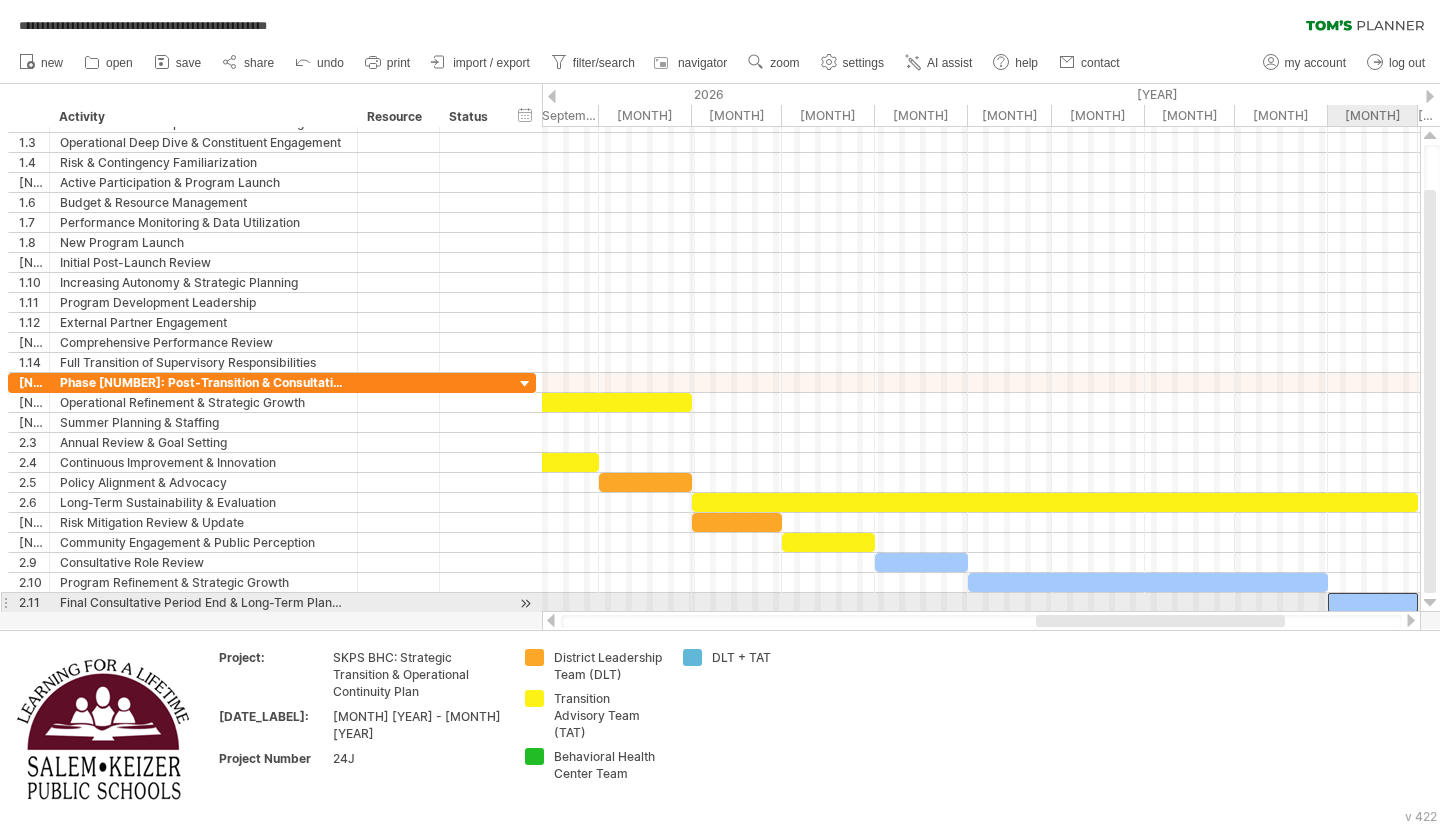 click at bounding box center [1373, 602] 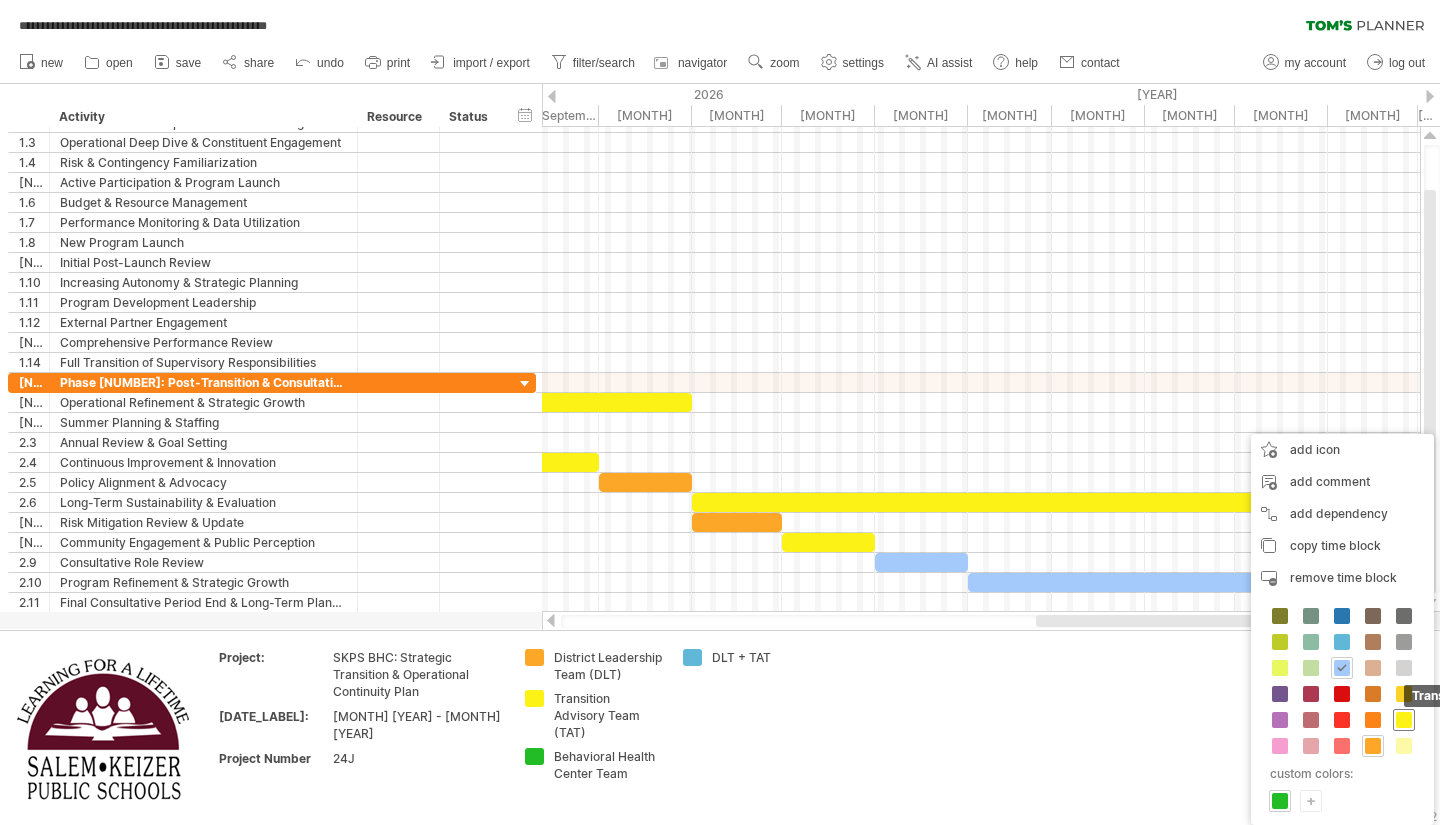 click at bounding box center [1404, 720] 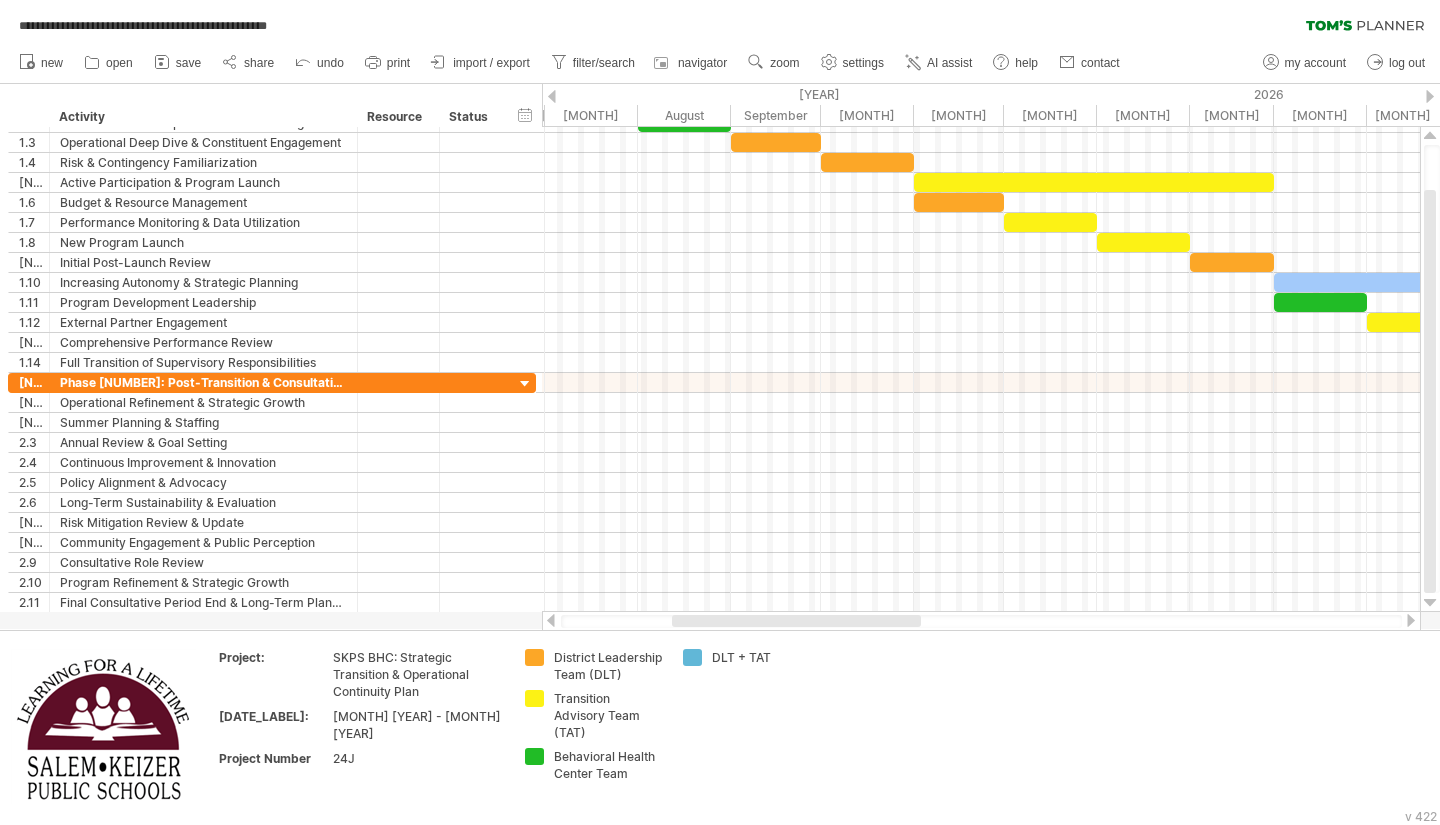 drag, startPoint x: 1156, startPoint y: 623, endPoint x: 792, endPoint y: 623, distance: 364 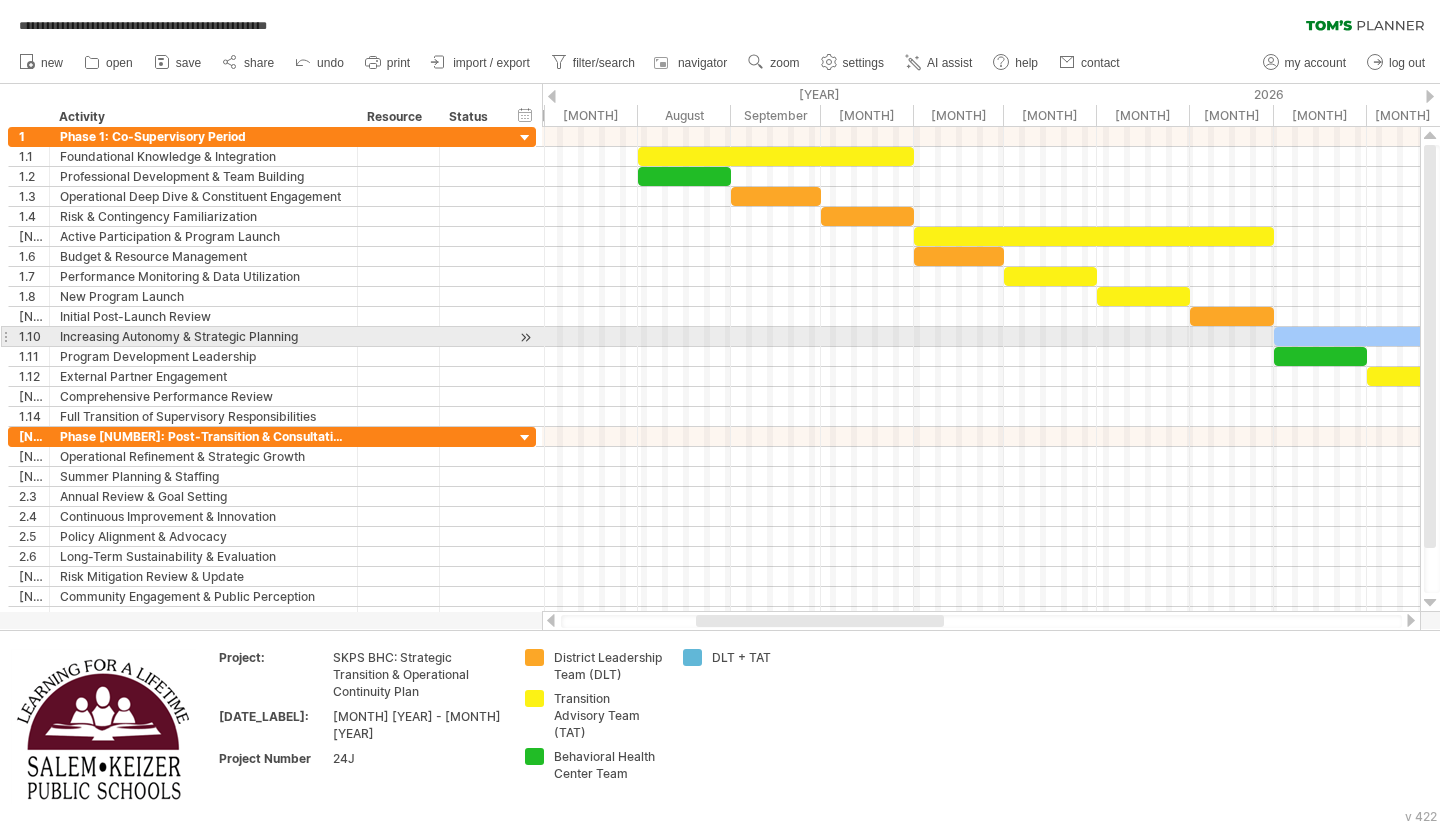 drag, startPoint x: 1434, startPoint y: 497, endPoint x: 1422, endPoint y: 344, distance: 153.46986 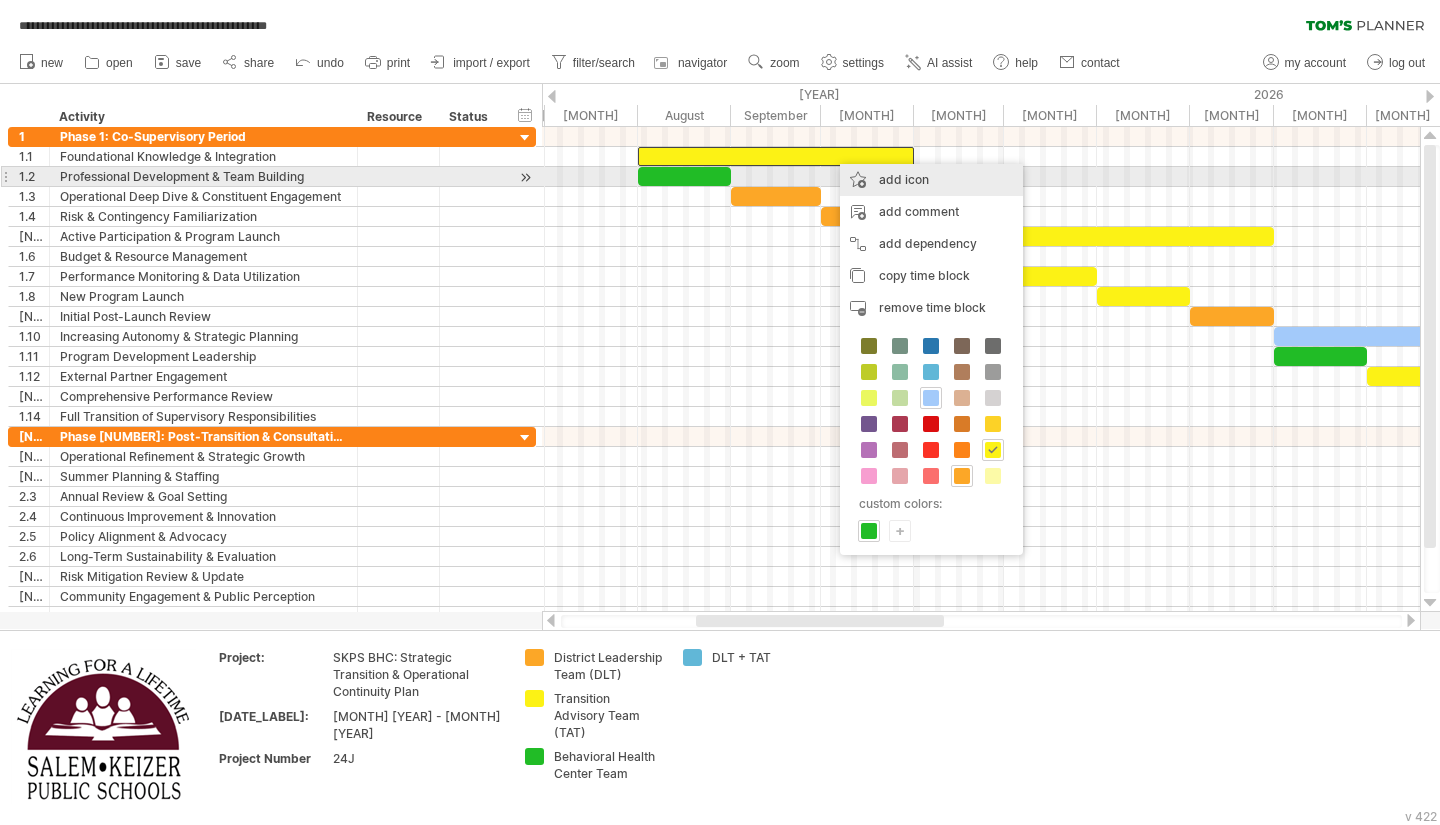 click on "add icon" at bounding box center [931, 180] 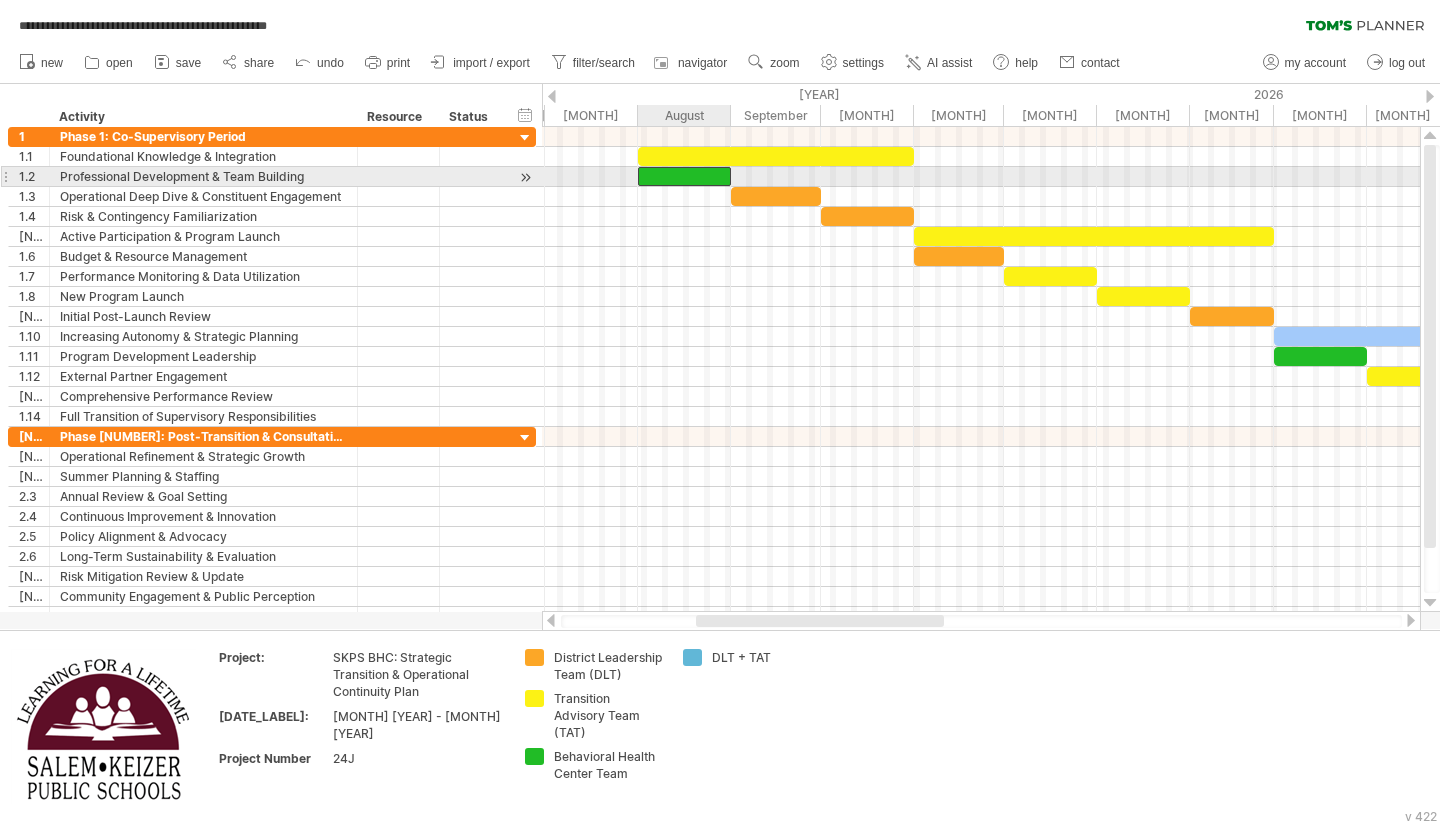 click at bounding box center (684, 176) 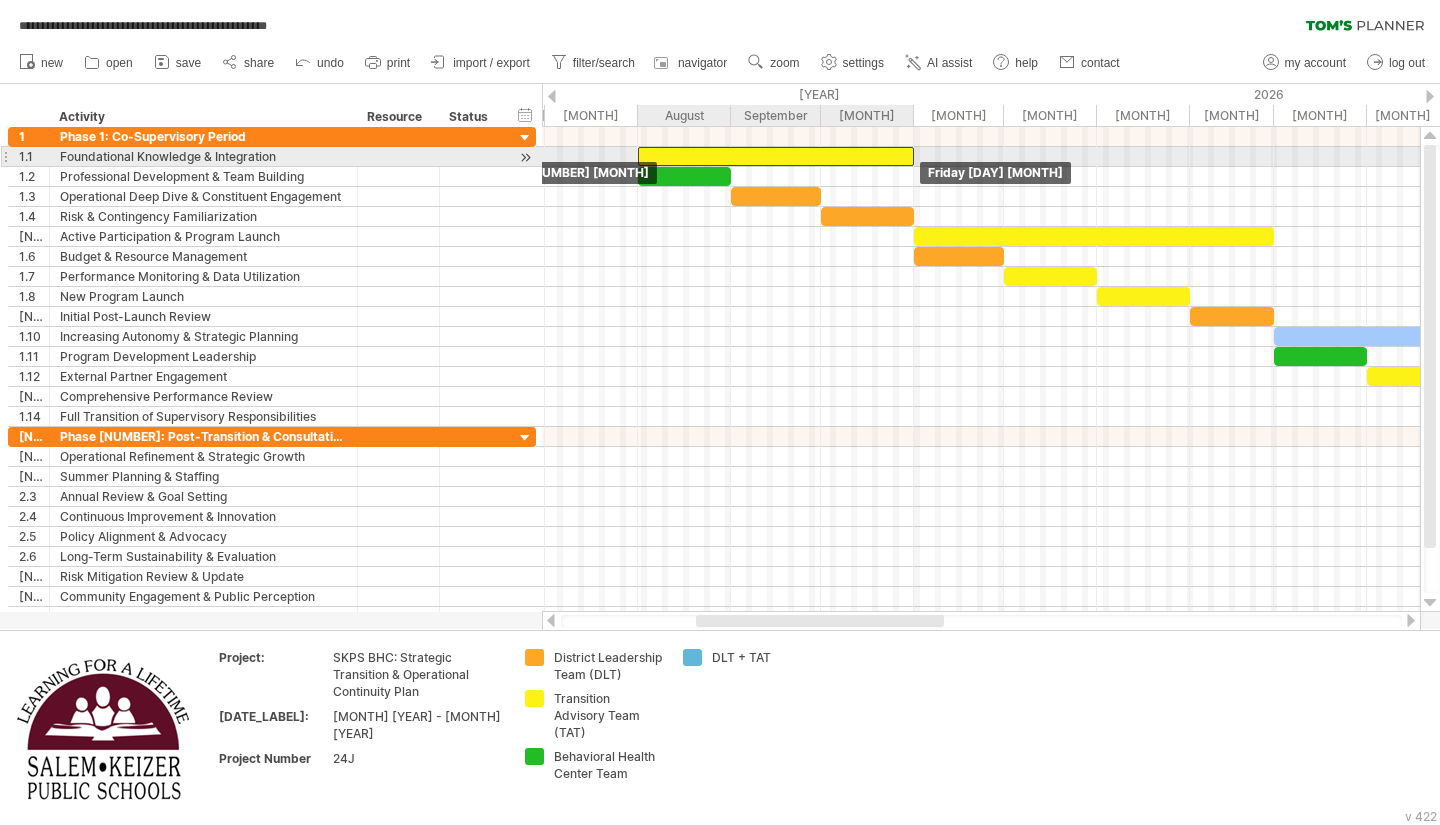click at bounding box center (776, 156) 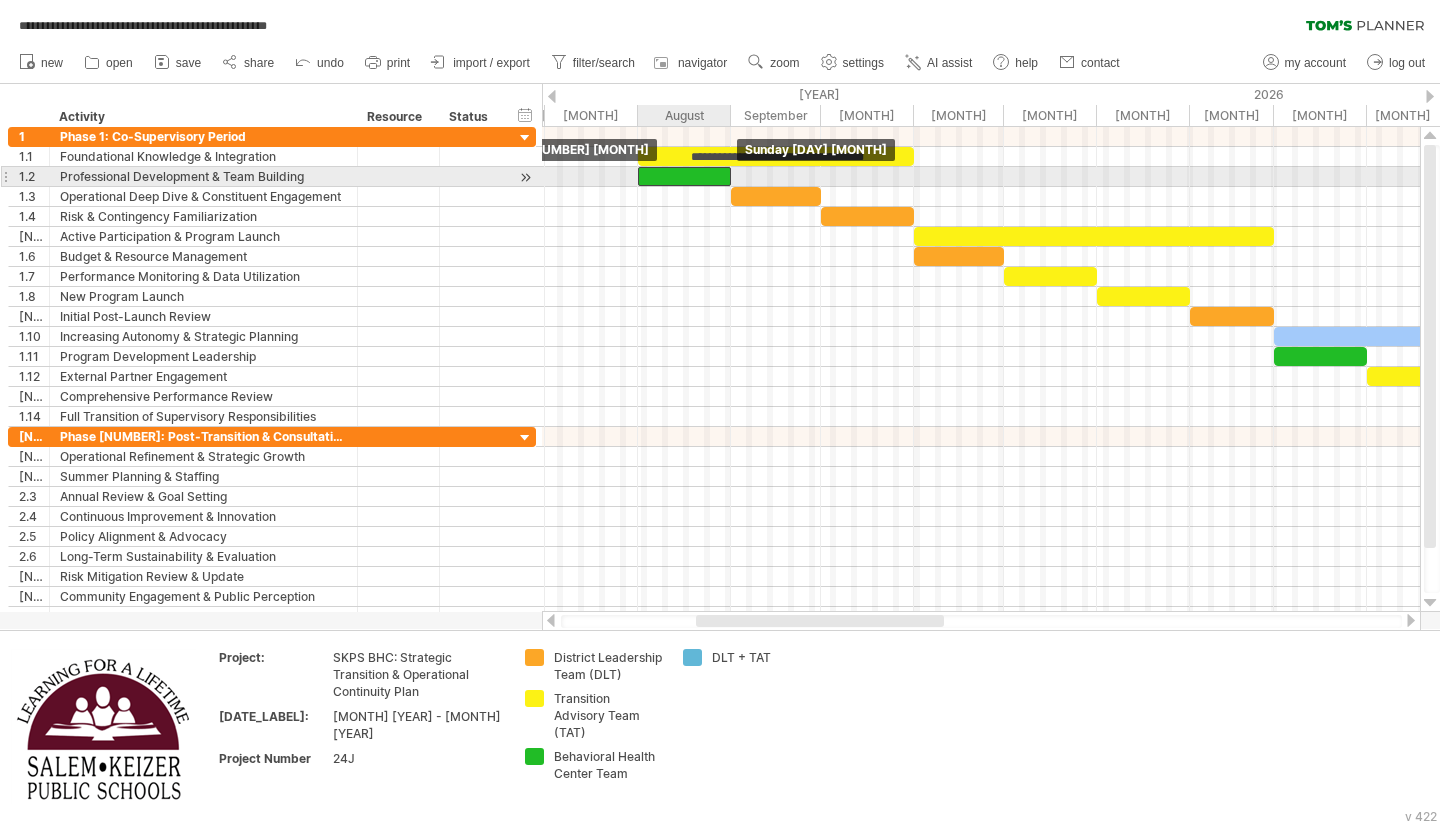 click at bounding box center (684, 176) 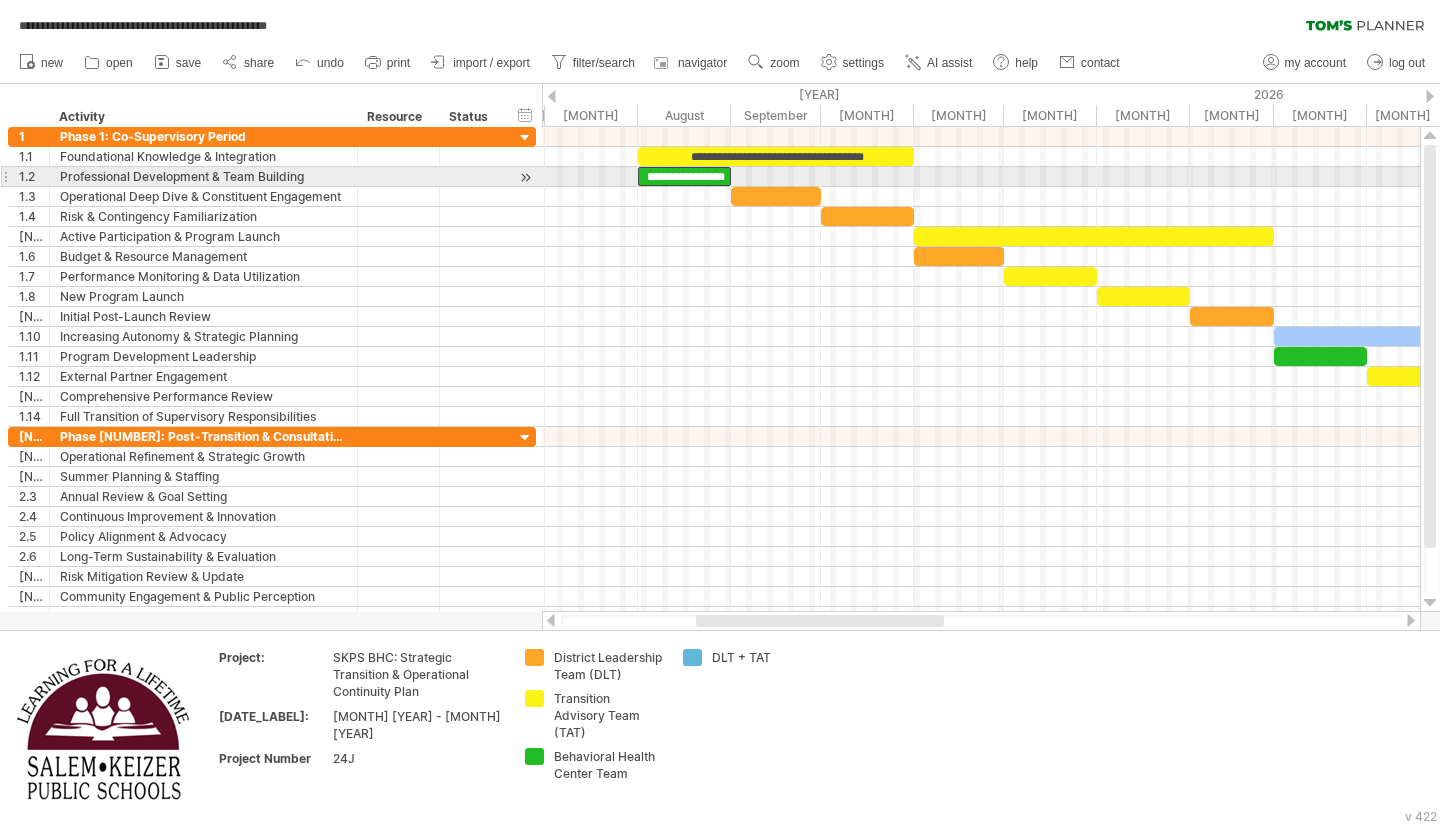 scroll, scrollTop: 0, scrollLeft: 10, axis: horizontal 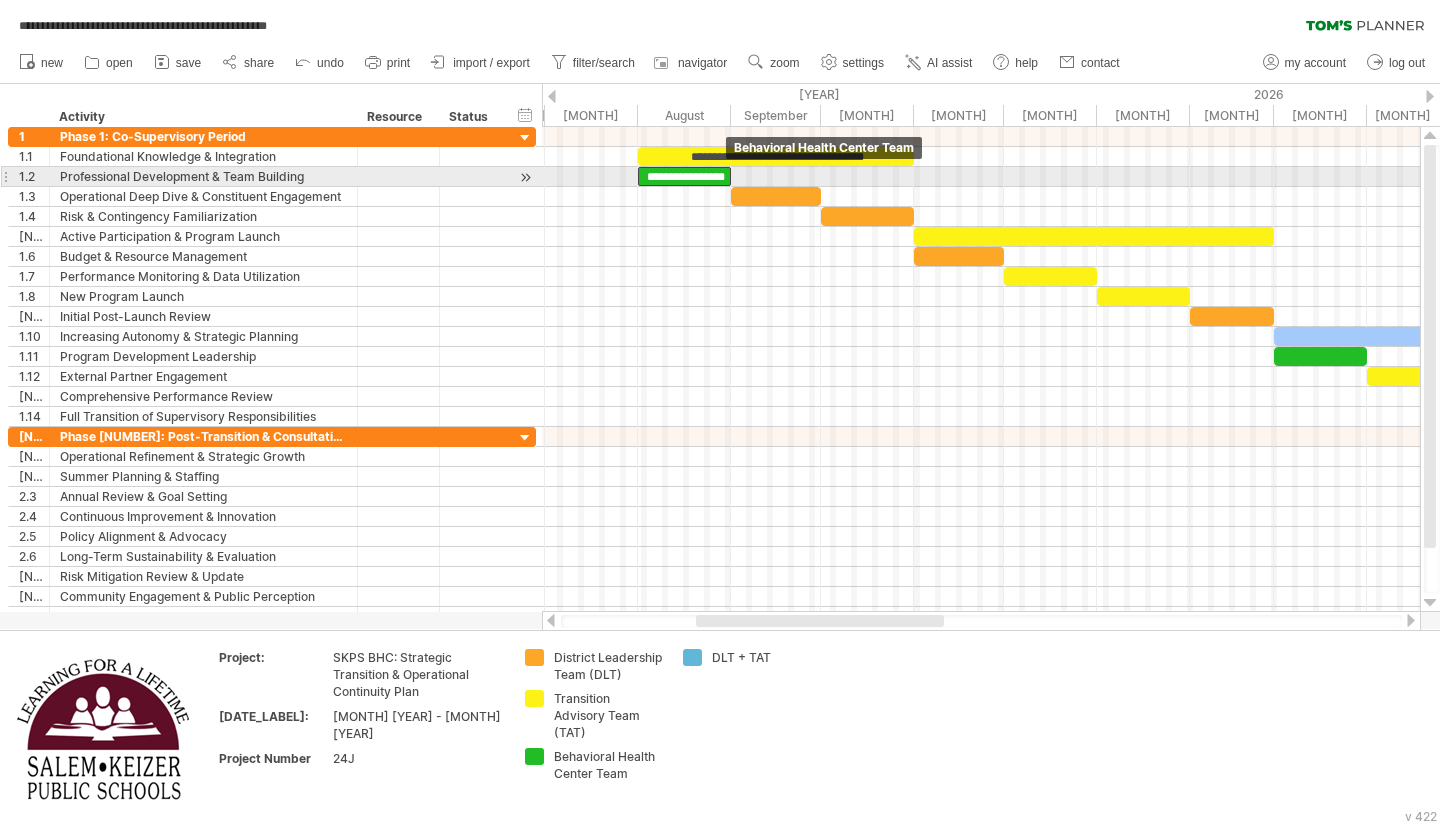 click on "**********" at bounding box center (684, 176) 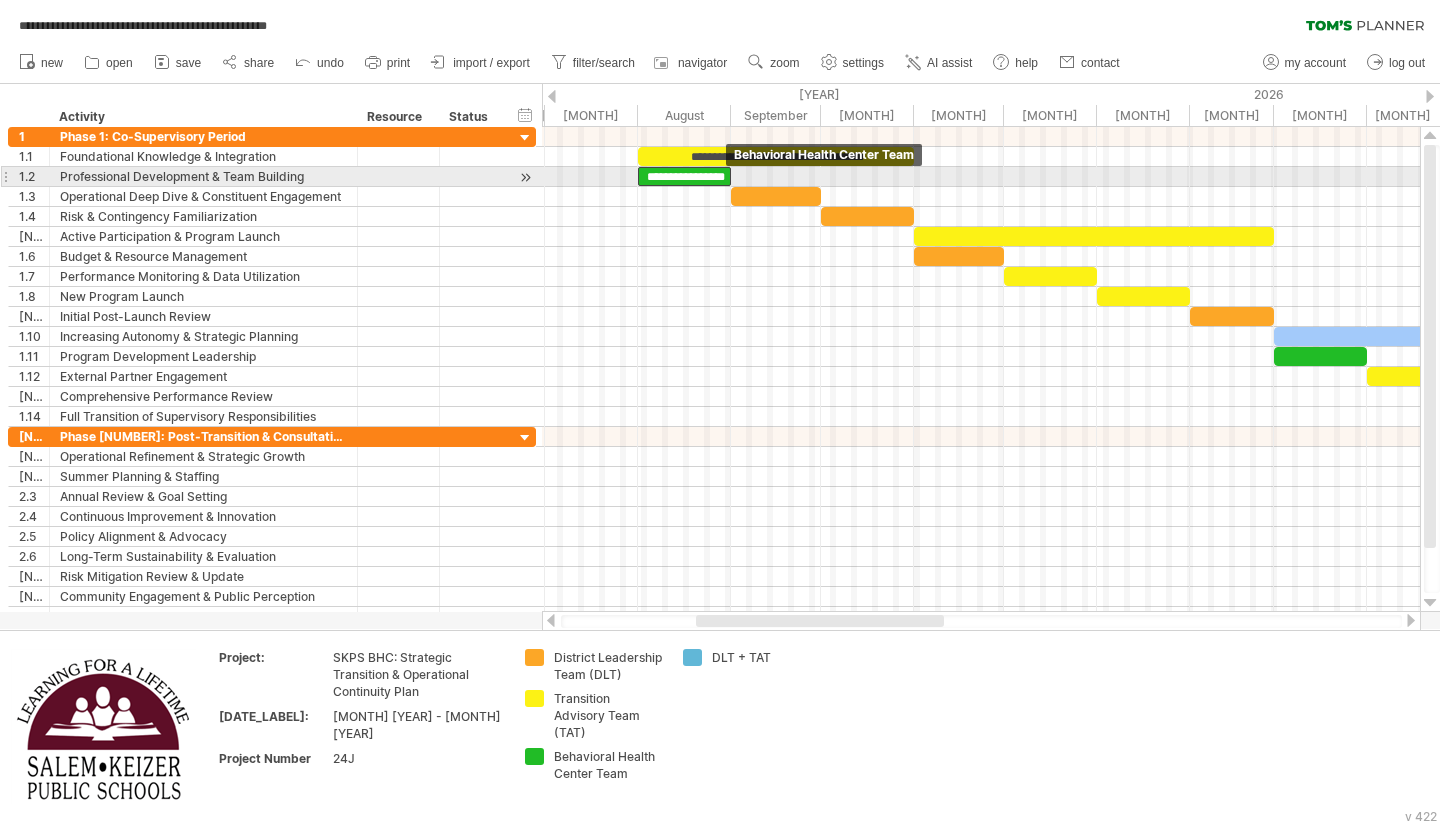 click on "**********" at bounding box center (684, 176) 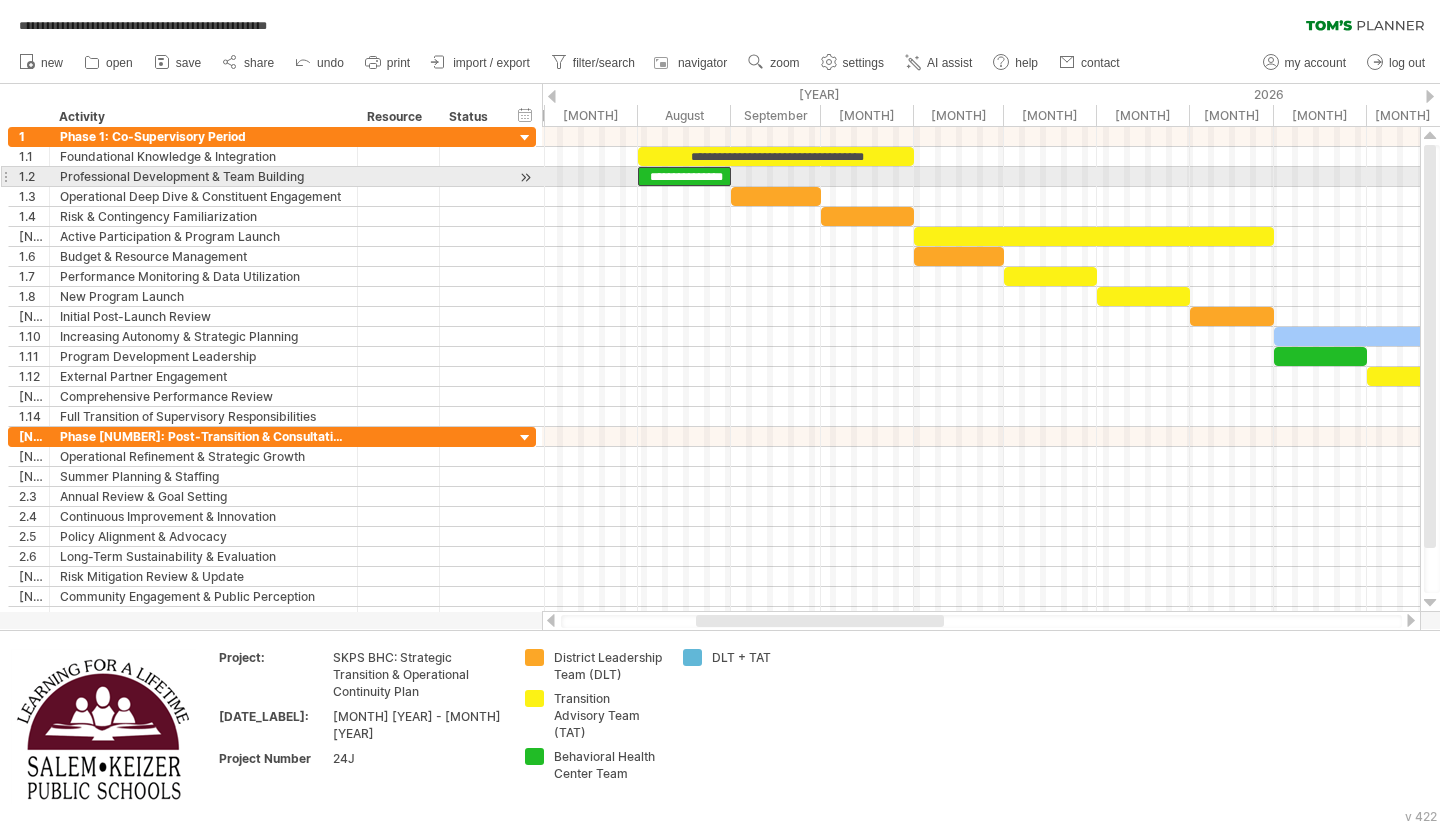 scroll, scrollTop: 0, scrollLeft: 0, axis: both 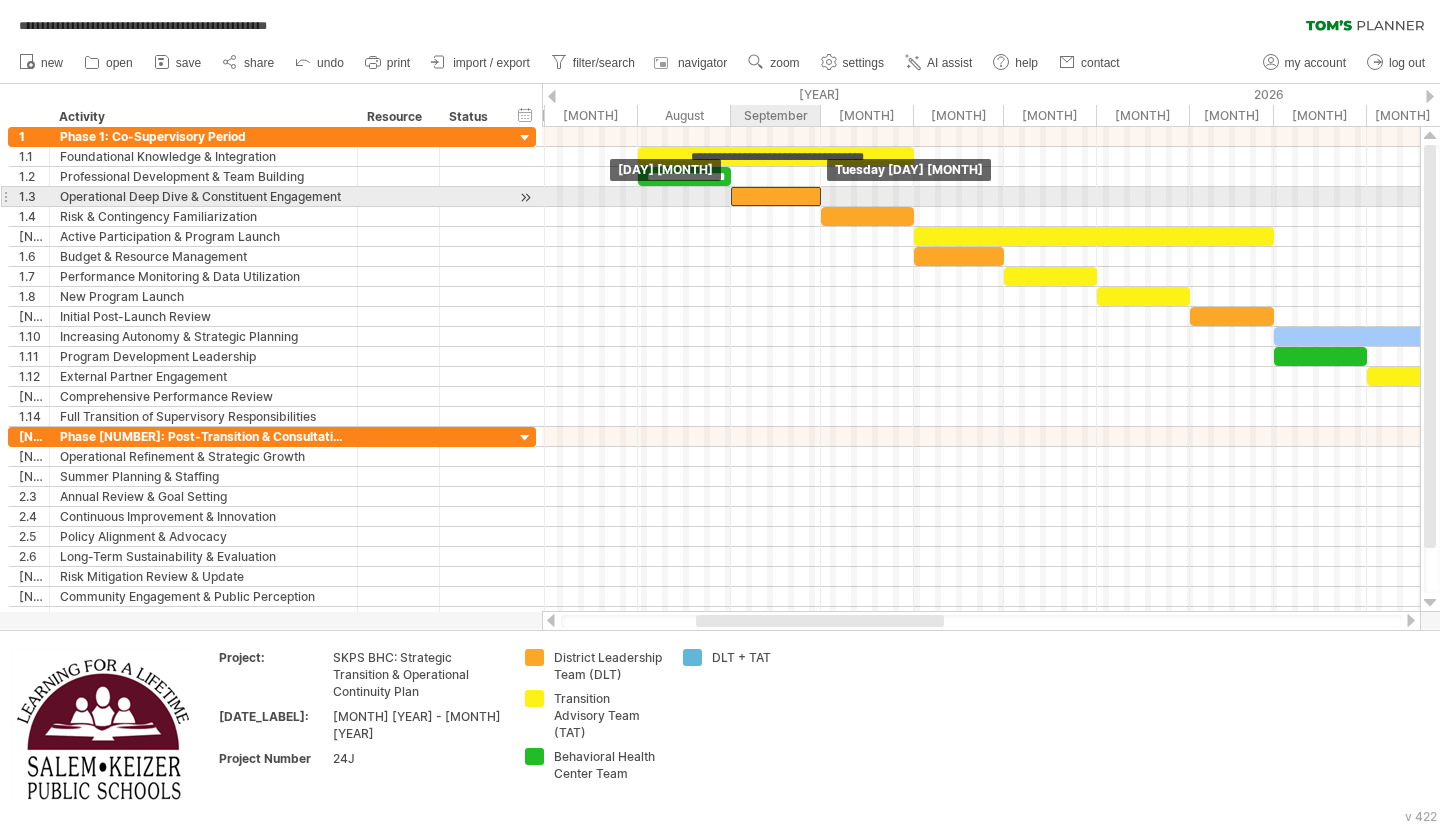 click at bounding box center (776, 196) 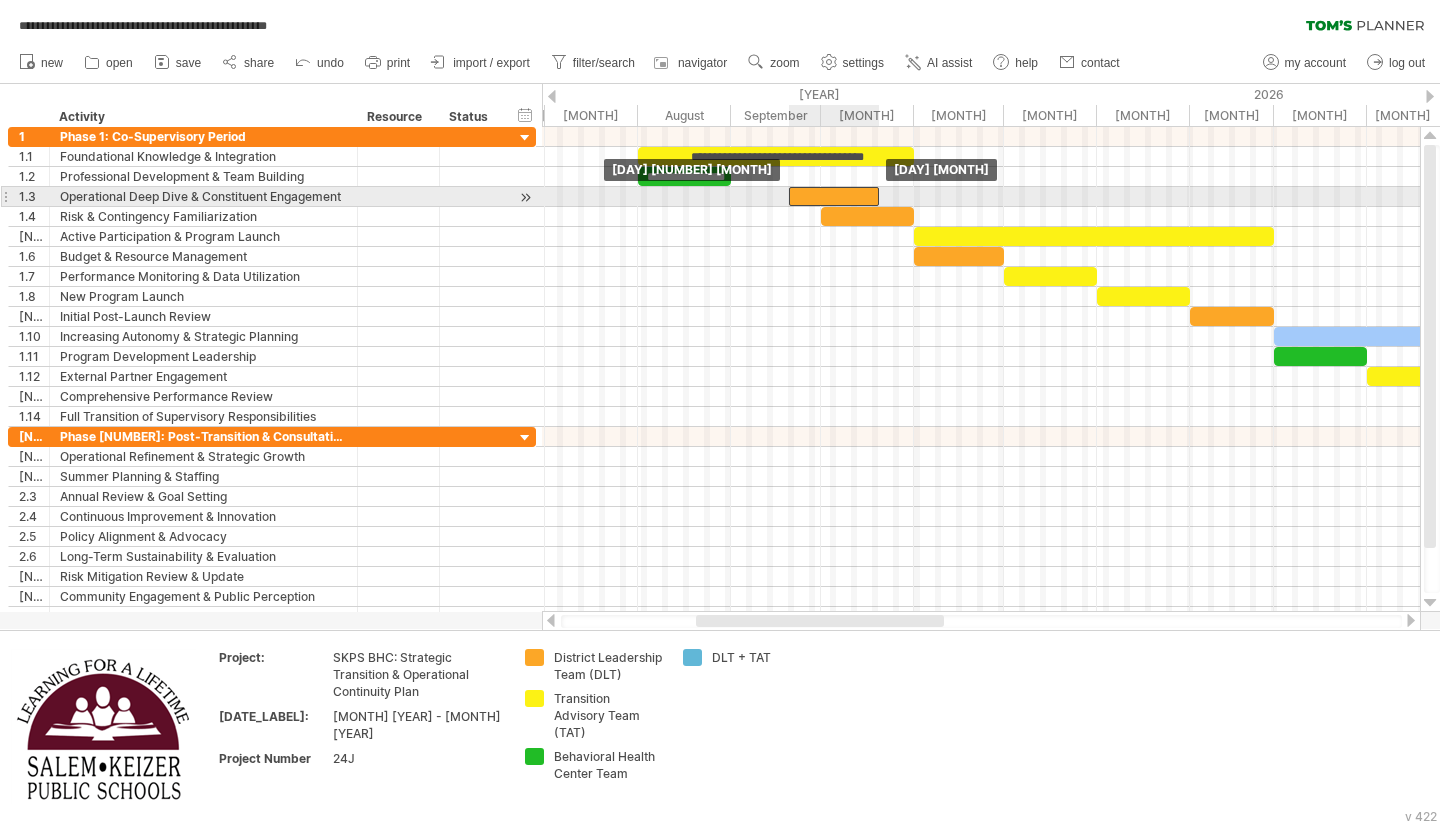 drag, startPoint x: 774, startPoint y: 195, endPoint x: 833, endPoint y: 197, distance: 59.03389 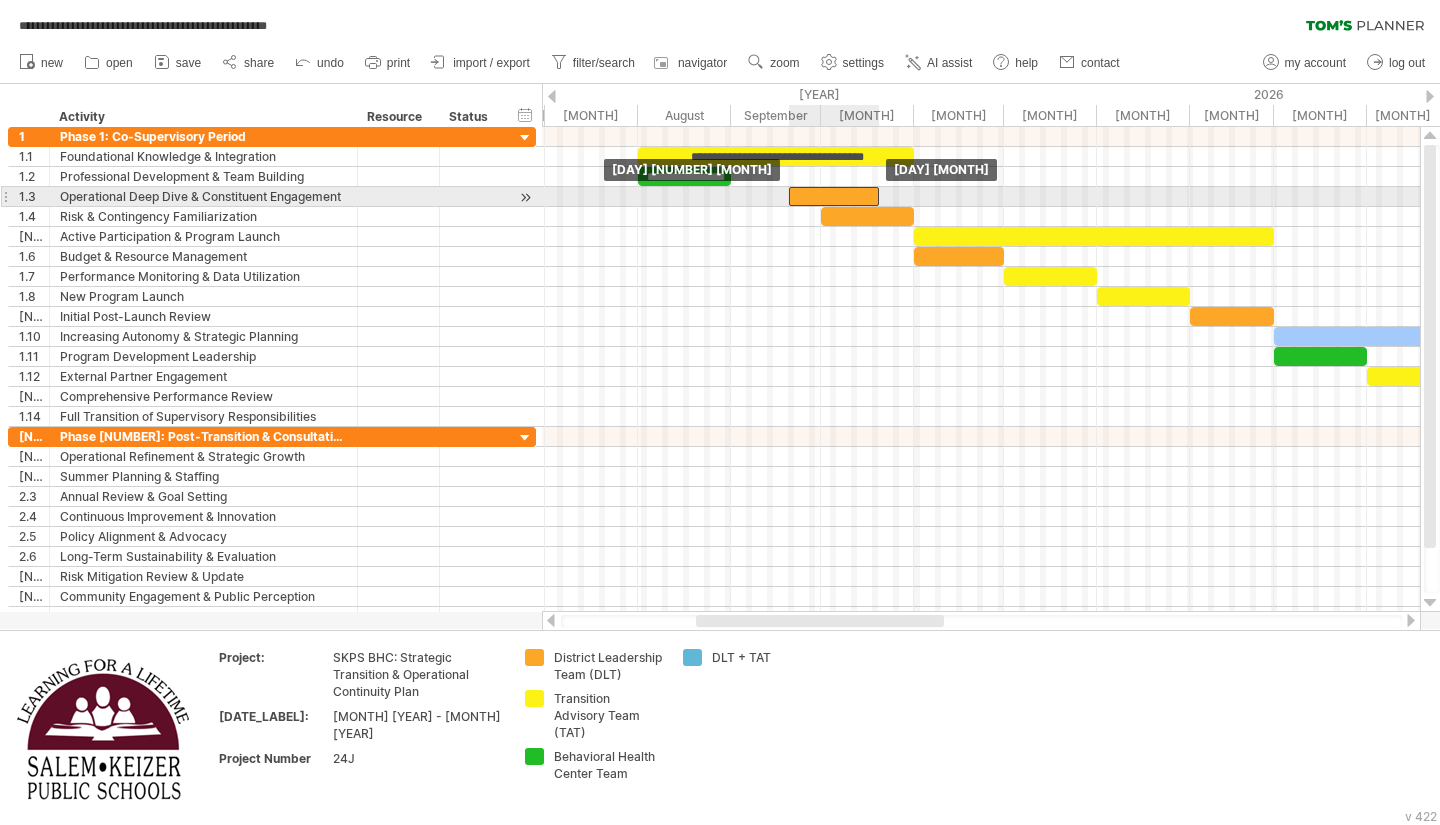 click at bounding box center (834, 196) 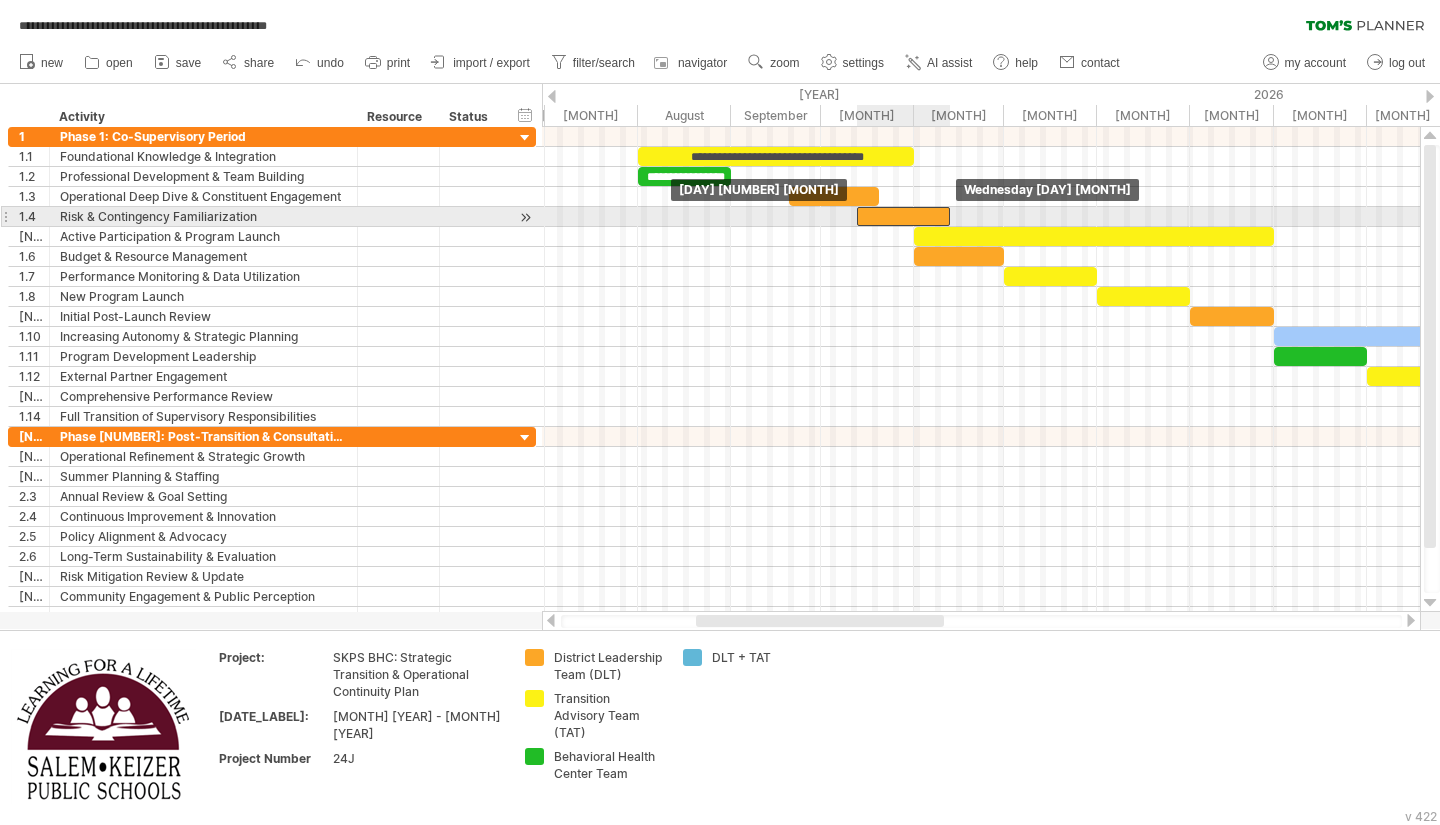 drag, startPoint x: 856, startPoint y: 218, endPoint x: 892, endPoint y: 215, distance: 36.124783 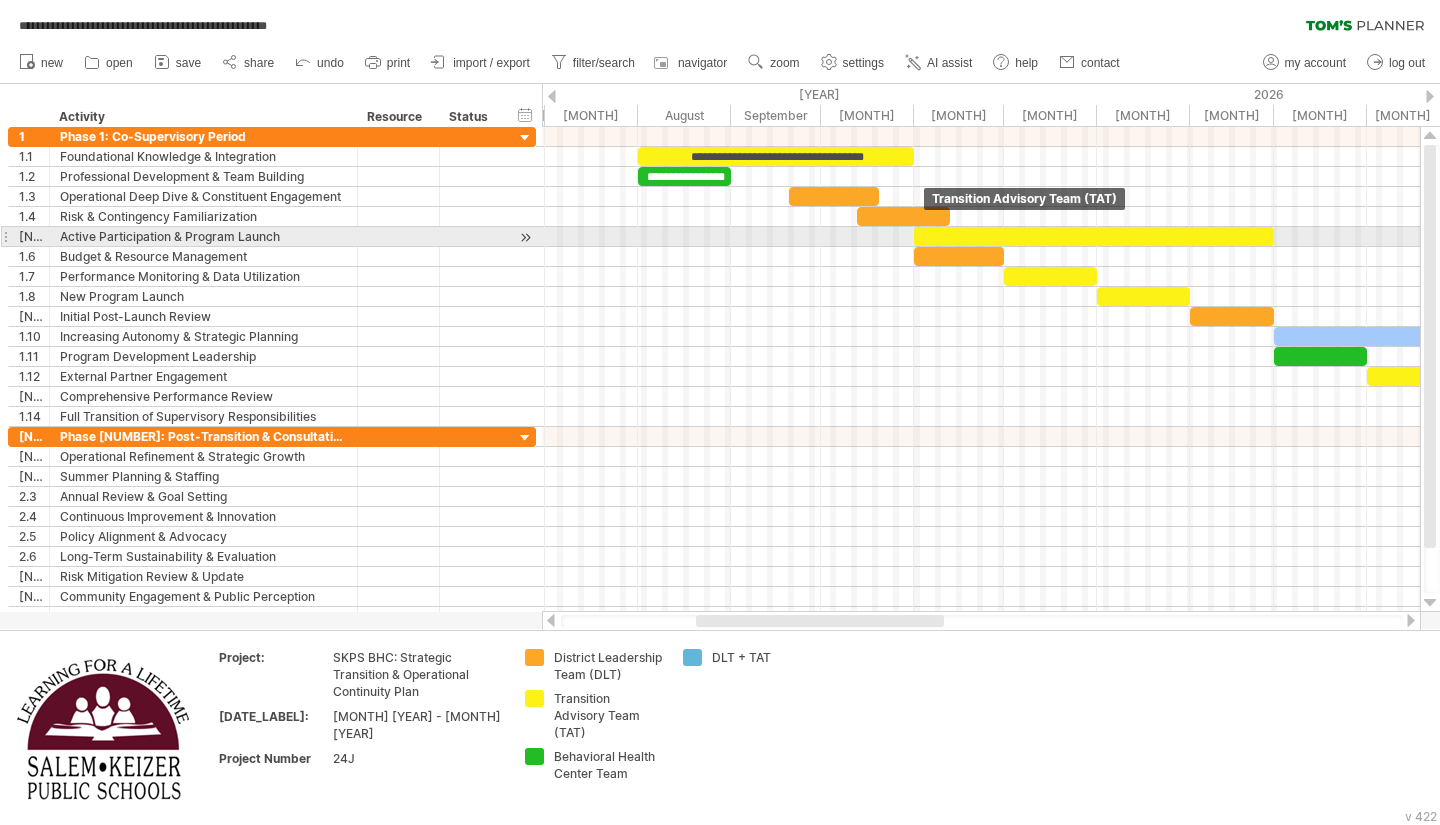 click at bounding box center (1094, 236) 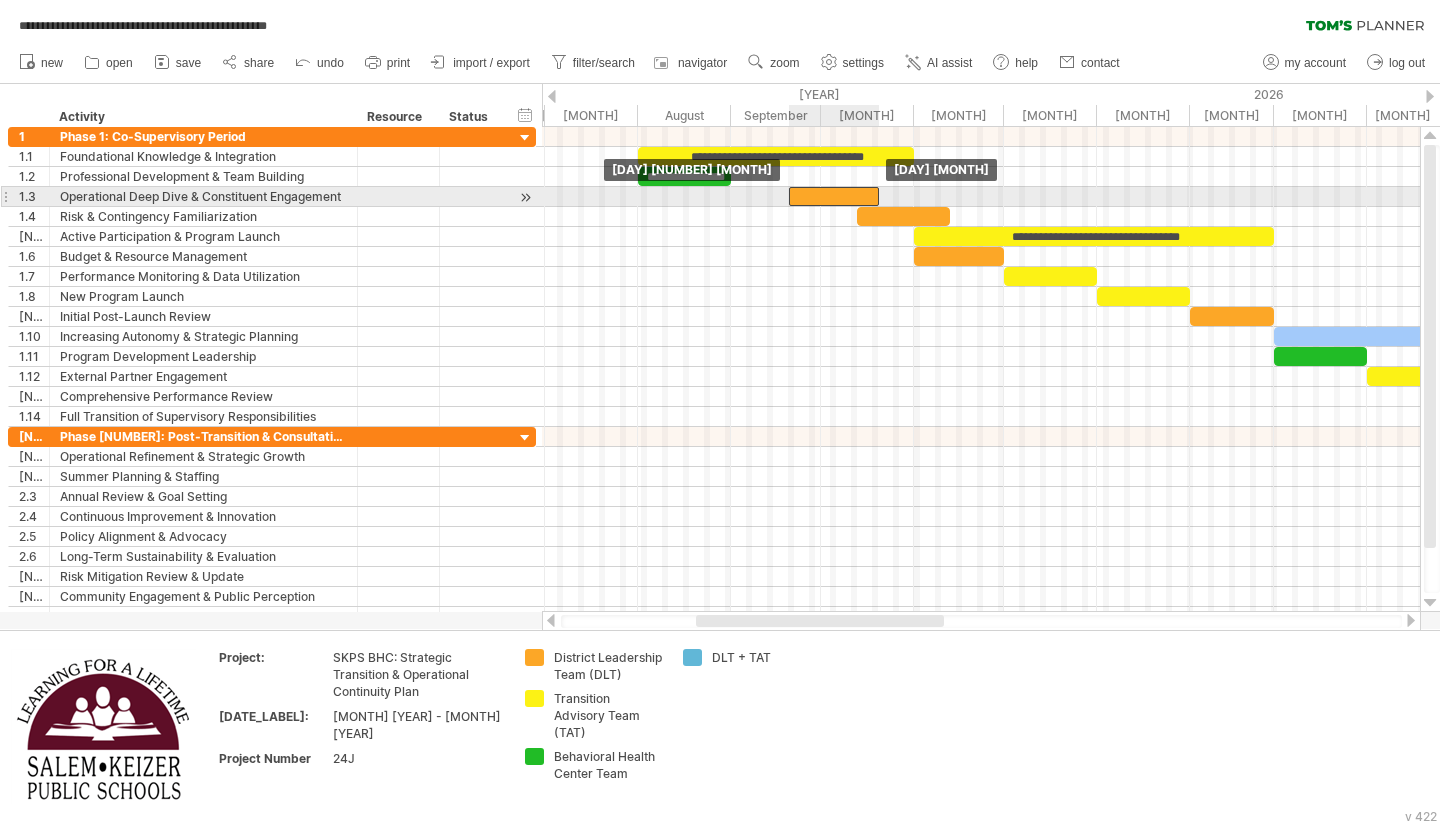 click at bounding box center [834, 196] 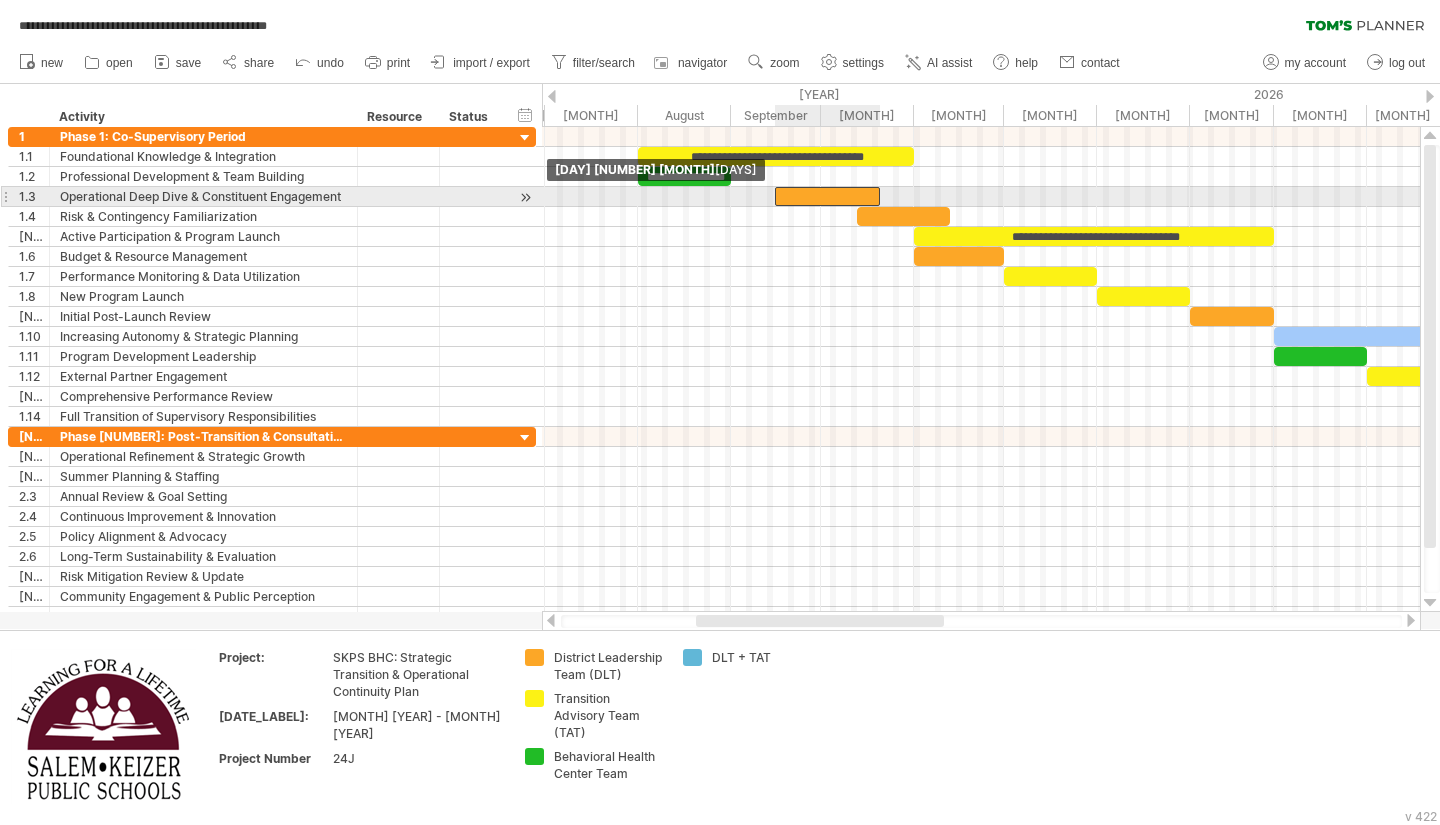 drag, startPoint x: 792, startPoint y: 194, endPoint x: 777, endPoint y: 199, distance: 15.811388 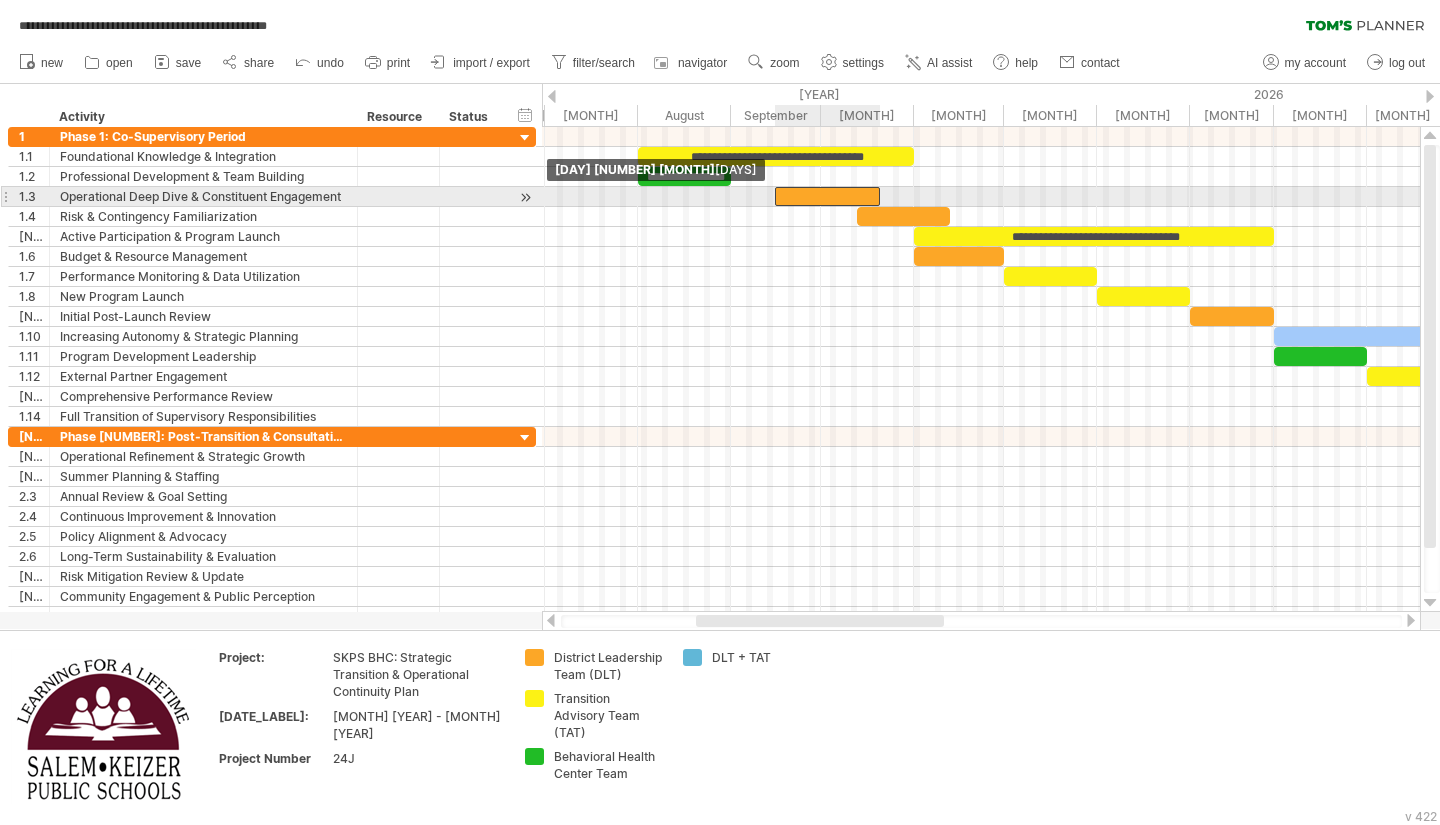 click at bounding box center (775, 196) 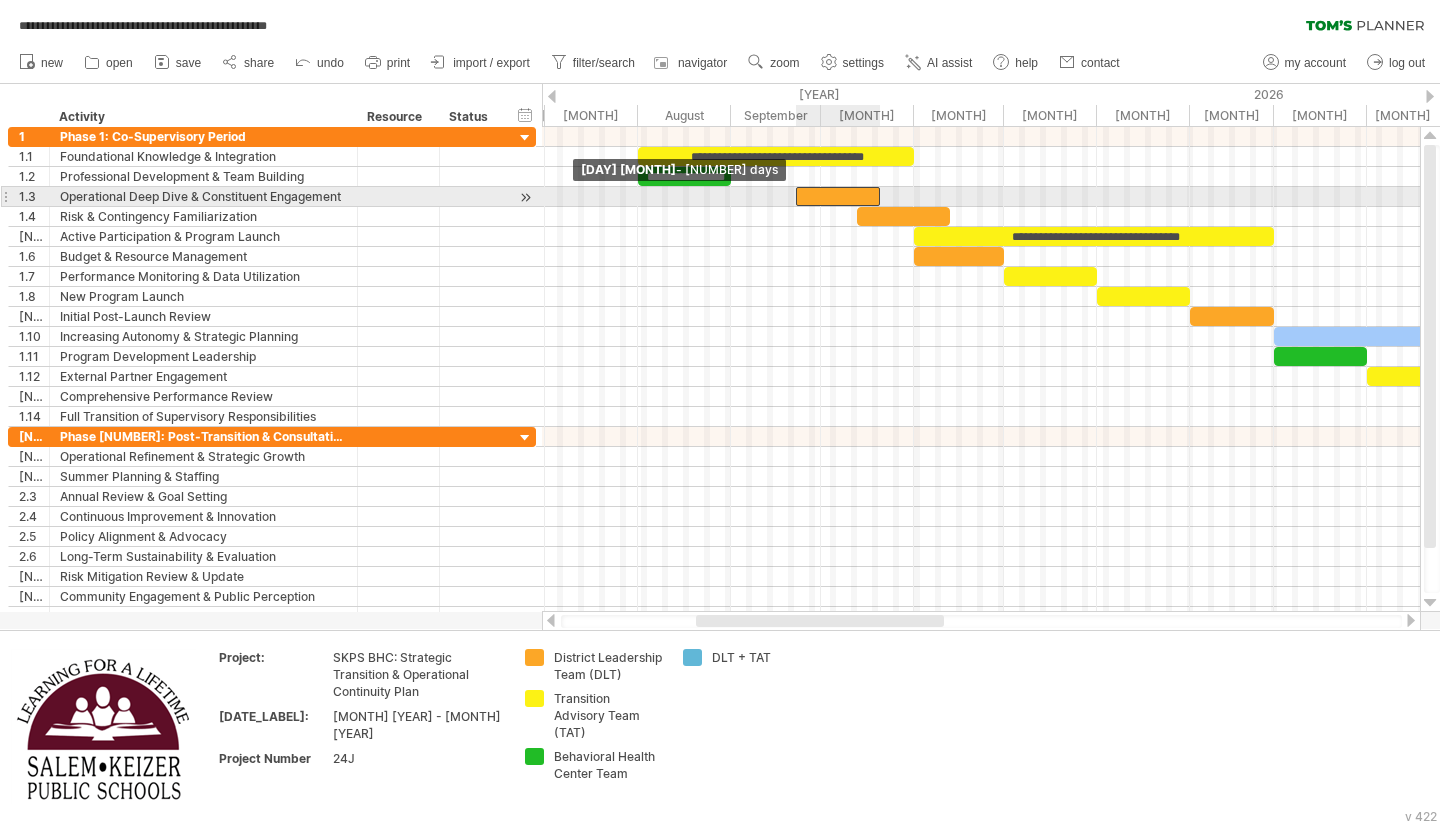 drag, startPoint x: 774, startPoint y: 194, endPoint x: 794, endPoint y: 196, distance: 20.09975 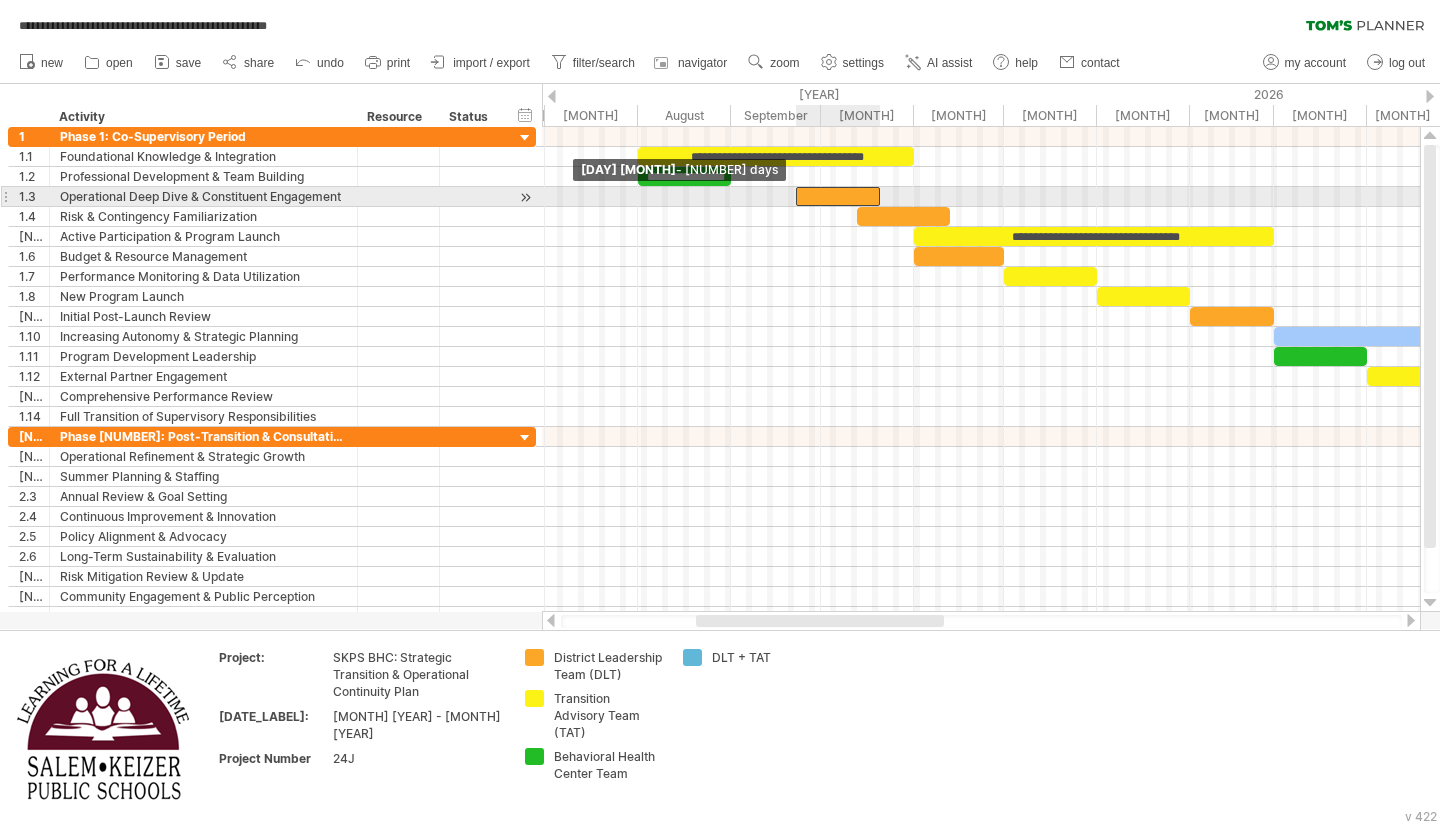 click at bounding box center [796, 196] 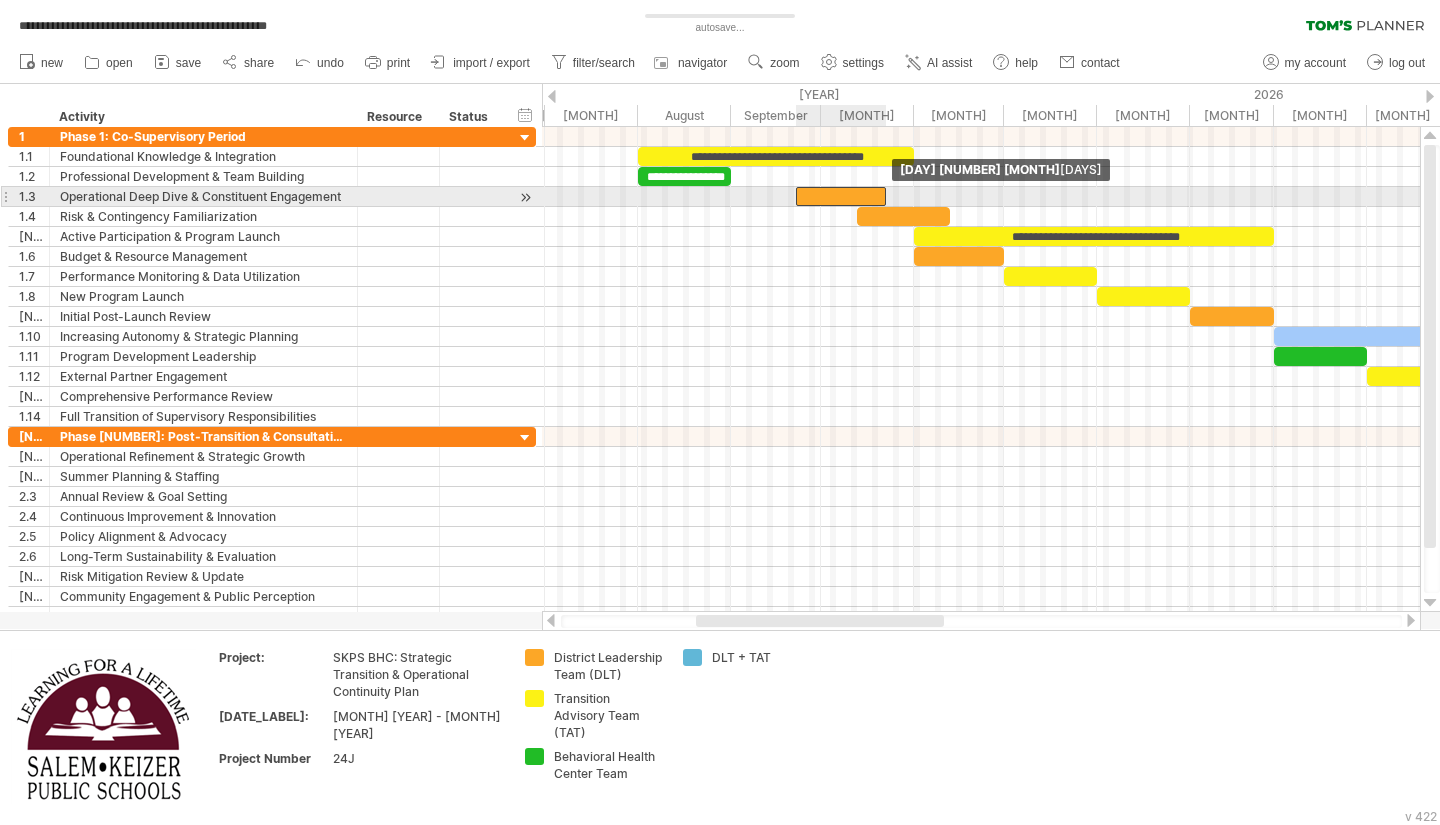 click at bounding box center (886, 196) 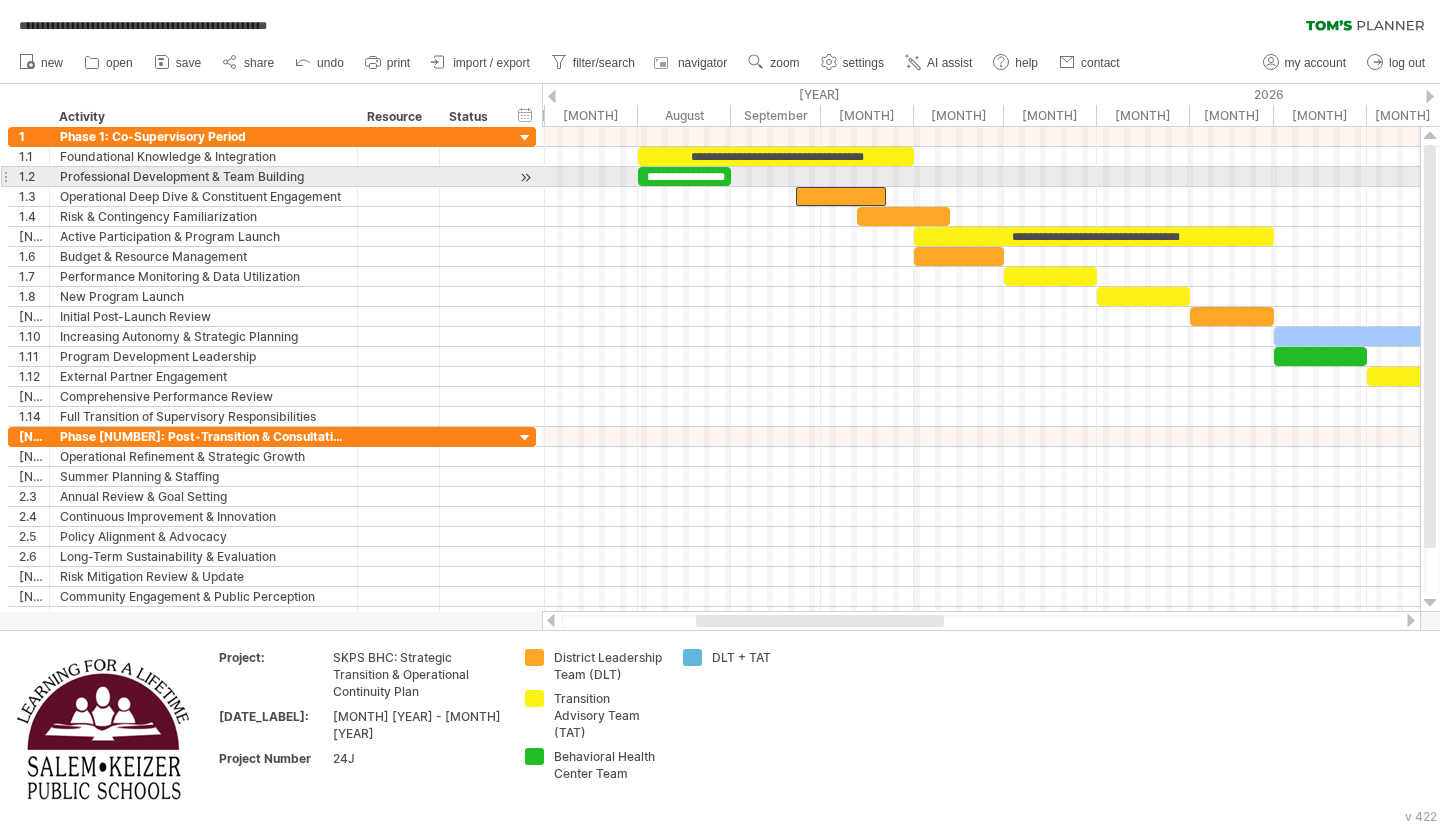 drag, startPoint x: 732, startPoint y: 175, endPoint x: 757, endPoint y: 173, distance: 25.079872 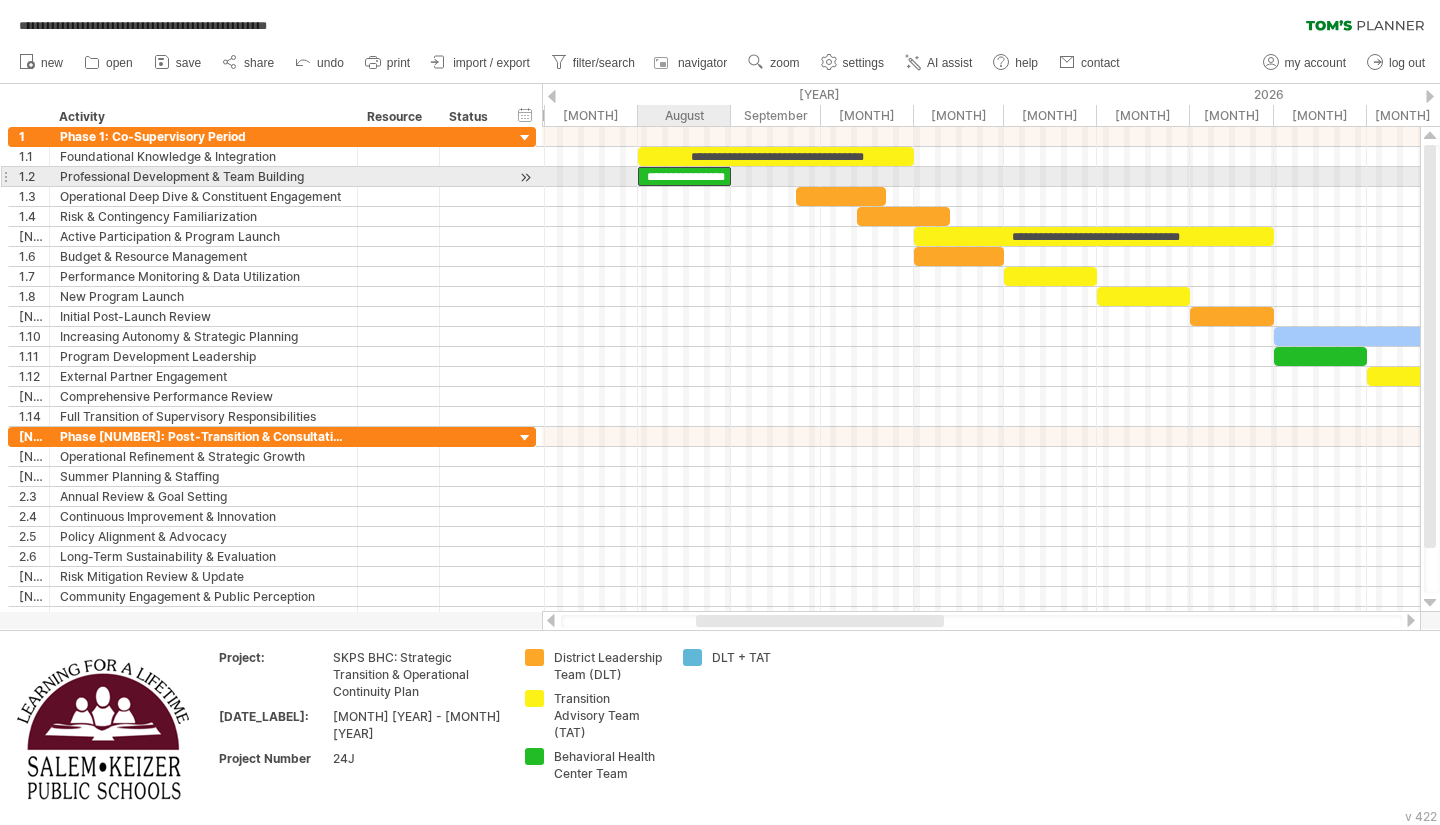 click on "**********" at bounding box center [684, 176] 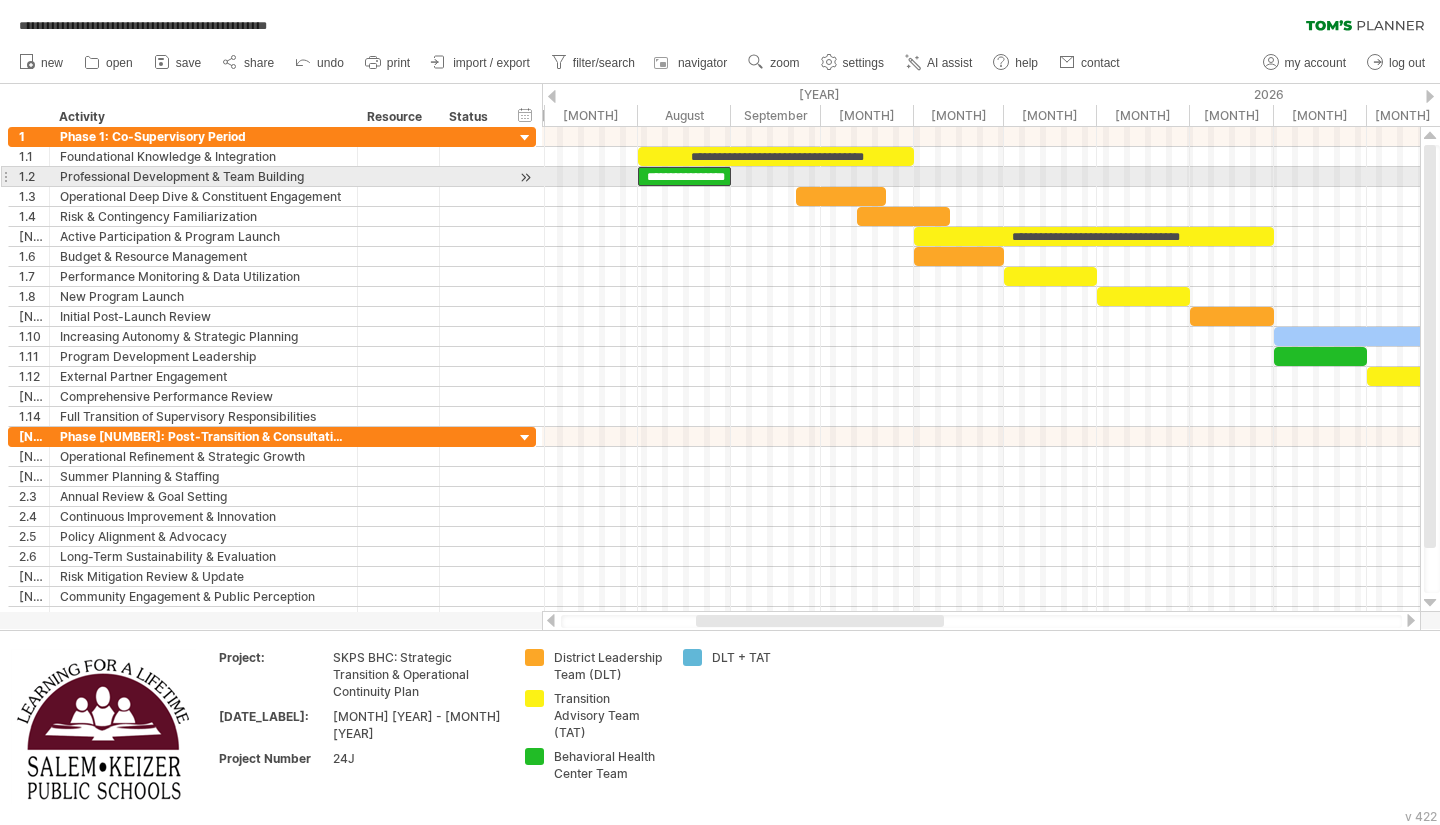 drag, startPoint x: 730, startPoint y: 178, endPoint x: 771, endPoint y: 178, distance: 41 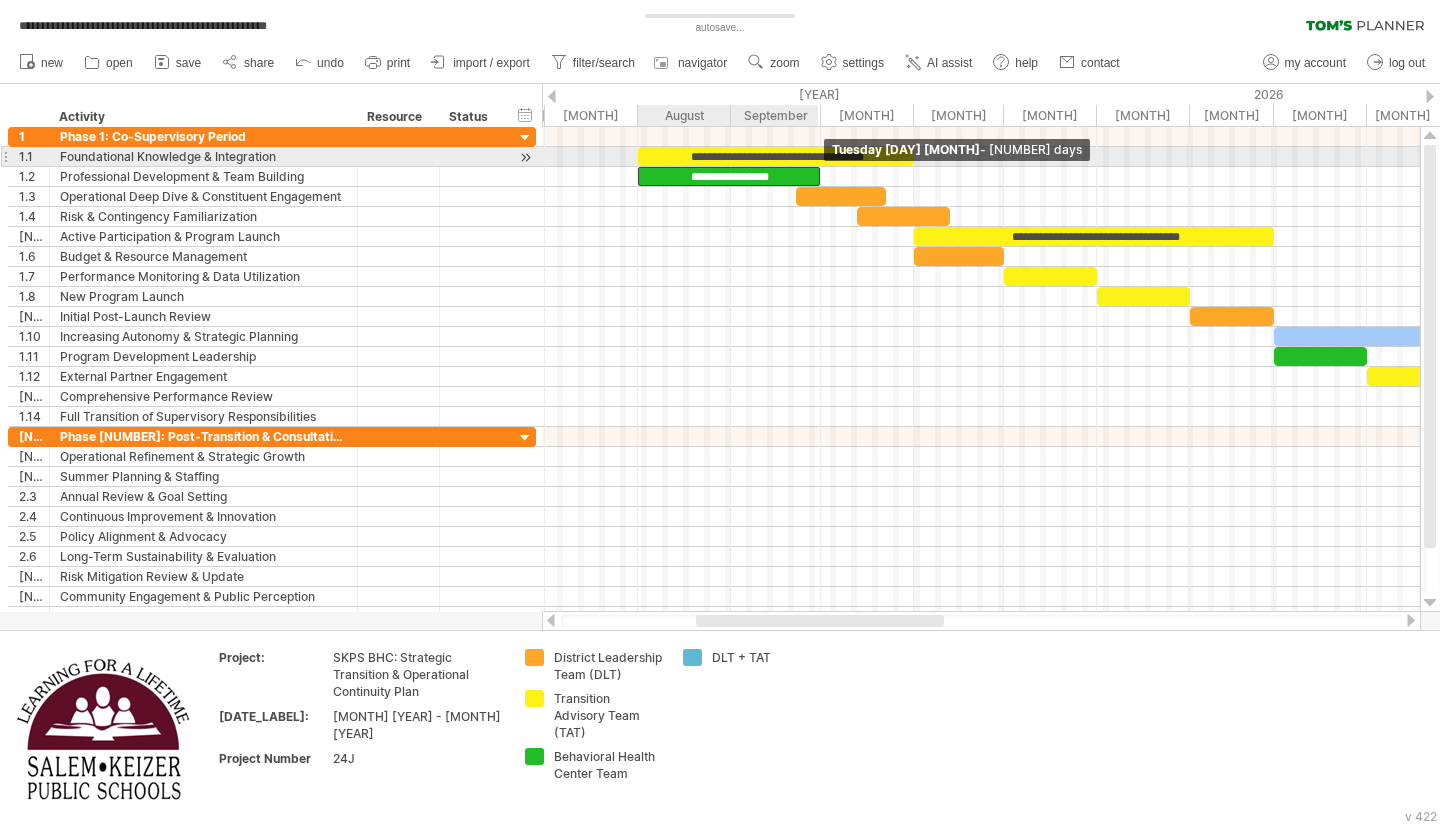 drag, startPoint x: 730, startPoint y: 175, endPoint x: 818, endPoint y: 164, distance: 88.68484 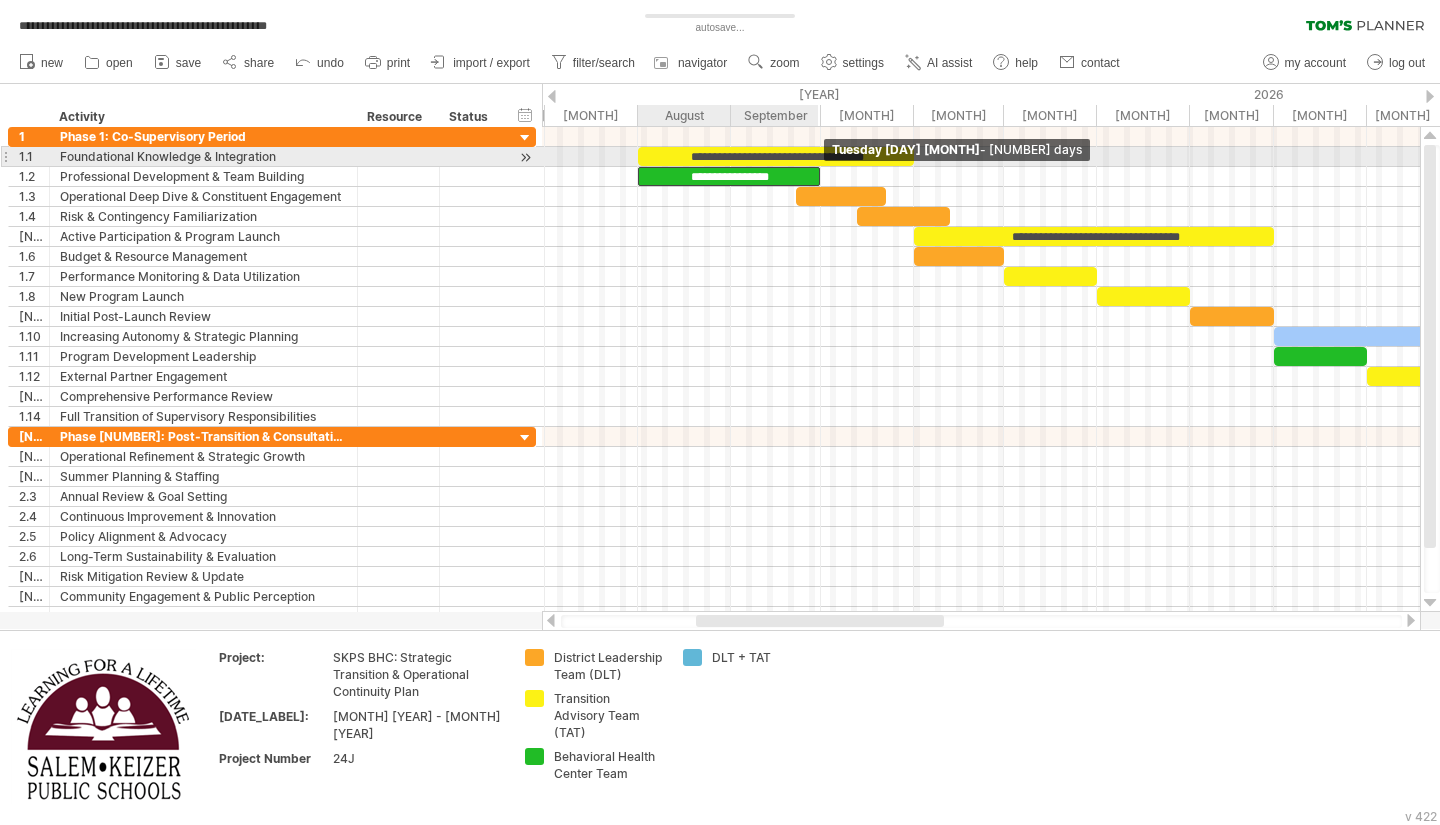 click on "**********" at bounding box center (1382, 277) 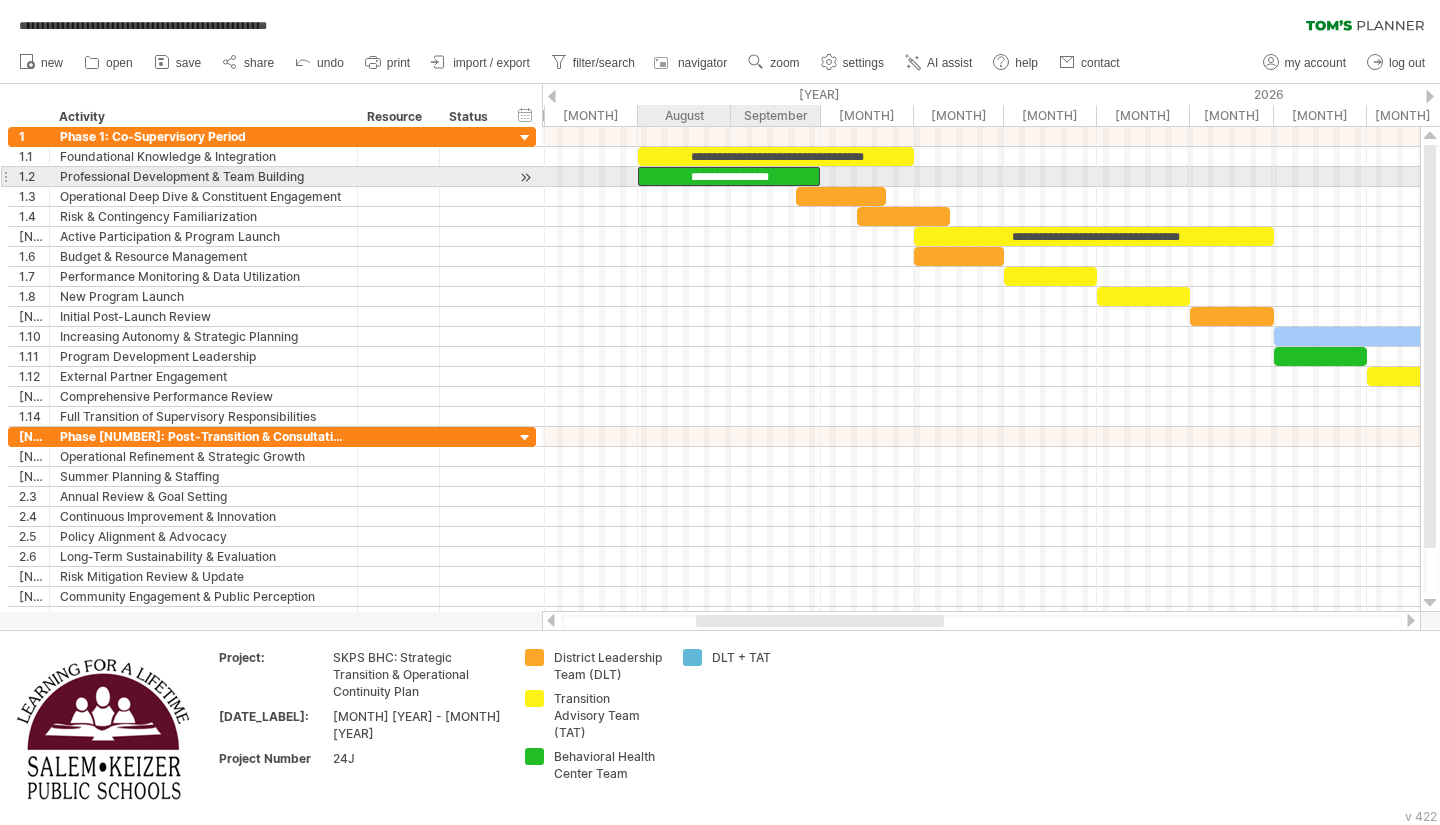 click on "**********" at bounding box center [729, 176] 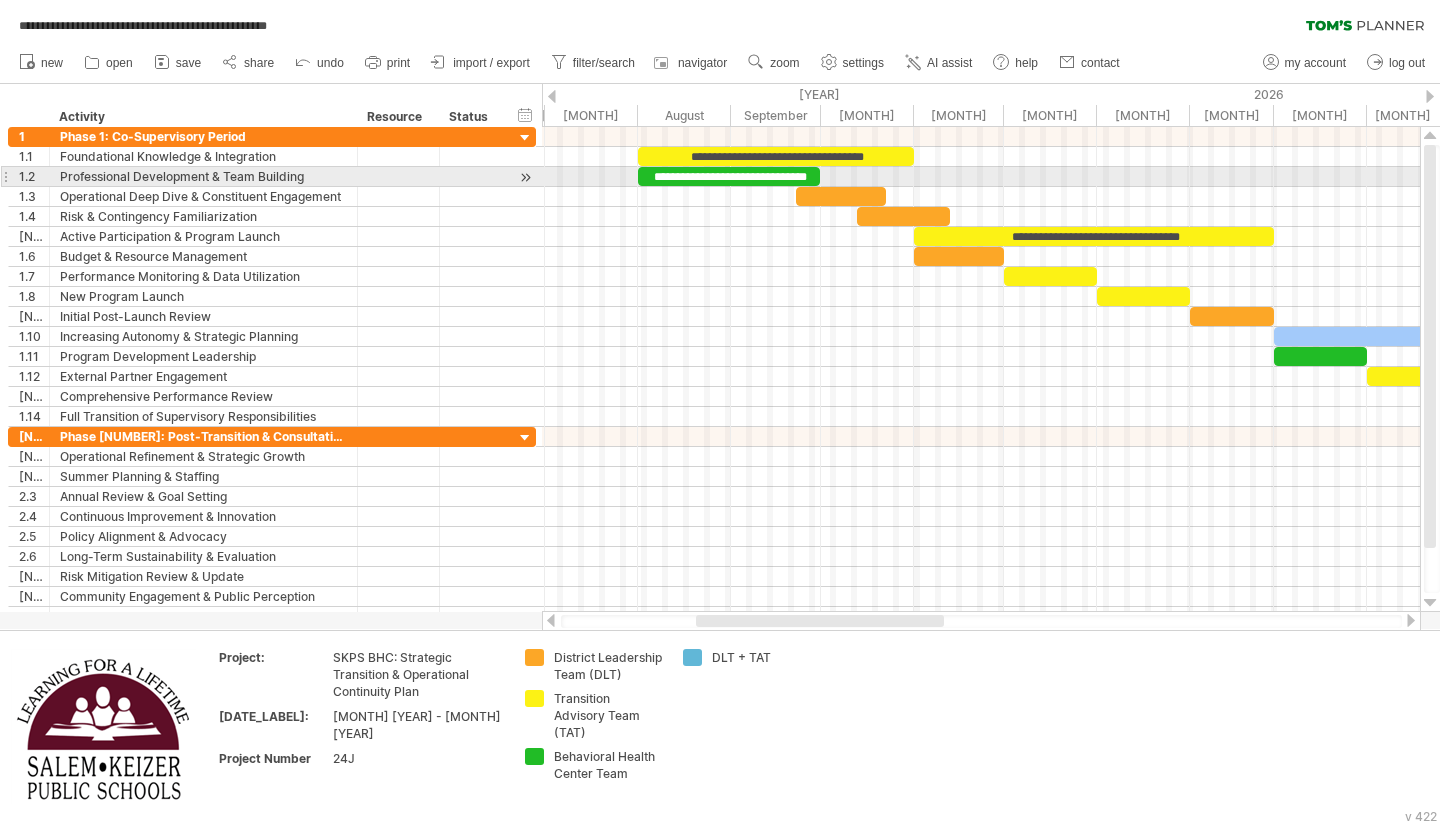 scroll, scrollTop: 0, scrollLeft: 6, axis: horizontal 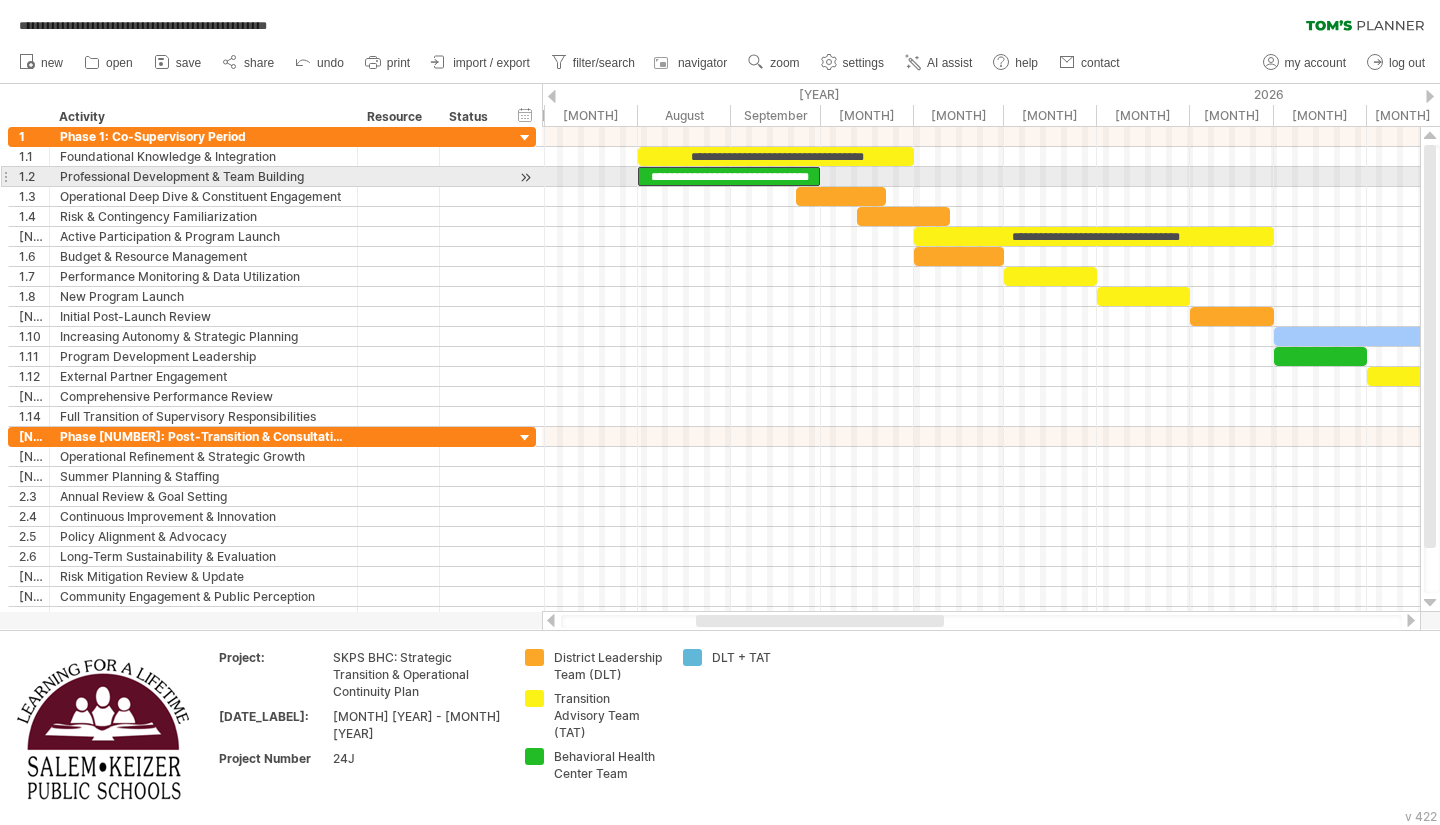 click on "**********" at bounding box center [729, 176] 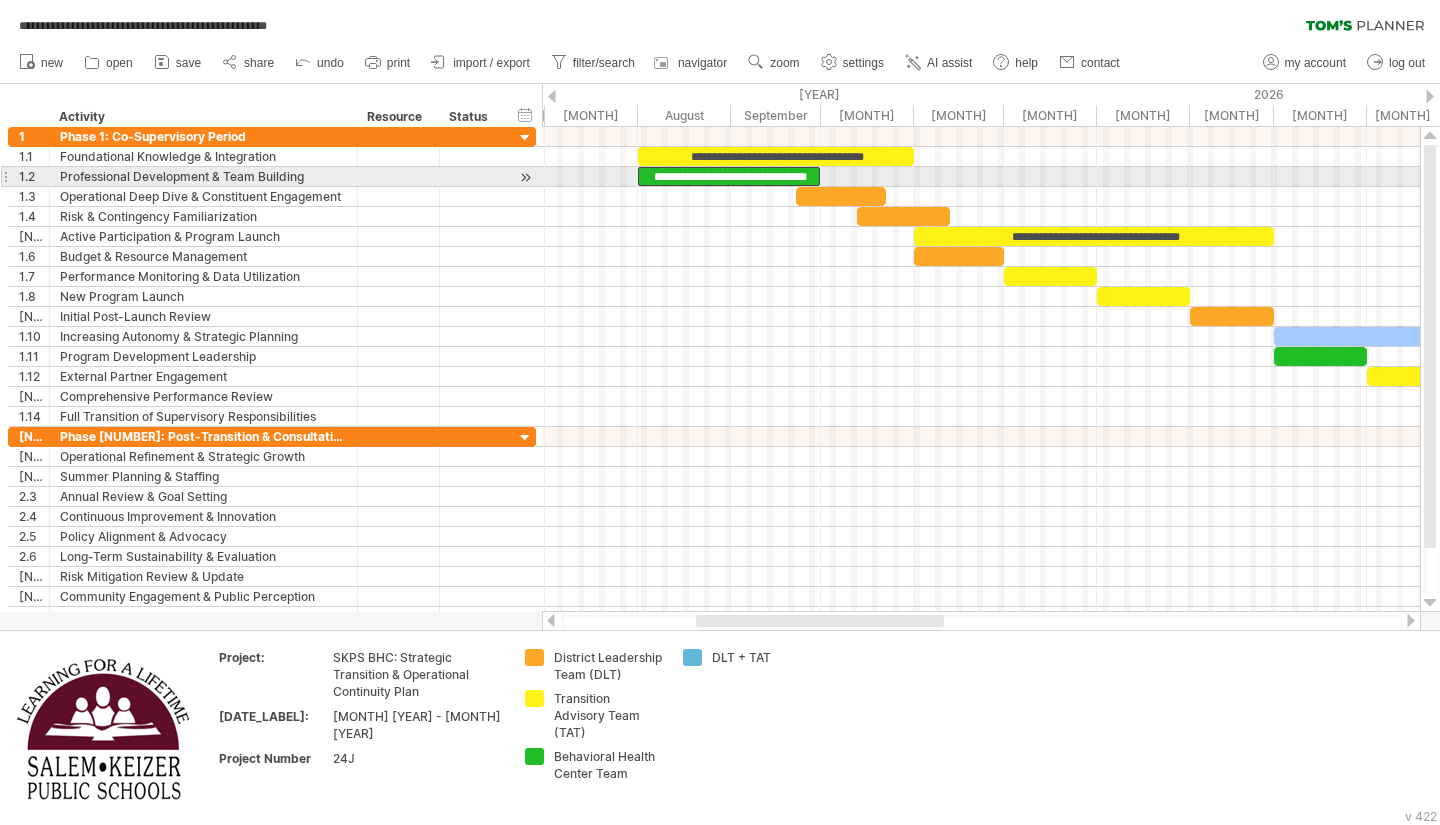 scroll, scrollTop: 0, scrollLeft: 0, axis: both 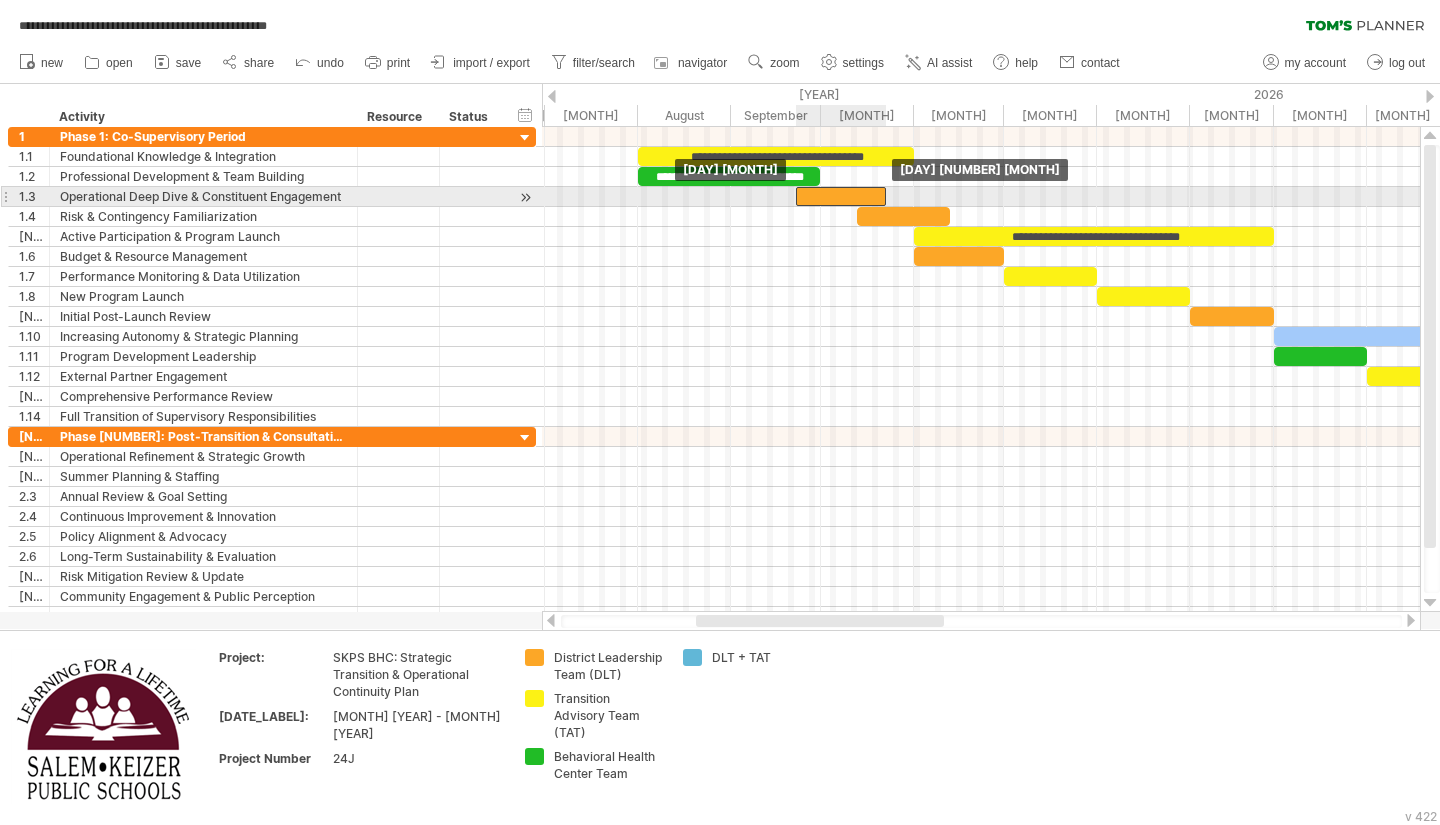 click at bounding box center [841, 196] 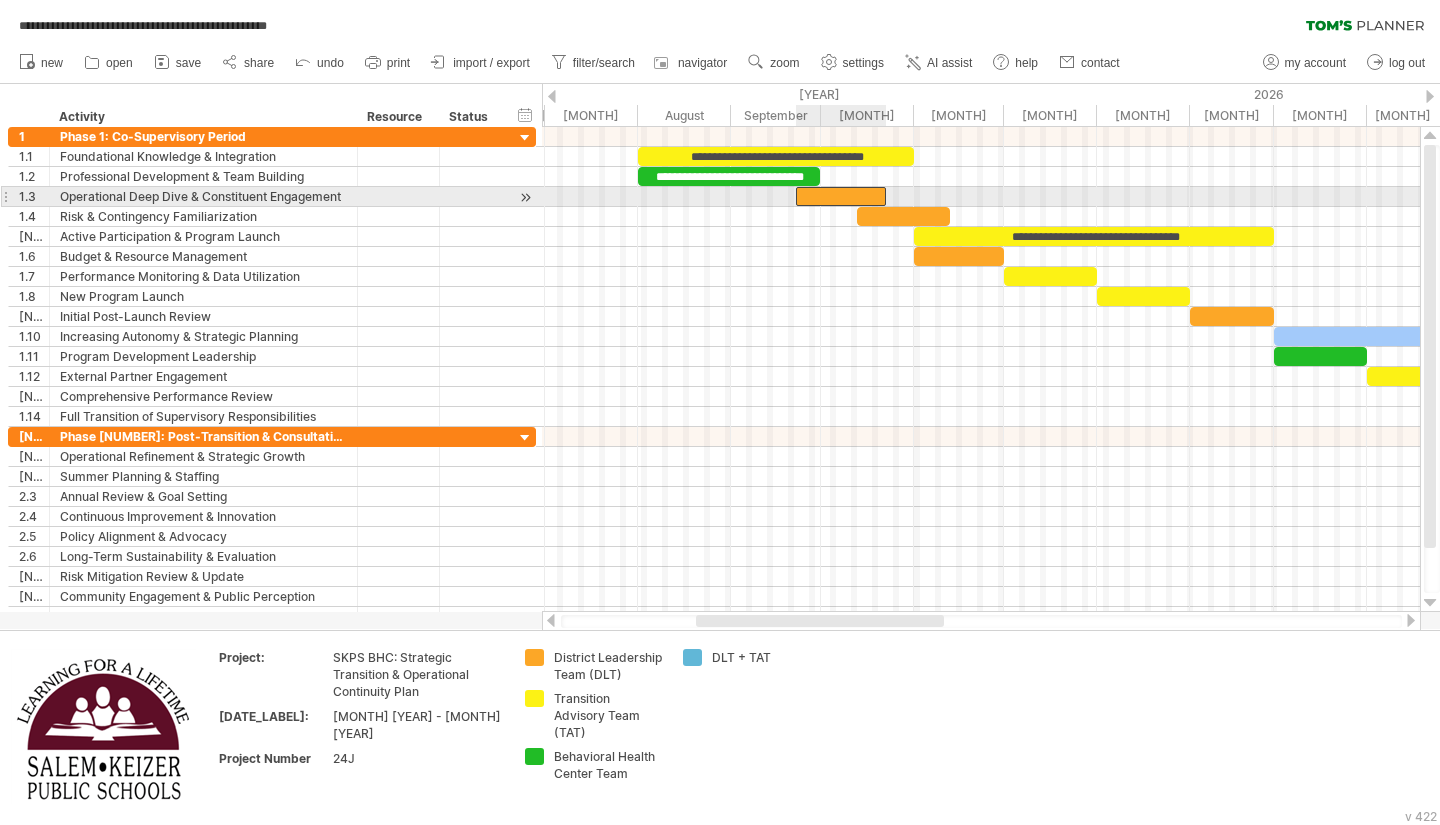click at bounding box center [841, 196] 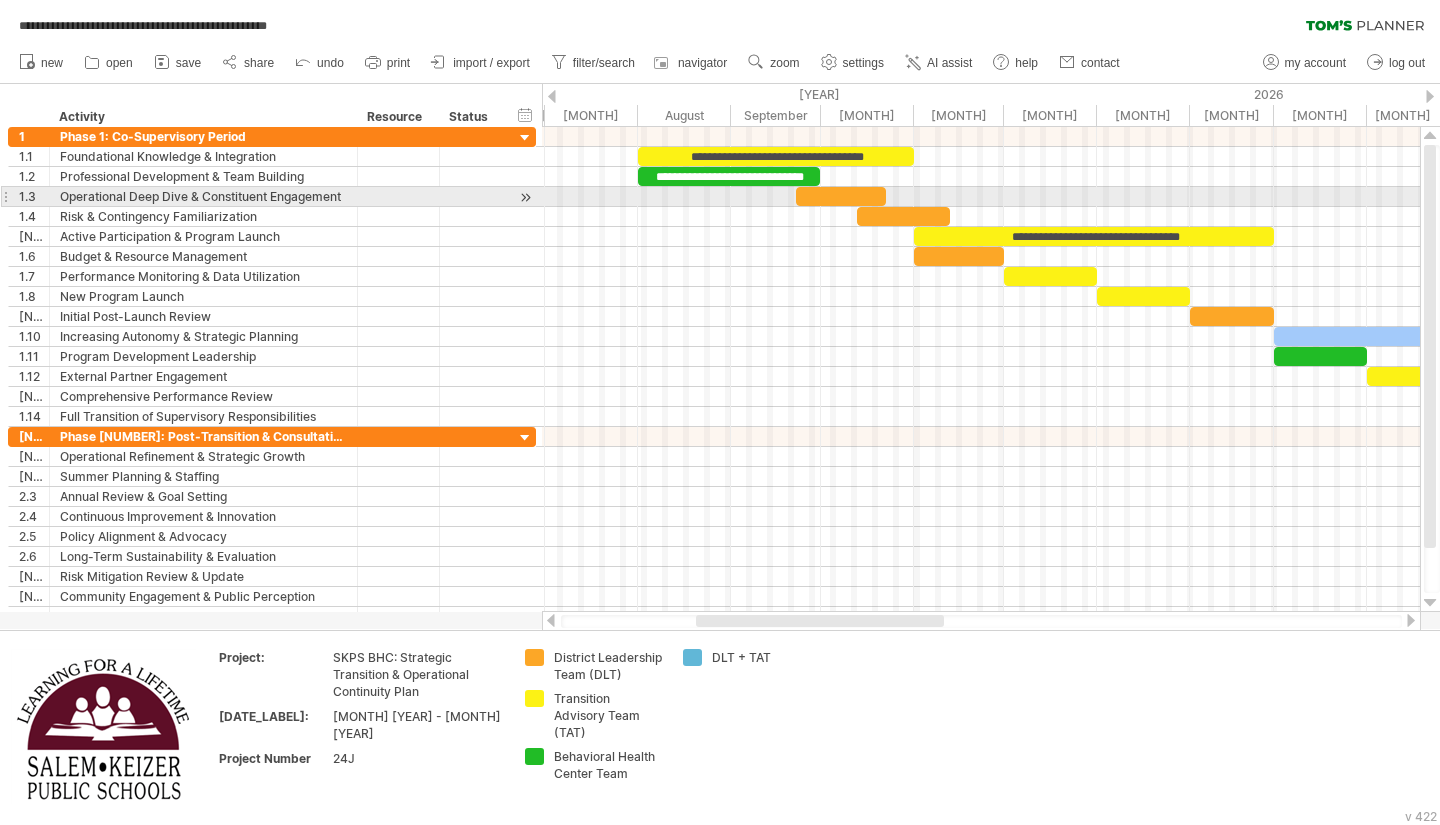 click at bounding box center [981, 197] 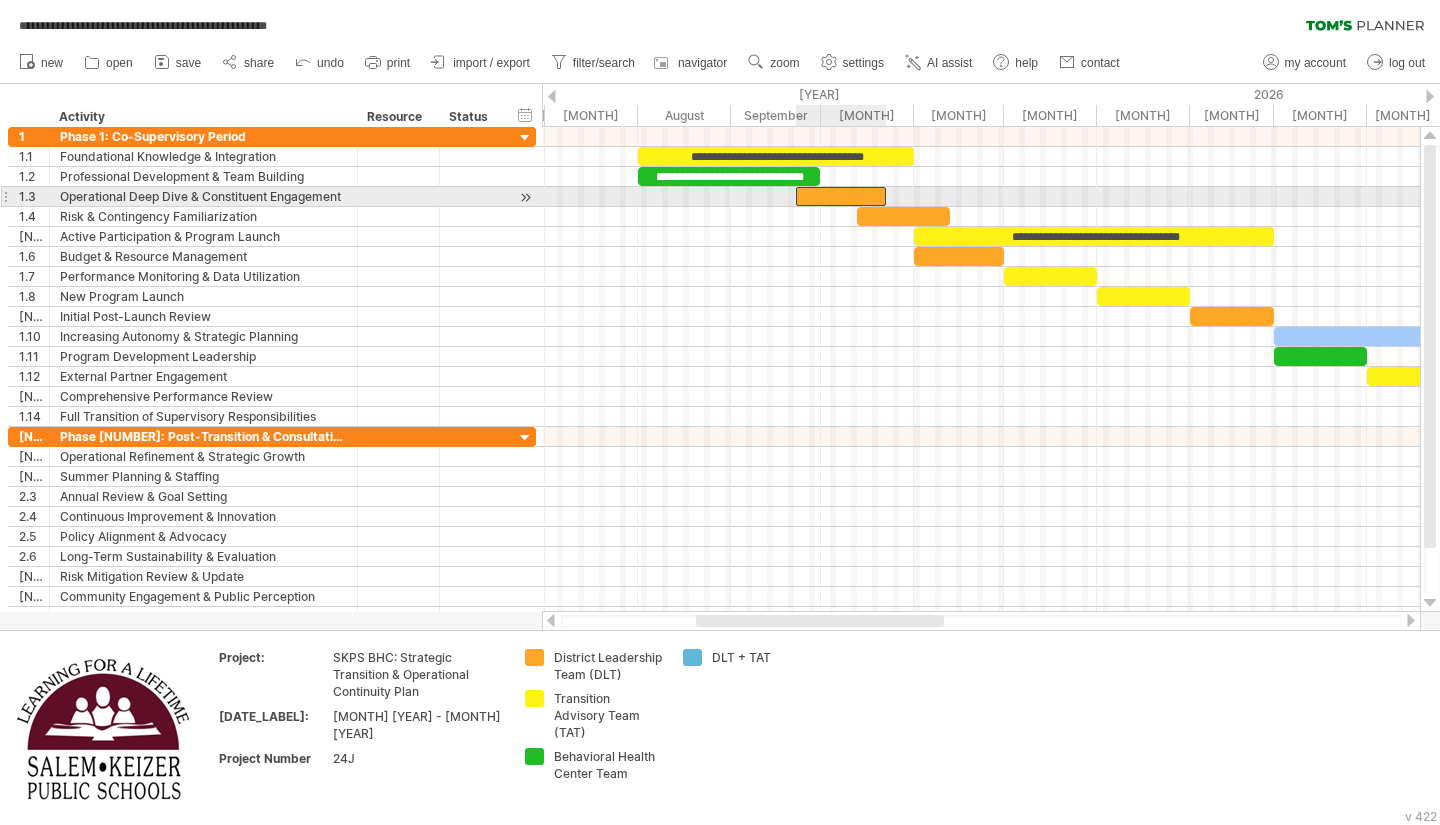 click at bounding box center (841, 196) 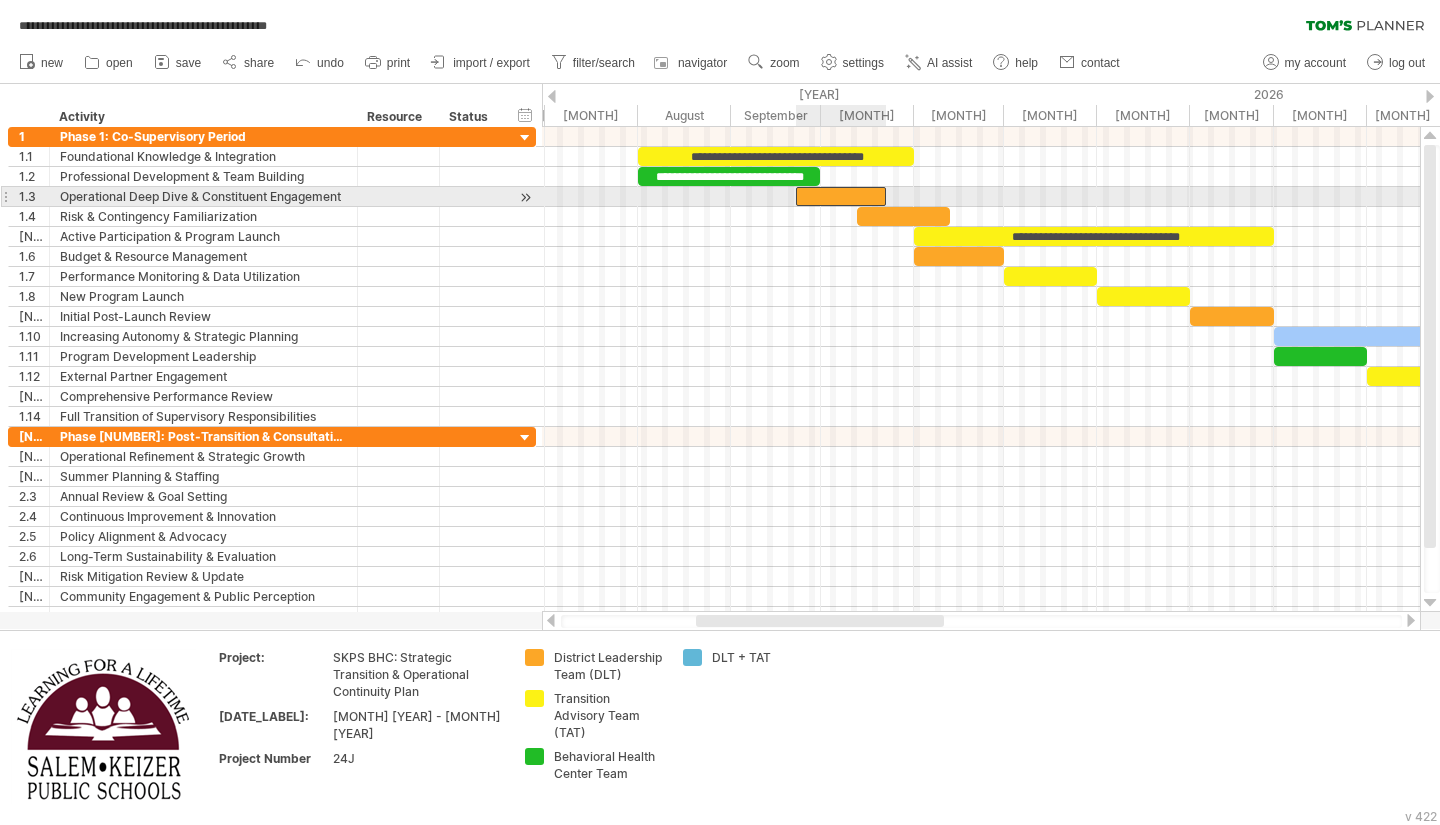 click at bounding box center [841, 196] 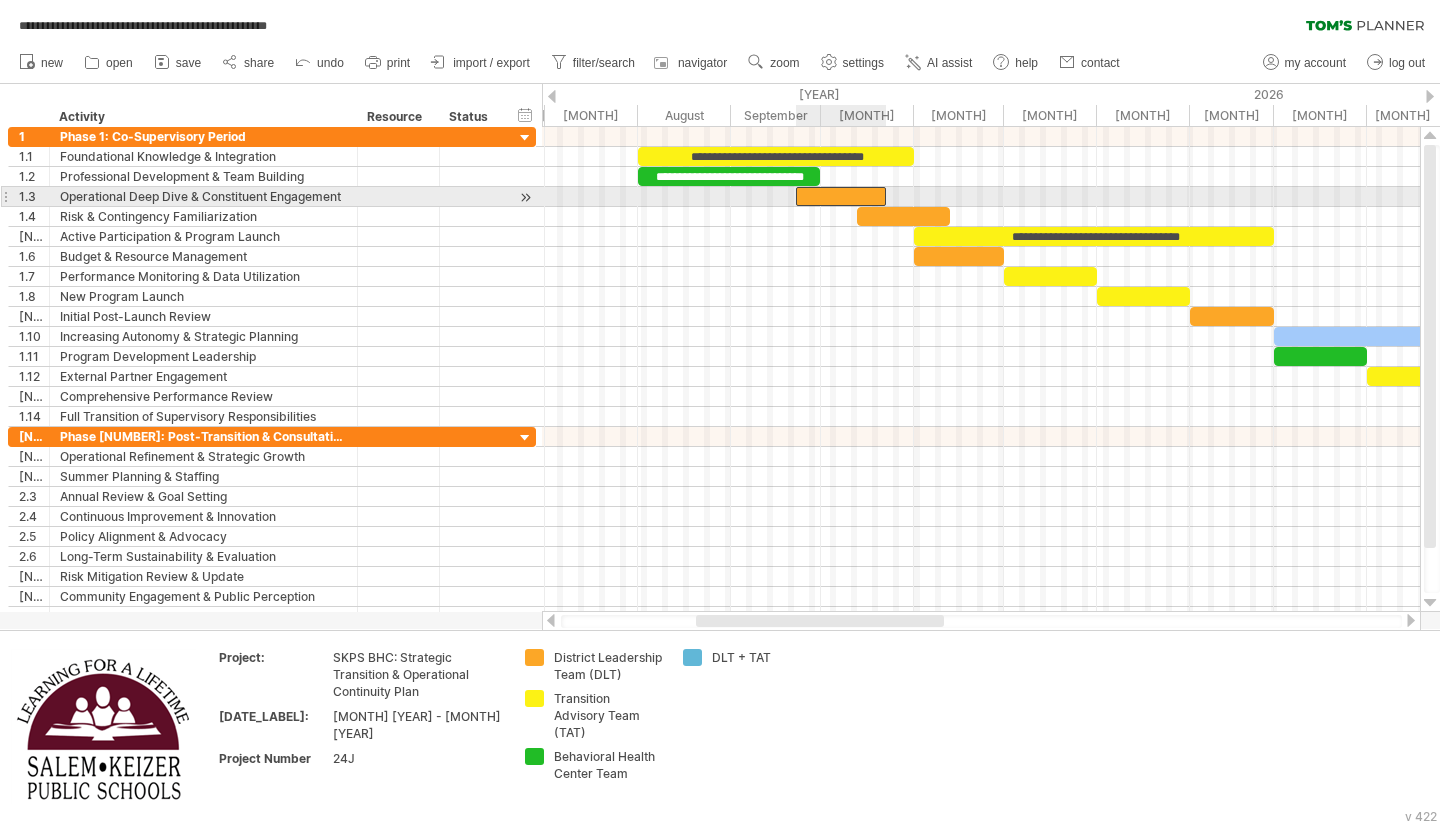 click at bounding box center [841, 196] 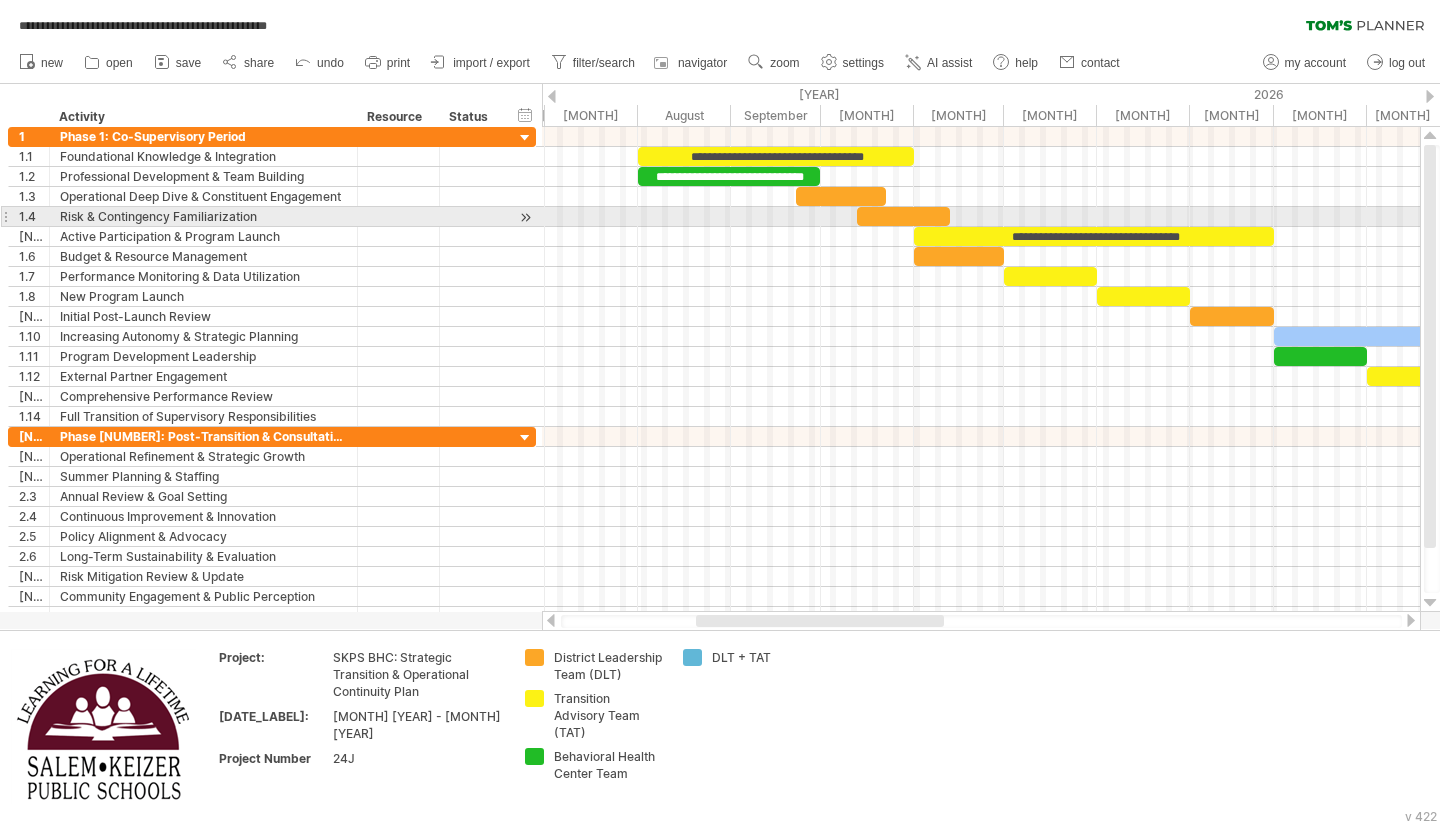 click at bounding box center [981, 217] 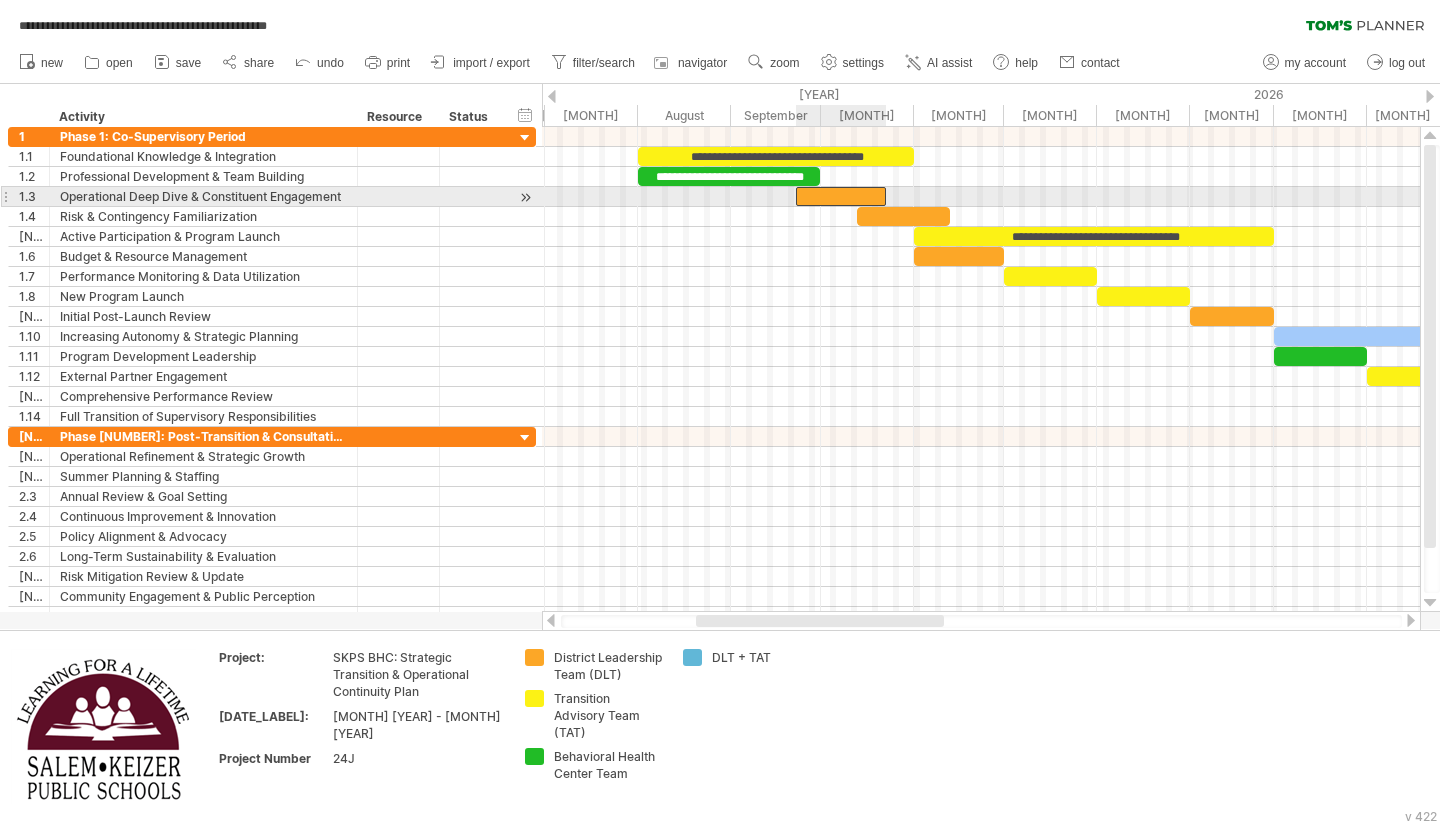 click at bounding box center (841, 196) 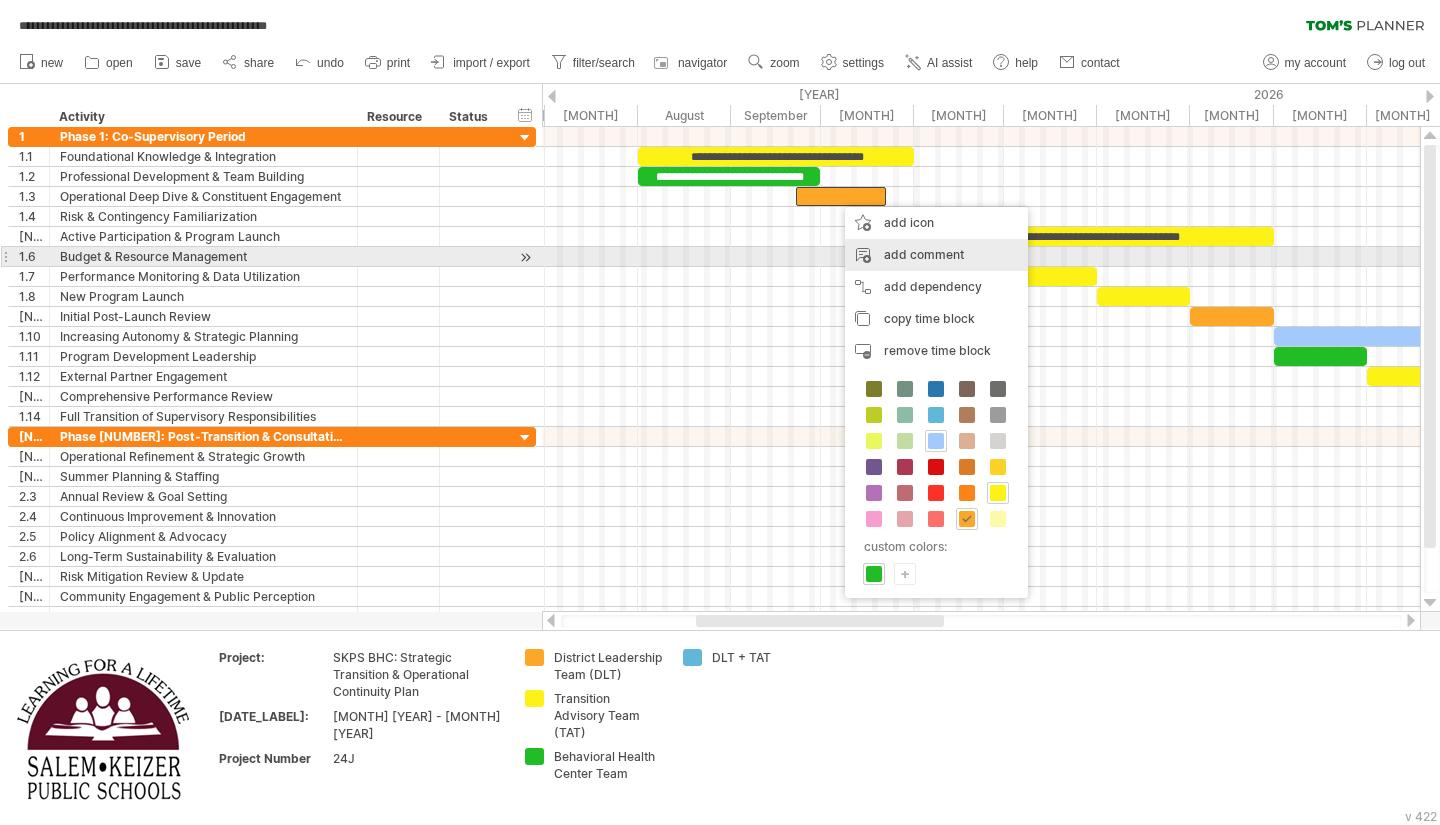 click on "add comment" at bounding box center (936, 255) 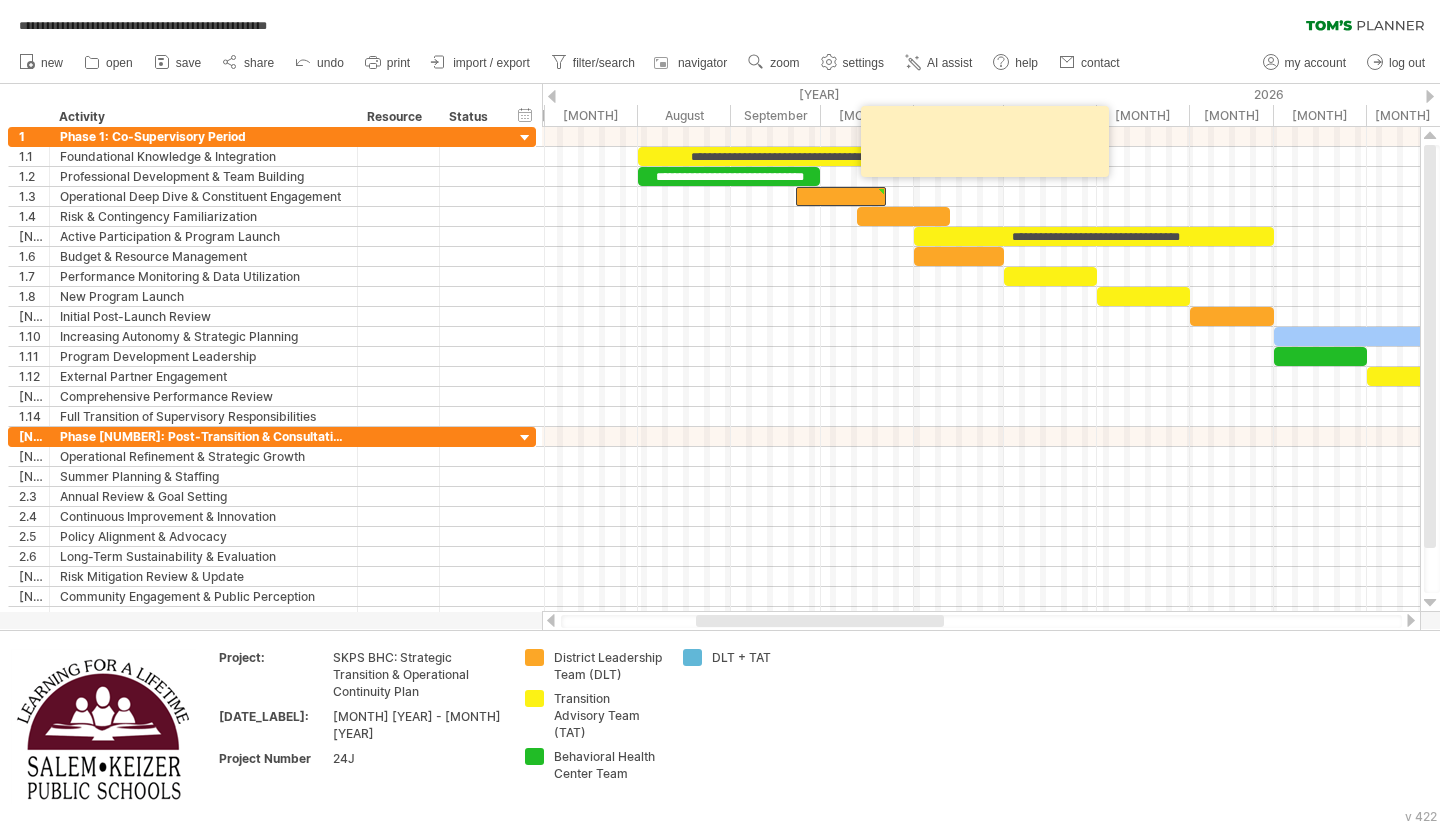 click on "**********" at bounding box center (720, 21) 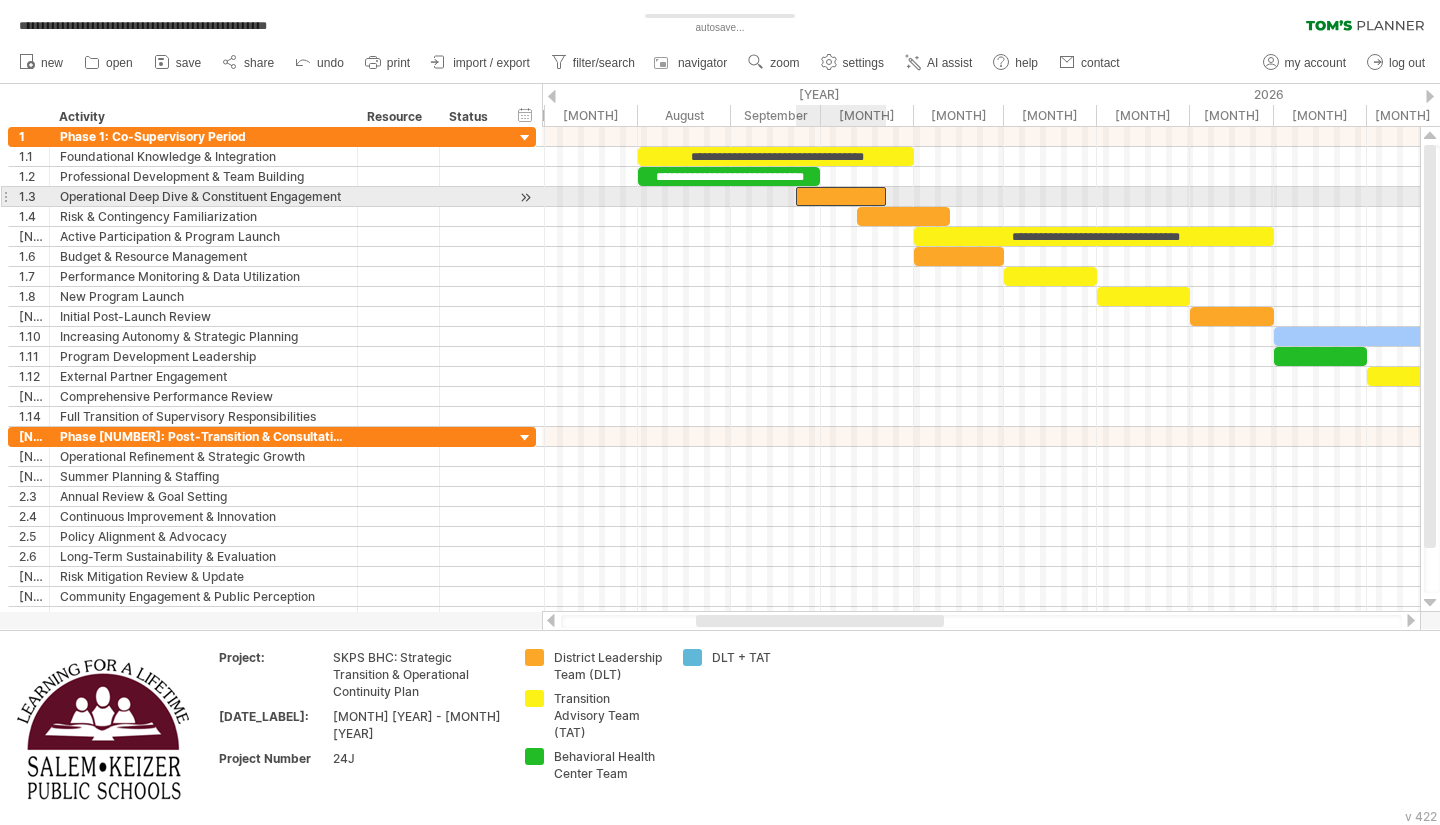 click at bounding box center [841, 196] 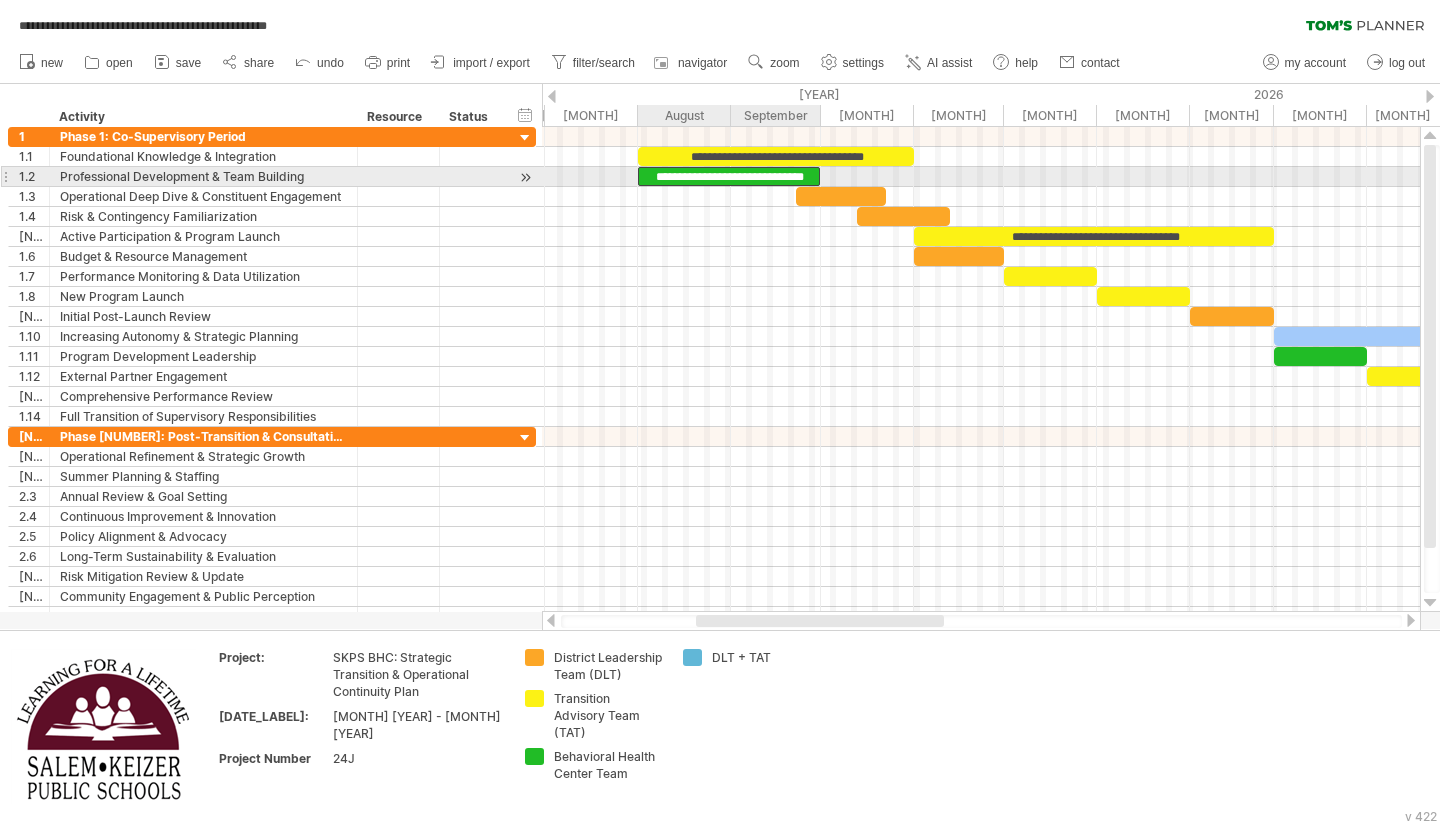 click on "**********" at bounding box center [729, 176] 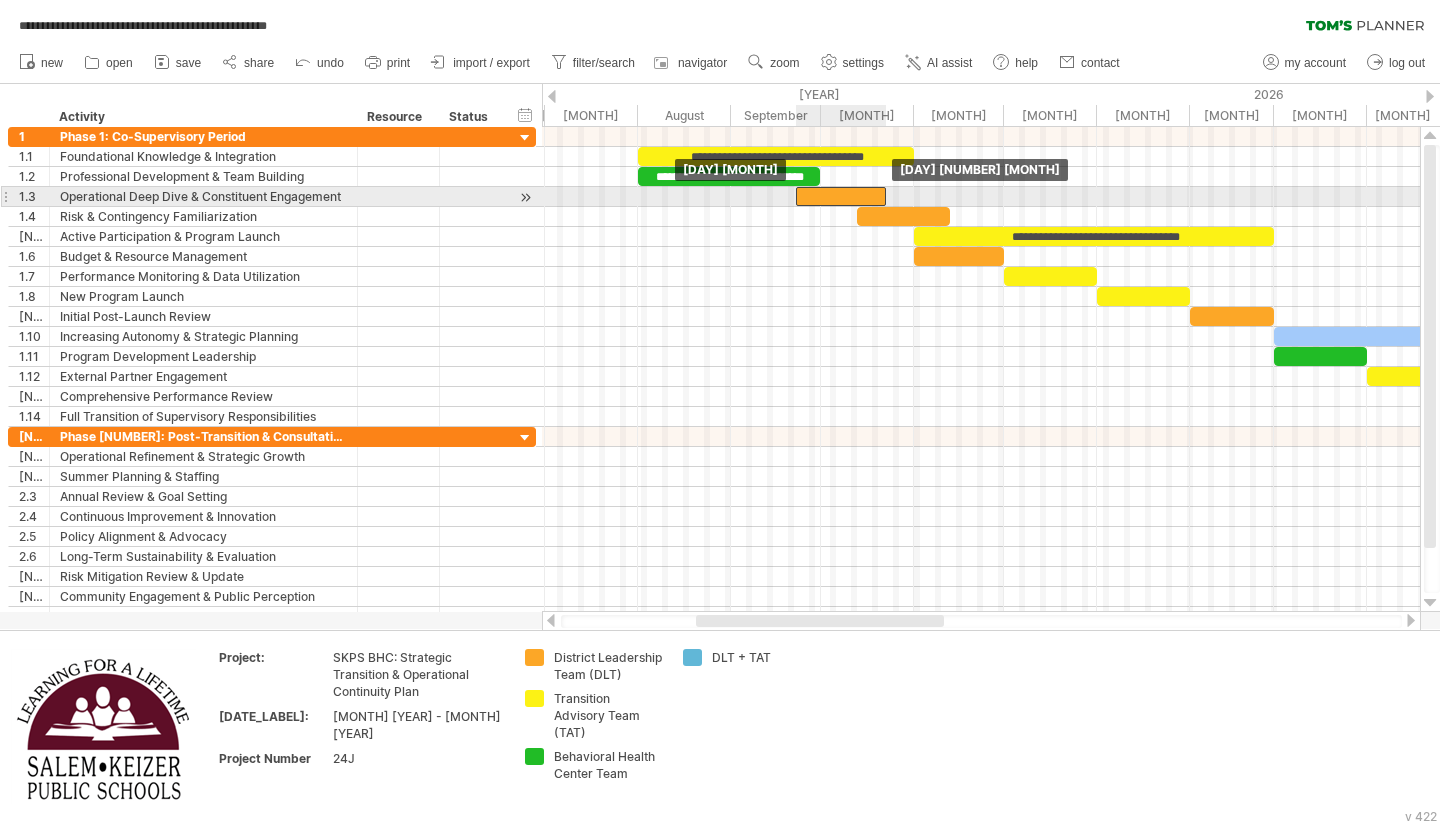 click at bounding box center (841, 196) 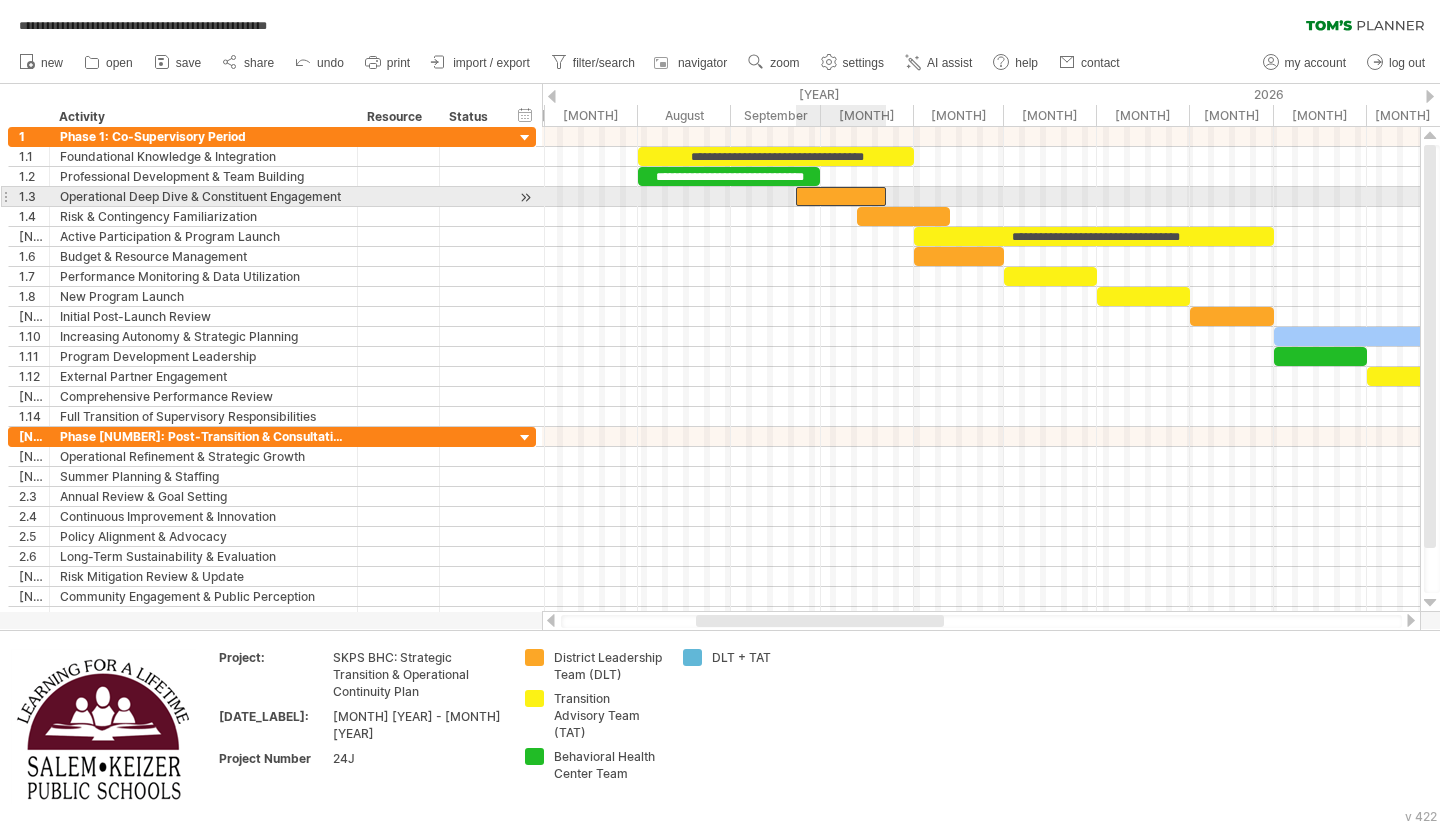 click at bounding box center [841, 196] 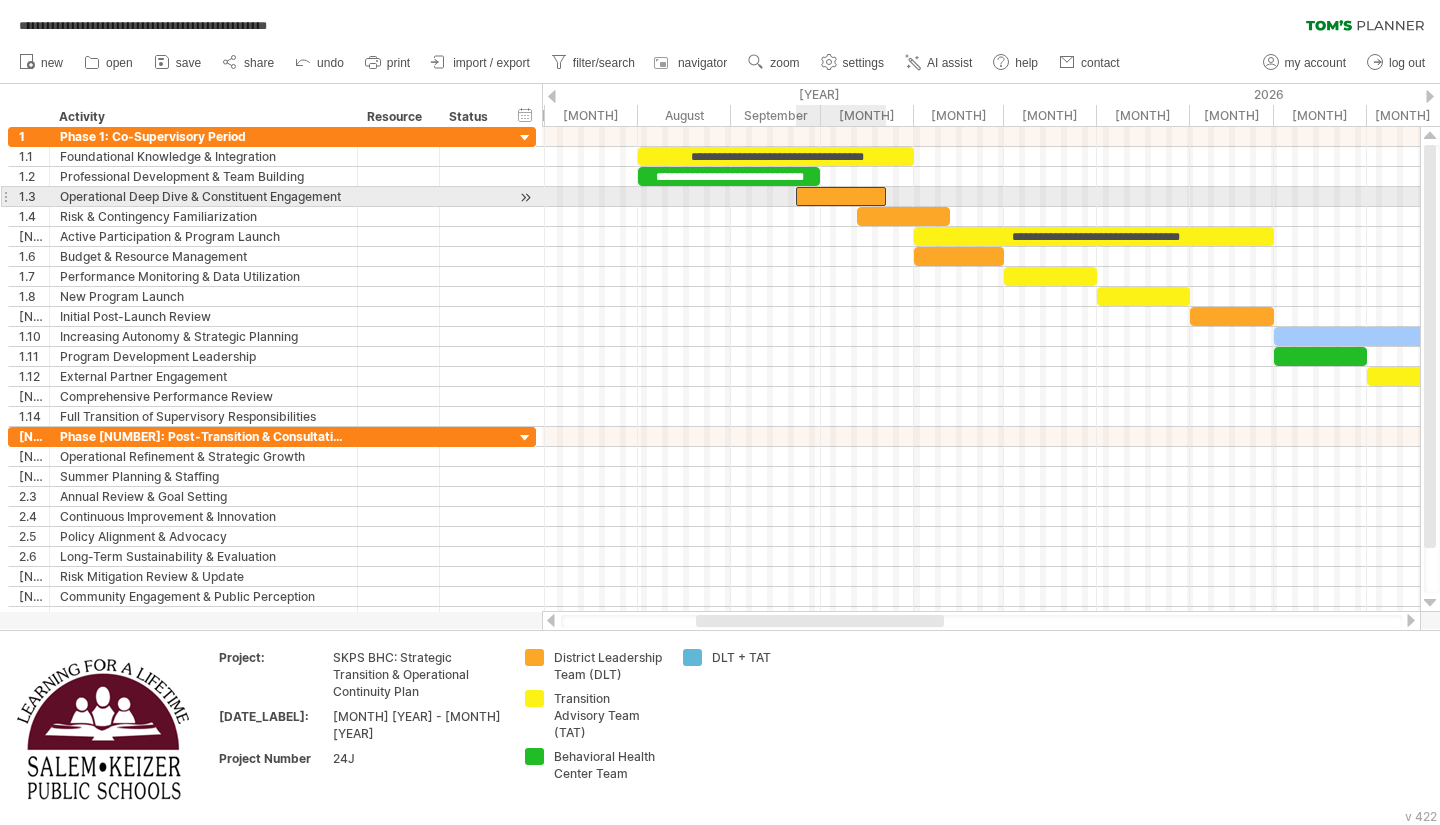 click at bounding box center [841, 196] 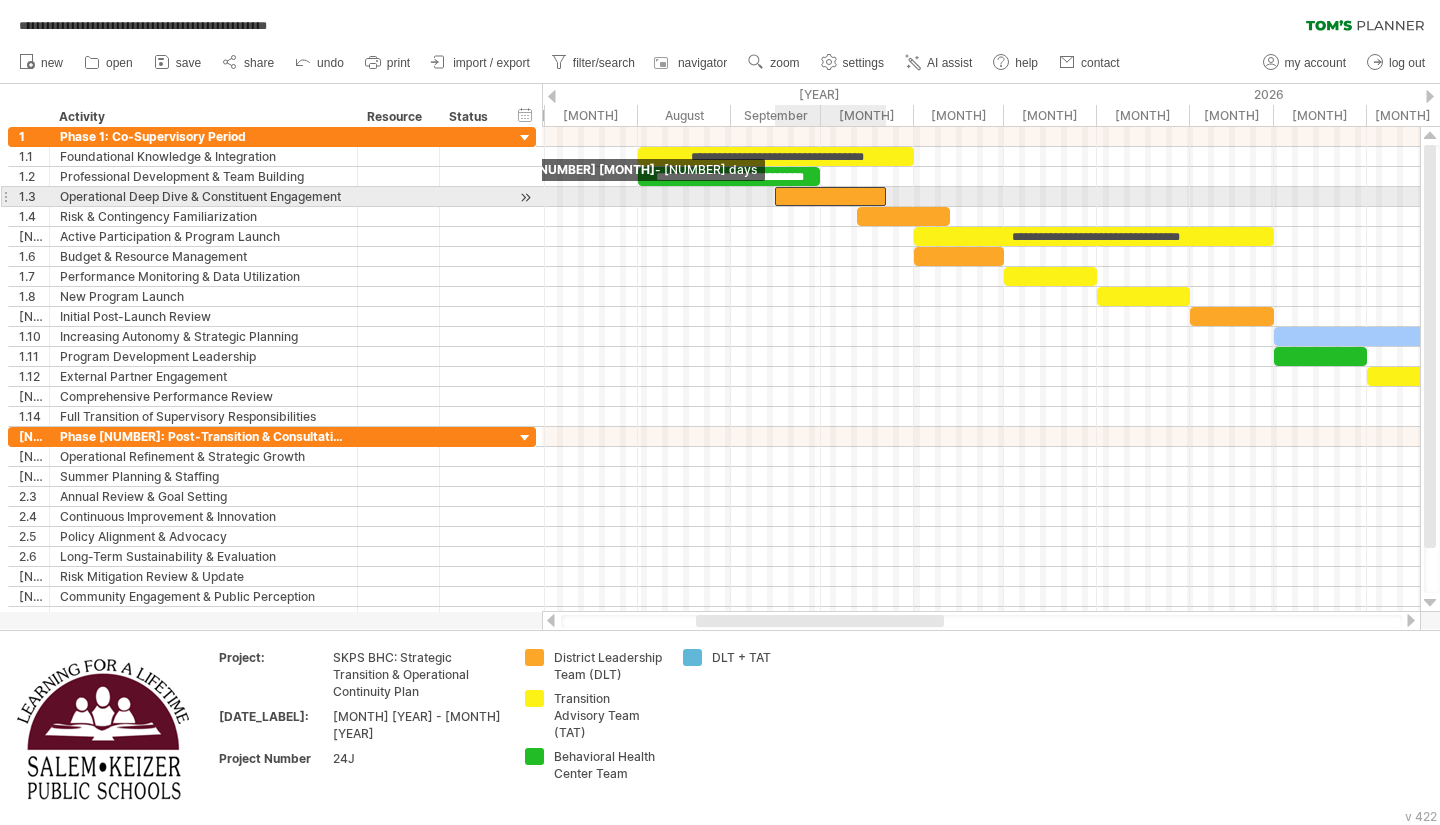 drag, startPoint x: 794, startPoint y: 198, endPoint x: 772, endPoint y: 195, distance: 22.203604 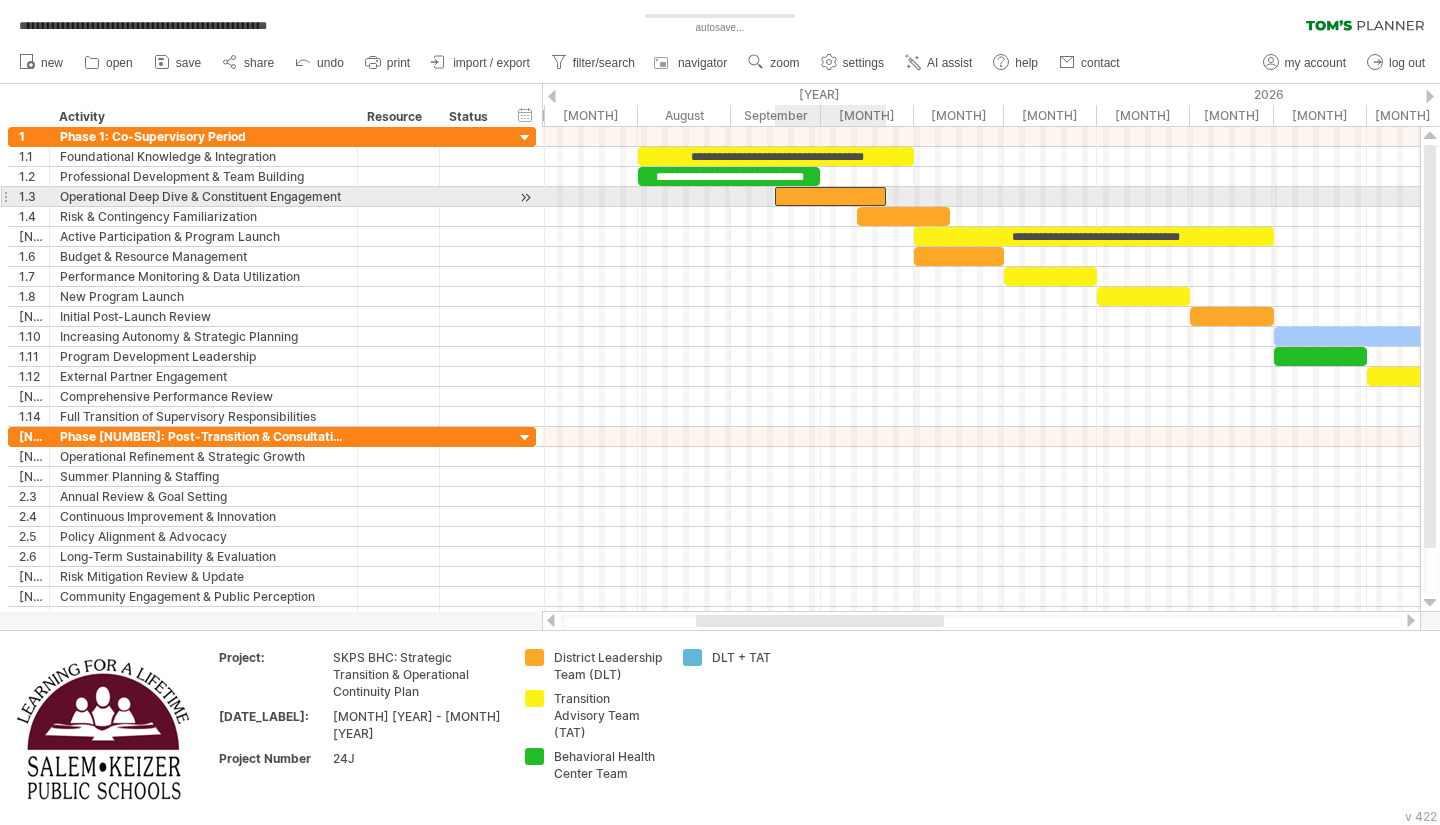 click at bounding box center [830, 196] 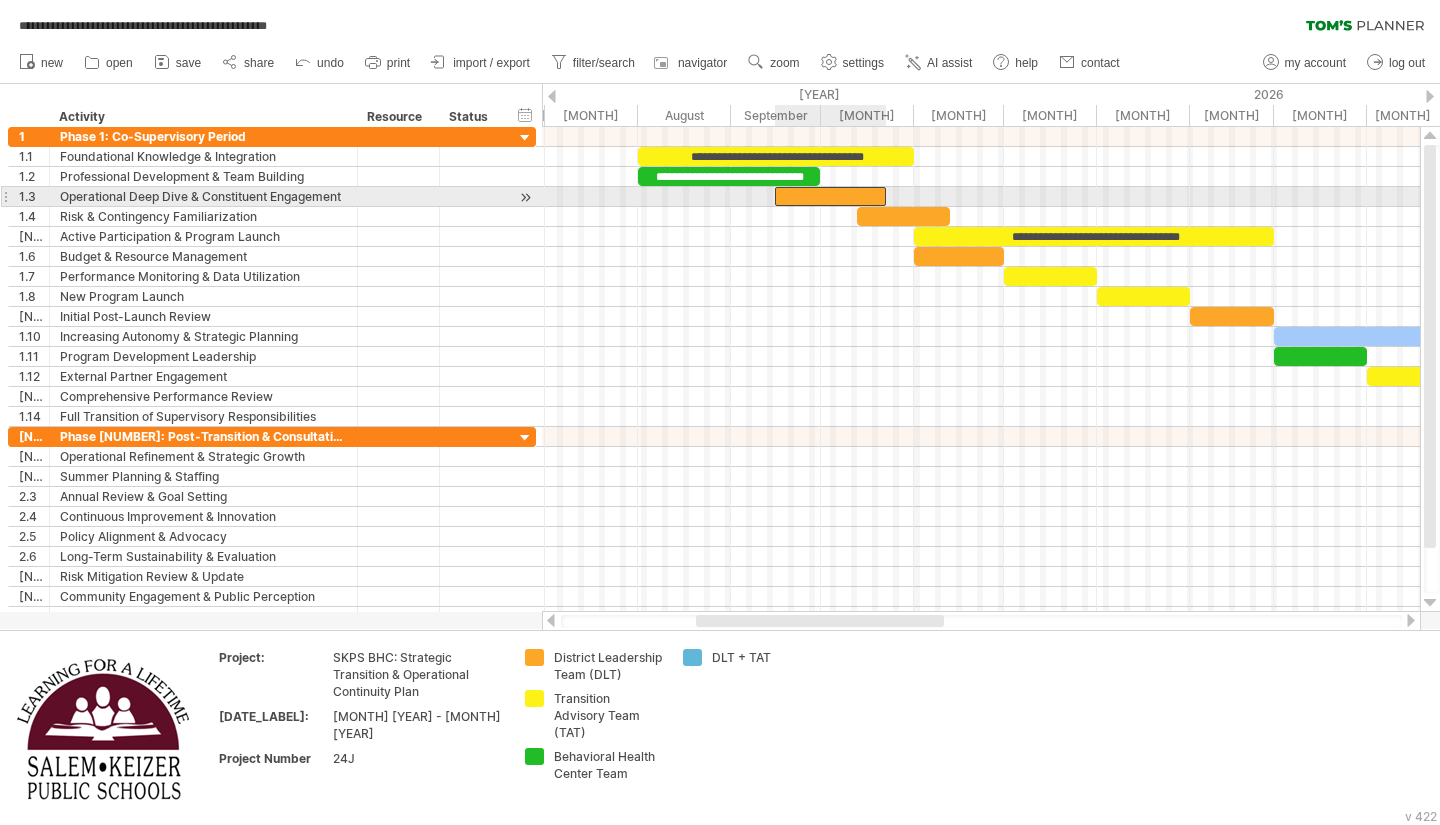 click at bounding box center [830, 196] 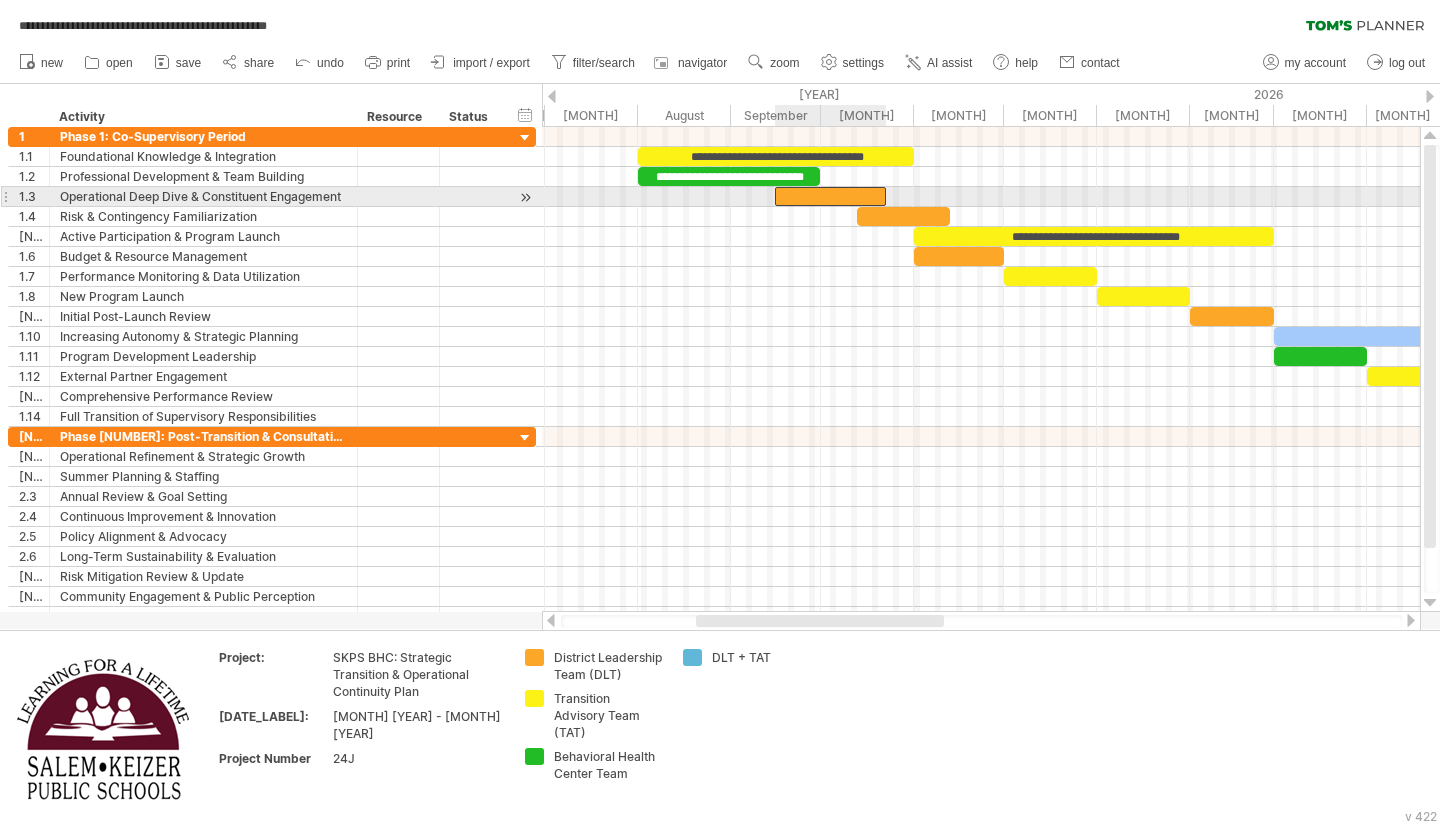 click at bounding box center (830, 196) 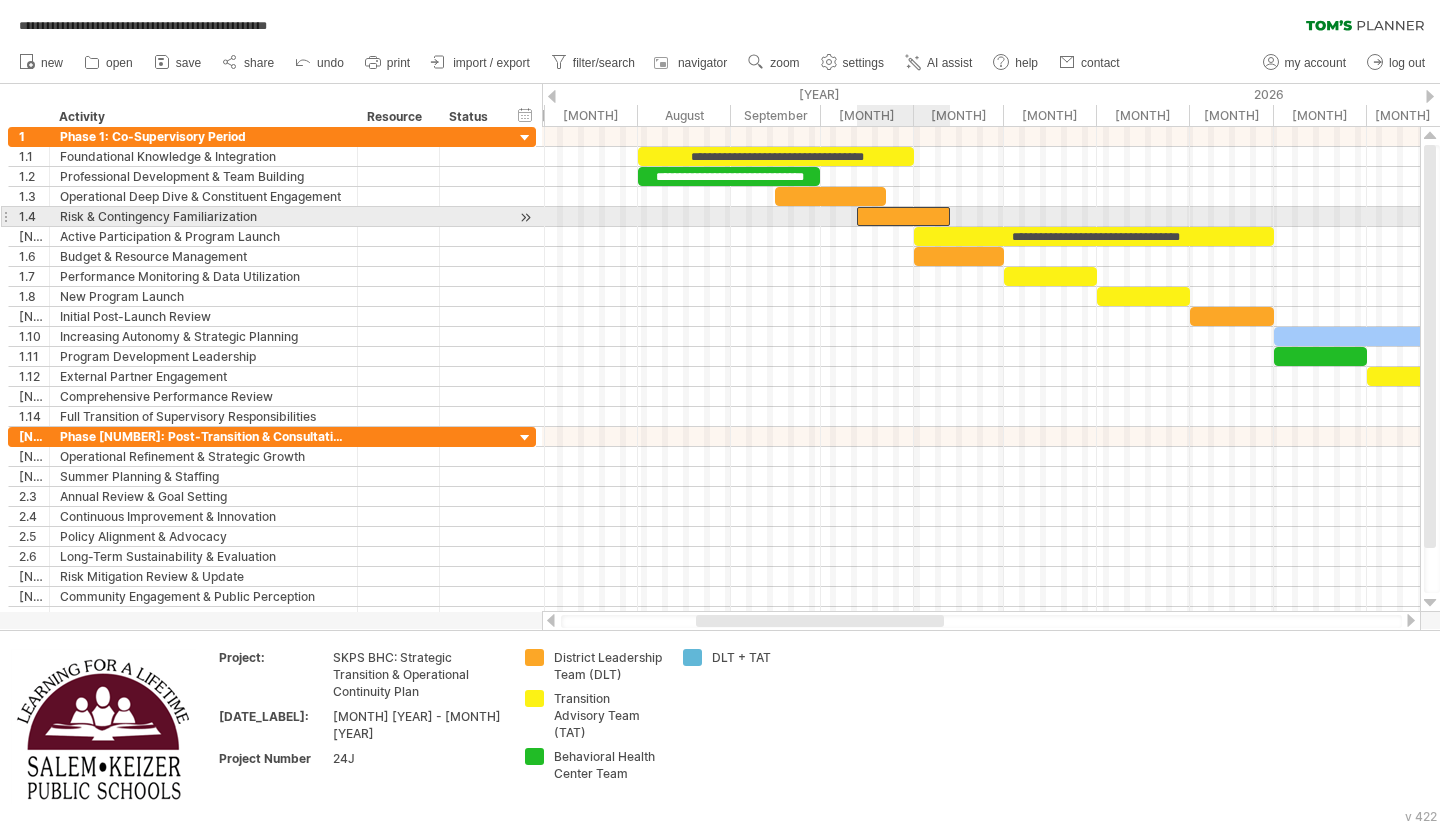click at bounding box center [903, 216] 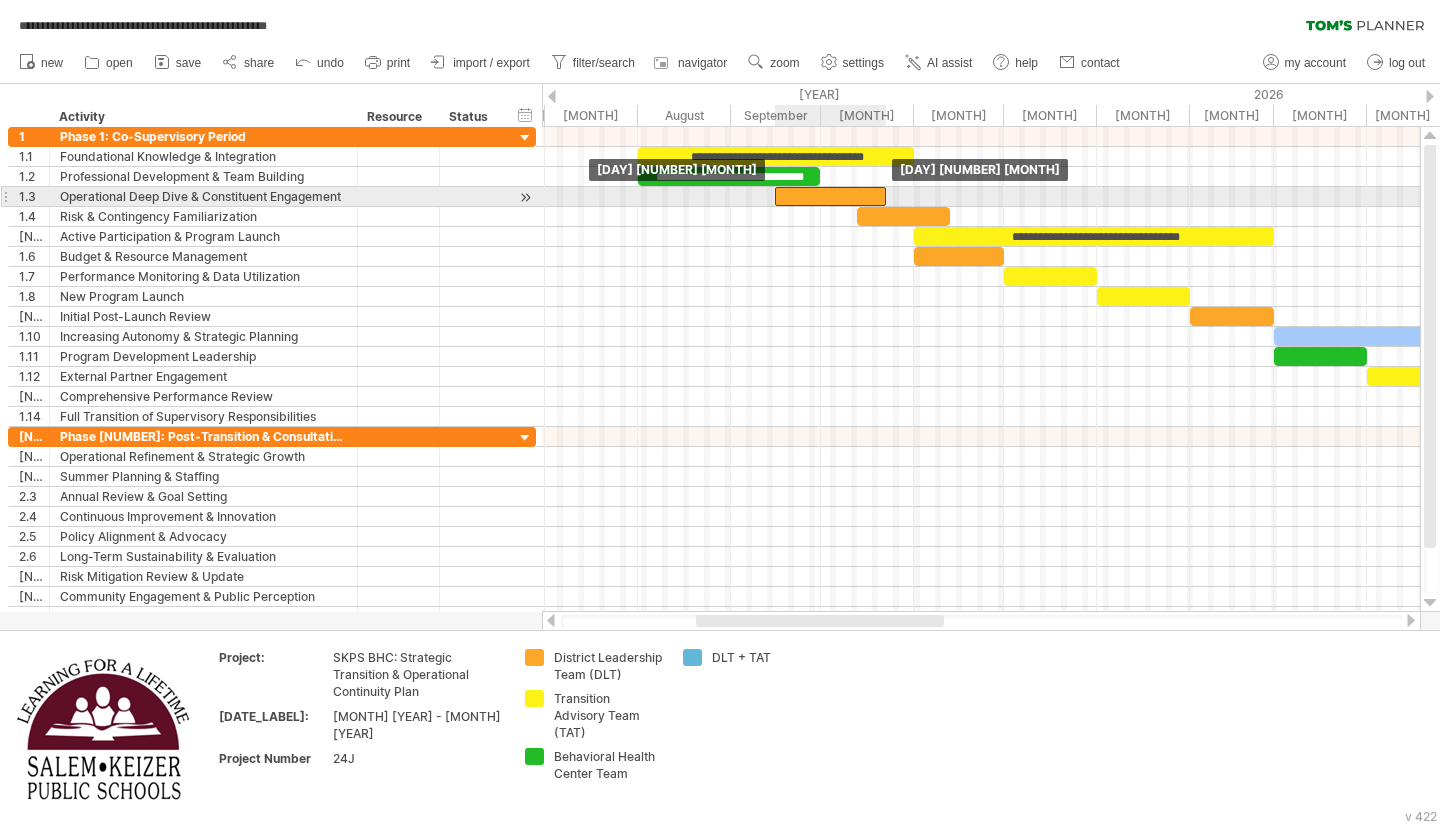 click at bounding box center (830, 196) 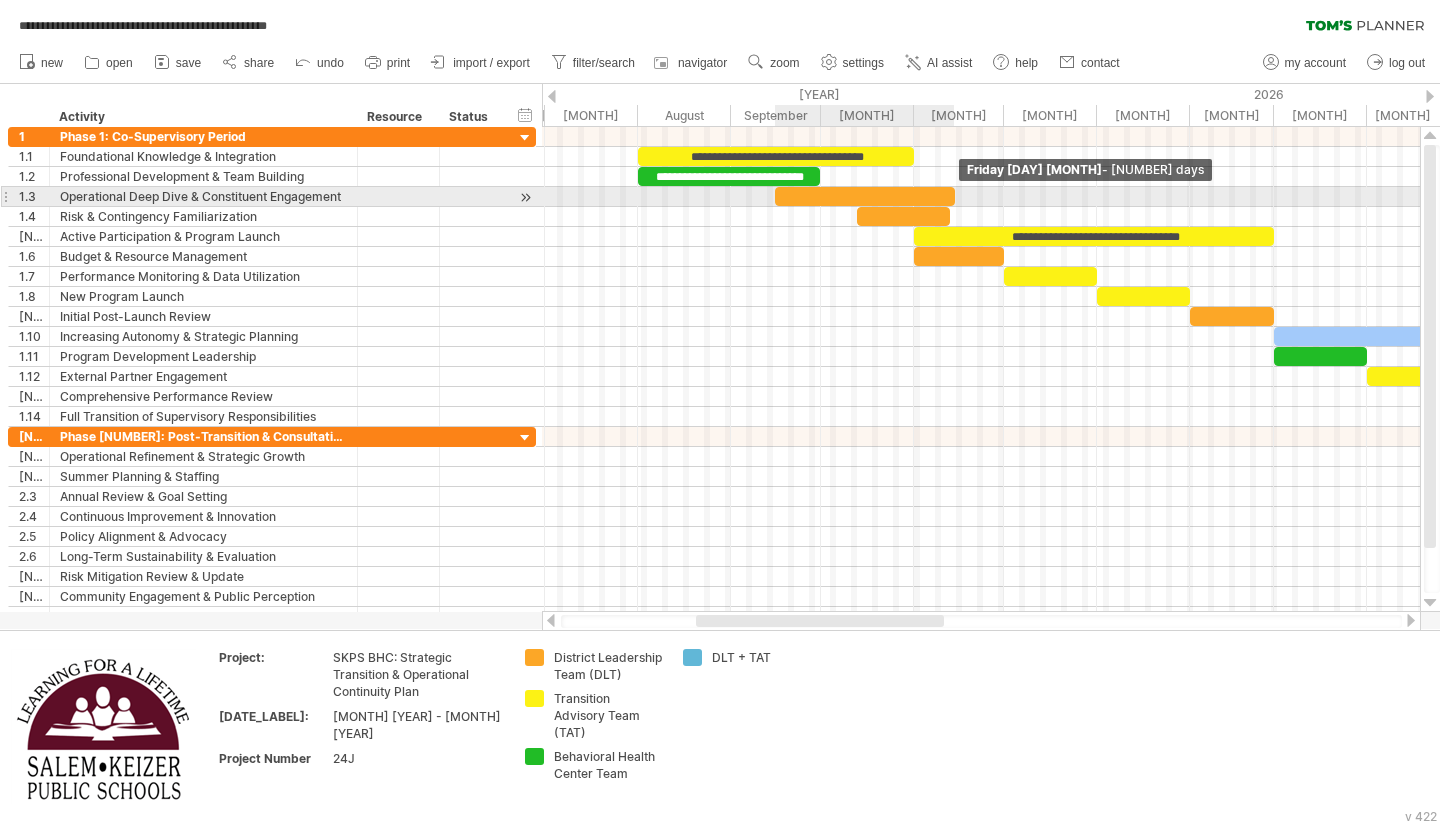 drag, startPoint x: 886, startPoint y: 195, endPoint x: 955, endPoint y: 196, distance: 69.00725 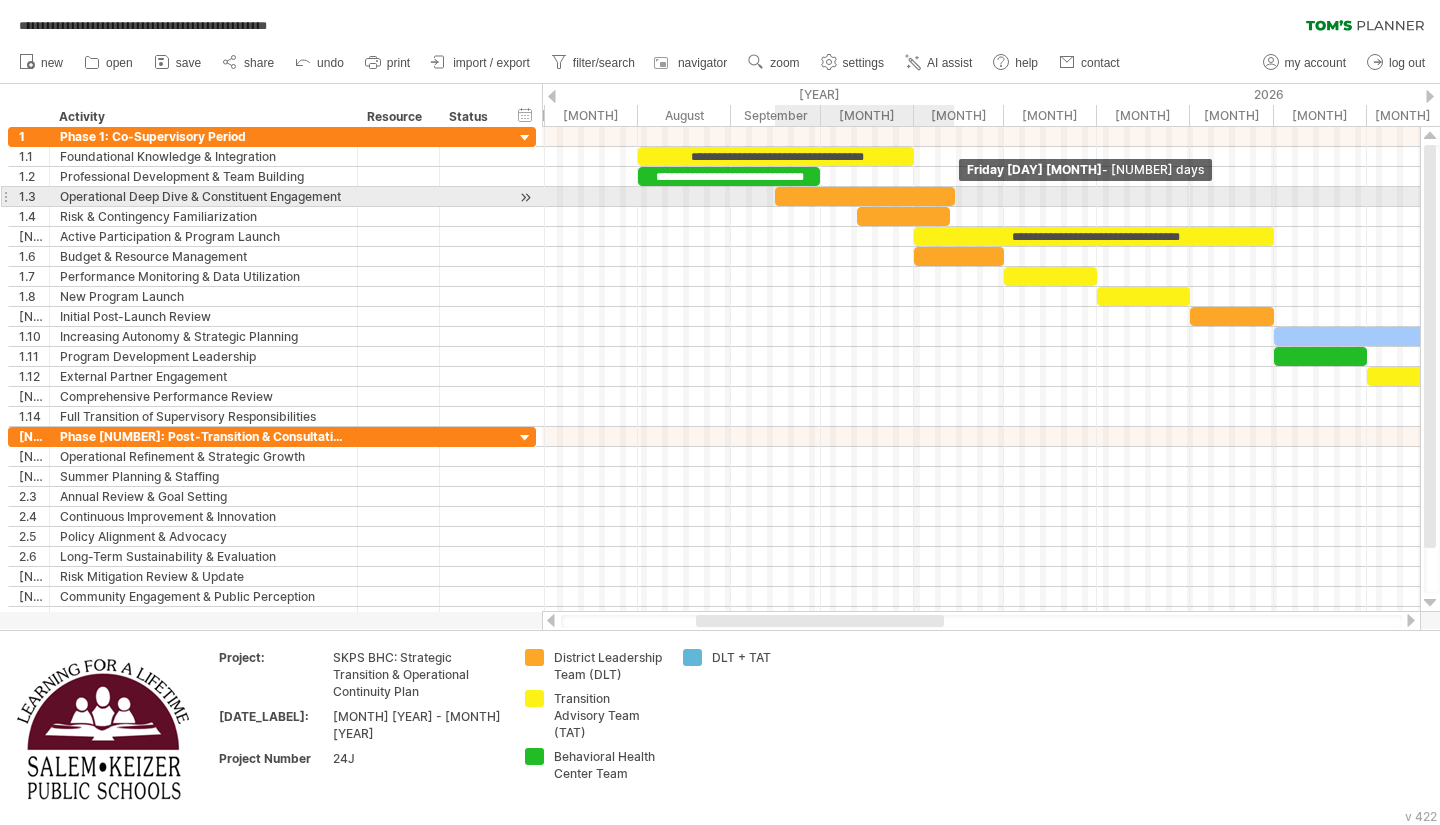 click at bounding box center [955, 196] 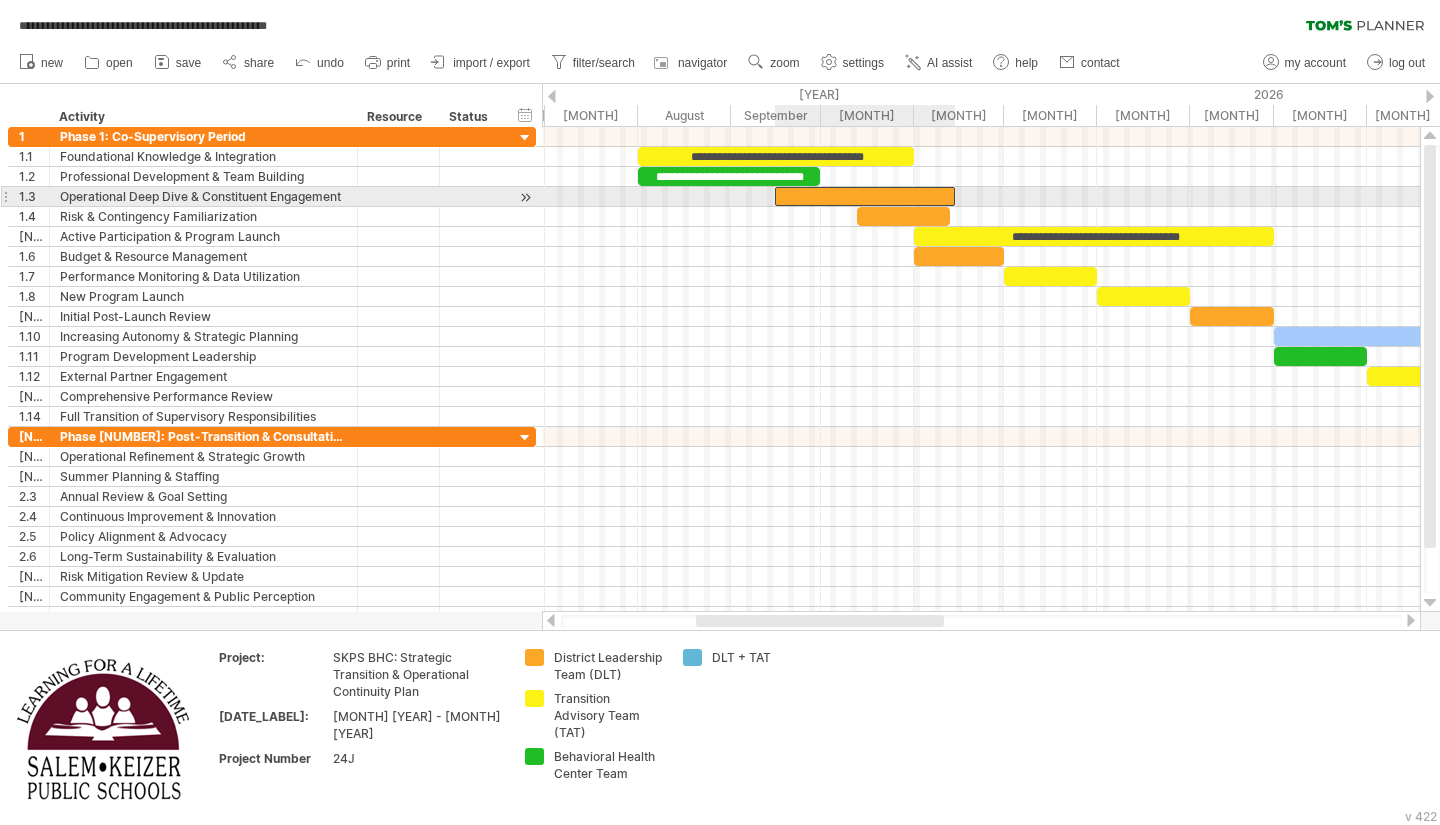 click at bounding box center (865, 196) 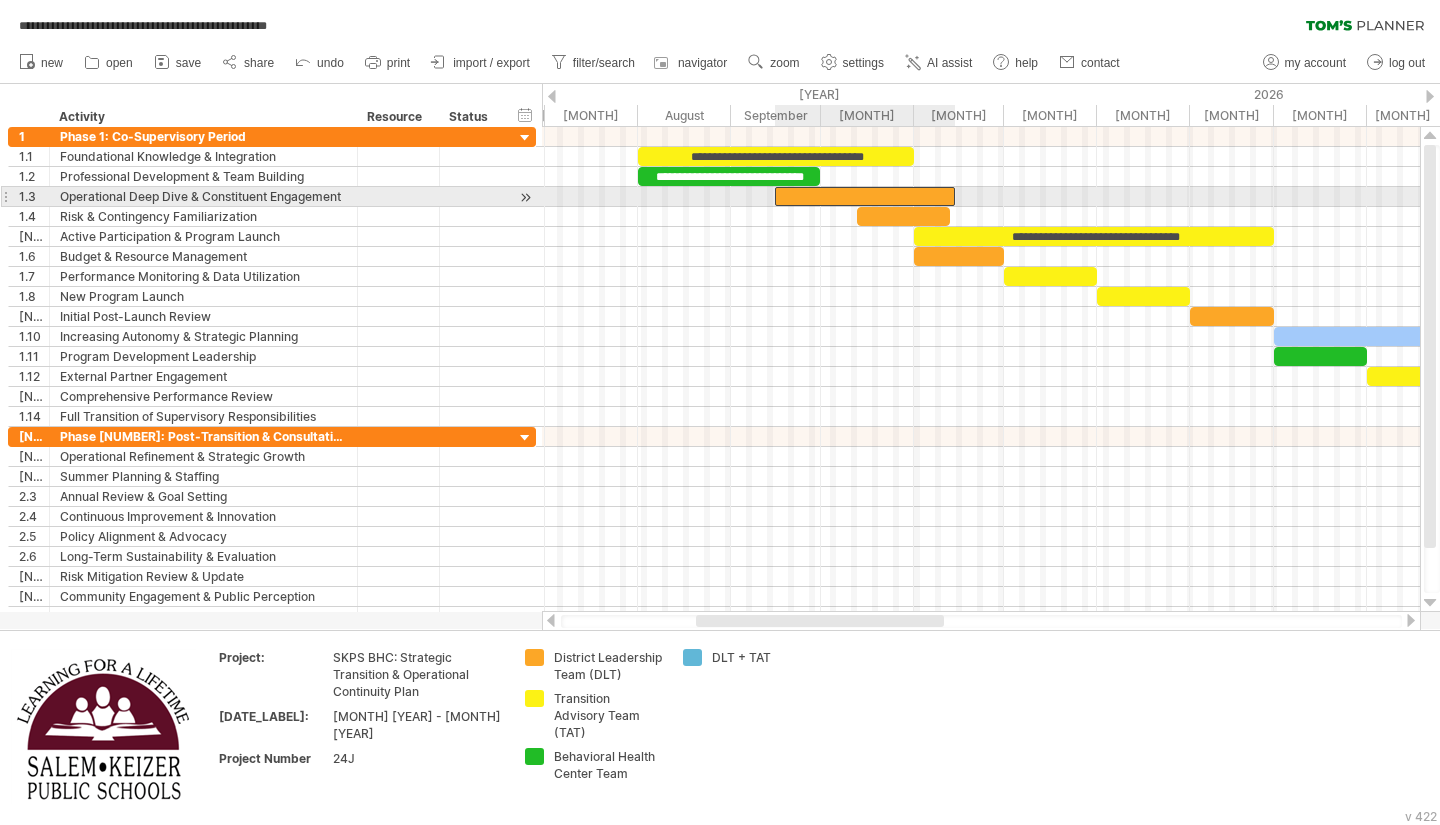 click at bounding box center [865, 196] 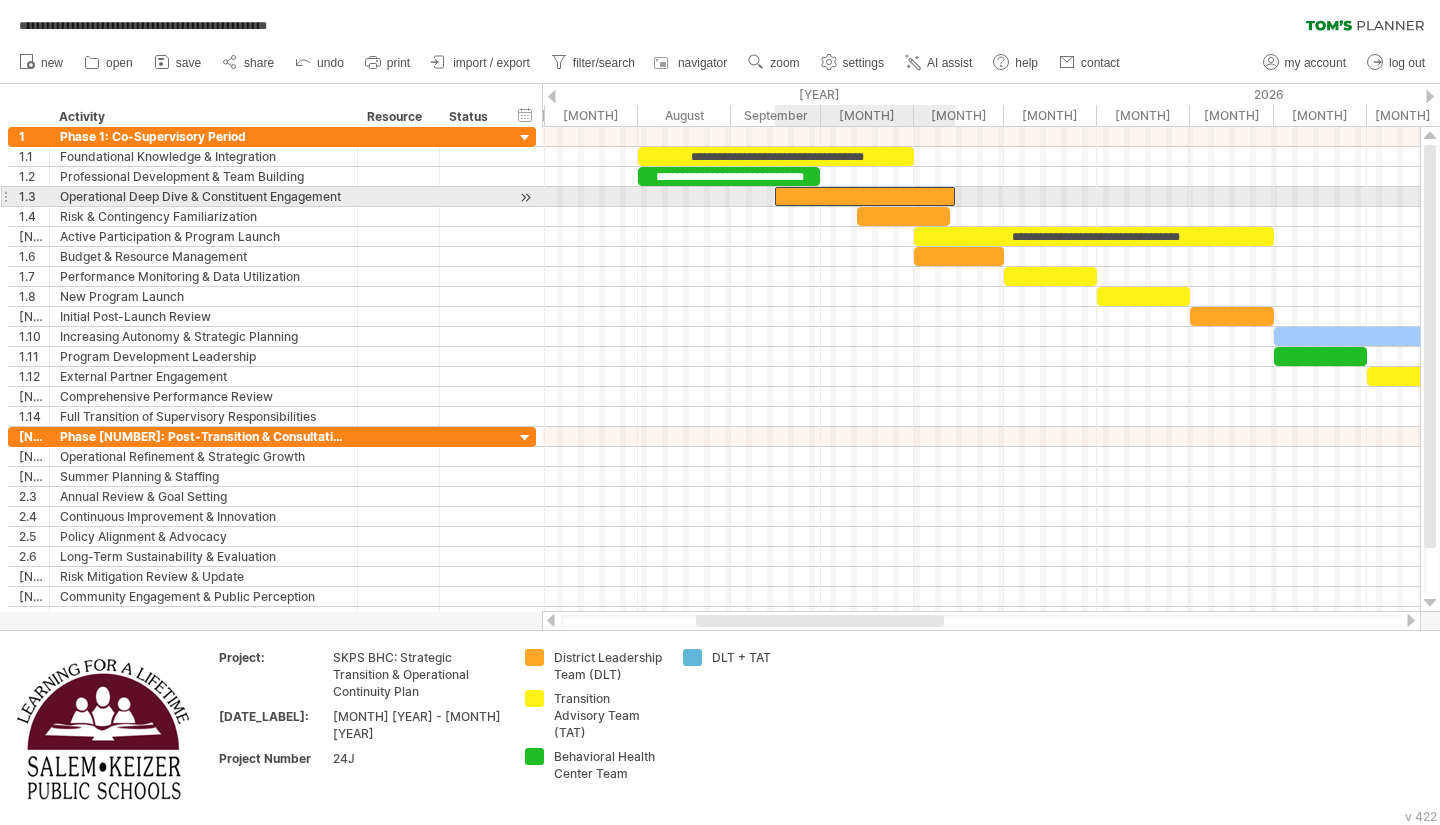 click at bounding box center [865, 196] 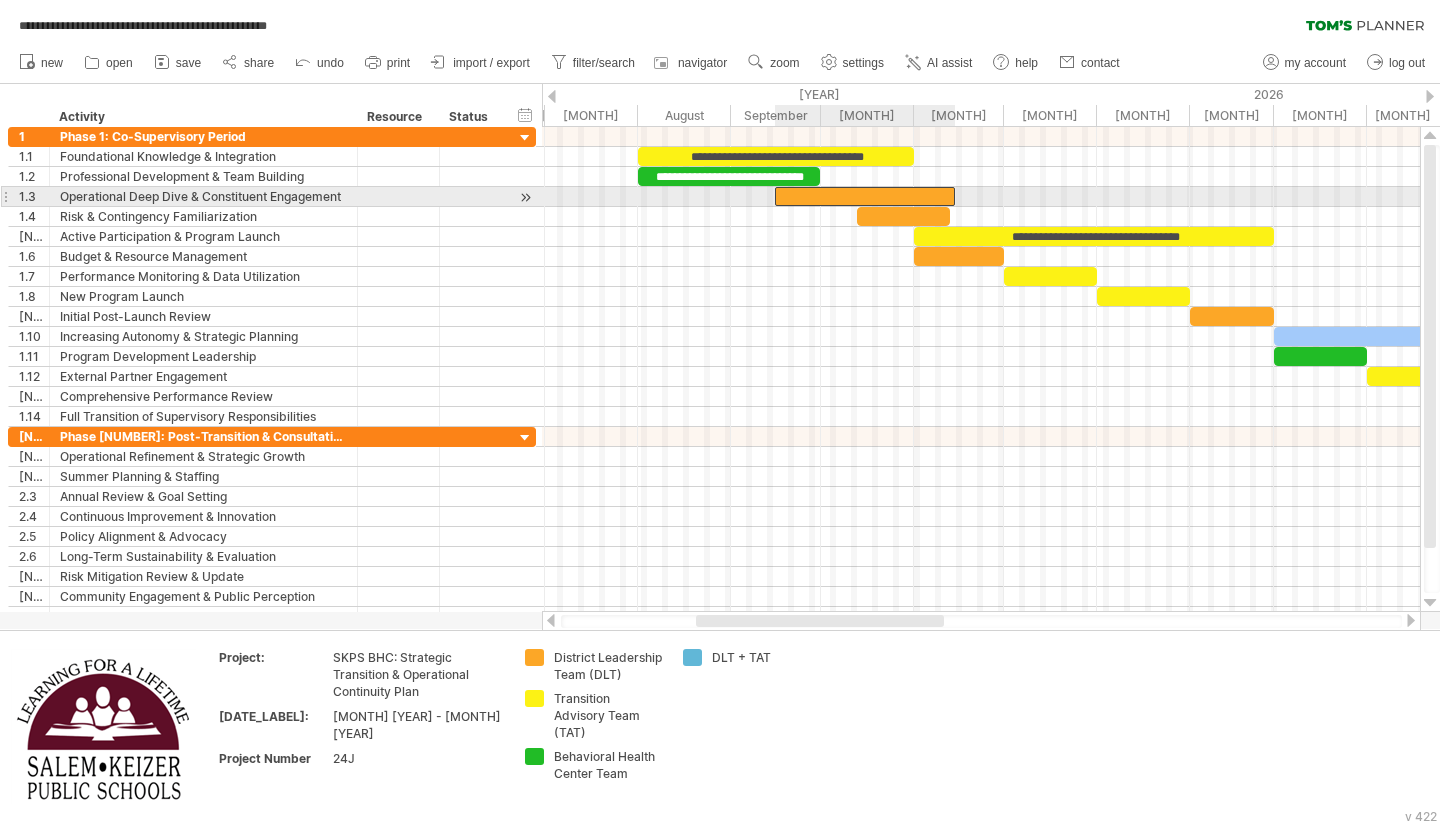 click at bounding box center (865, 196) 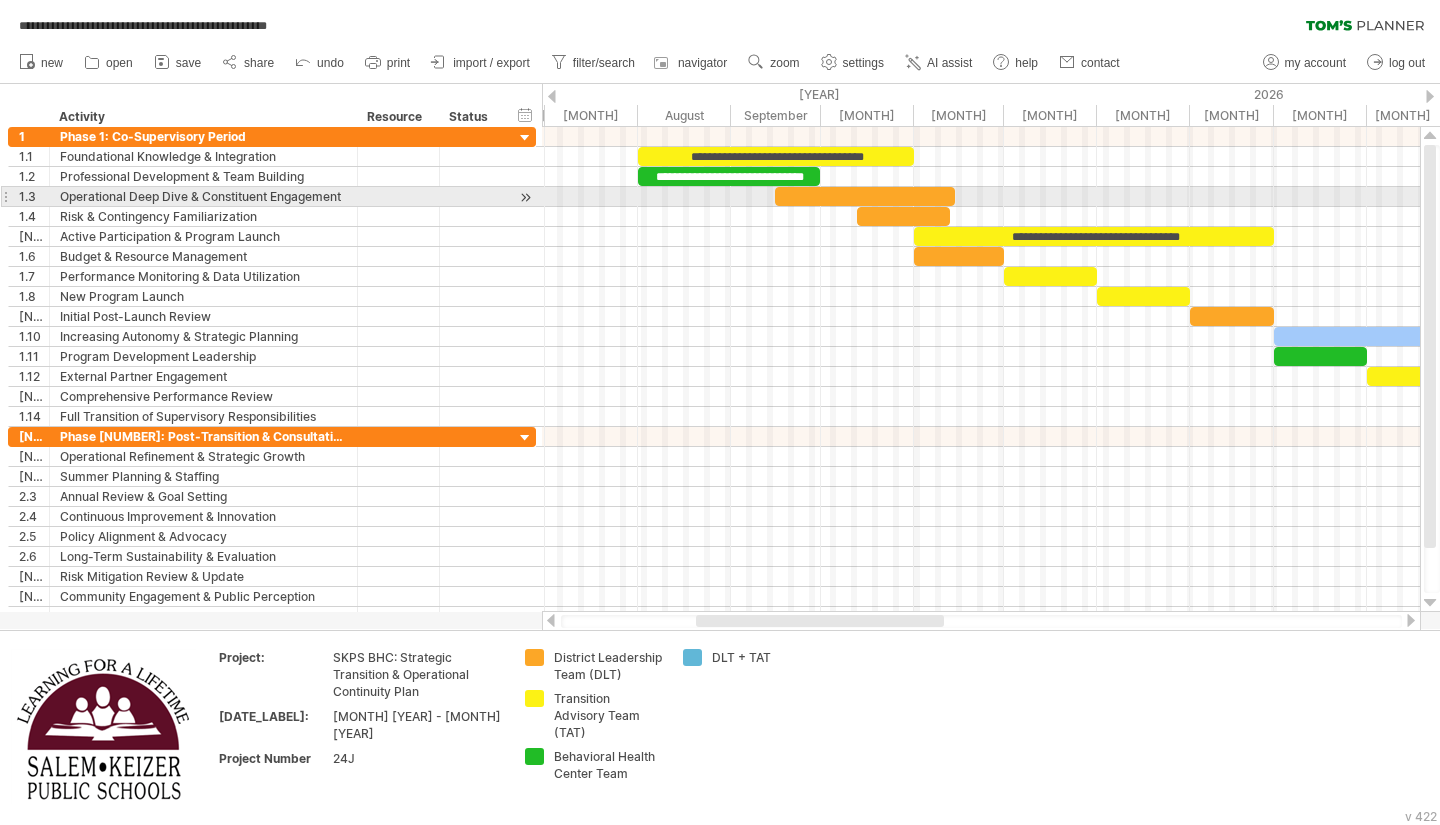 click at bounding box center (865, 196) 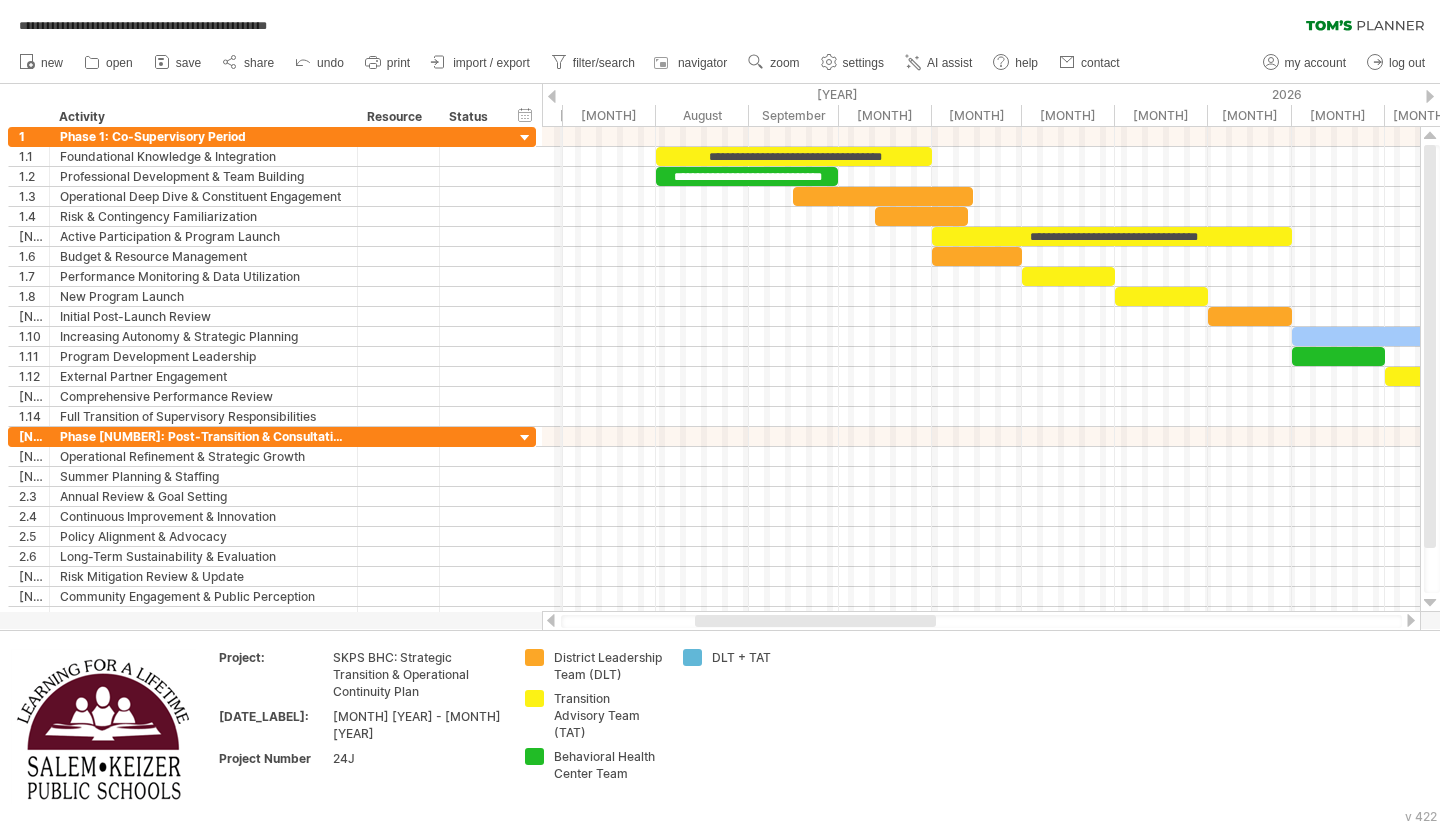 drag, startPoint x: 543, startPoint y: 94, endPoint x: 558, endPoint y: 105, distance: 18.601076 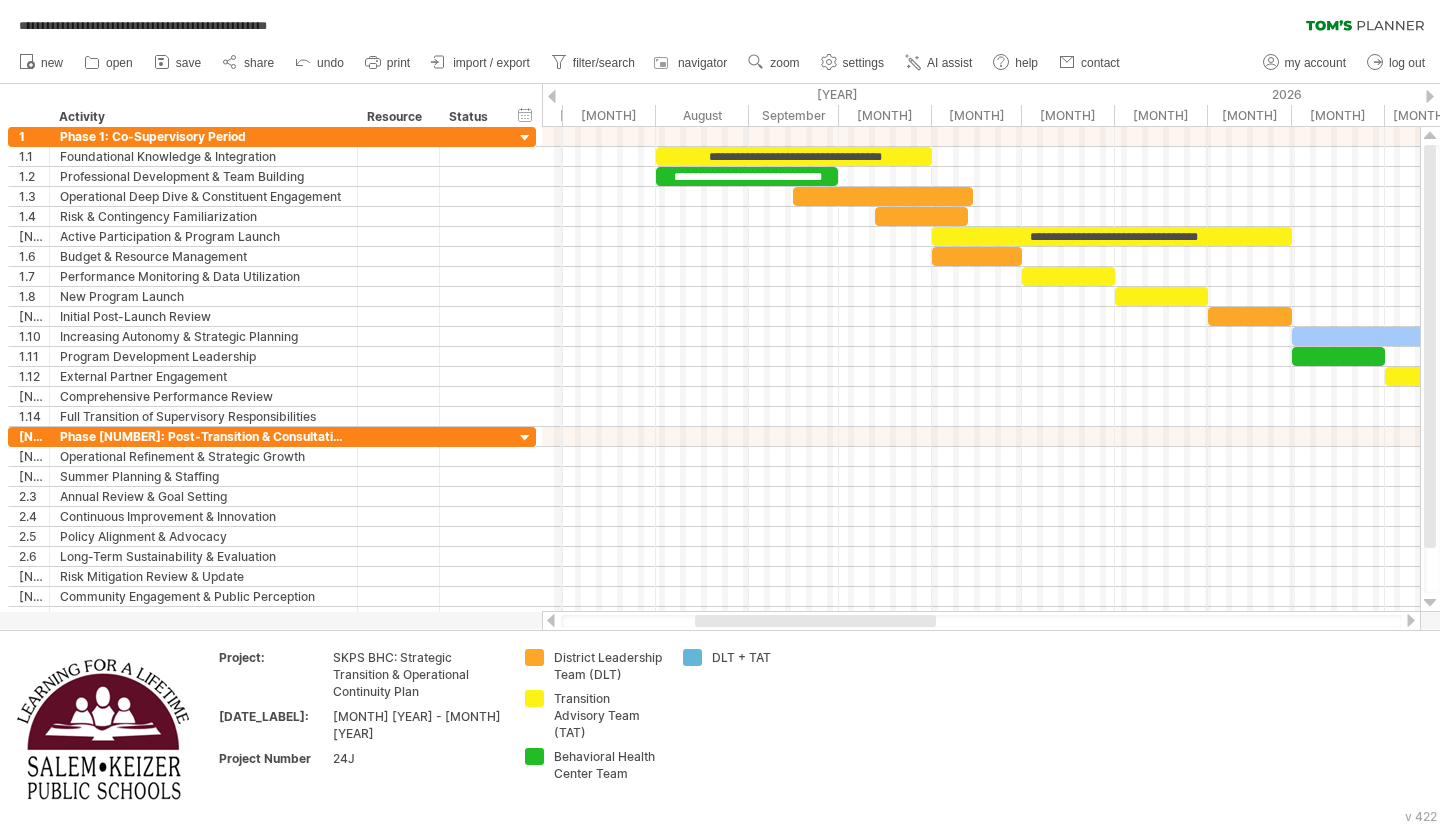 click on "2024 2025 2026 2027 2028 M [MONTH] [MONTH] [MONTH] [MONTH] [MONTH] [MONTH] [MONTH] [MONTH] [MONTH] [MONTH] [MONTH] [MONTH] [MONTH] [MONTH] [MONTH] [MONTH] [MONTH] [MONTH] [MONTH] [MONTH] [MONTH] [MONTH] [MONTH] [MONTH] [MONTH] [MONTH] [MONTH] [MONTH] [MONTH] [MONTH] [MONTH] [MONTH] [MONTH] [MONTH] [MONTH] [MONTH] [MONTH] [MONTH] M" at bounding box center [49192, 105] 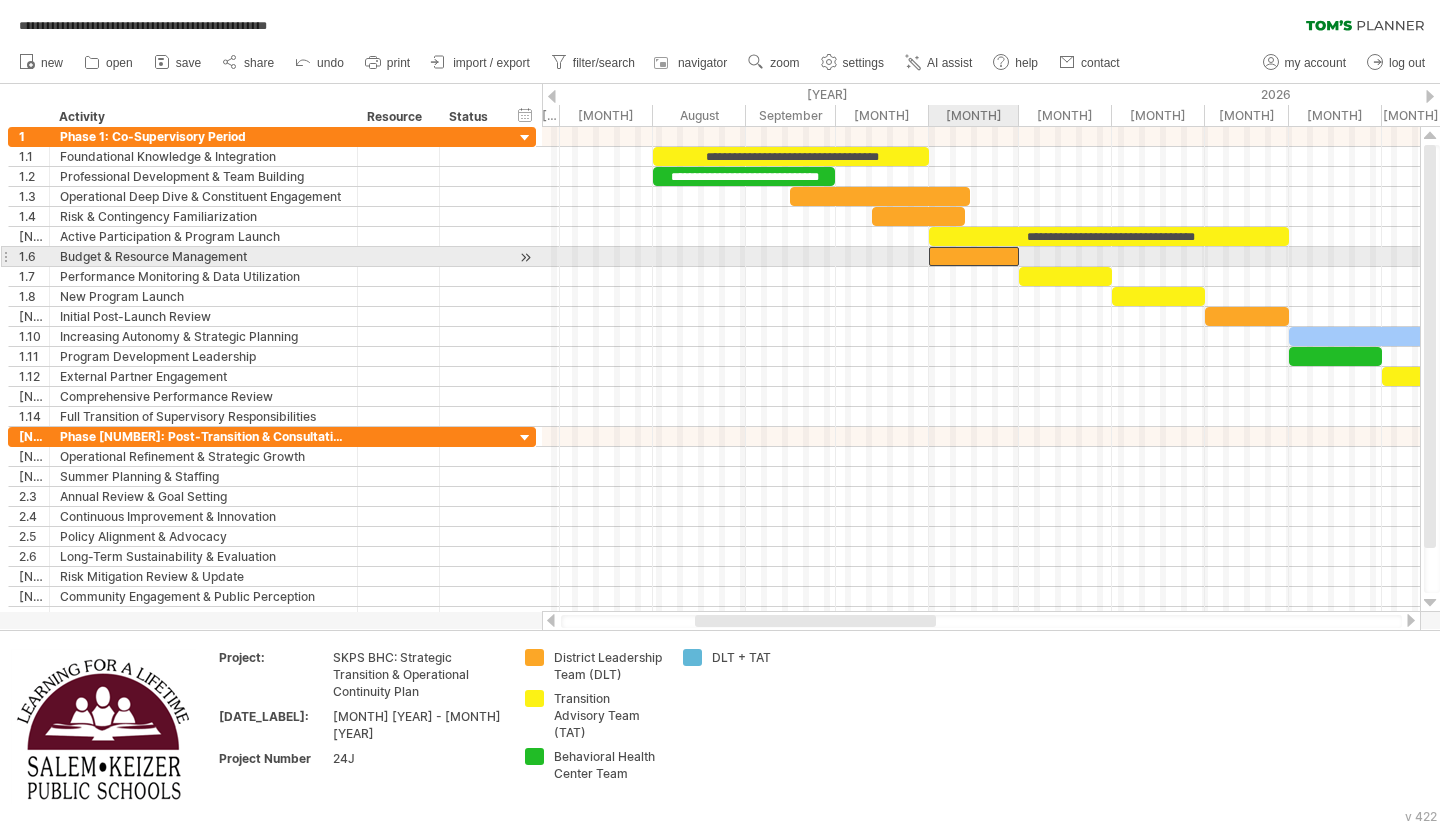 click at bounding box center [974, 256] 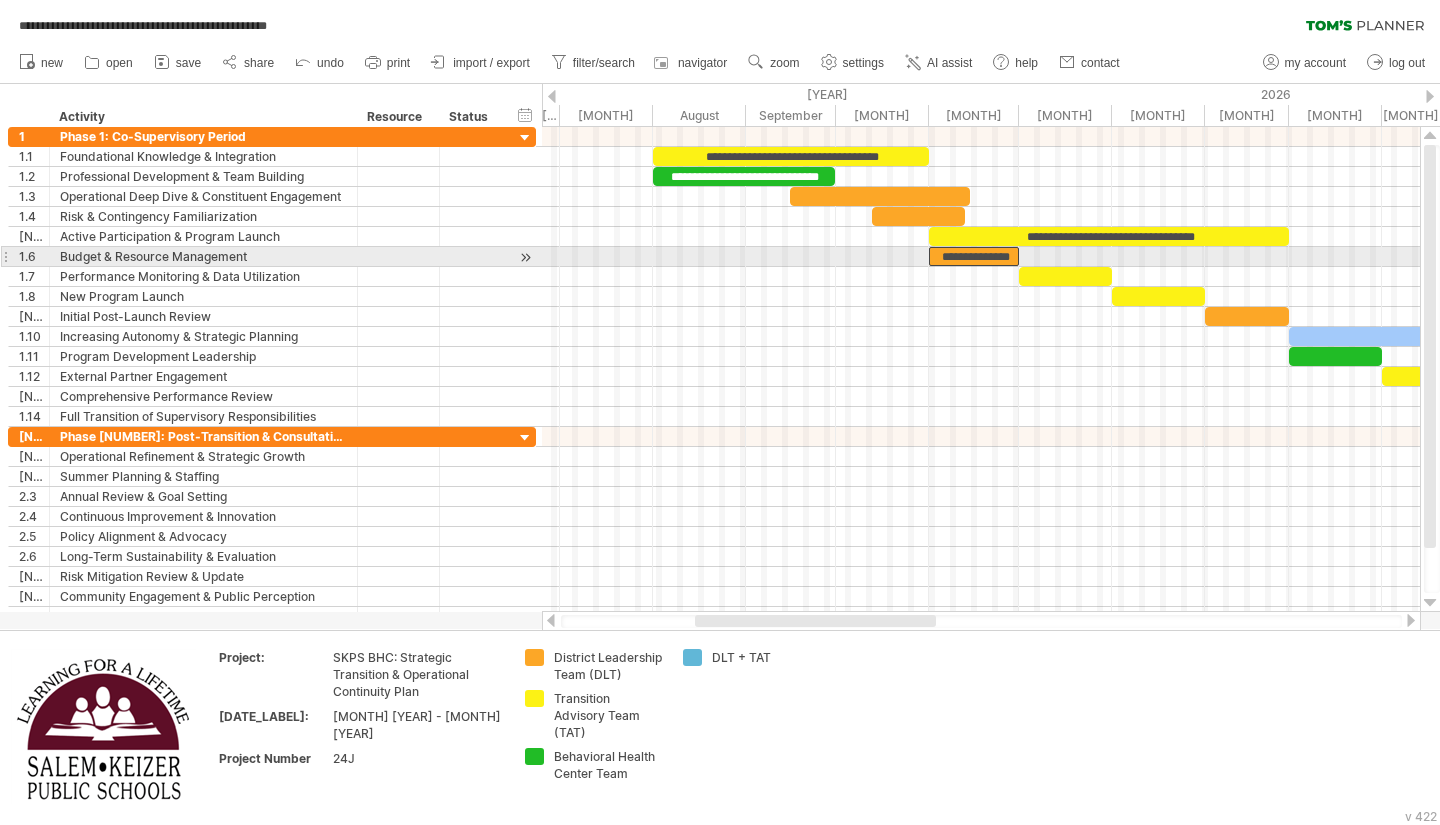scroll, scrollTop: 0, scrollLeft: 14, axis: horizontal 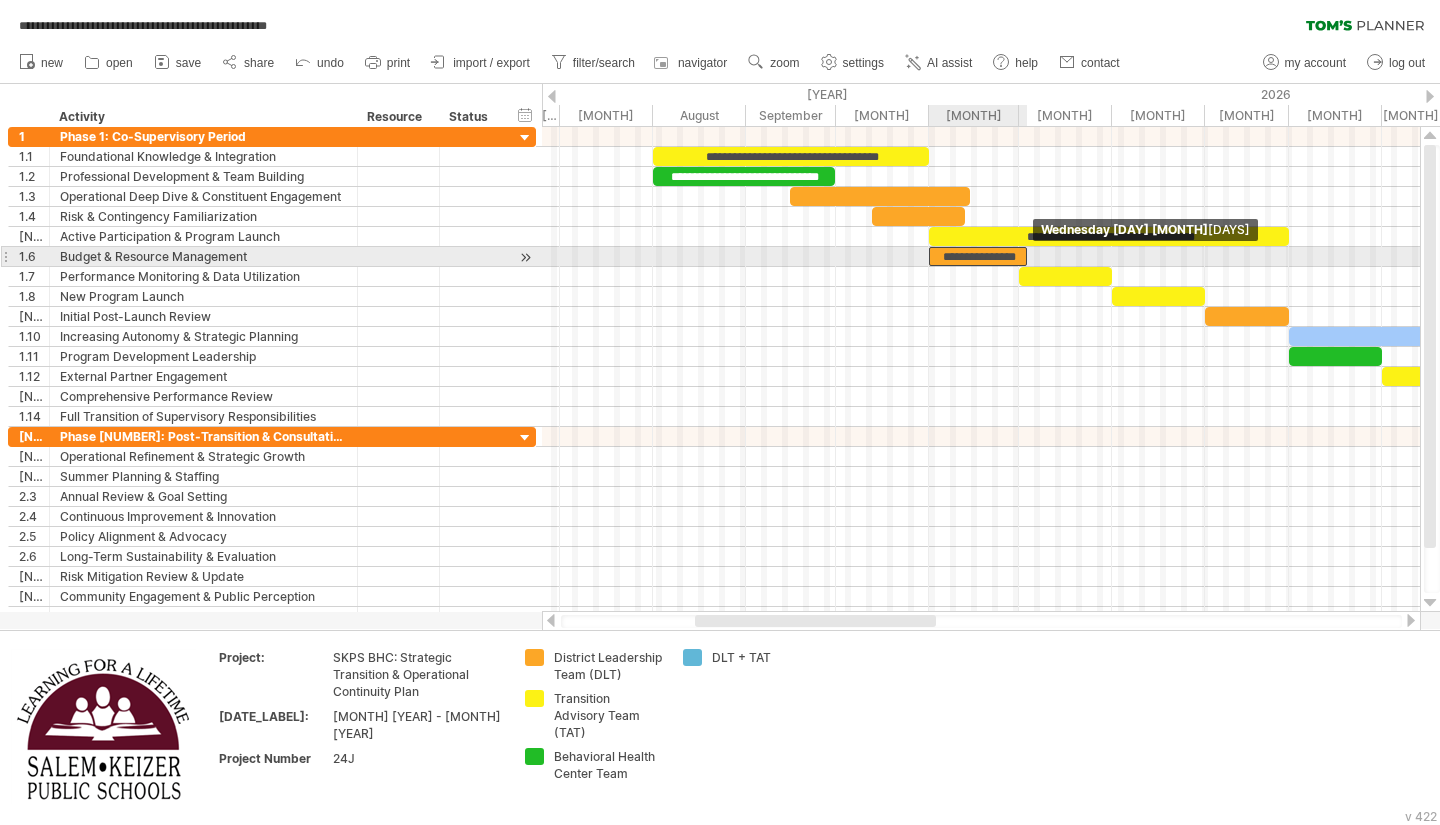 click at bounding box center (1027, 256) 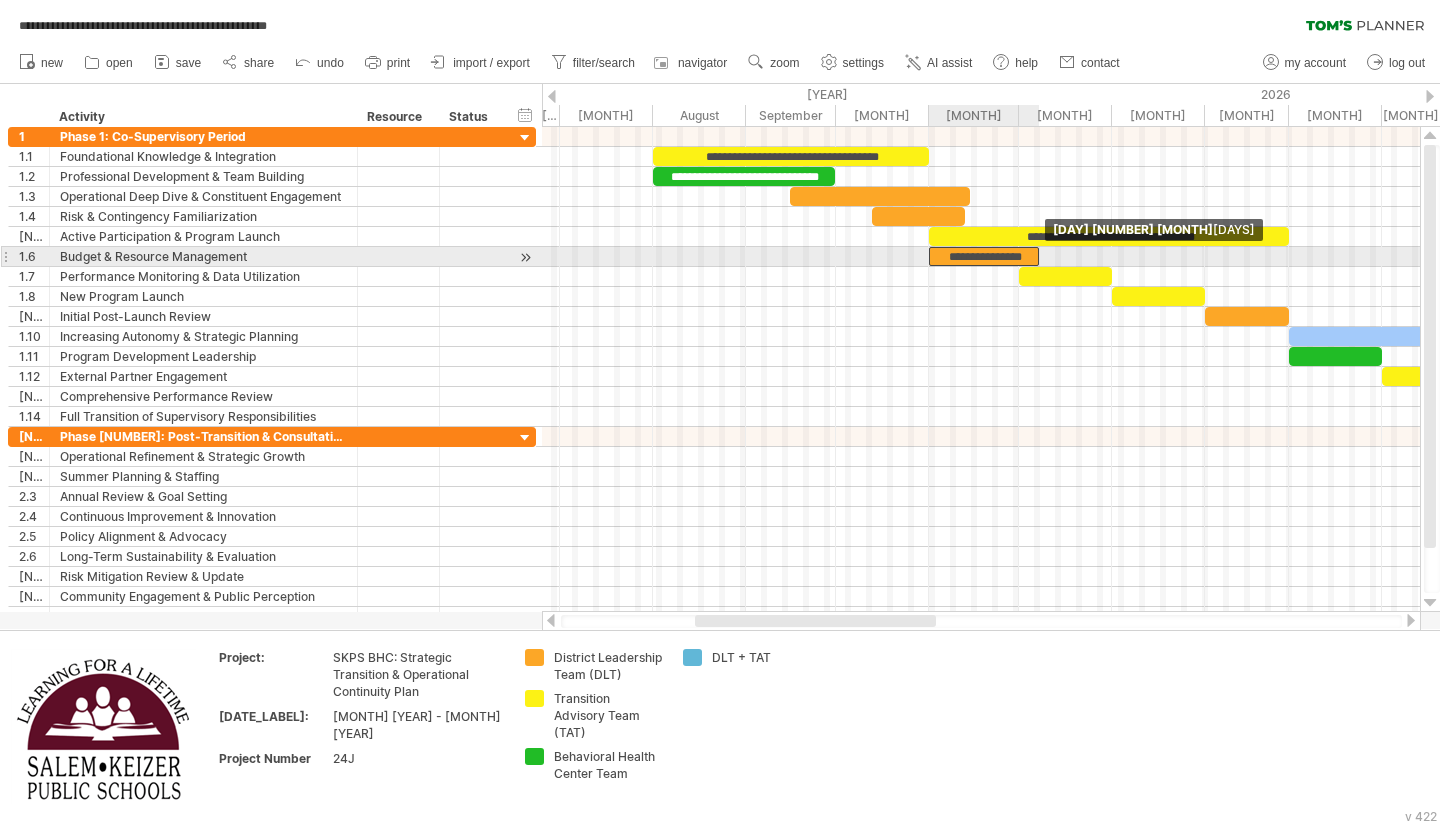 drag, startPoint x: 1027, startPoint y: 256, endPoint x: 1038, endPoint y: 259, distance: 11.401754 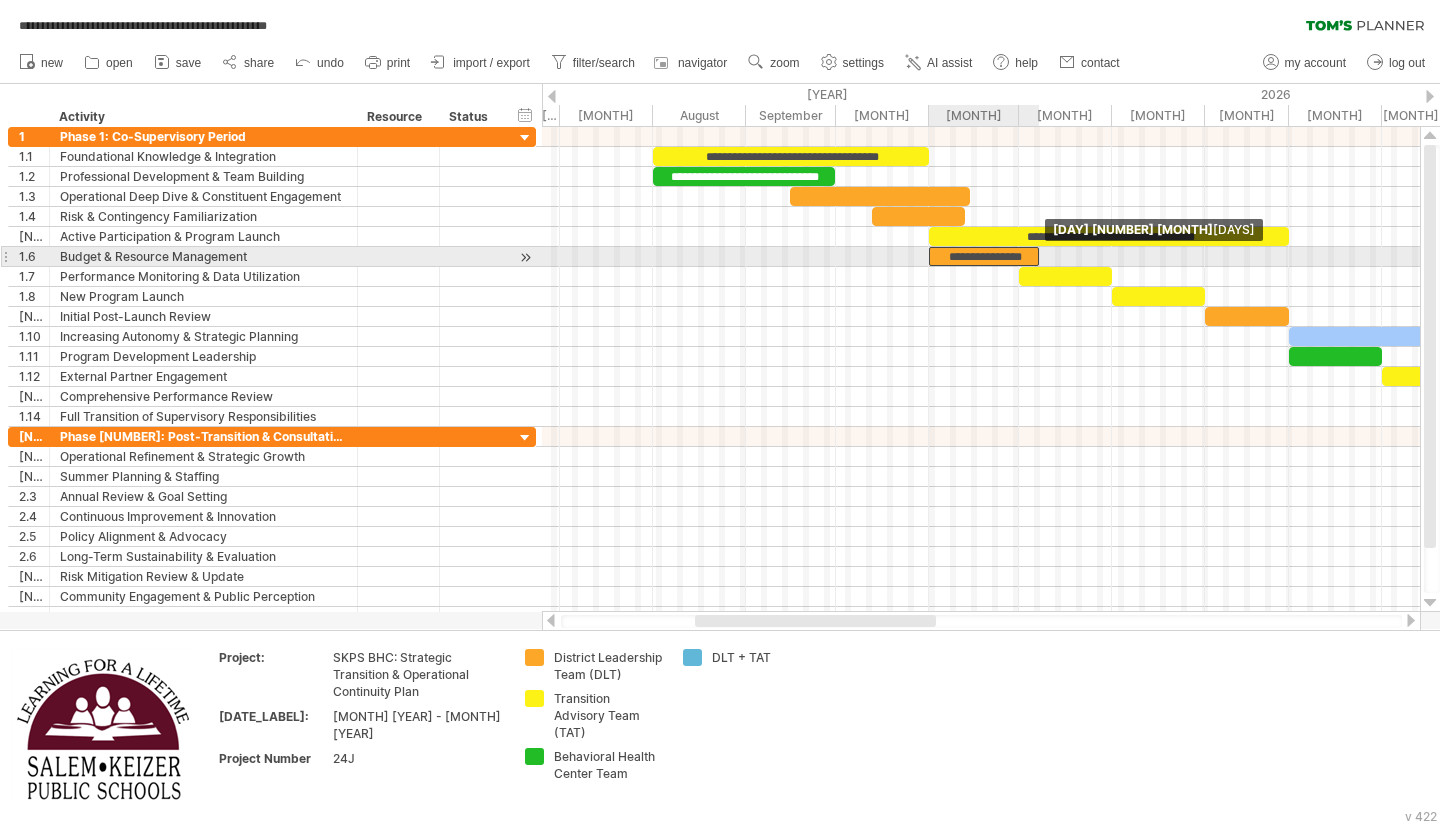 click at bounding box center [1039, 256] 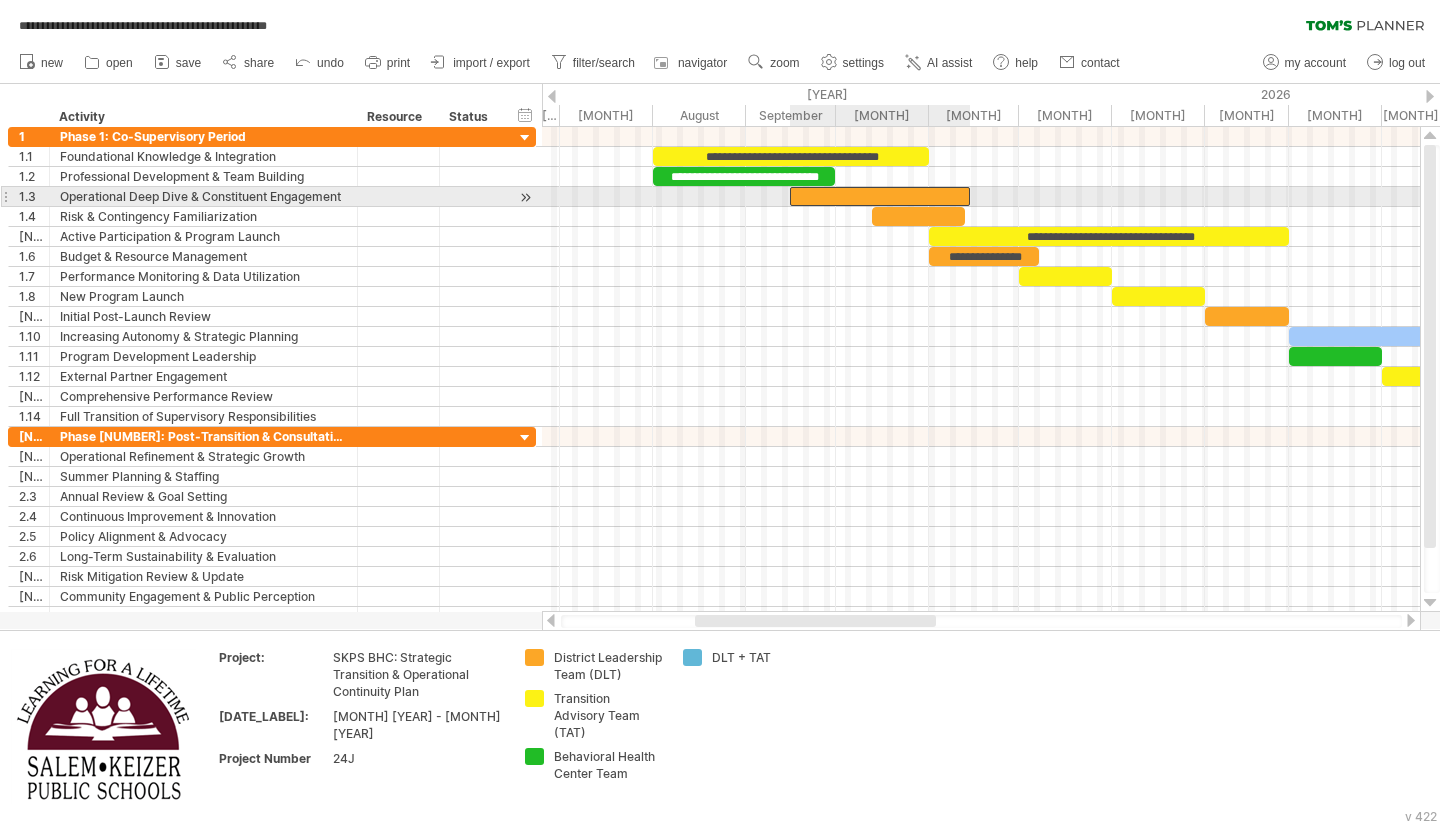 click at bounding box center (880, 196) 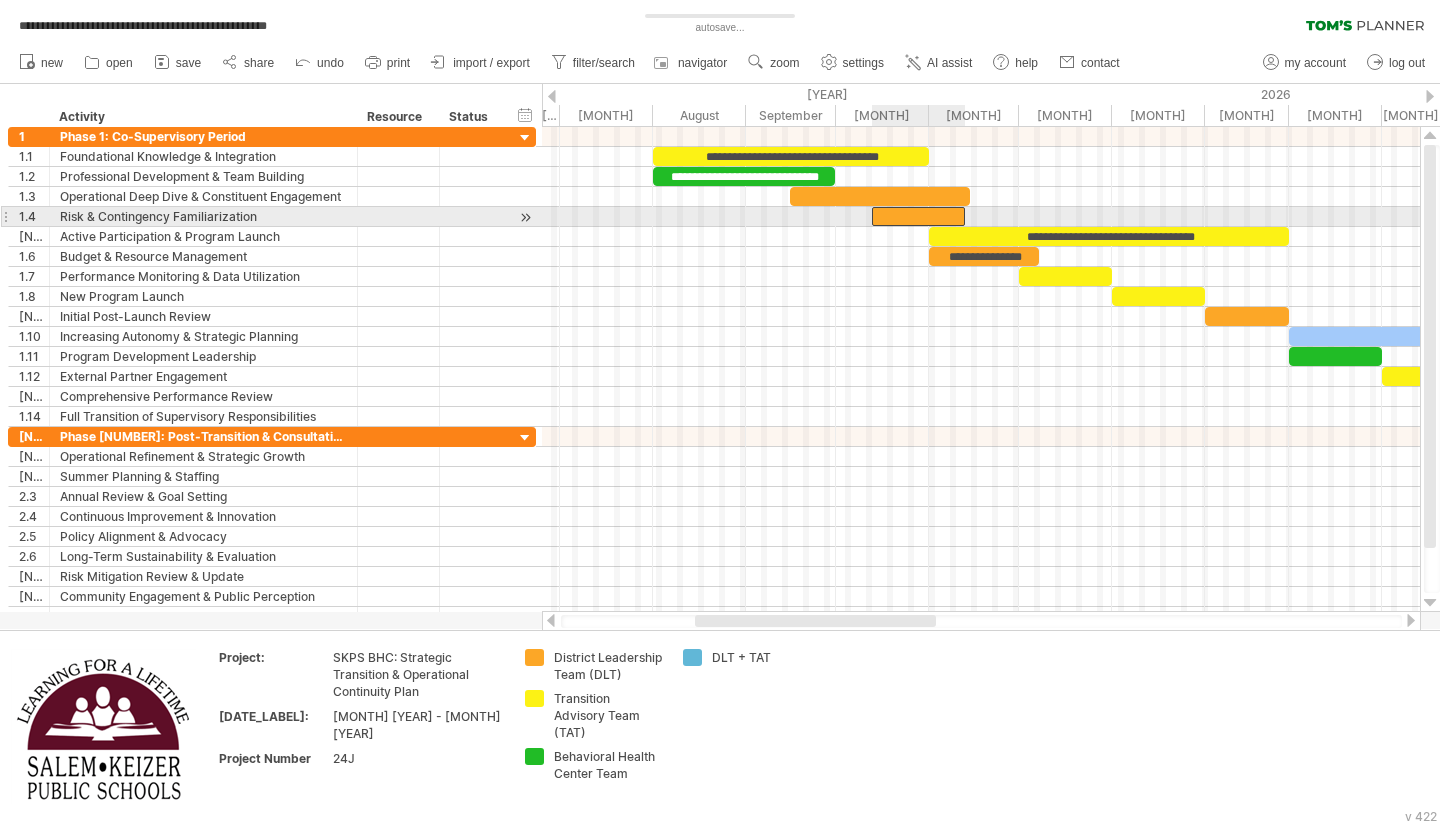 click at bounding box center [918, 216] 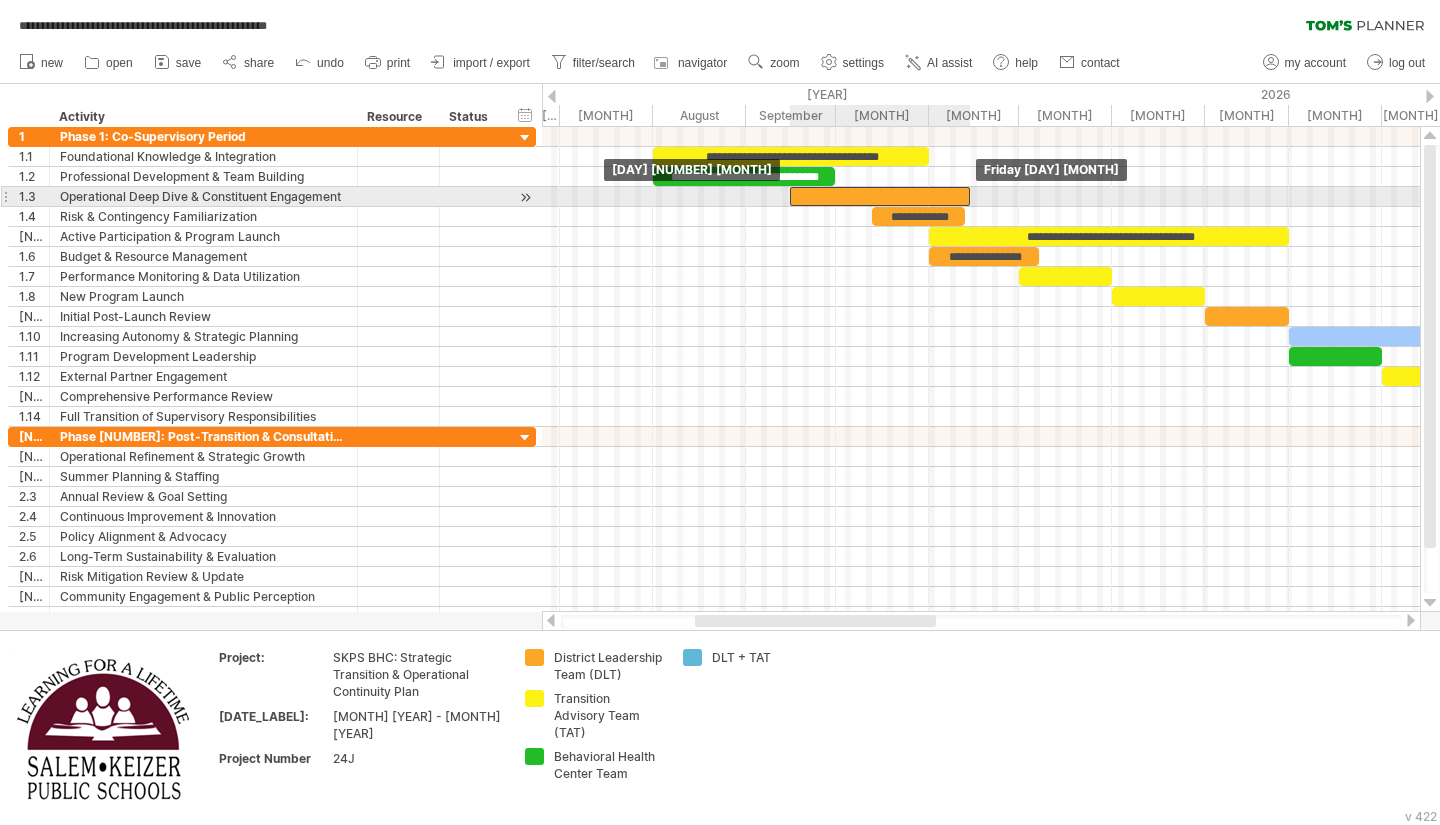 click at bounding box center (880, 196) 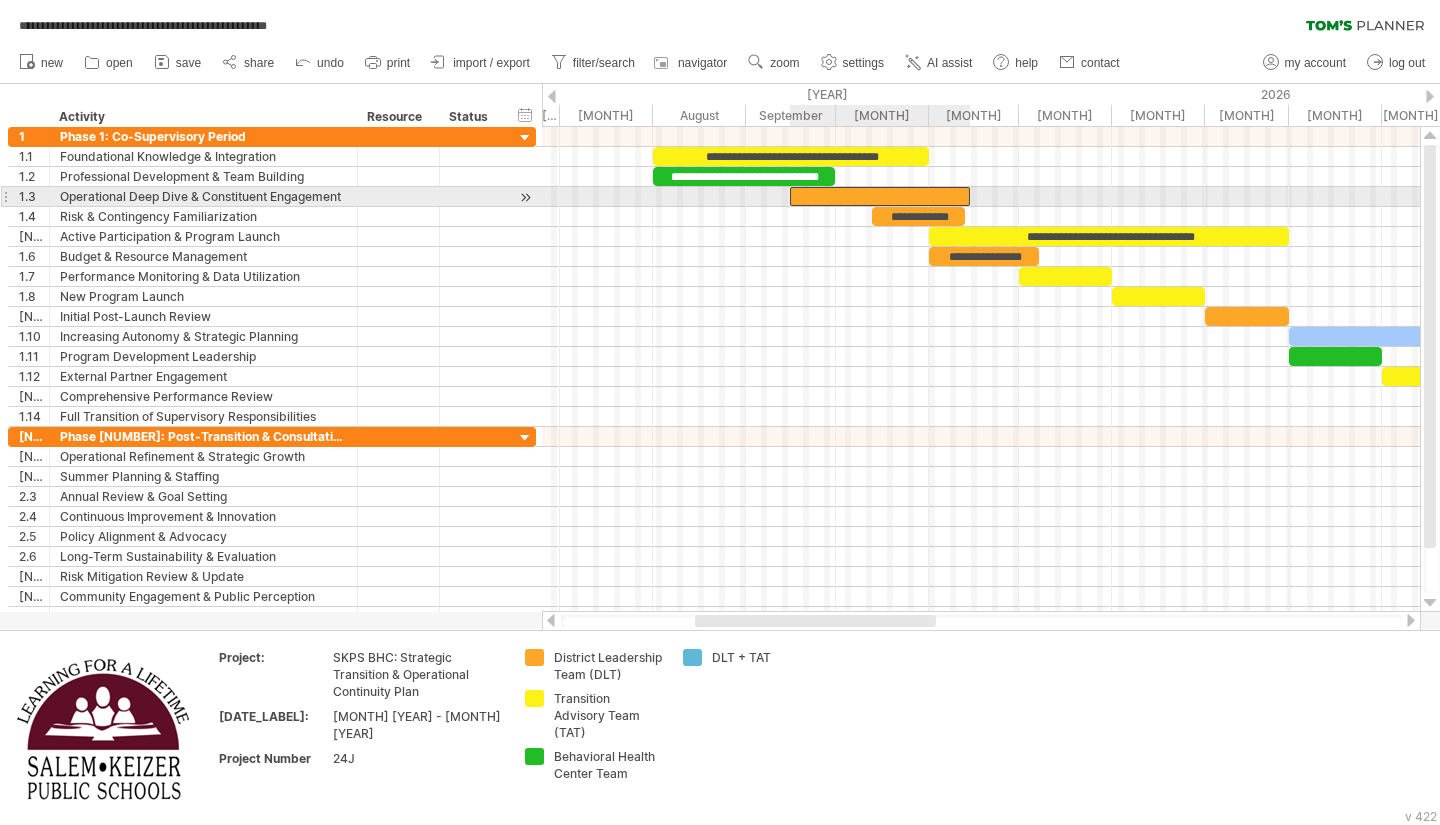 click at bounding box center (880, 196) 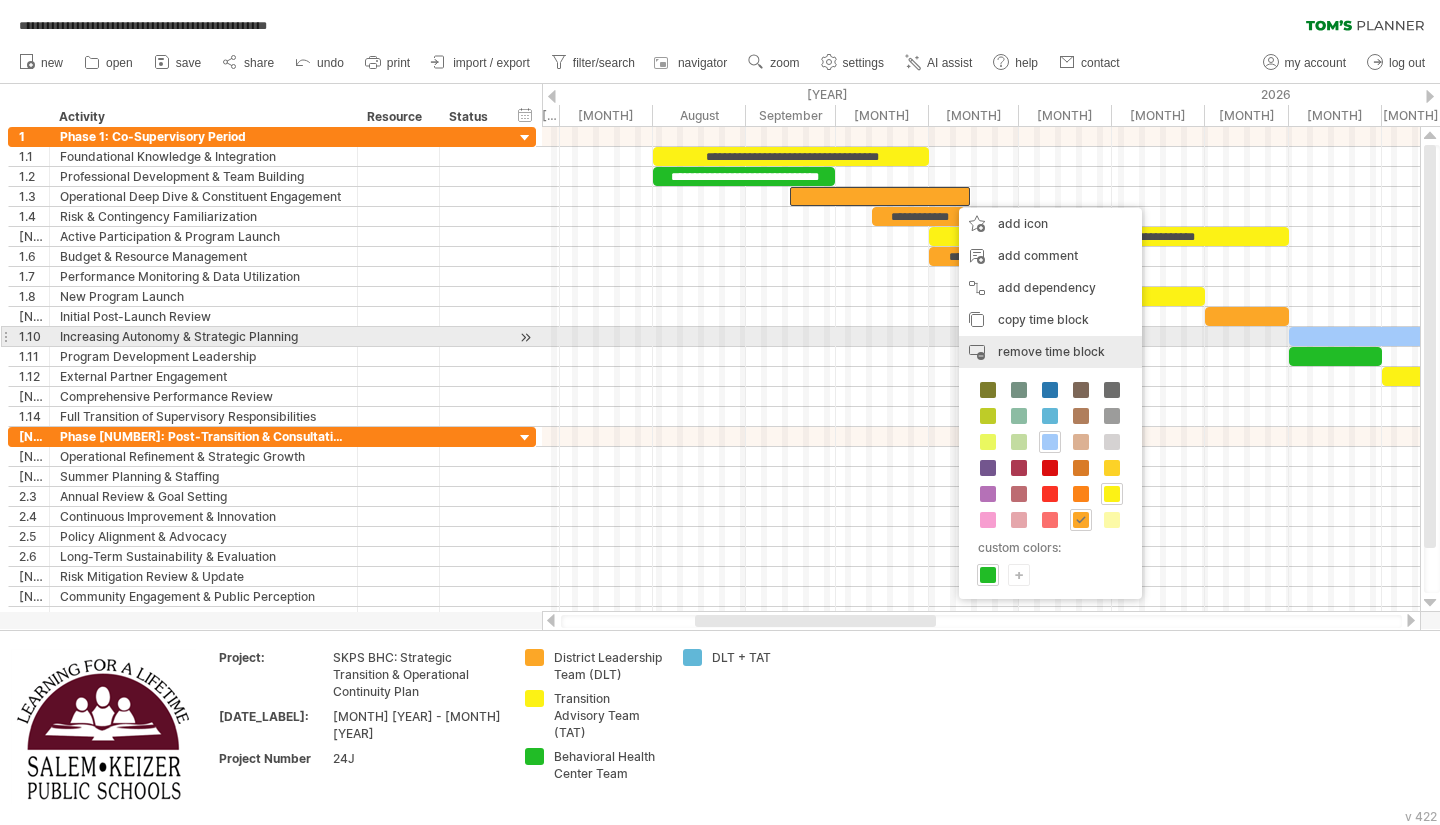 click on "remove time block" at bounding box center [1051, 351] 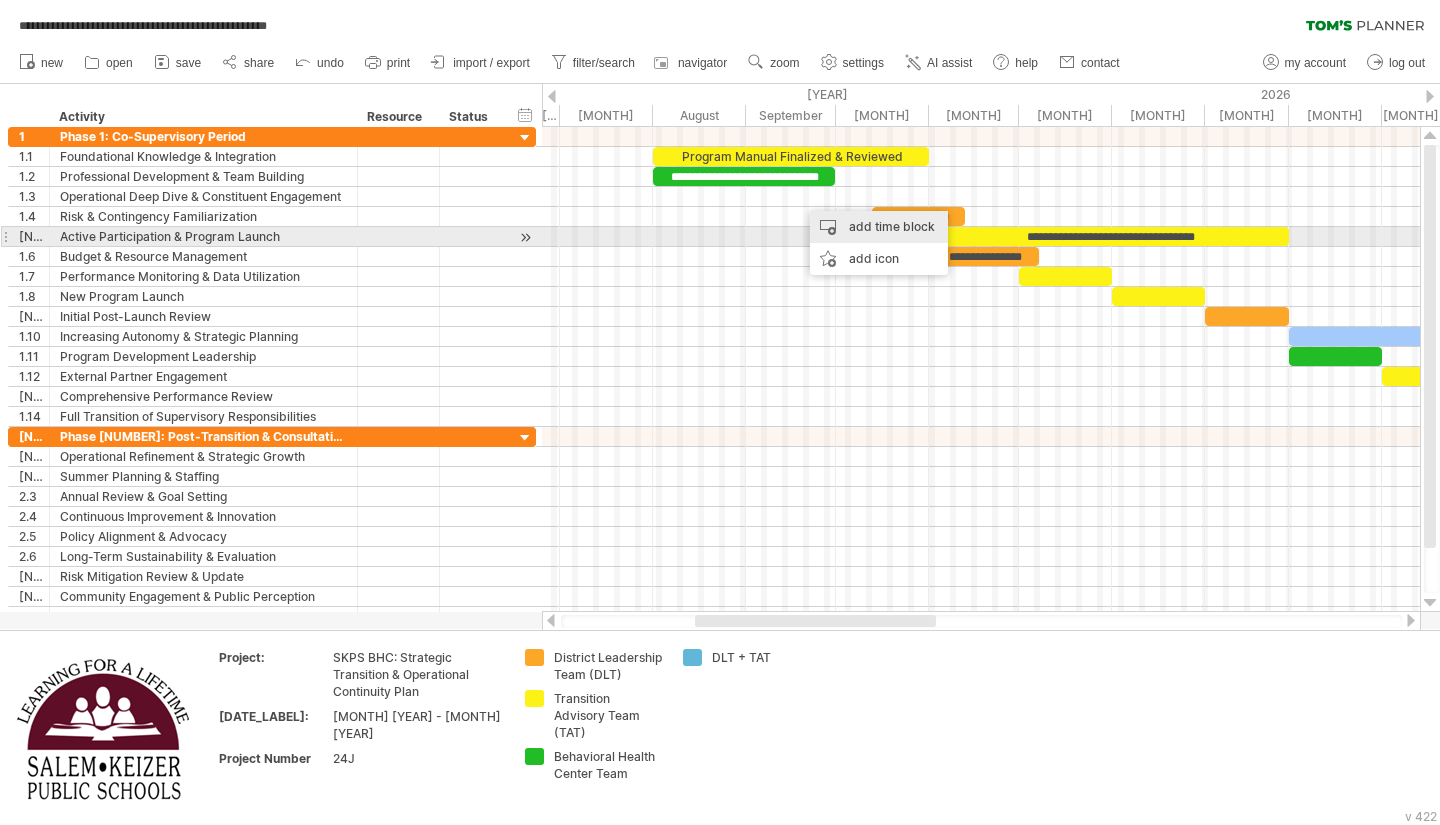 click on "add time block" at bounding box center (879, 227) 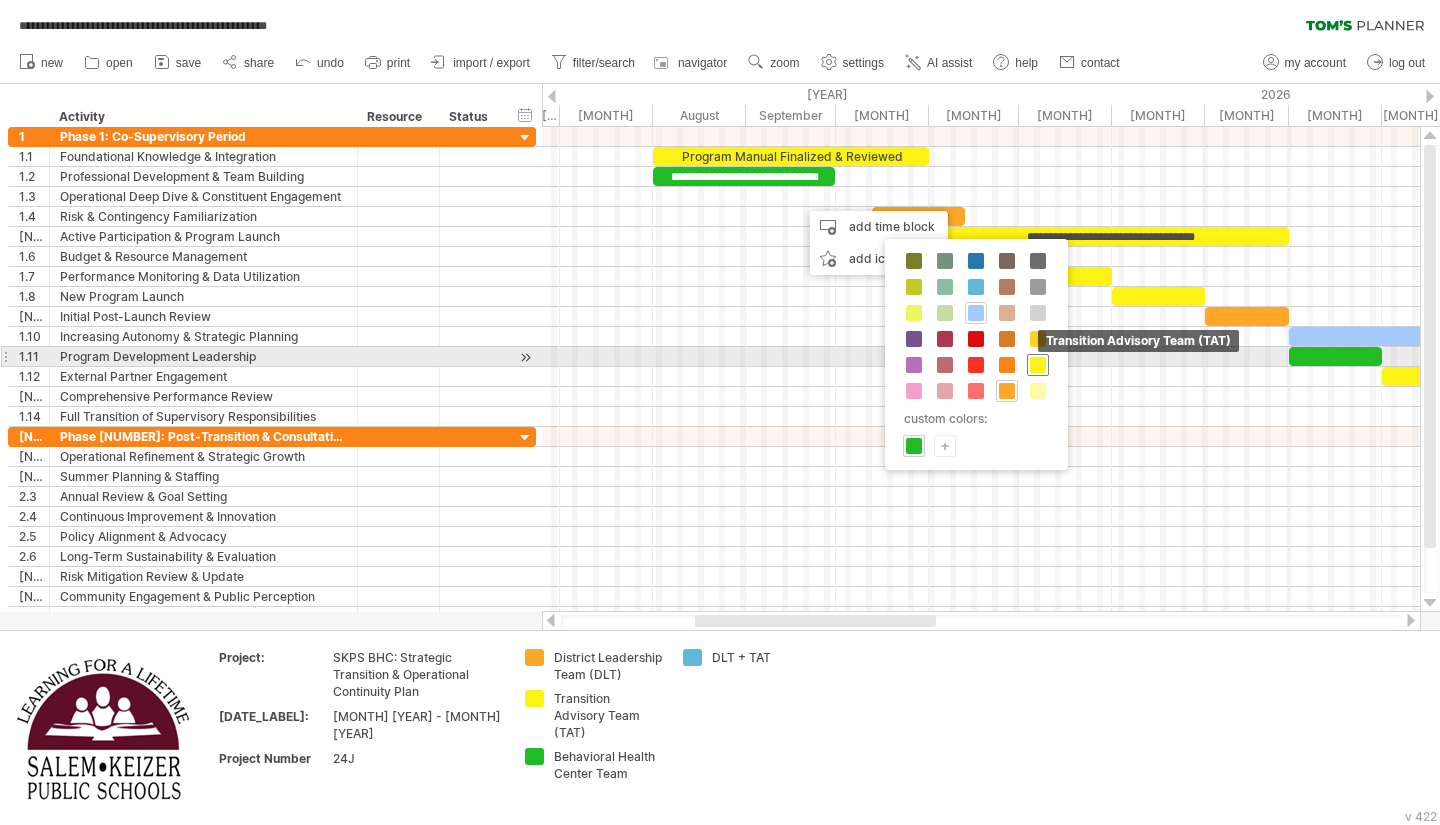 click at bounding box center (1038, 365) 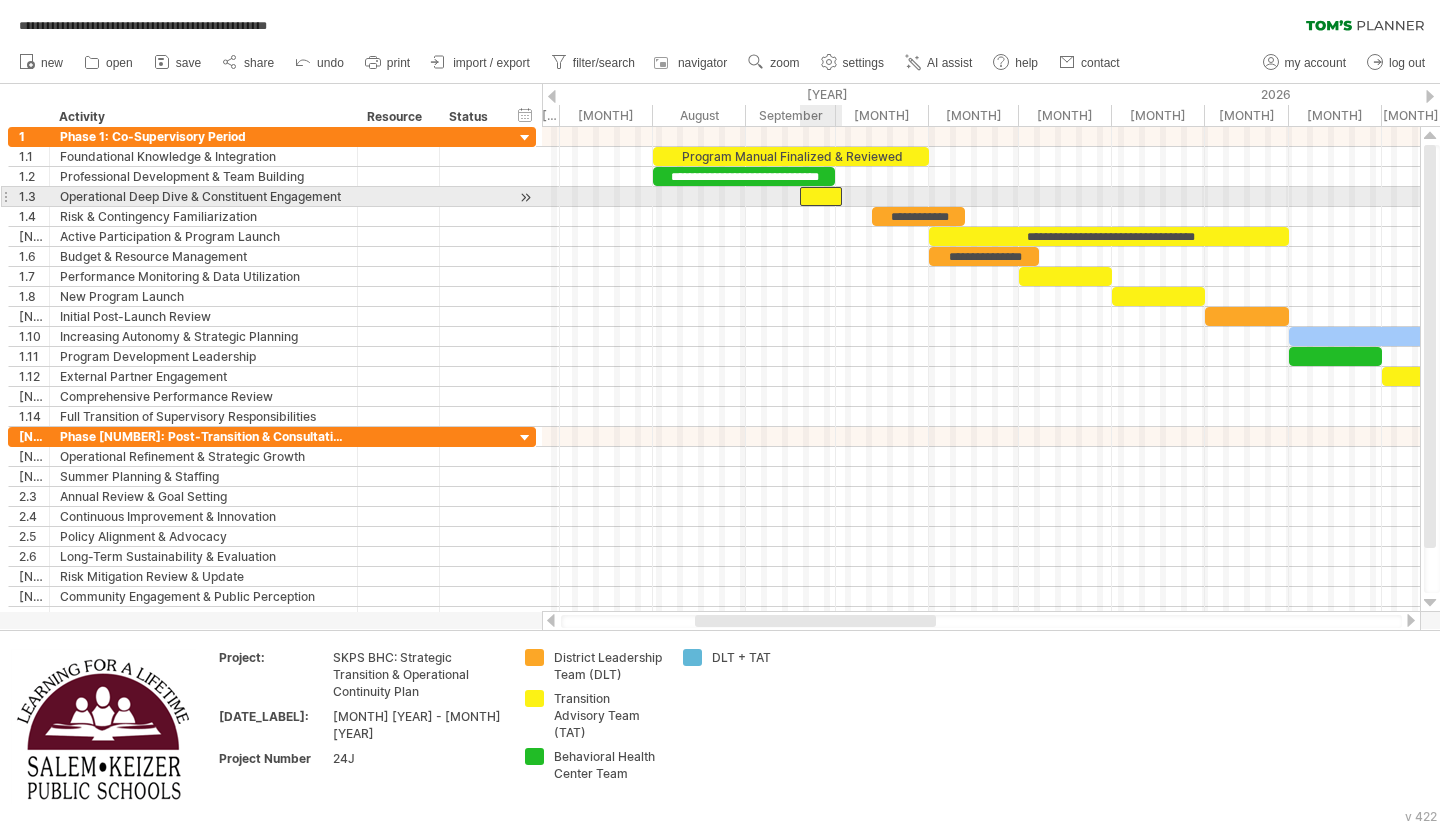 click at bounding box center (821, 196) 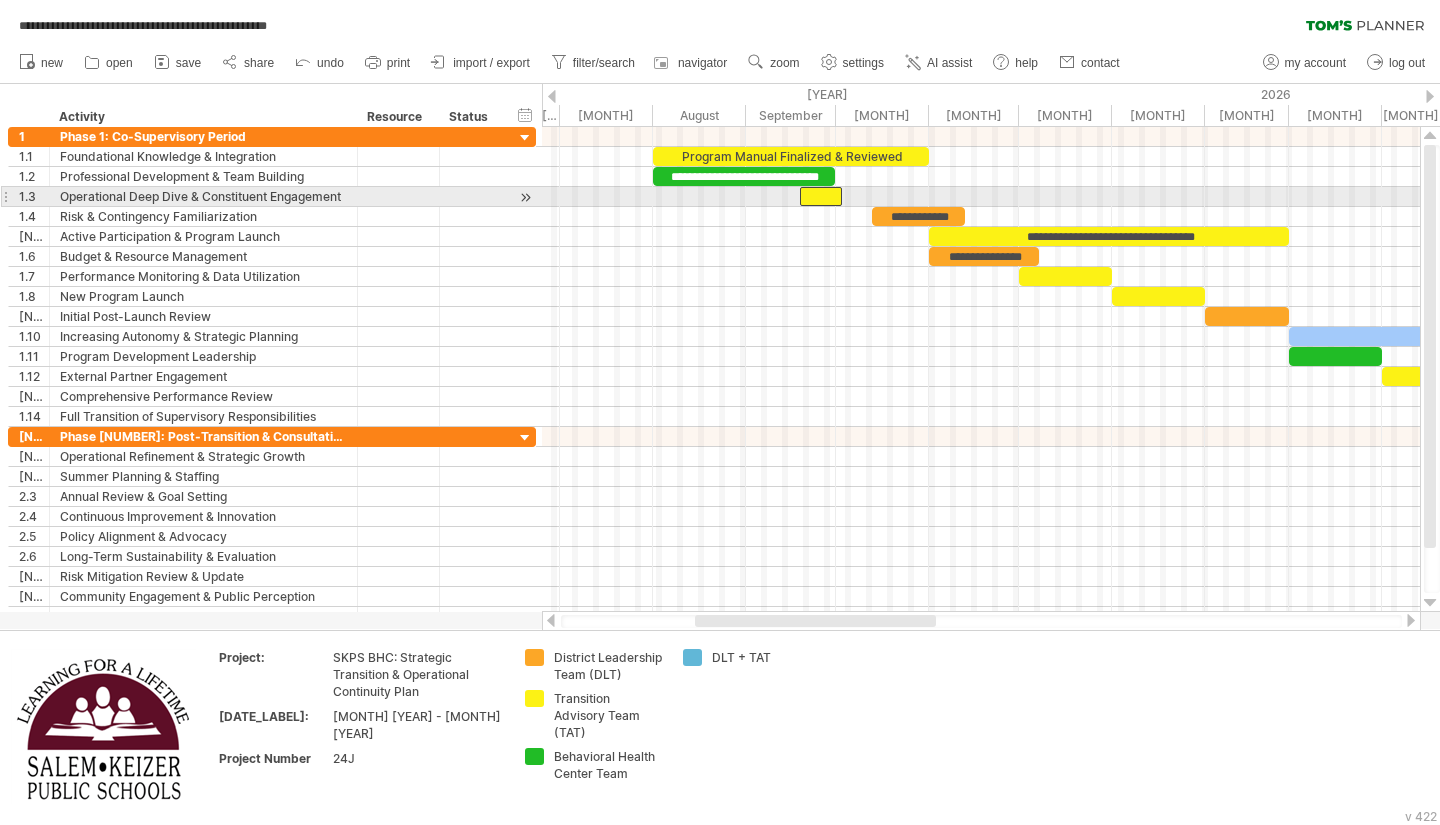 scroll, scrollTop: 0, scrollLeft: 73, axis: horizontal 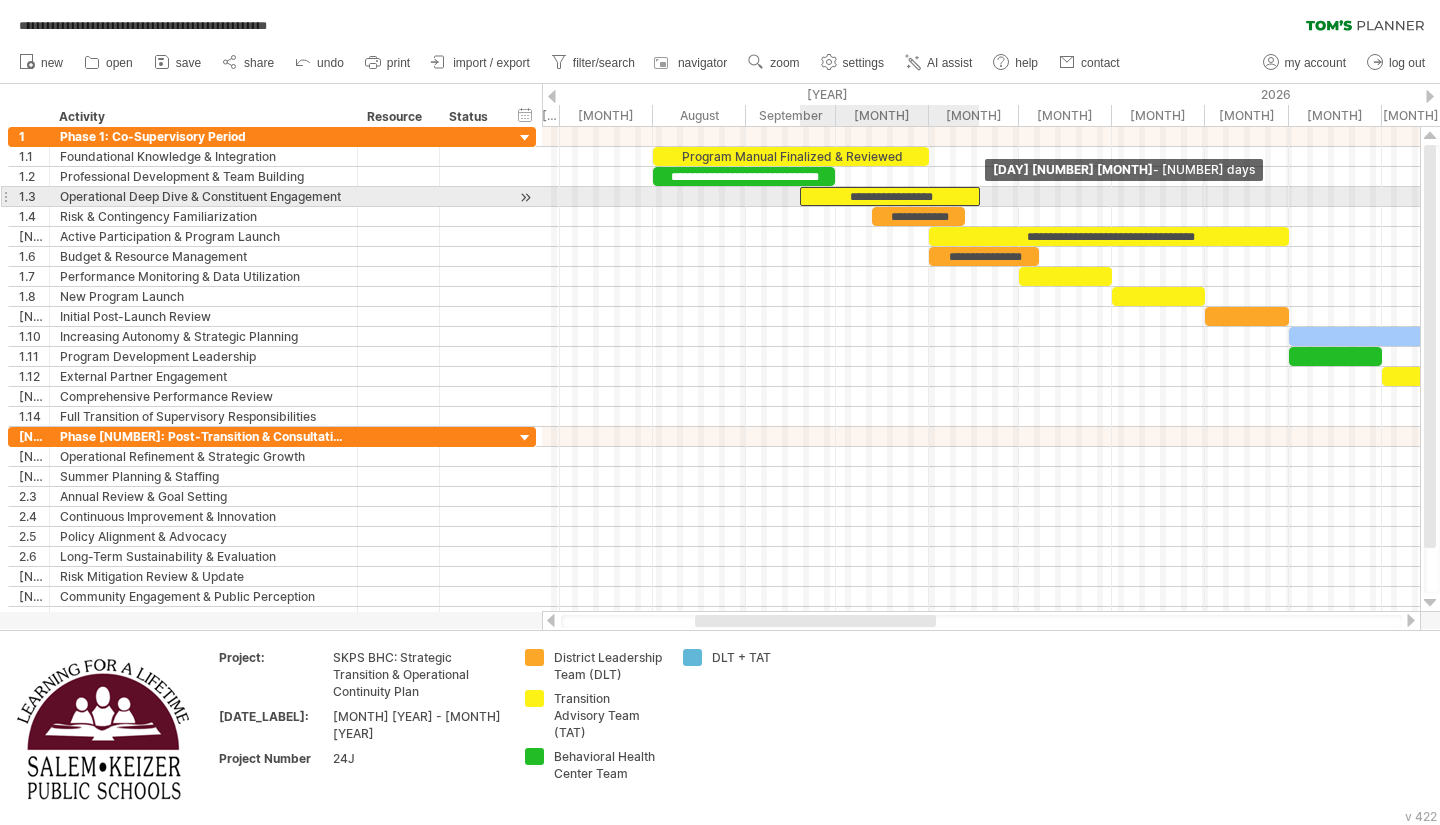 drag, startPoint x: 841, startPoint y: 194, endPoint x: 979, endPoint y: 192, distance: 138.0145 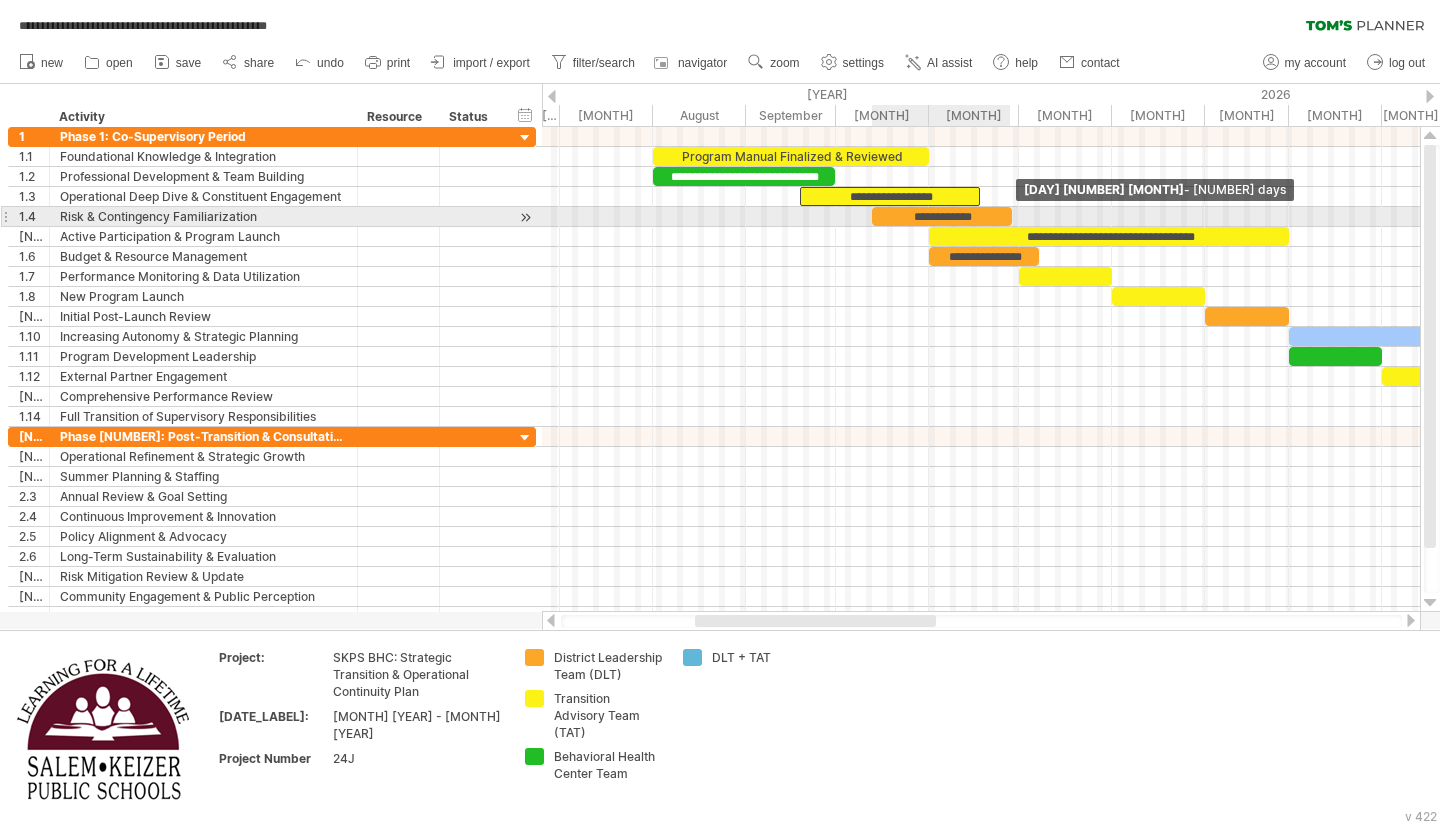 drag, startPoint x: 965, startPoint y: 215, endPoint x: 1011, endPoint y: 213, distance: 46.043457 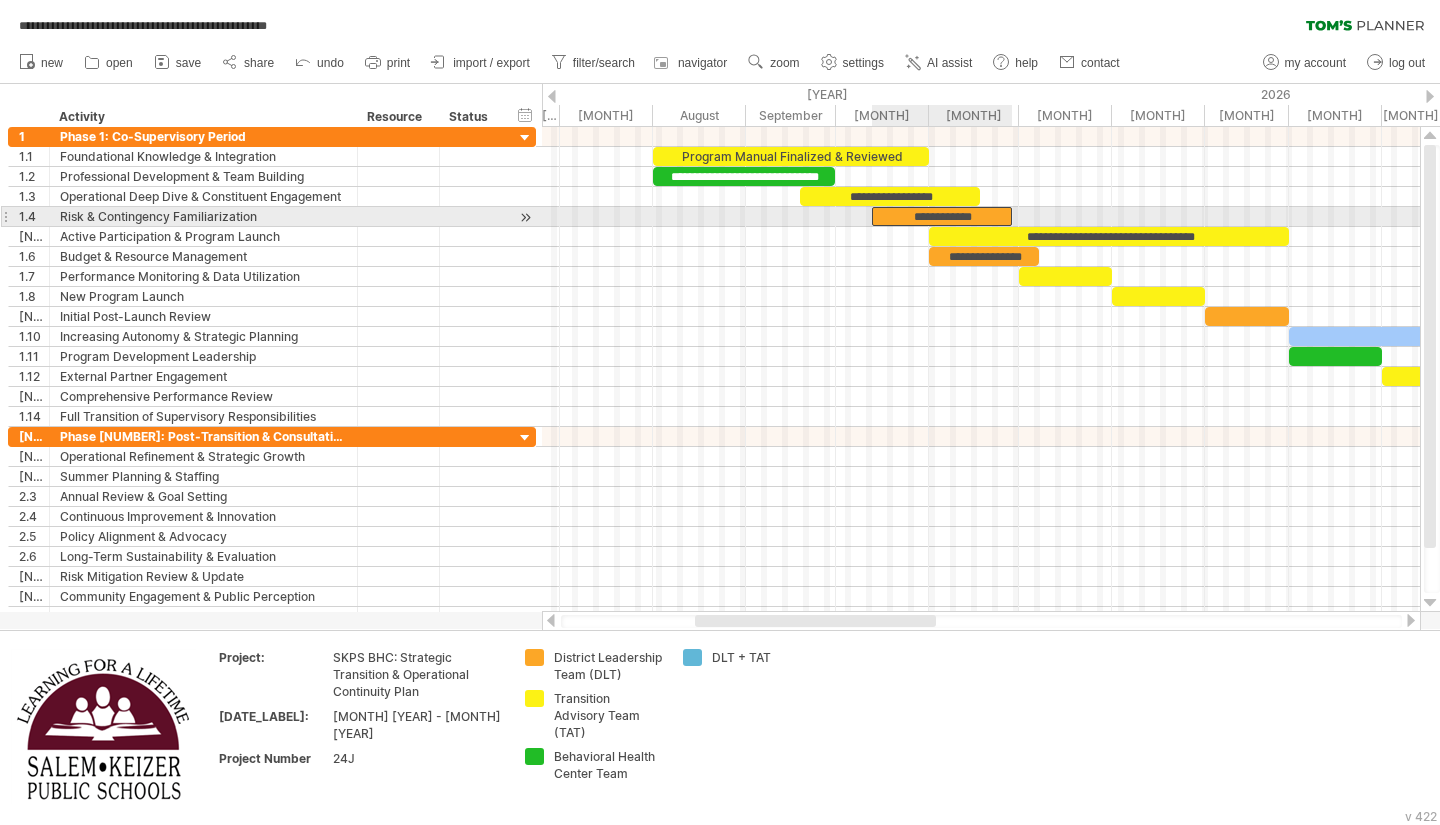 click on "**********" at bounding box center (942, 216) 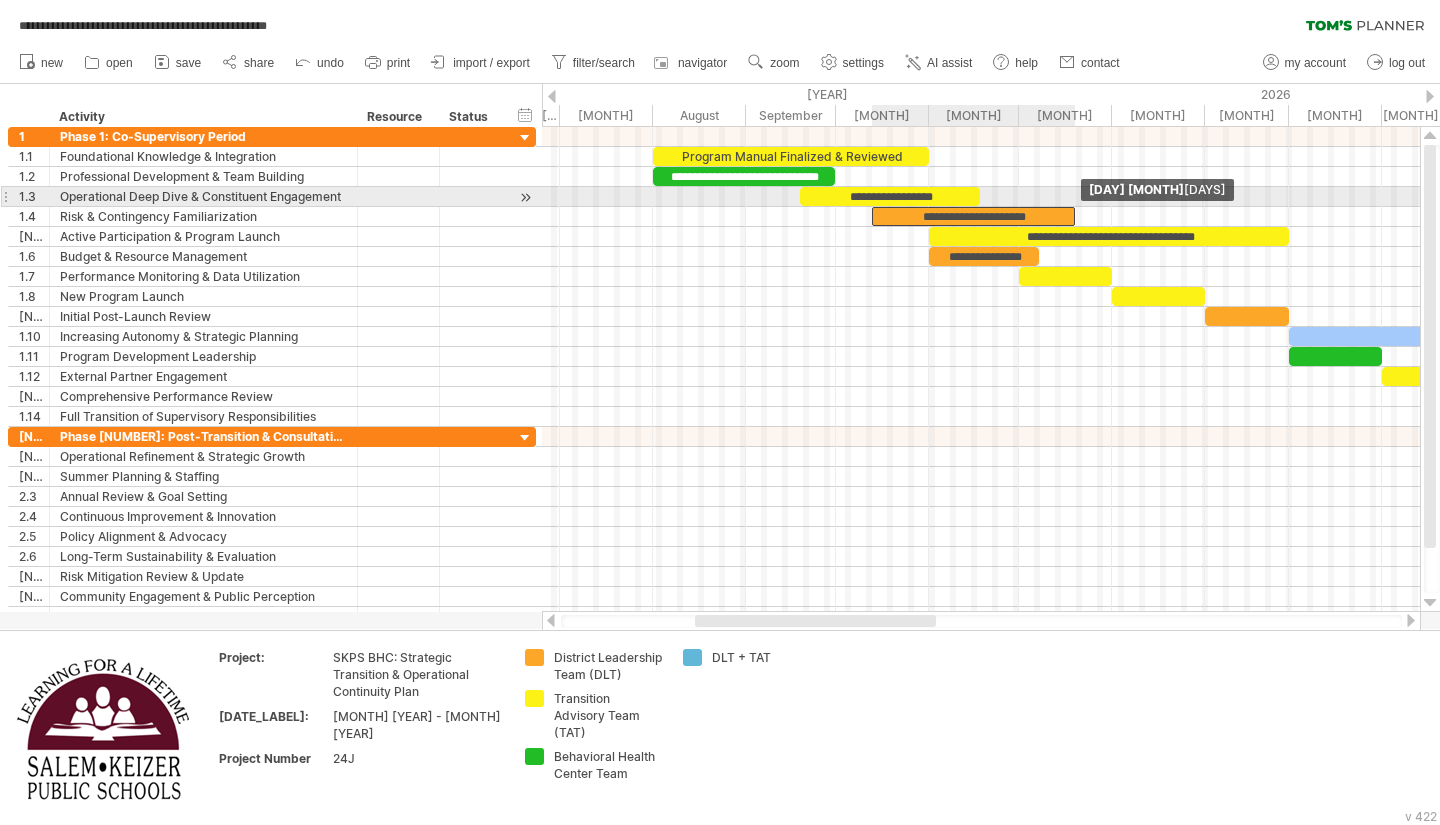 drag, startPoint x: 1009, startPoint y: 219, endPoint x: 1072, endPoint y: 205, distance: 64.53681 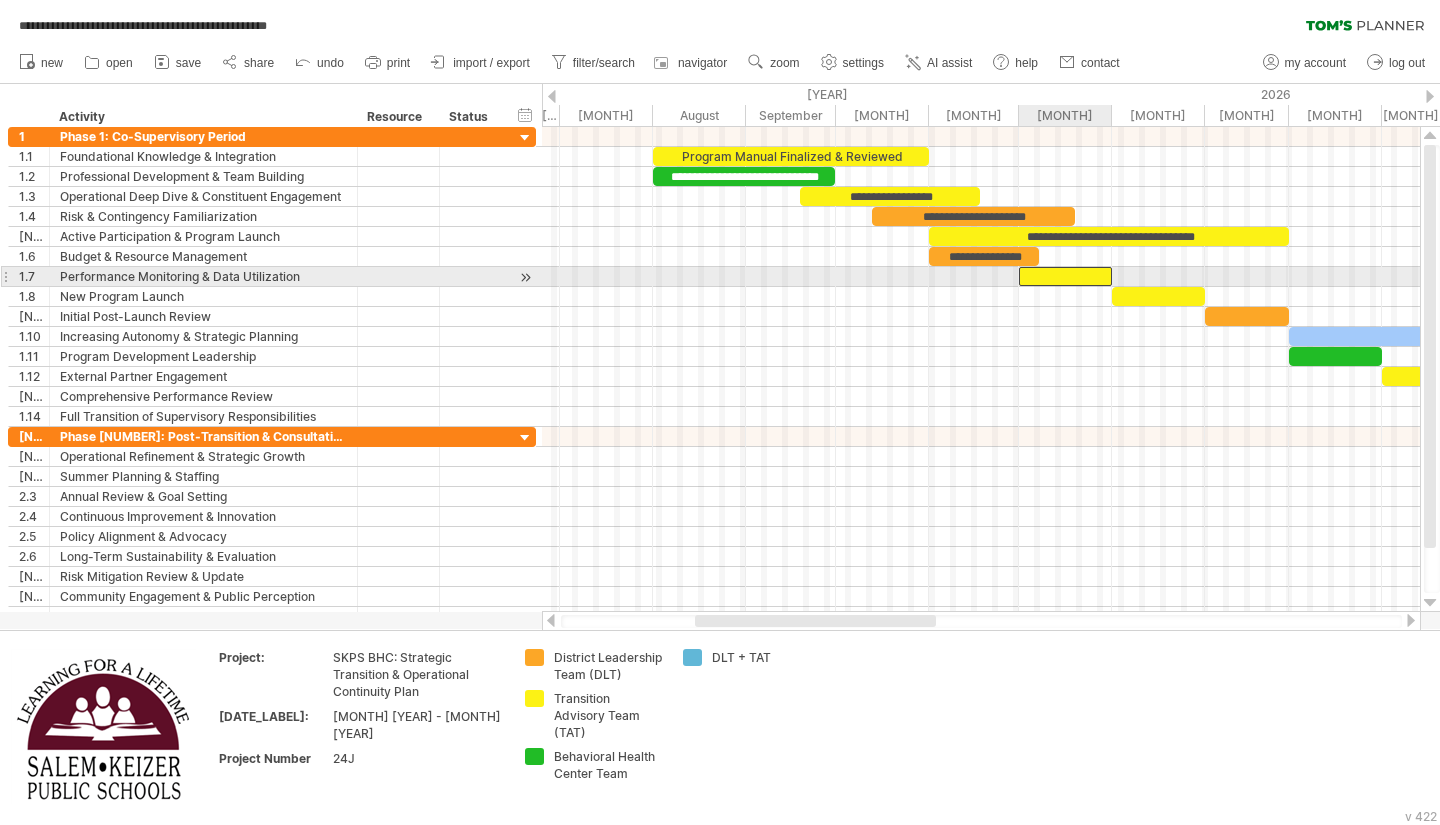 click at bounding box center [1065, 276] 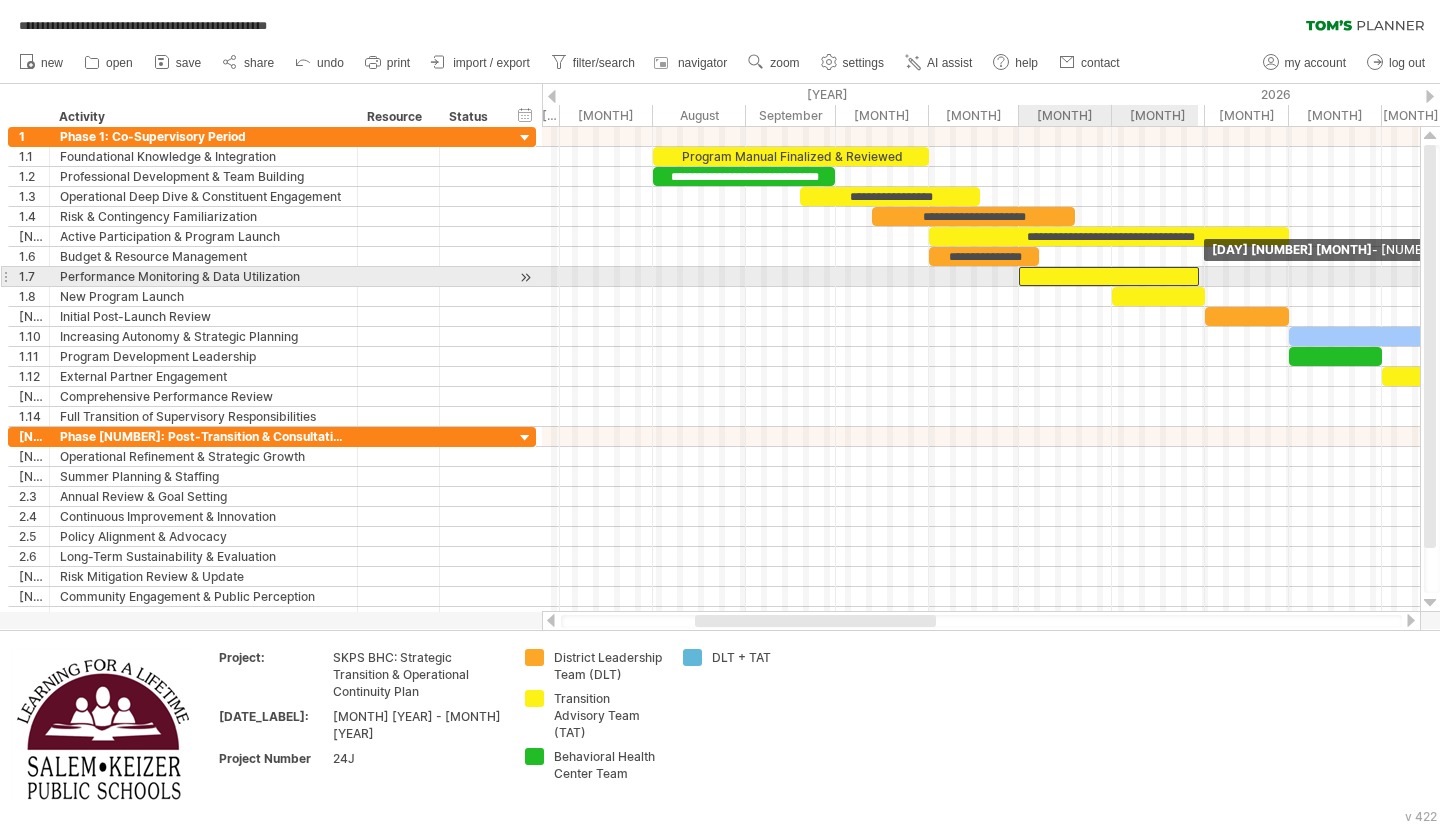 drag, startPoint x: 1112, startPoint y: 278, endPoint x: 1199, endPoint y: 267, distance: 87.69264 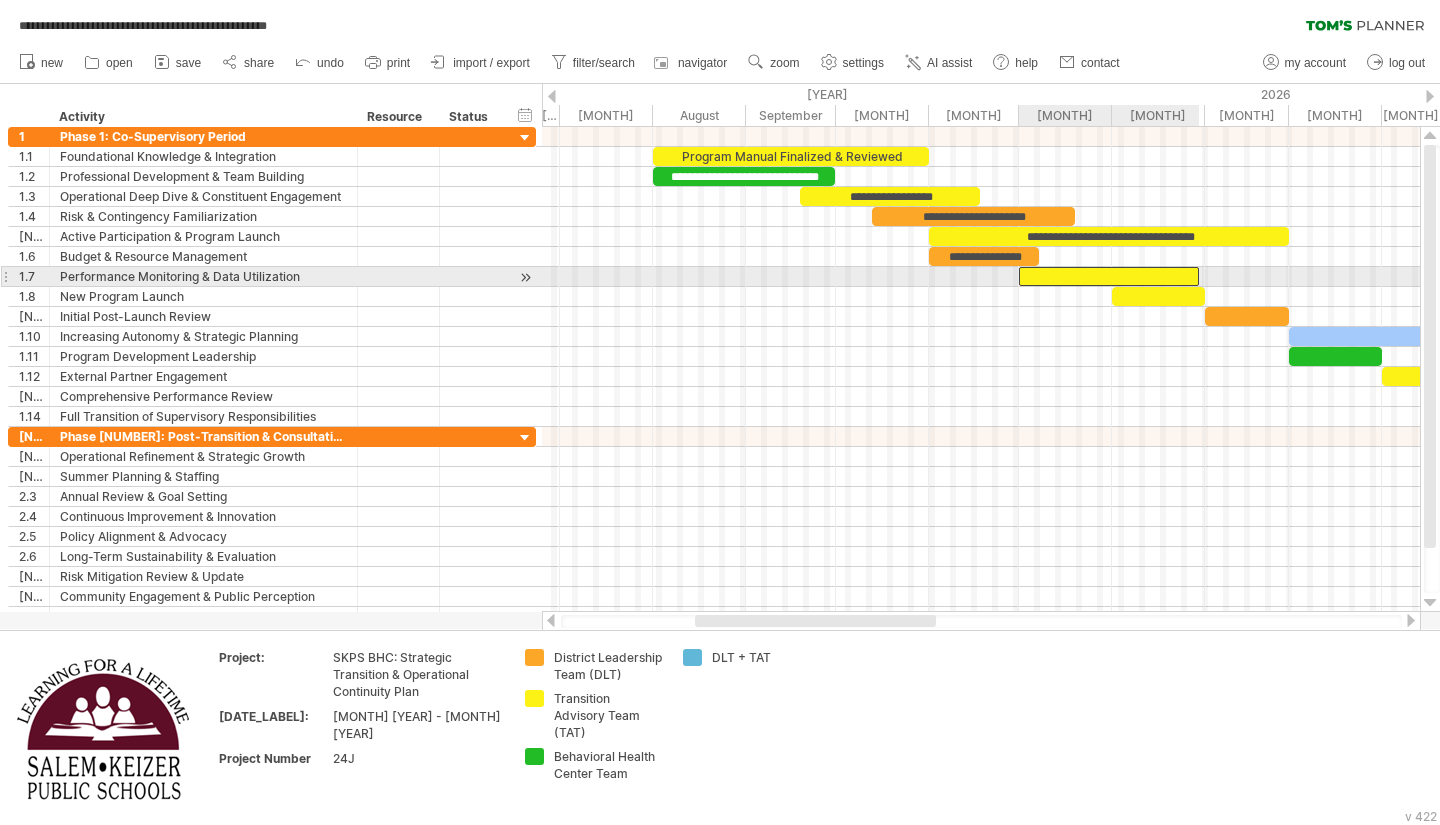 click at bounding box center [1109, 276] 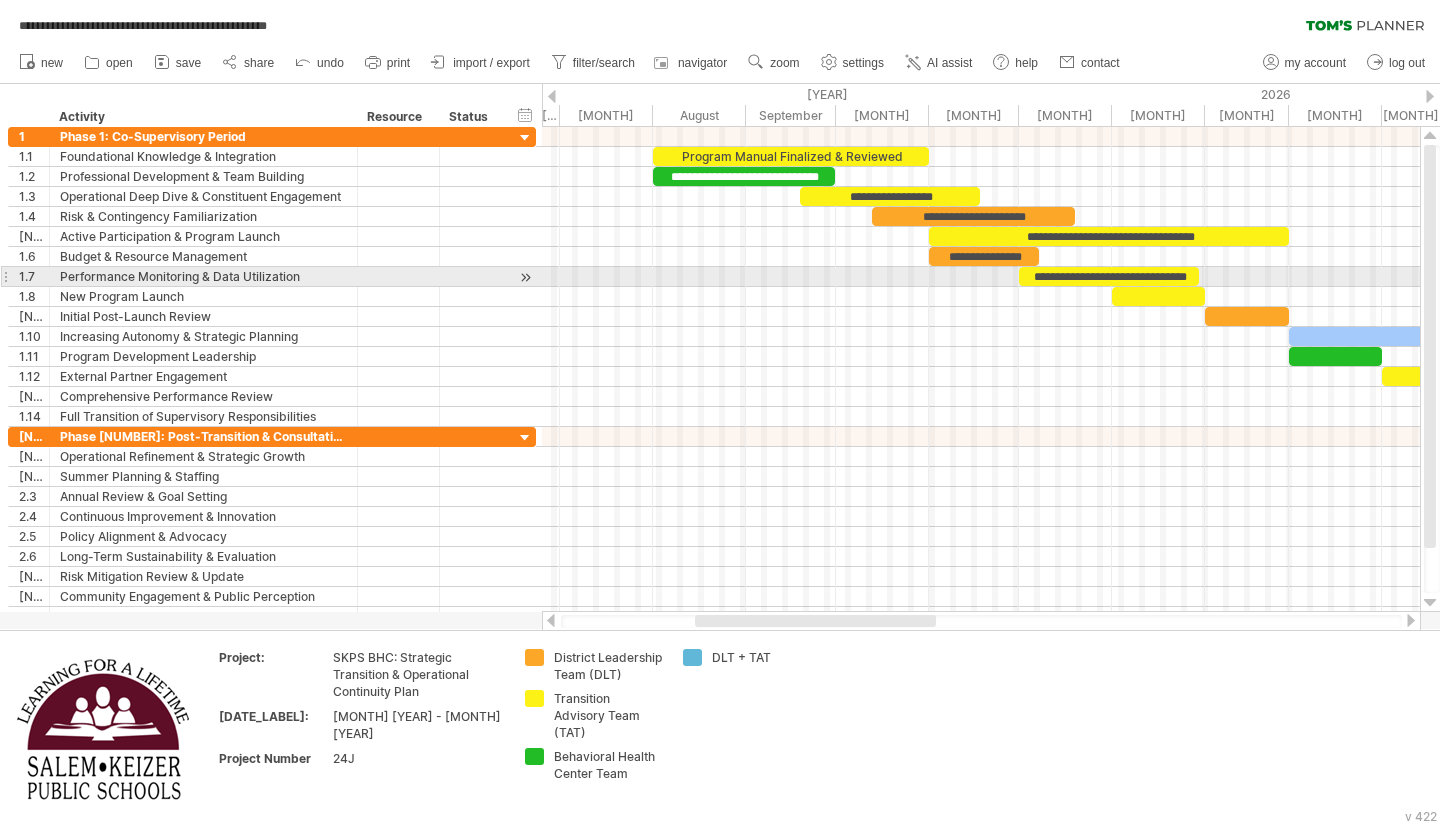 scroll, scrollTop: 0, scrollLeft: 5, axis: horizontal 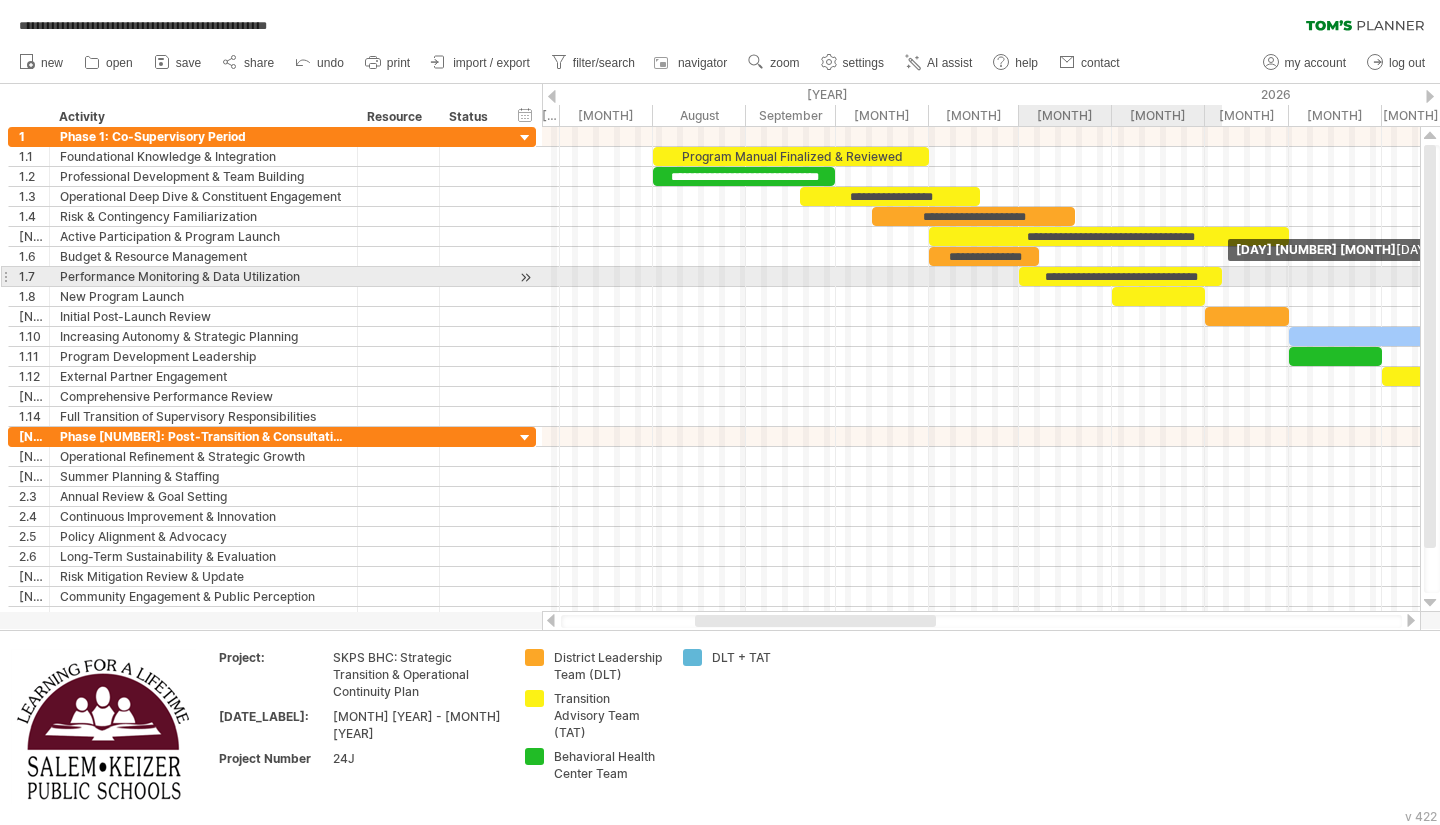 drag, startPoint x: 1202, startPoint y: 276, endPoint x: 1225, endPoint y: 278, distance: 23.086792 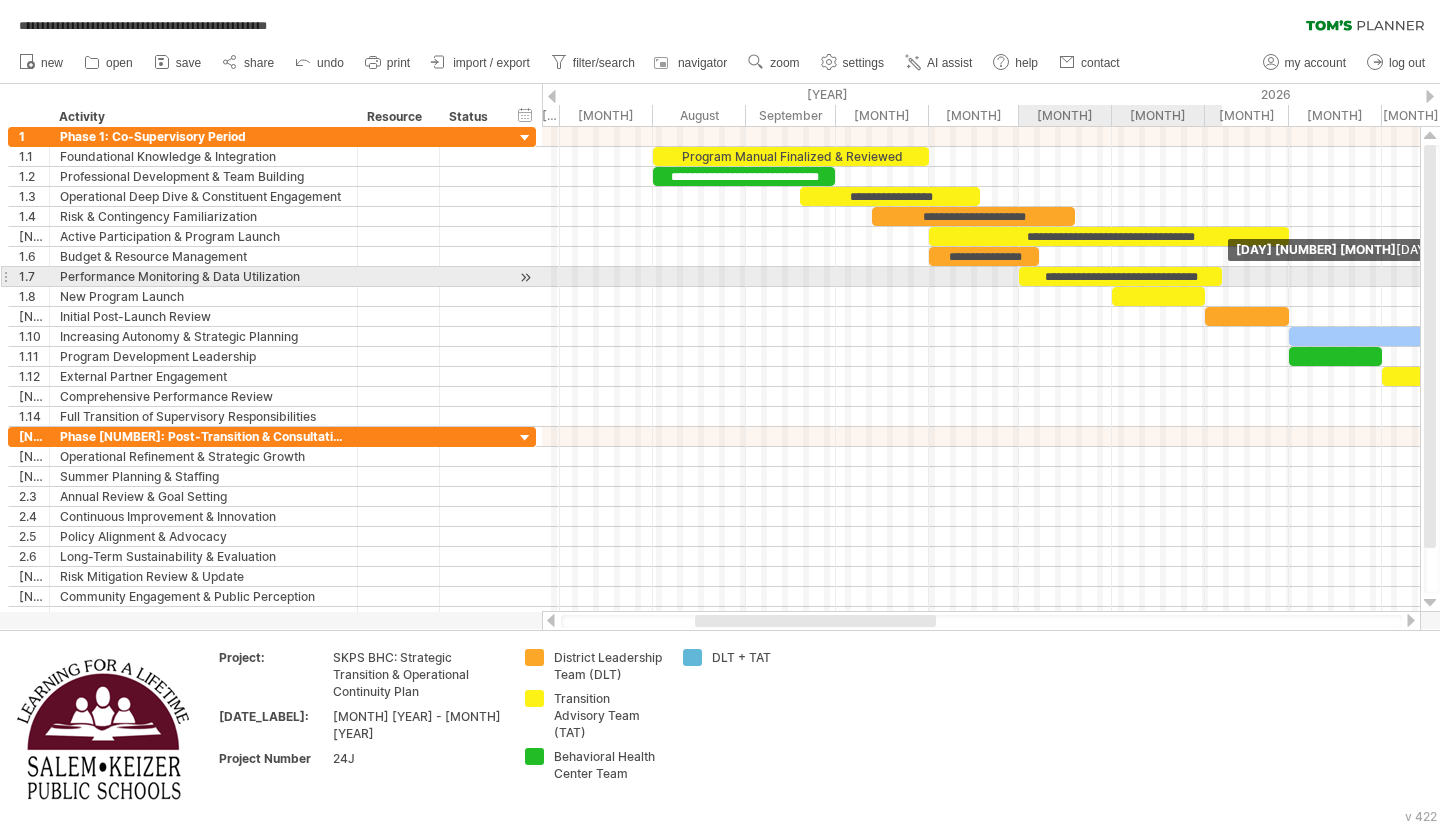 click on "**********" at bounding box center [981, 369] 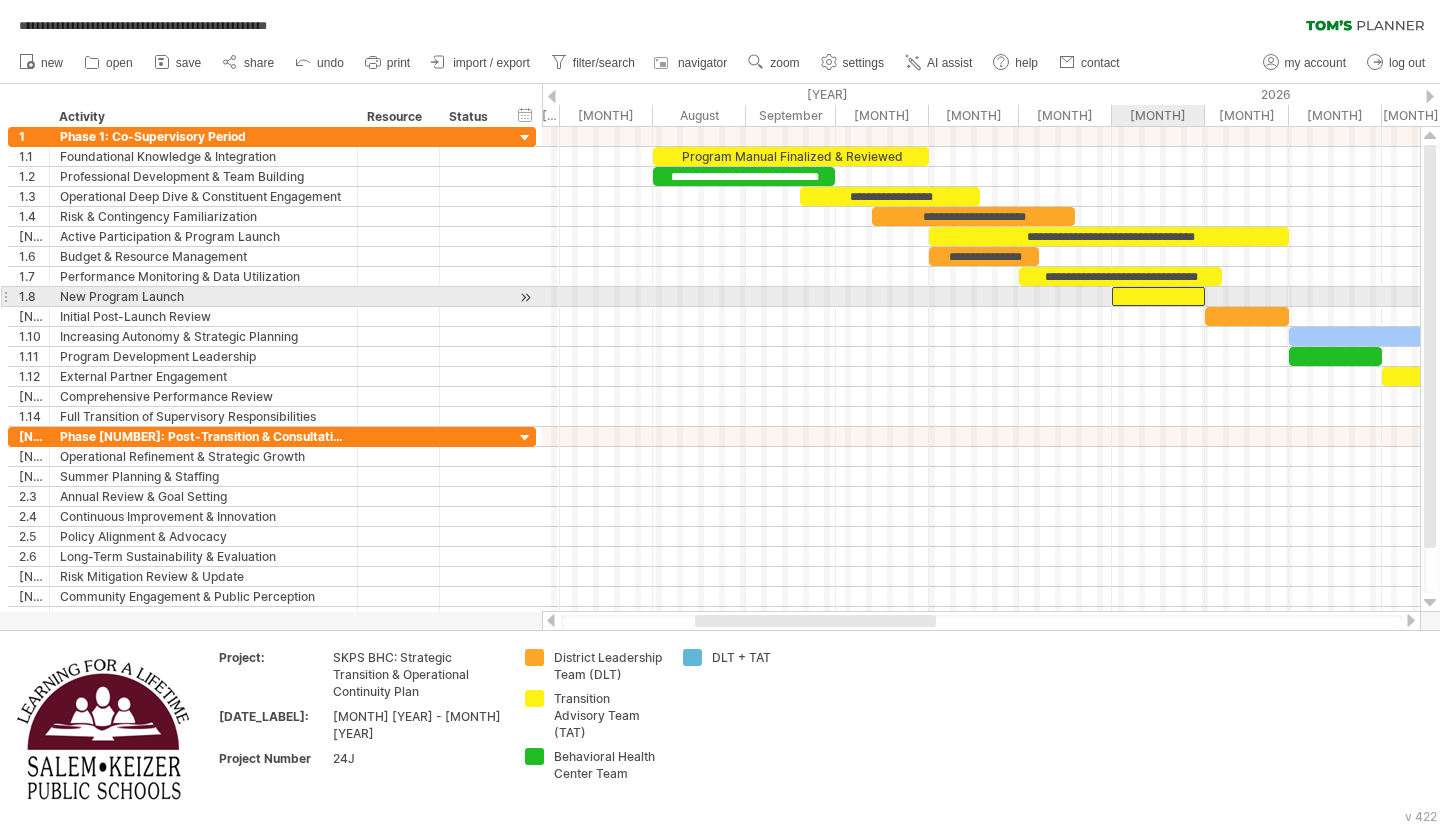 click at bounding box center (1158, 296) 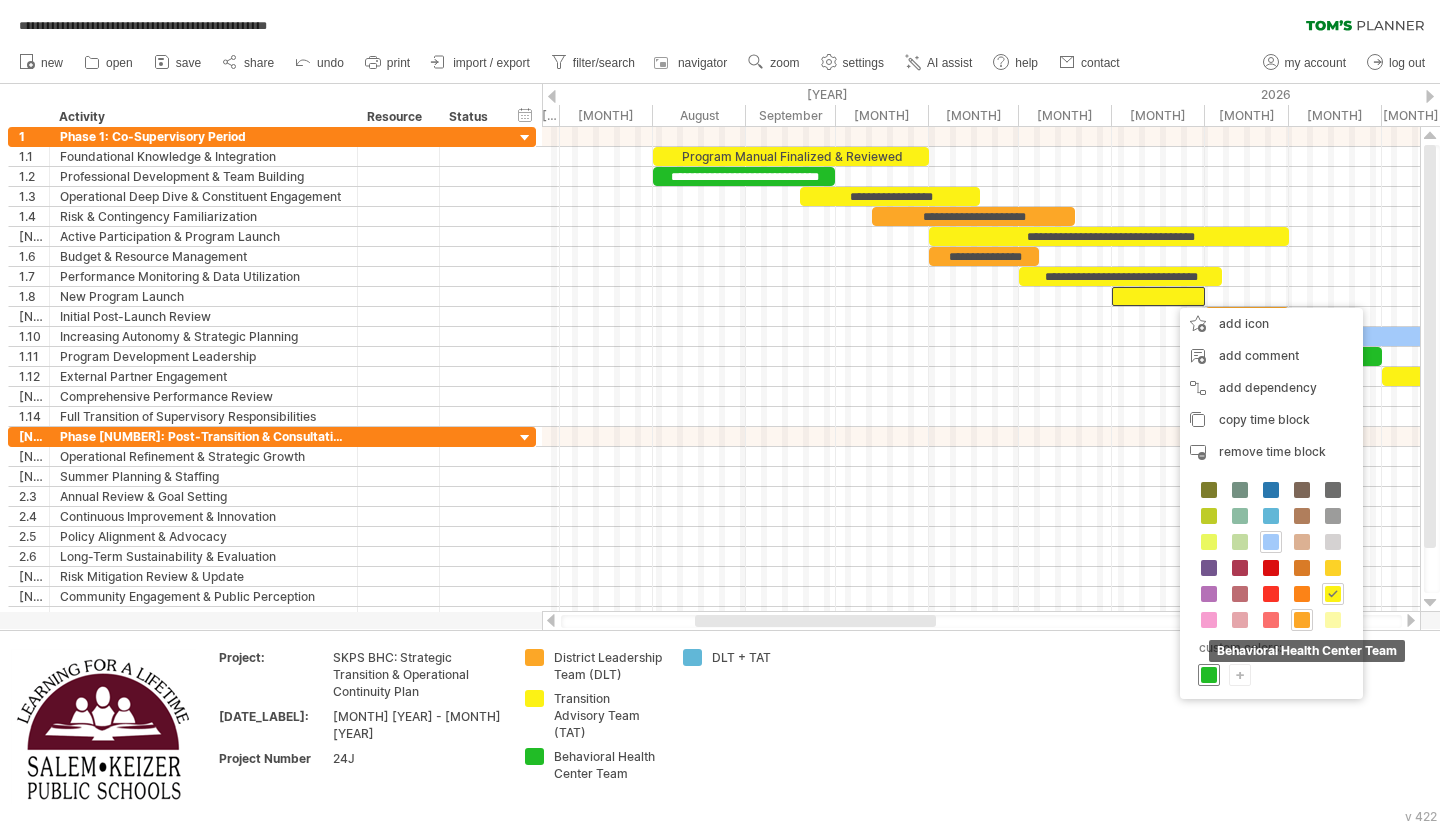 click at bounding box center [1209, 675] 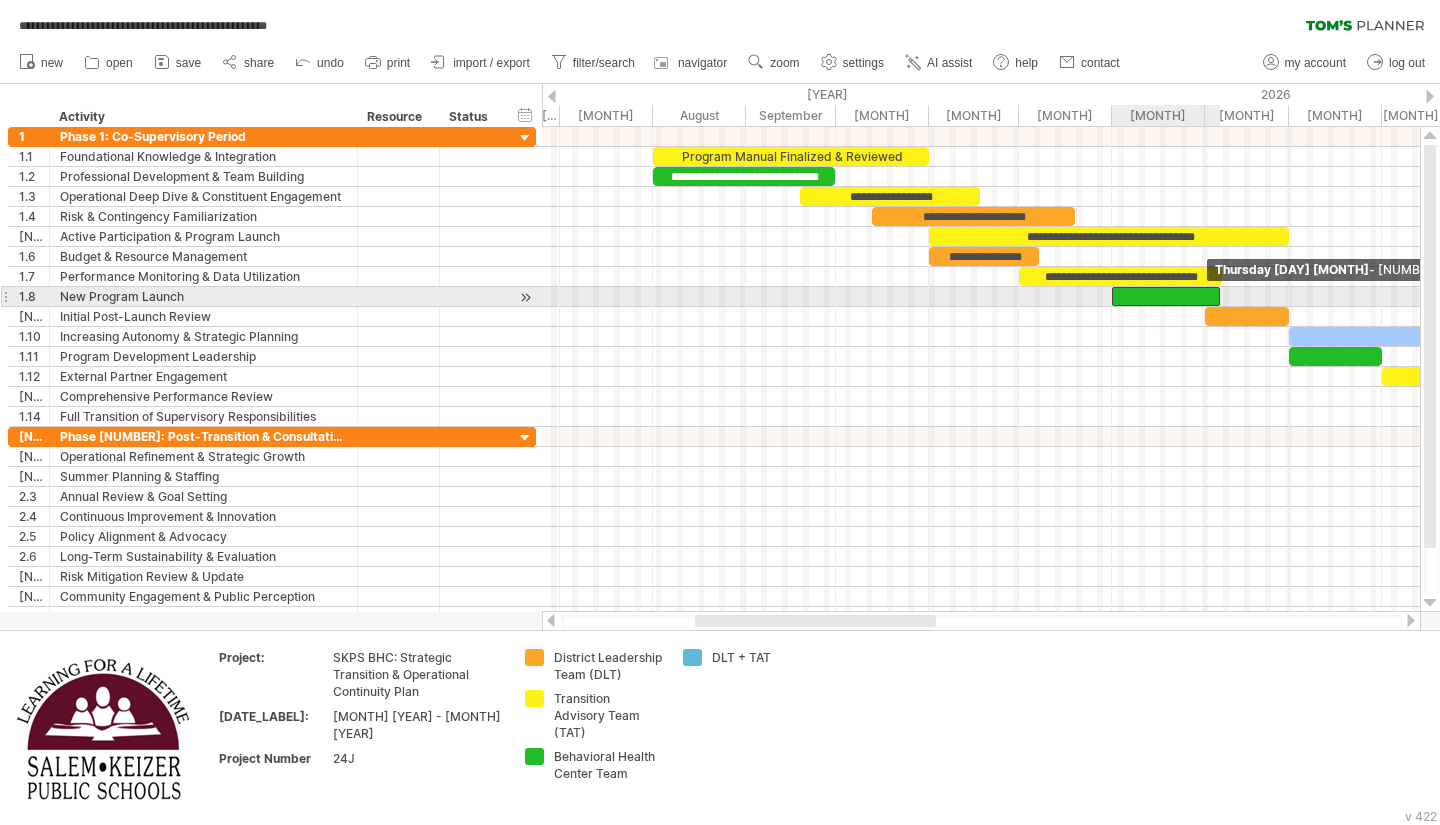 drag, startPoint x: 1206, startPoint y: 299, endPoint x: 1221, endPoint y: 294, distance: 15.811388 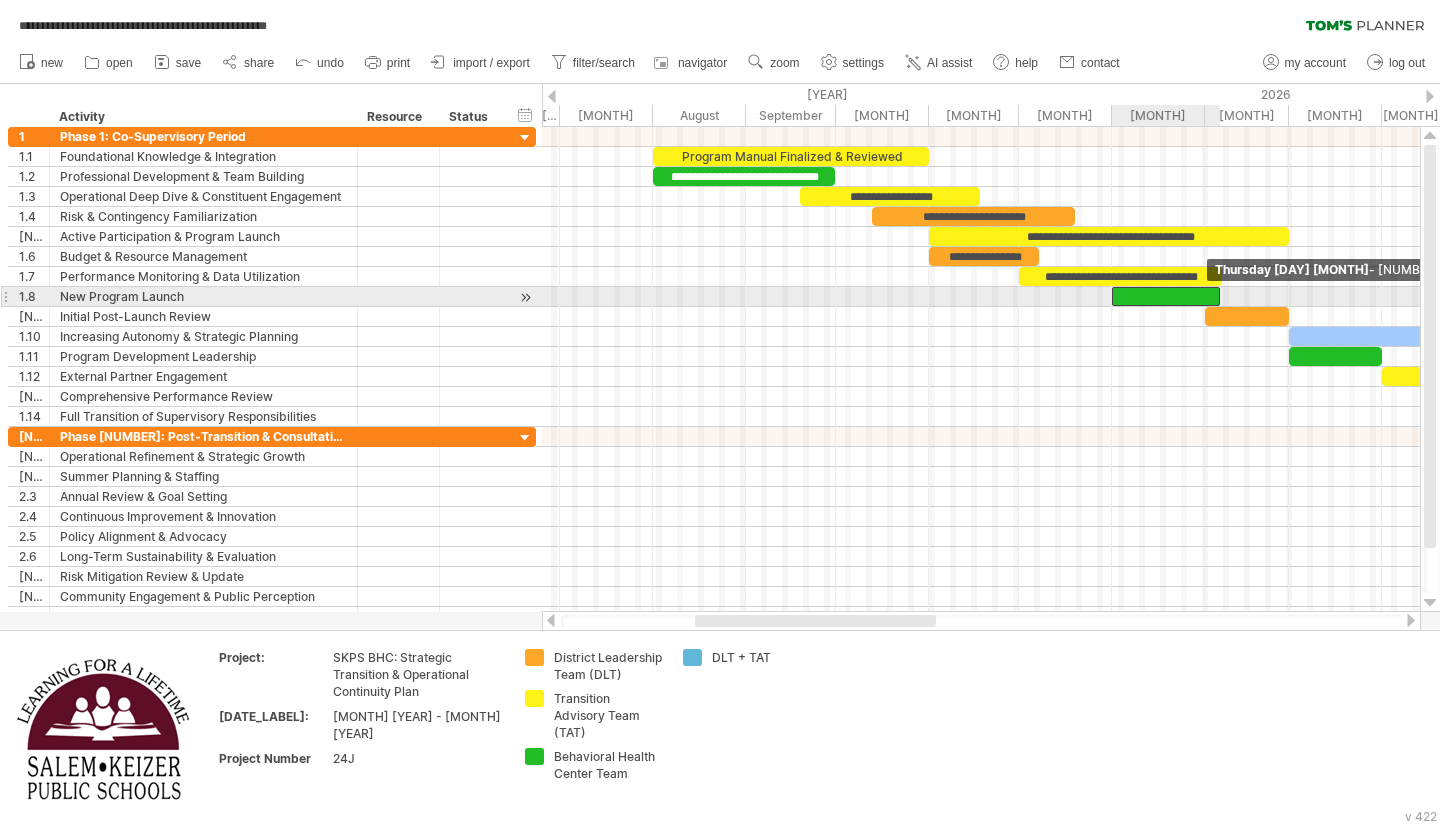 click at bounding box center [1220, 296] 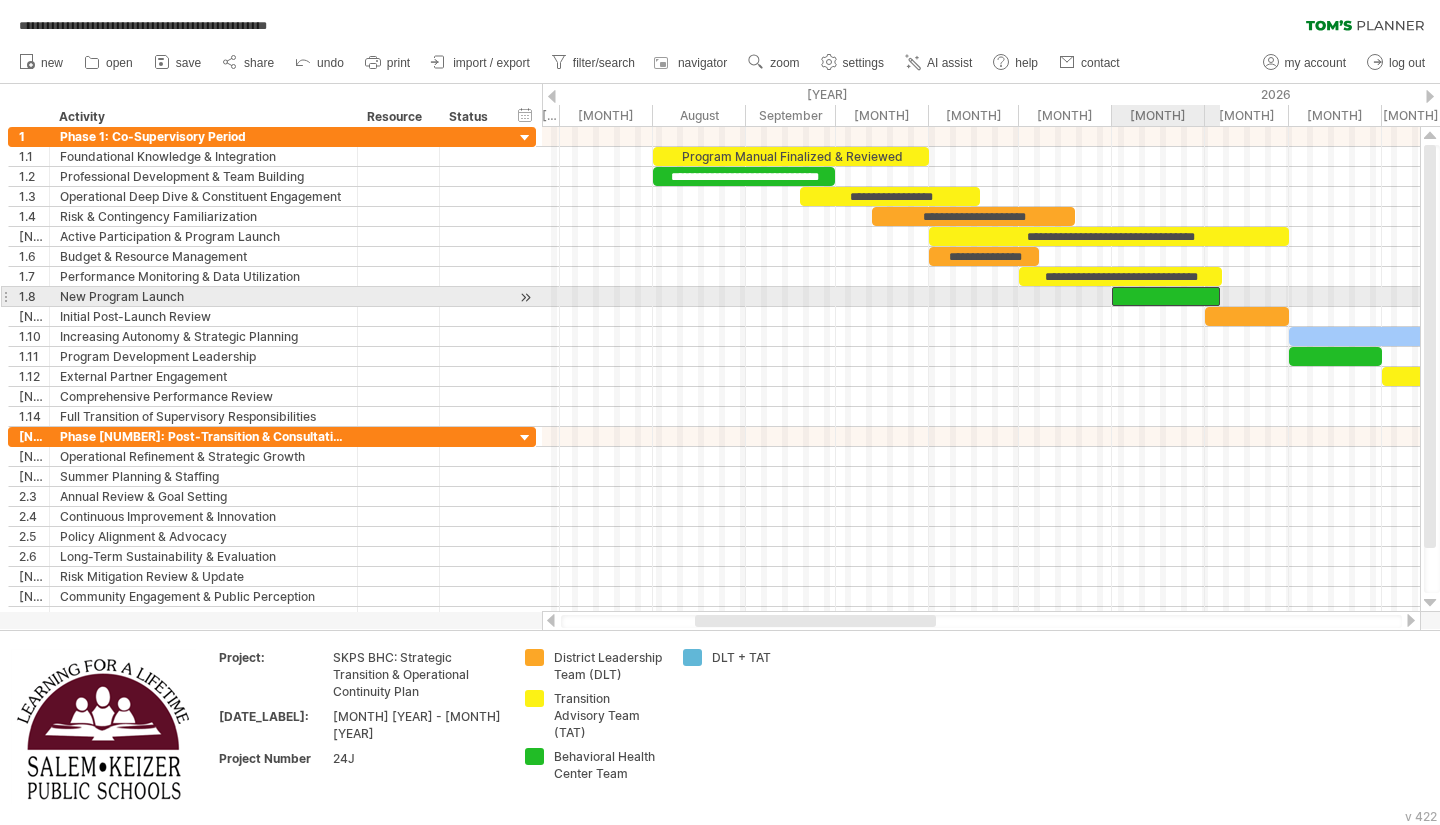 click at bounding box center [1166, 296] 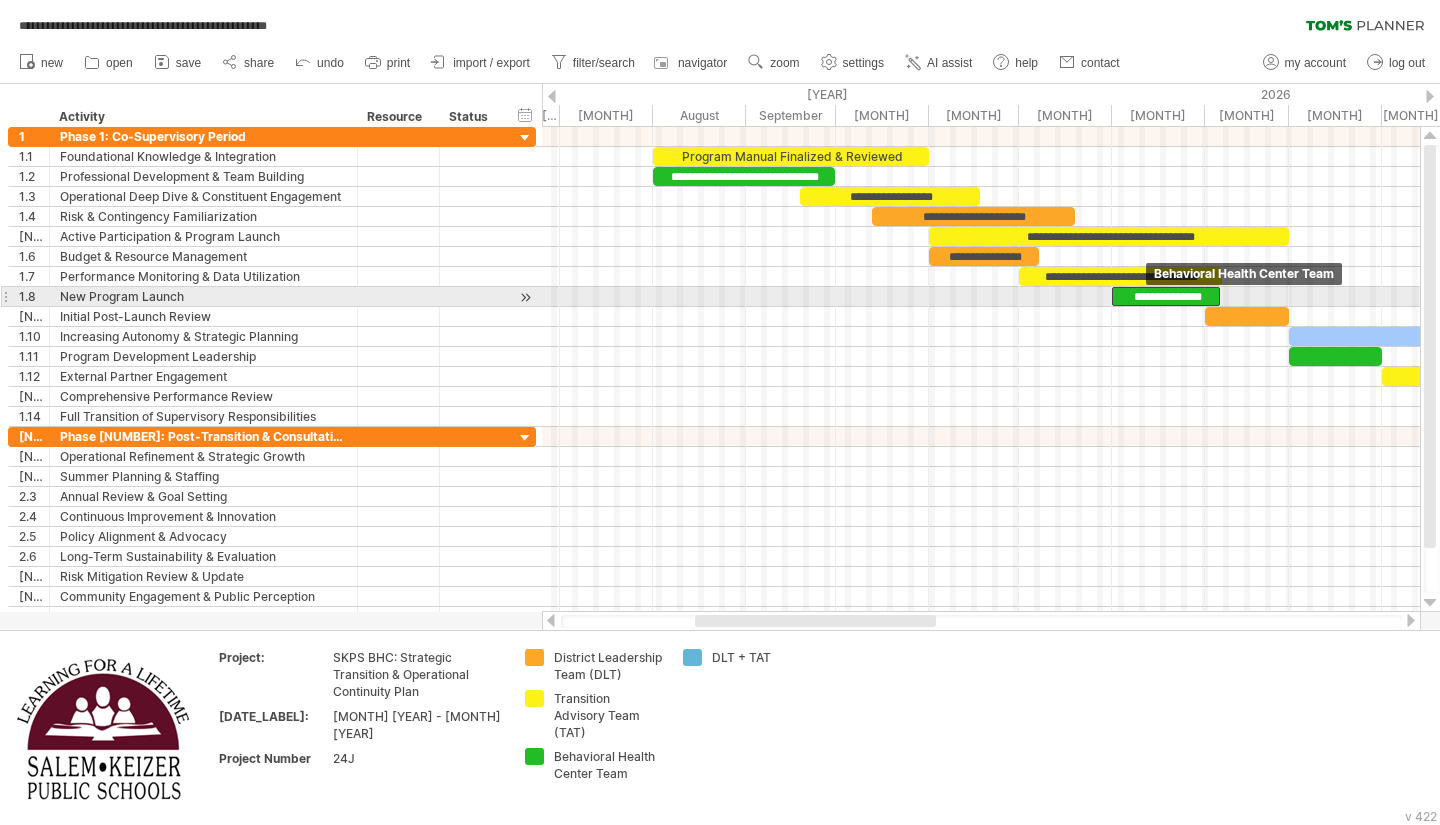 click on "**********" at bounding box center (1166, 296) 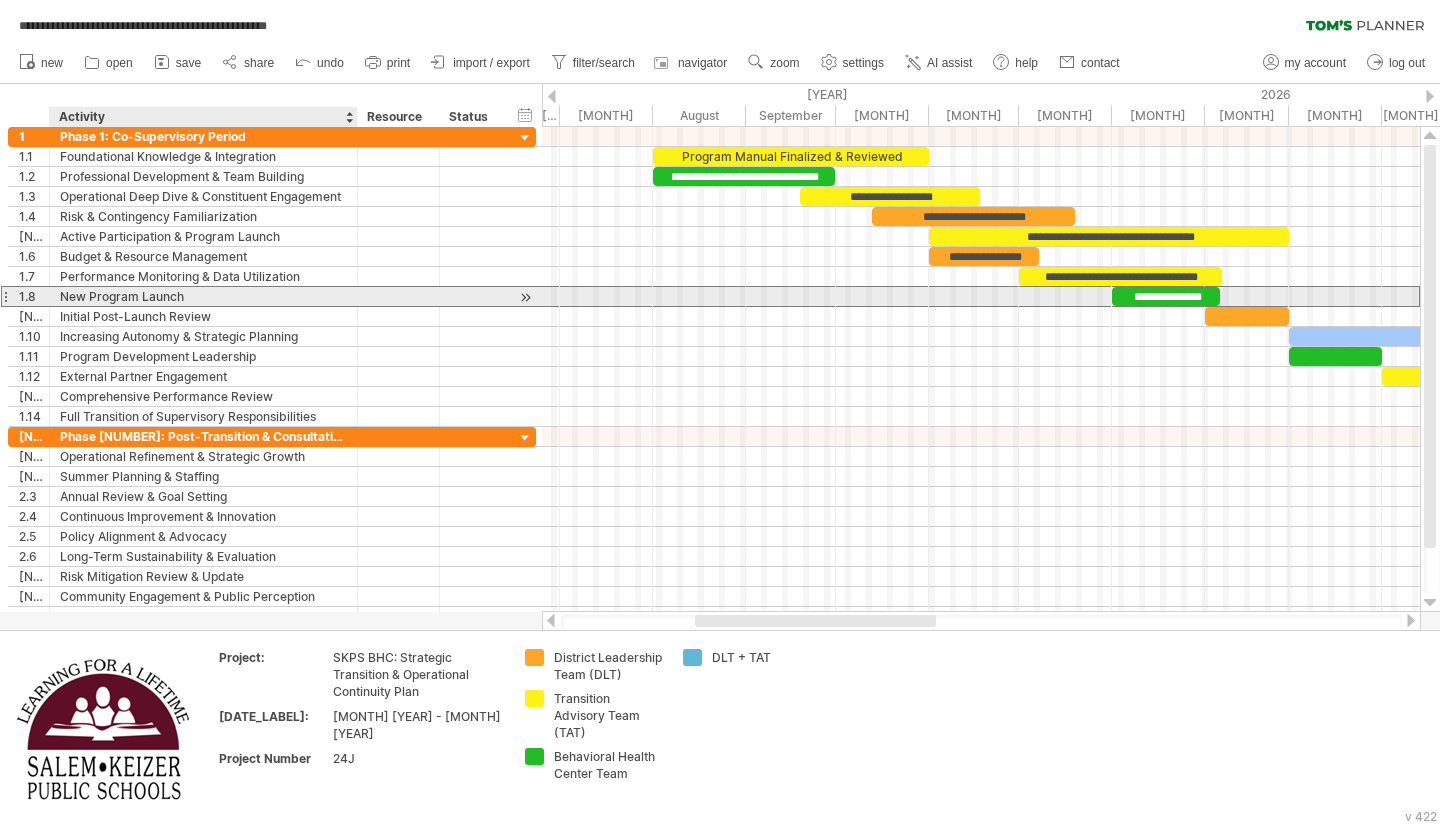 click on "New Program Launch" at bounding box center (203, 296) 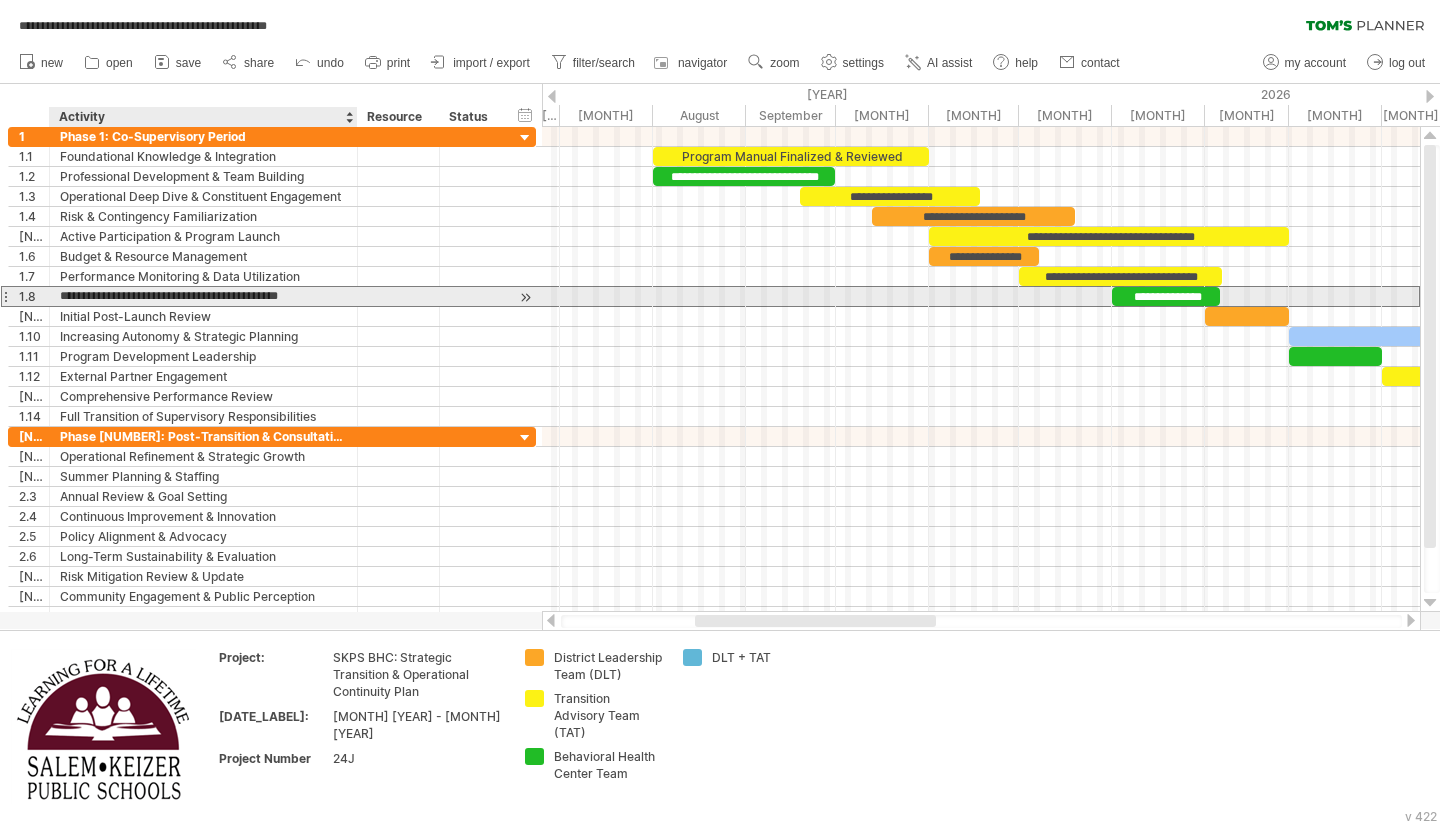 type on "**********" 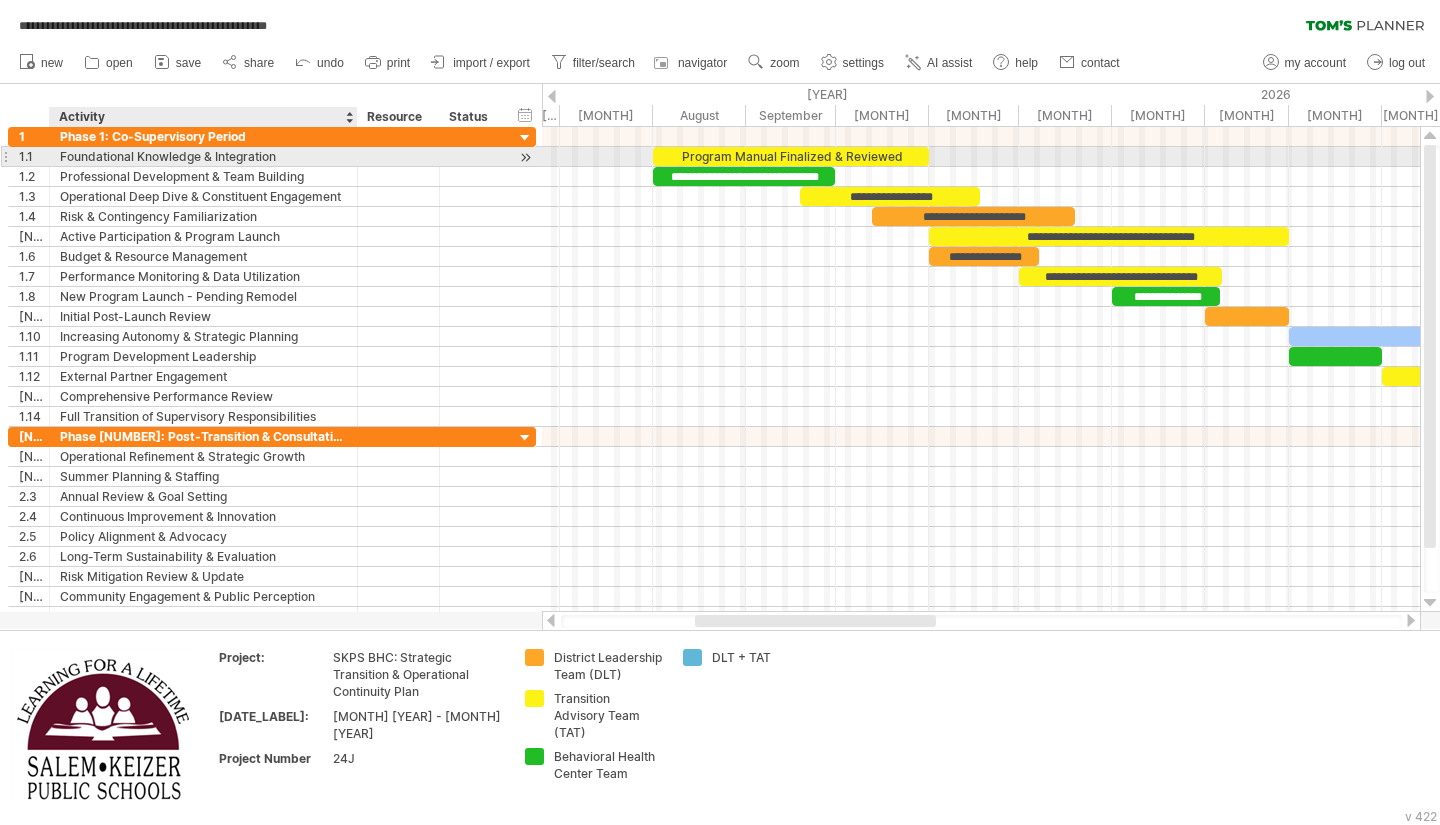 drag, startPoint x: 356, startPoint y: 162, endPoint x: 369, endPoint y: 159, distance: 13.341664 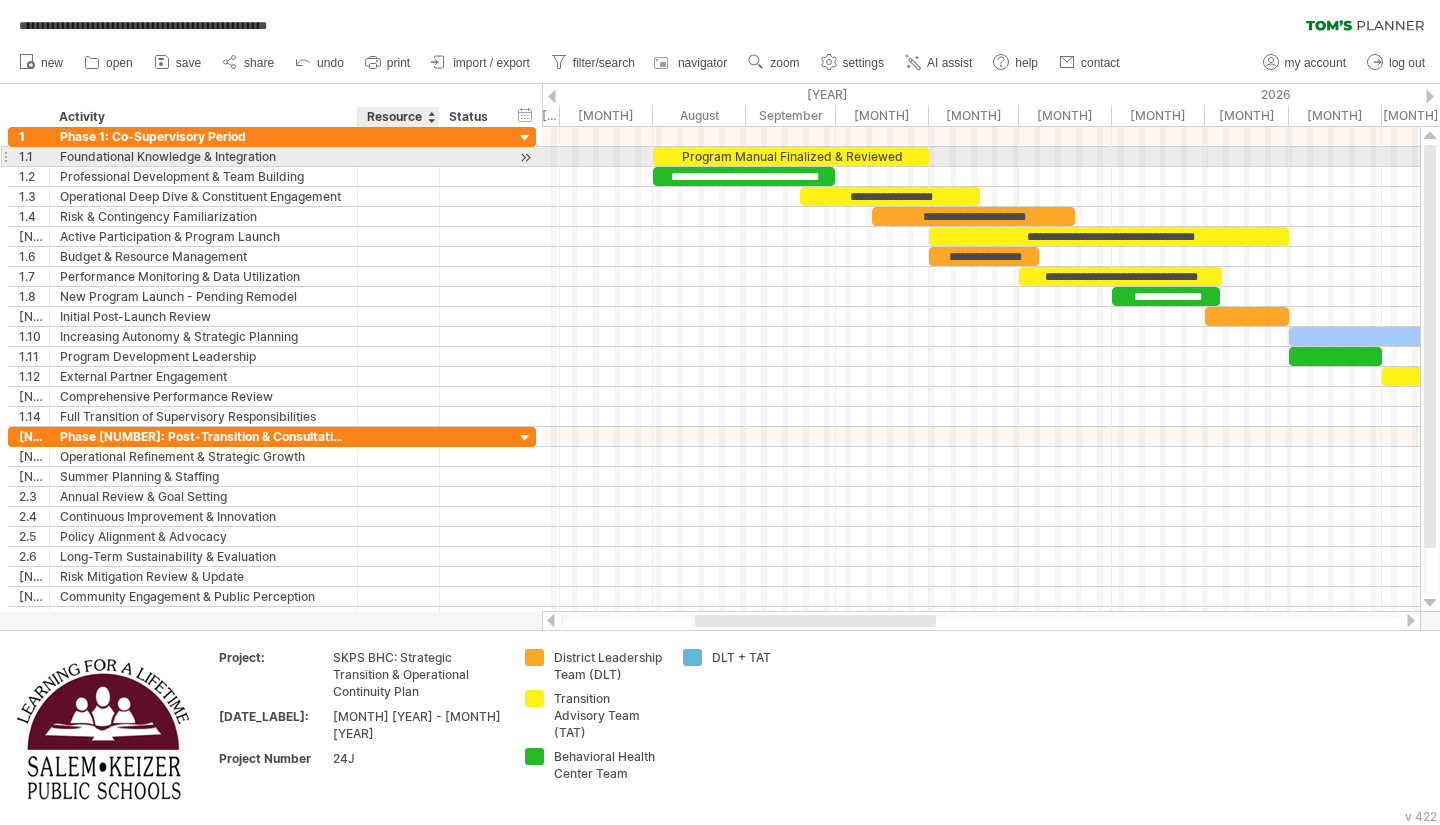 click at bounding box center (355, 157) 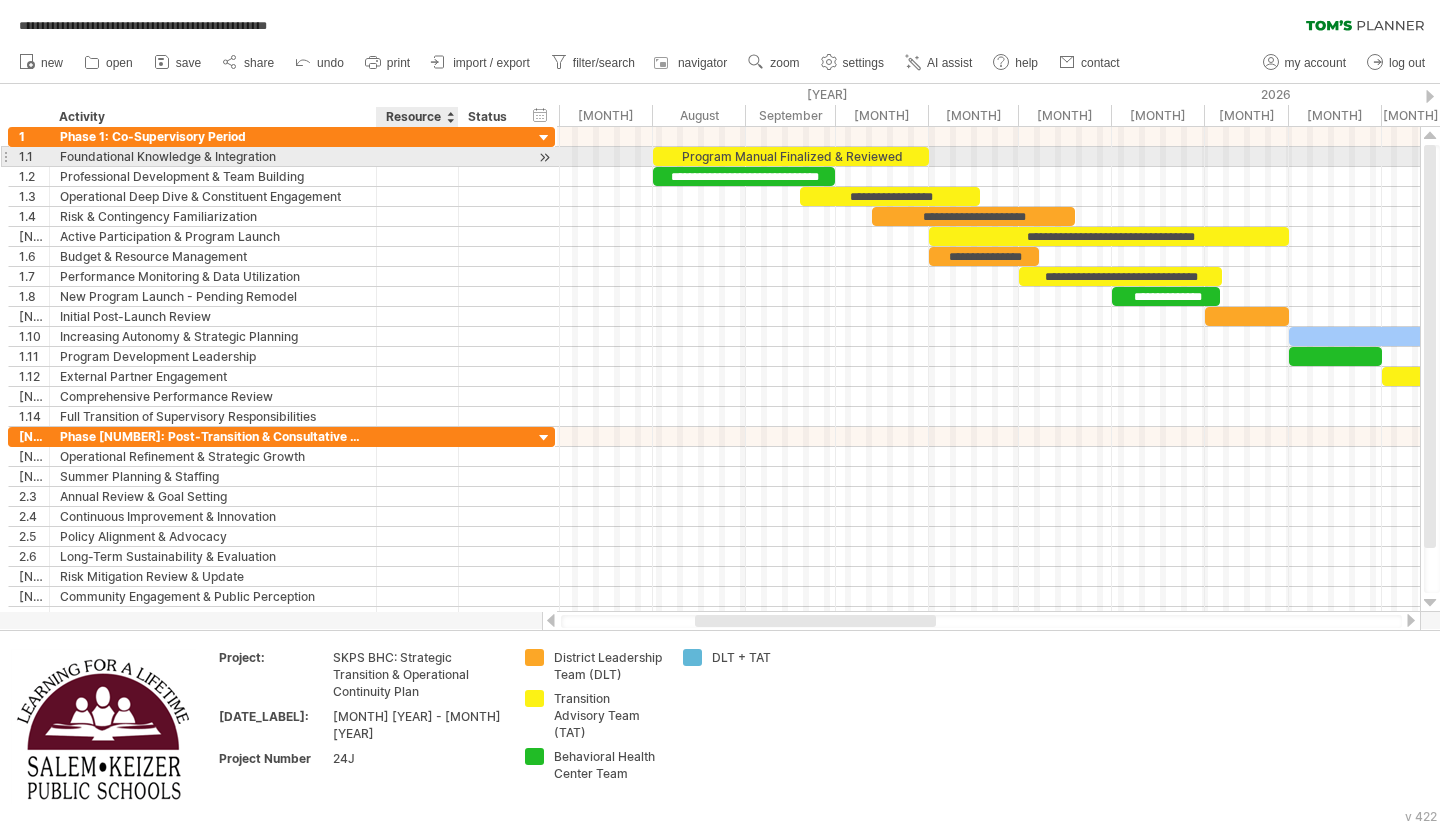 drag, startPoint x: 355, startPoint y: 160, endPoint x: 374, endPoint y: 157, distance: 19.235384 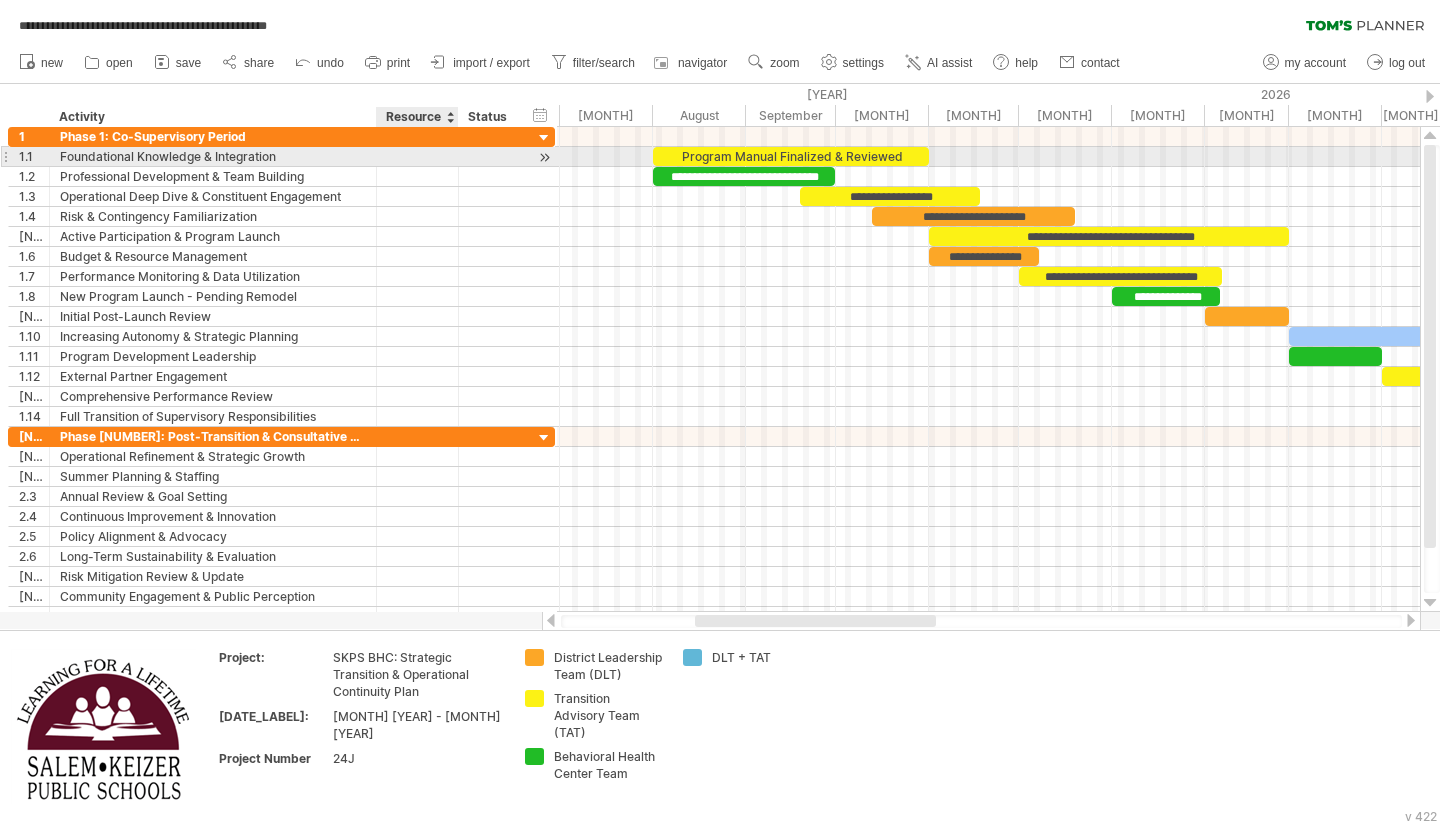 click at bounding box center [374, 157] 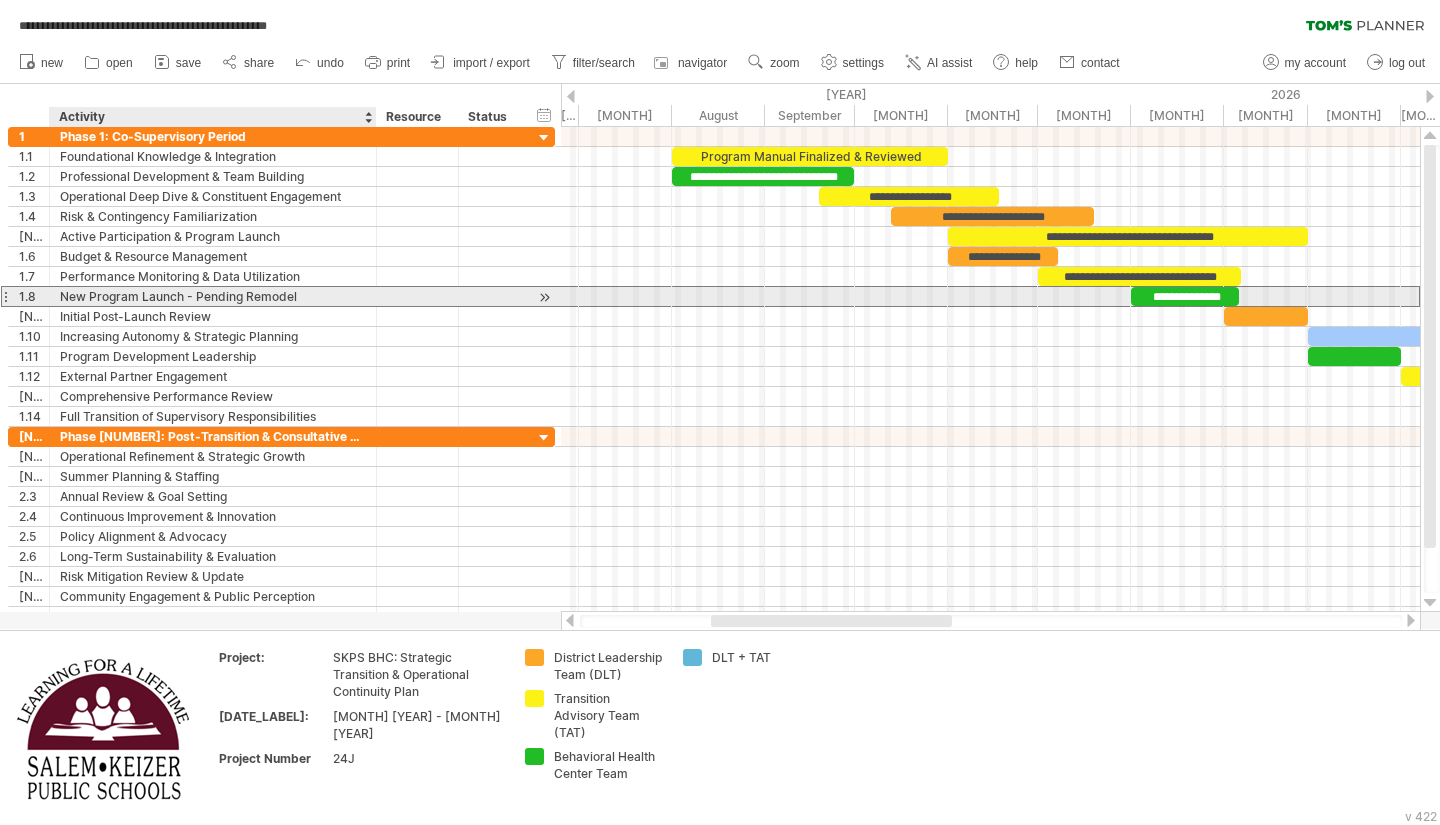 click on "New Program Launch - Pending Remodel" at bounding box center (213, 296) 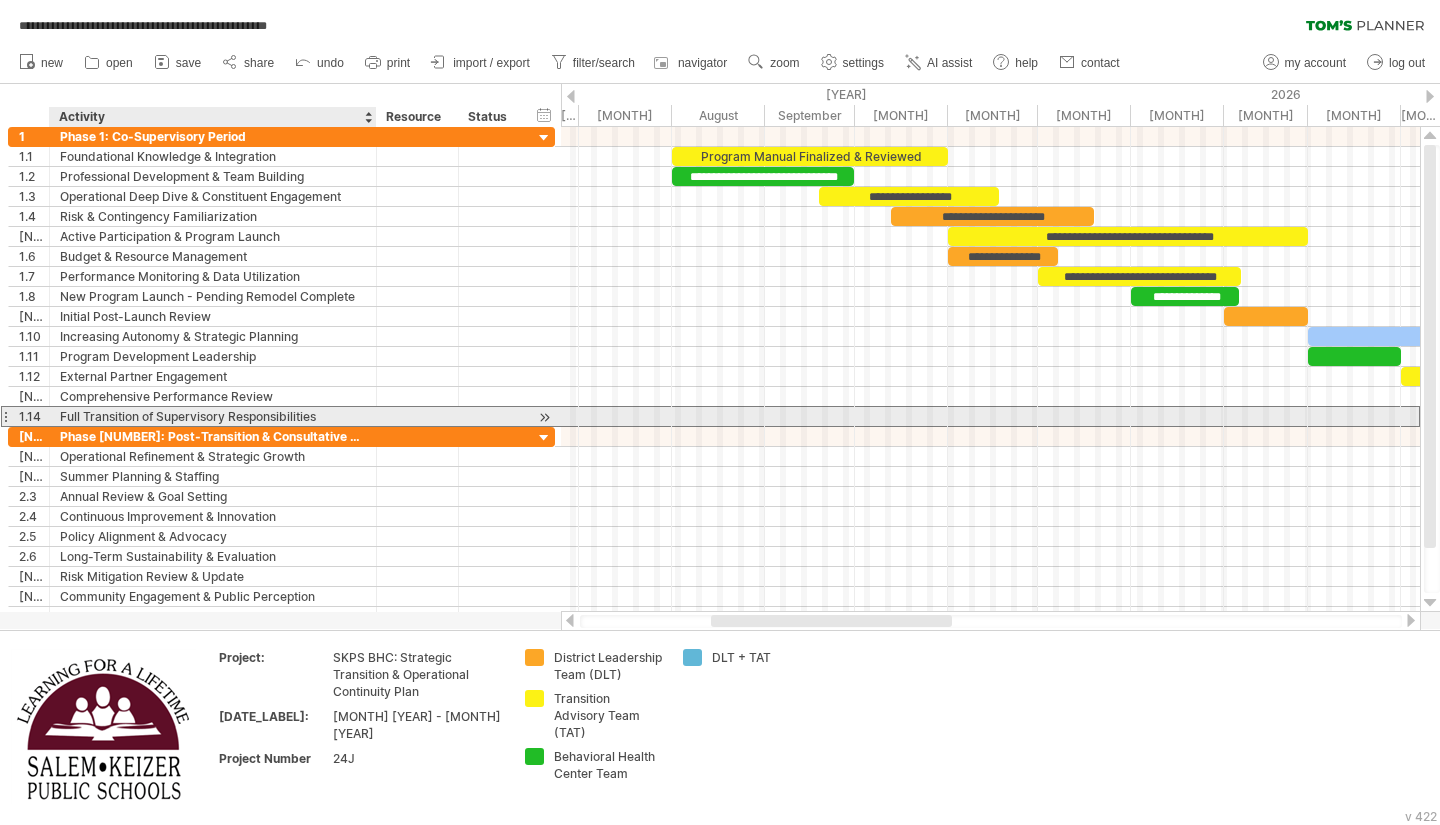 click on "Full Transition of Supervisory Responsibilities" at bounding box center (213, 416) 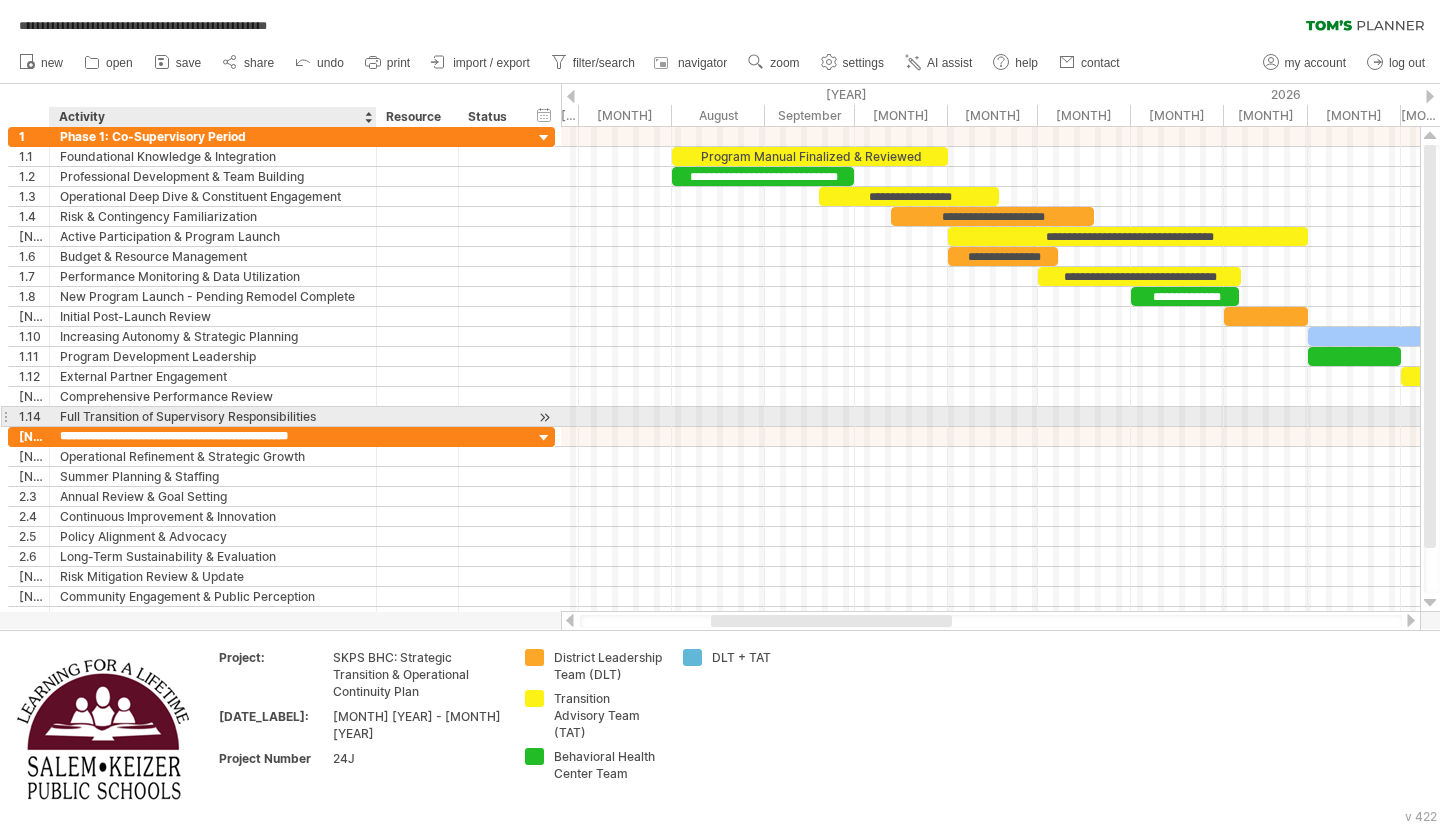 click on "Full Transition of Supervisory Responsibilities" at bounding box center (213, 416) 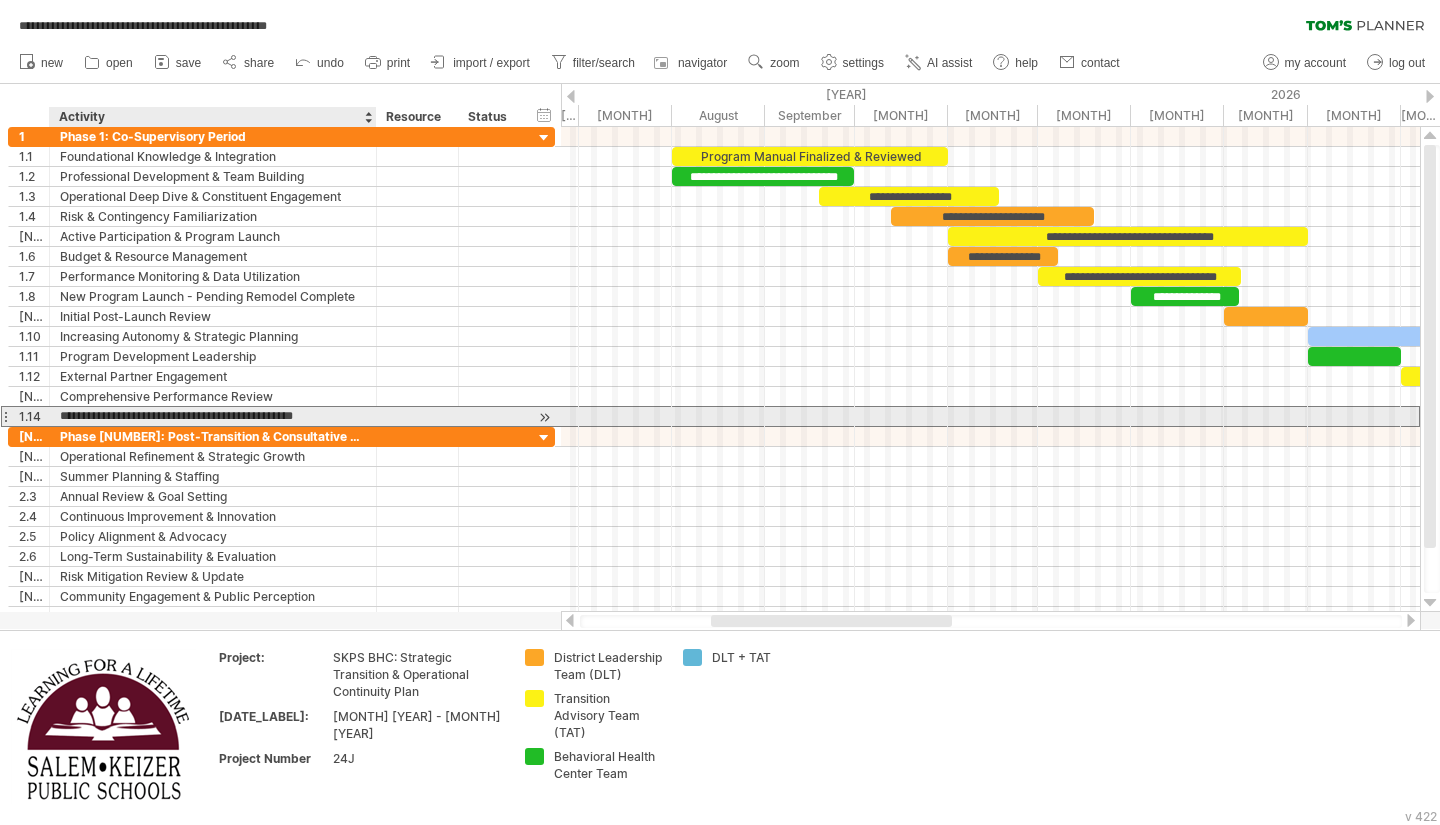 click on "**********" at bounding box center [213, 416] 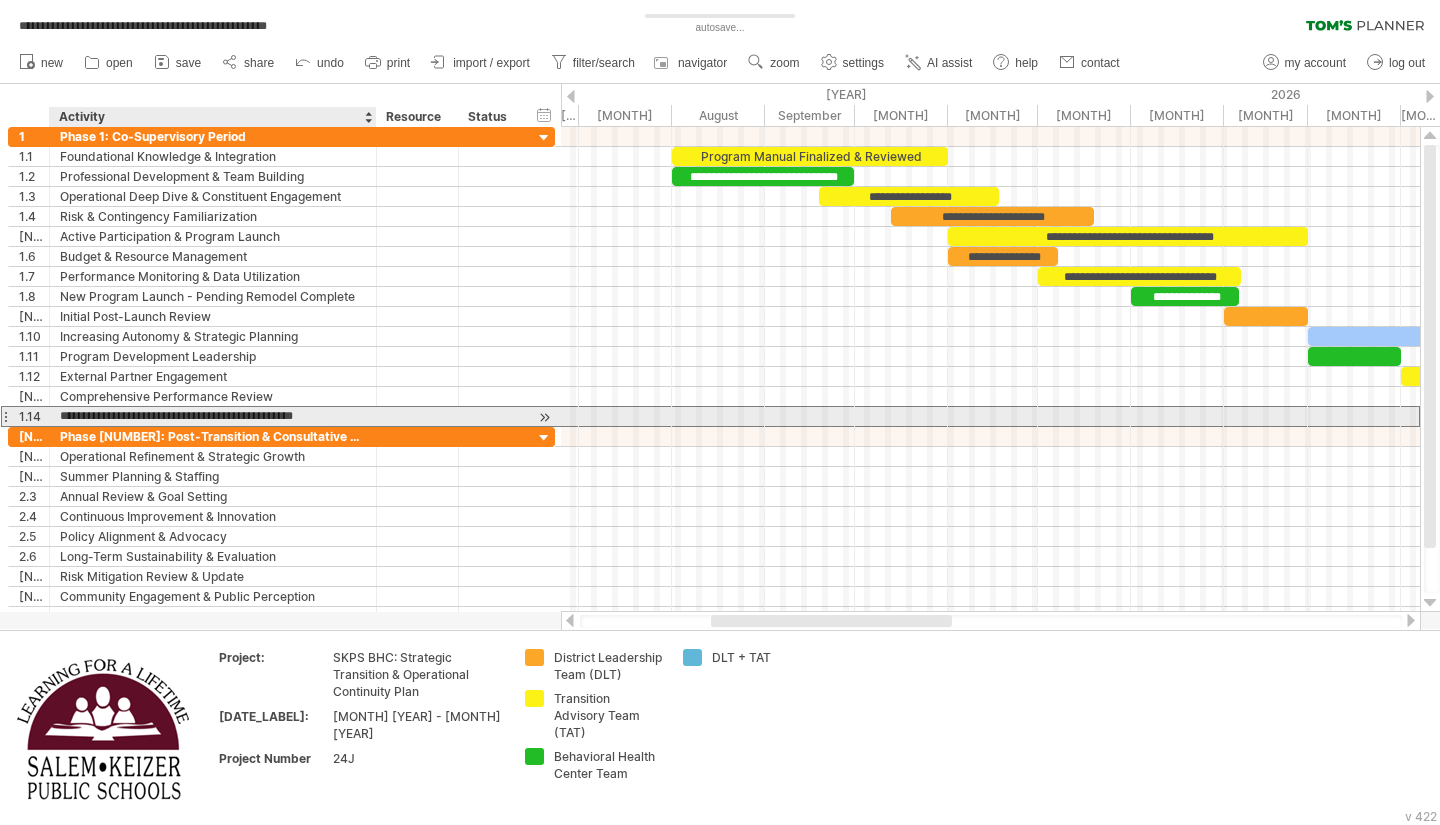 click on "**********" at bounding box center (213, 416) 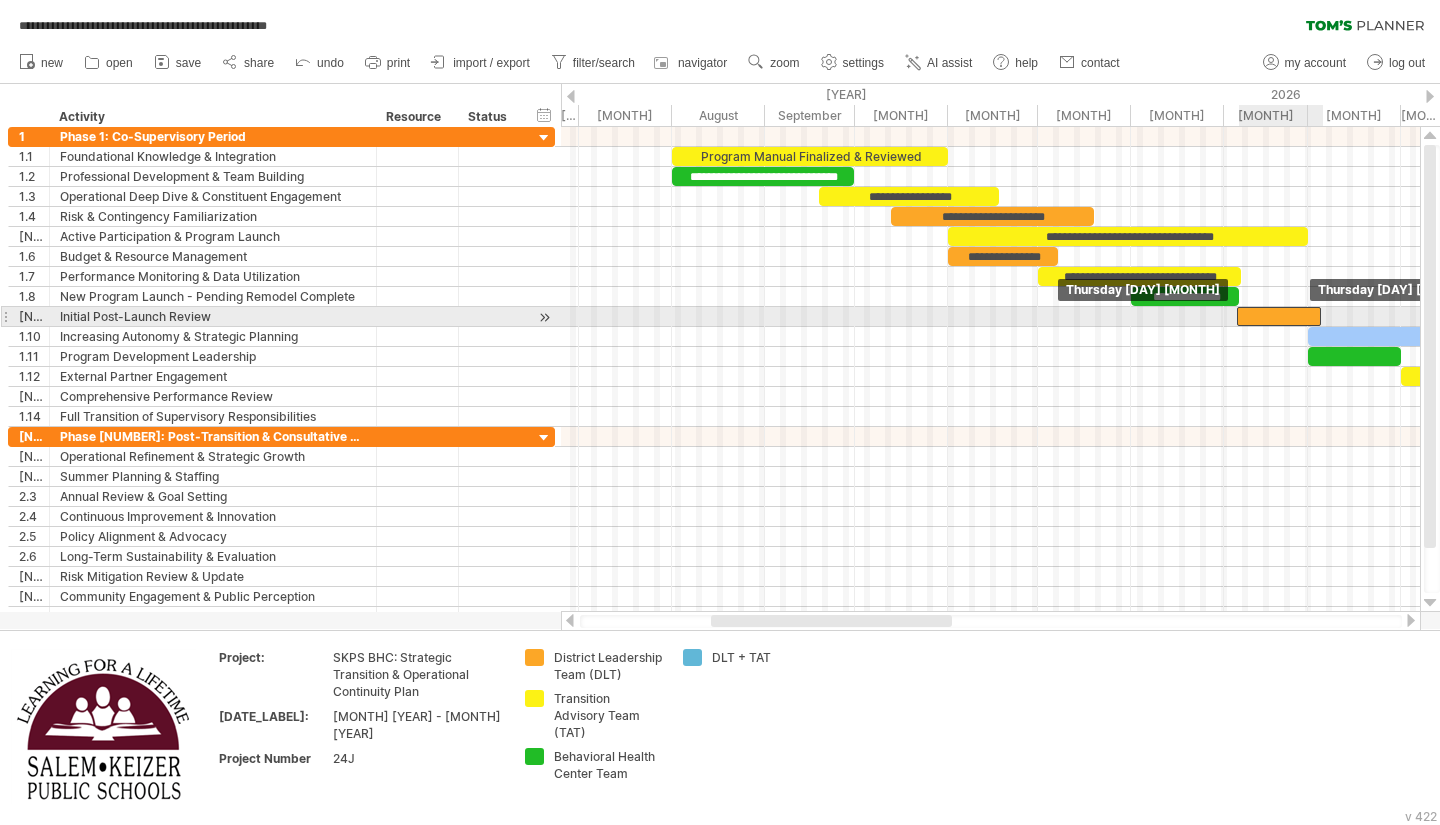 drag, startPoint x: 1288, startPoint y: 316, endPoint x: 1302, endPoint y: 316, distance: 14 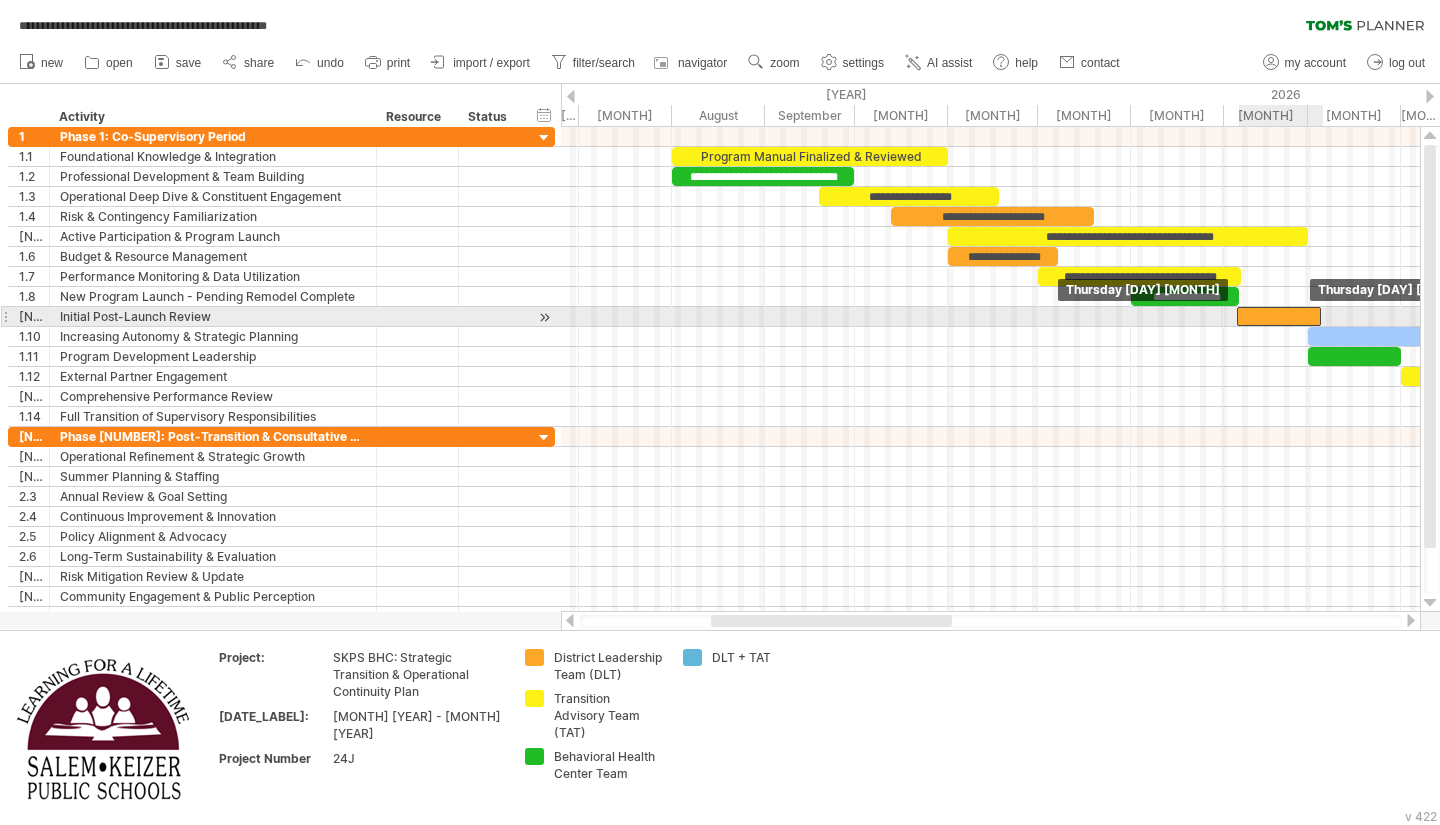 click at bounding box center [1279, 316] 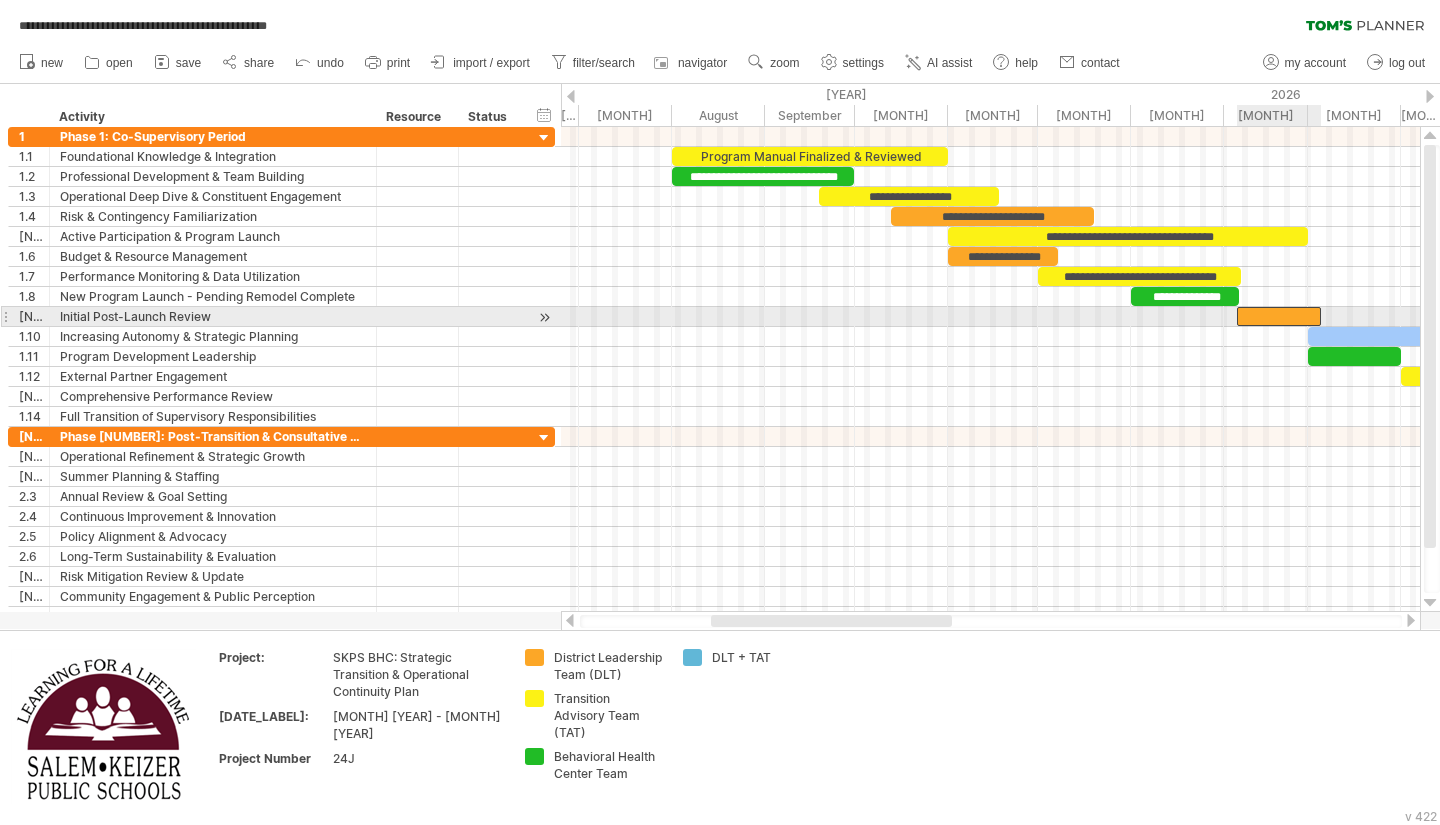 click at bounding box center (1279, 316) 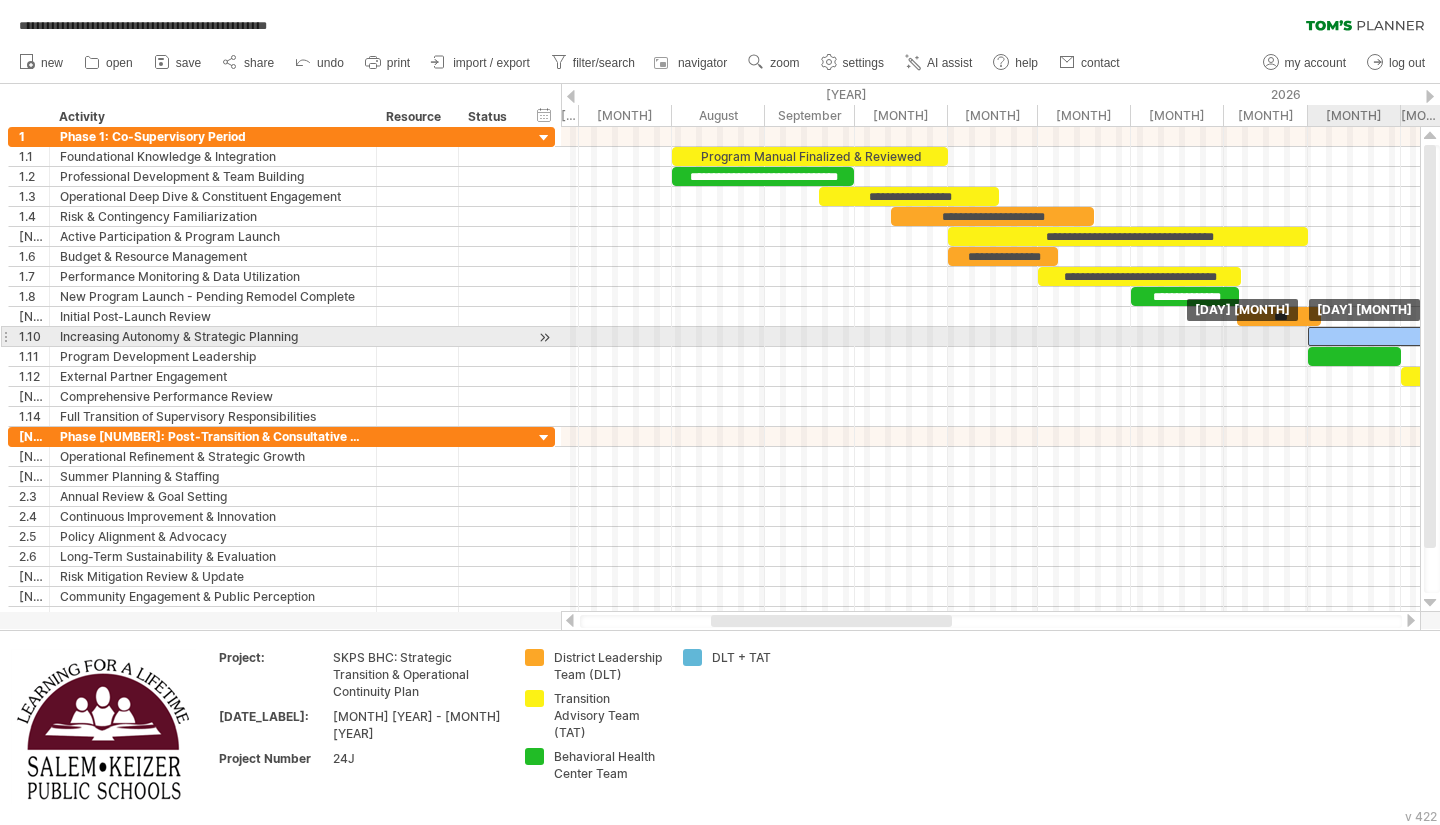 click at bounding box center [1491, 336] 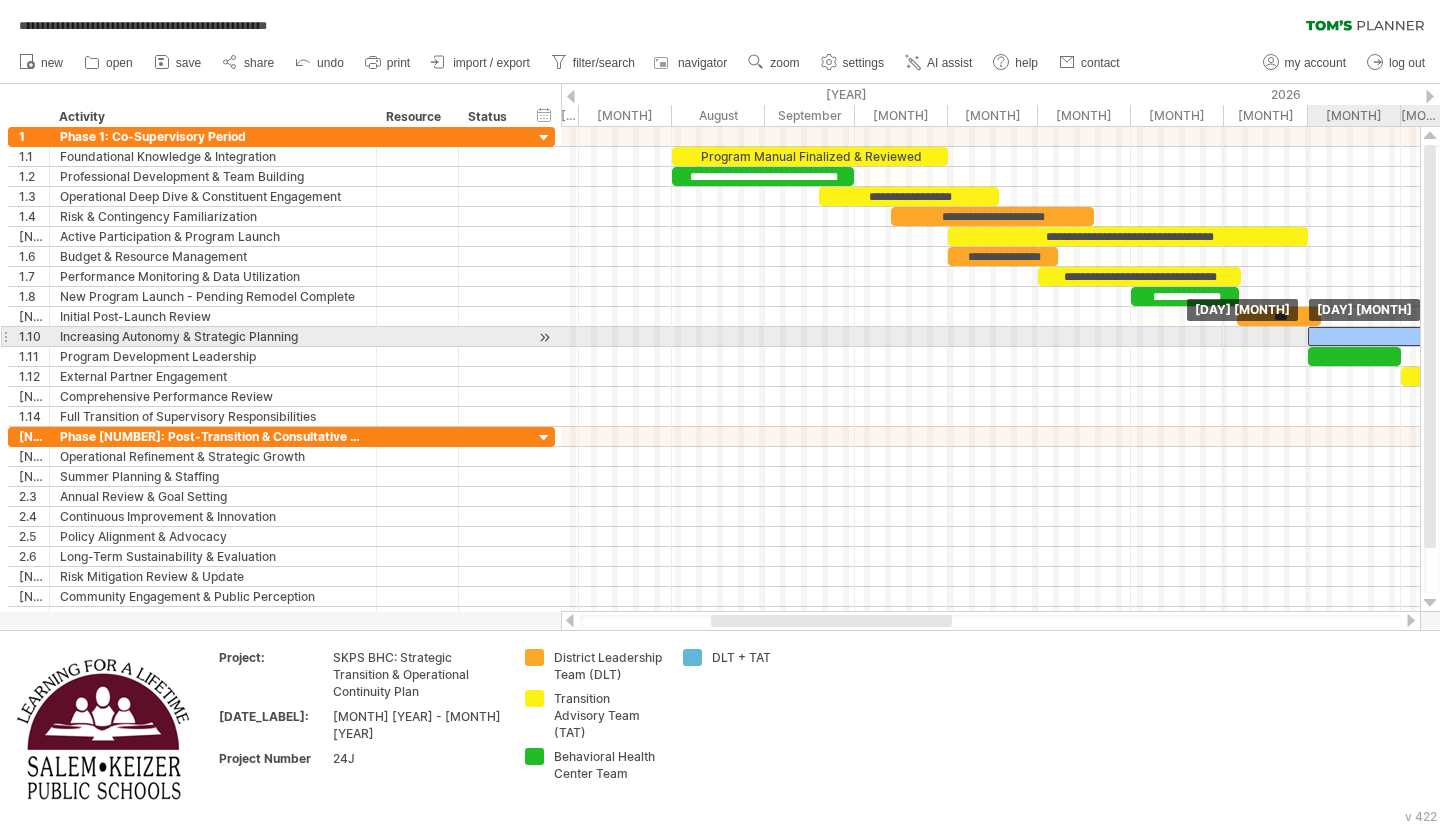 scroll, scrollTop: 0, scrollLeft: 0, axis: both 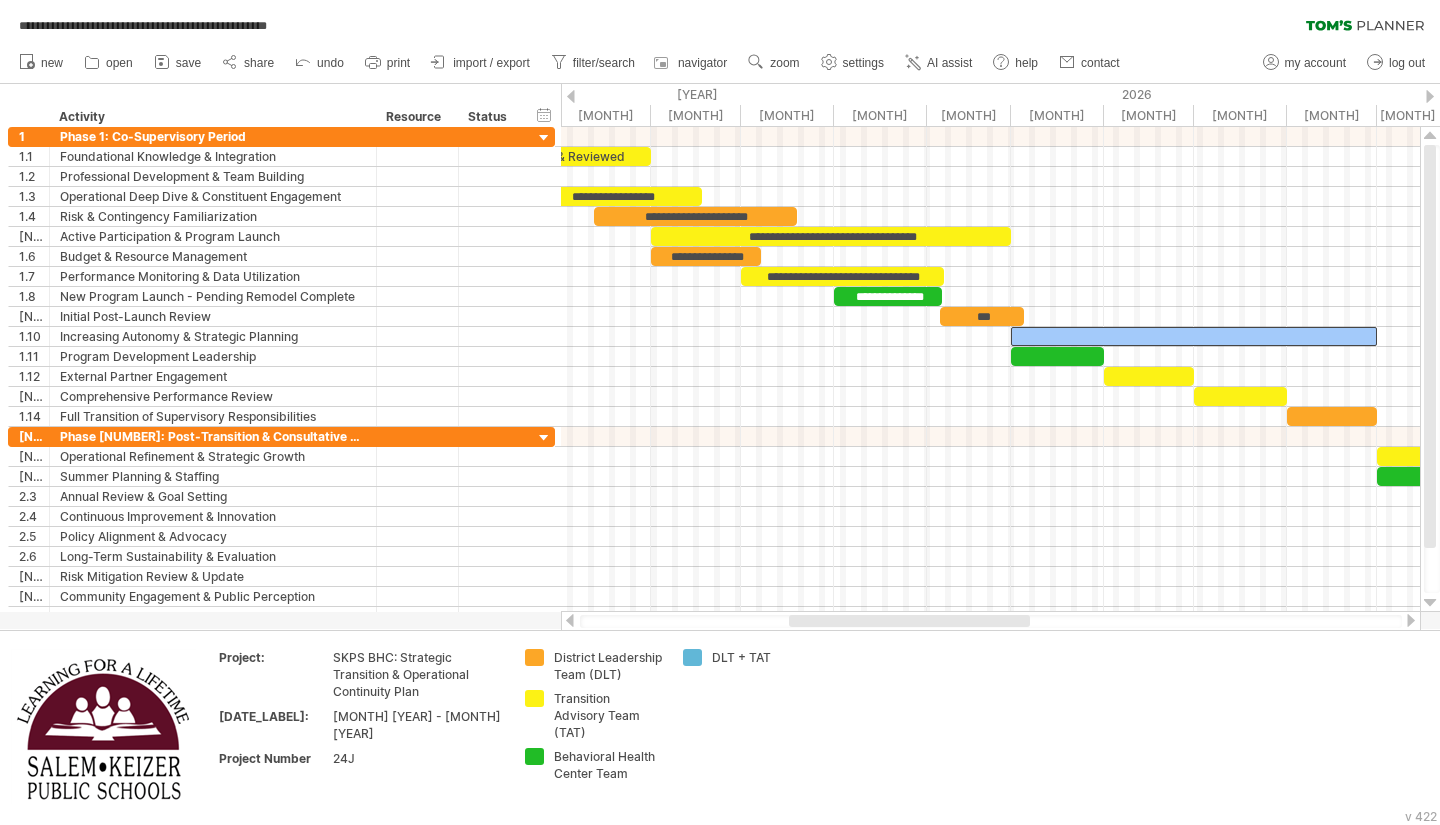 drag, startPoint x: 921, startPoint y: 624, endPoint x: 999, endPoint y: 618, distance: 78.23043 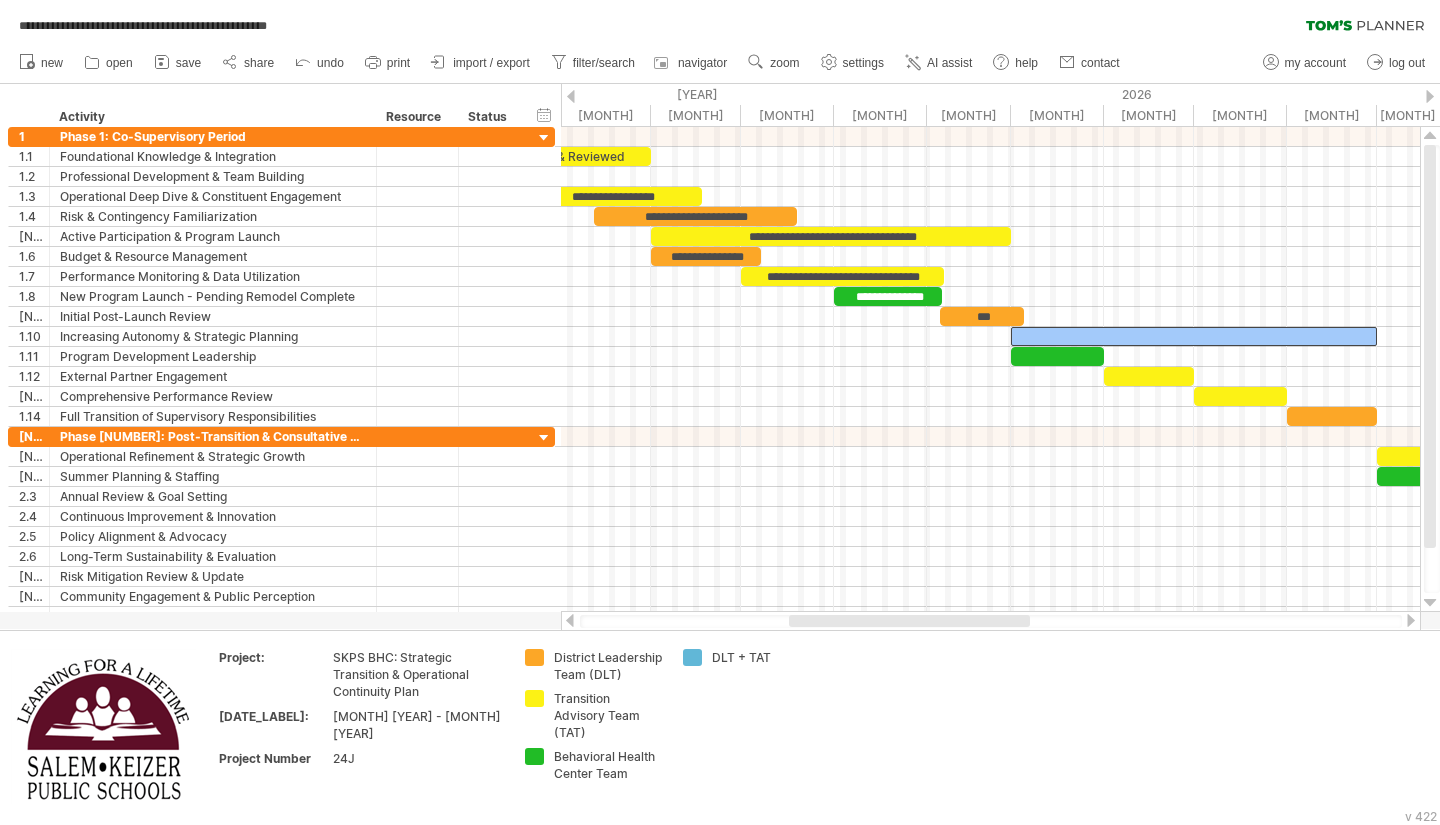 click at bounding box center (909, 621) 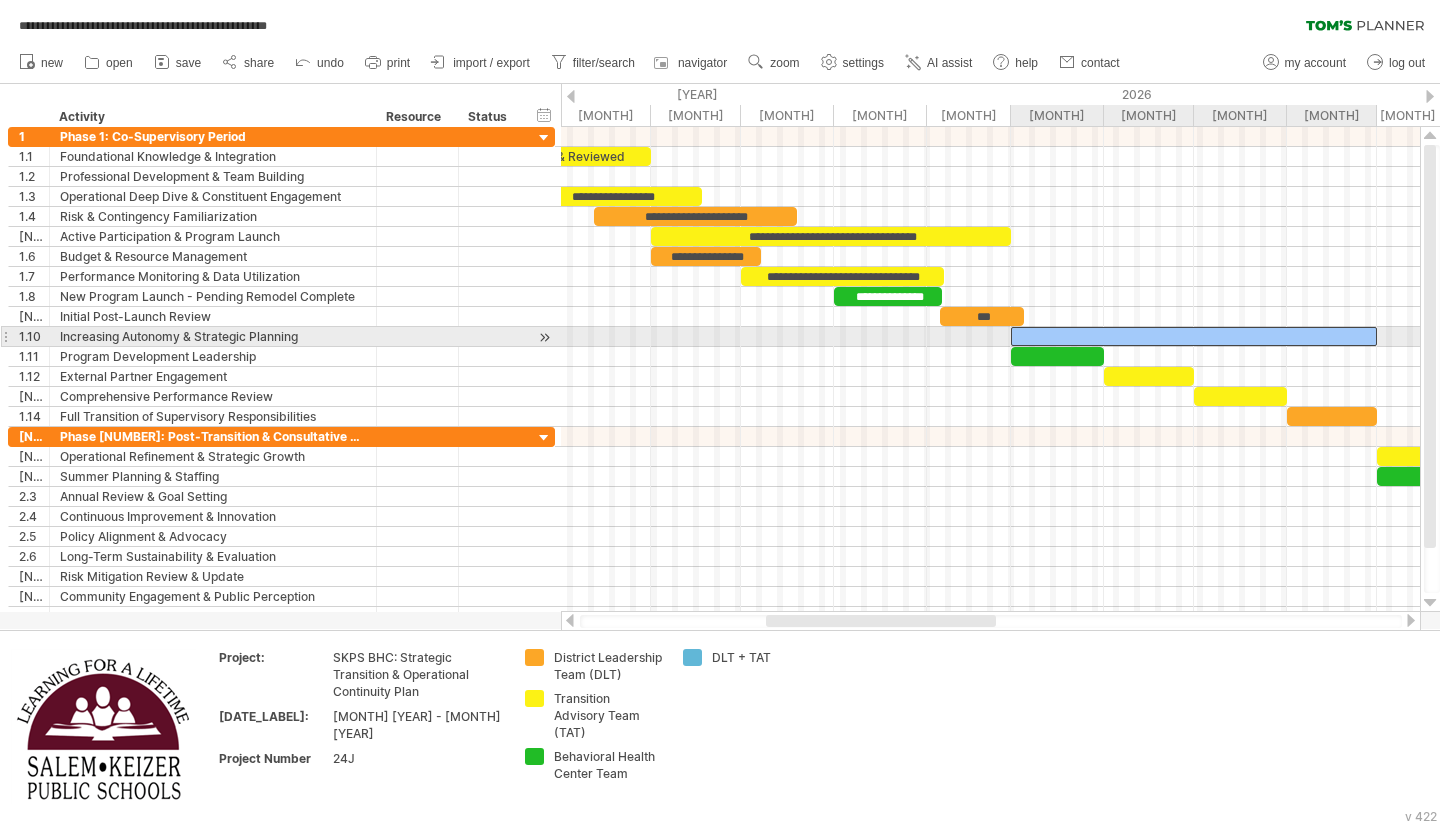 click at bounding box center (1194, 336) 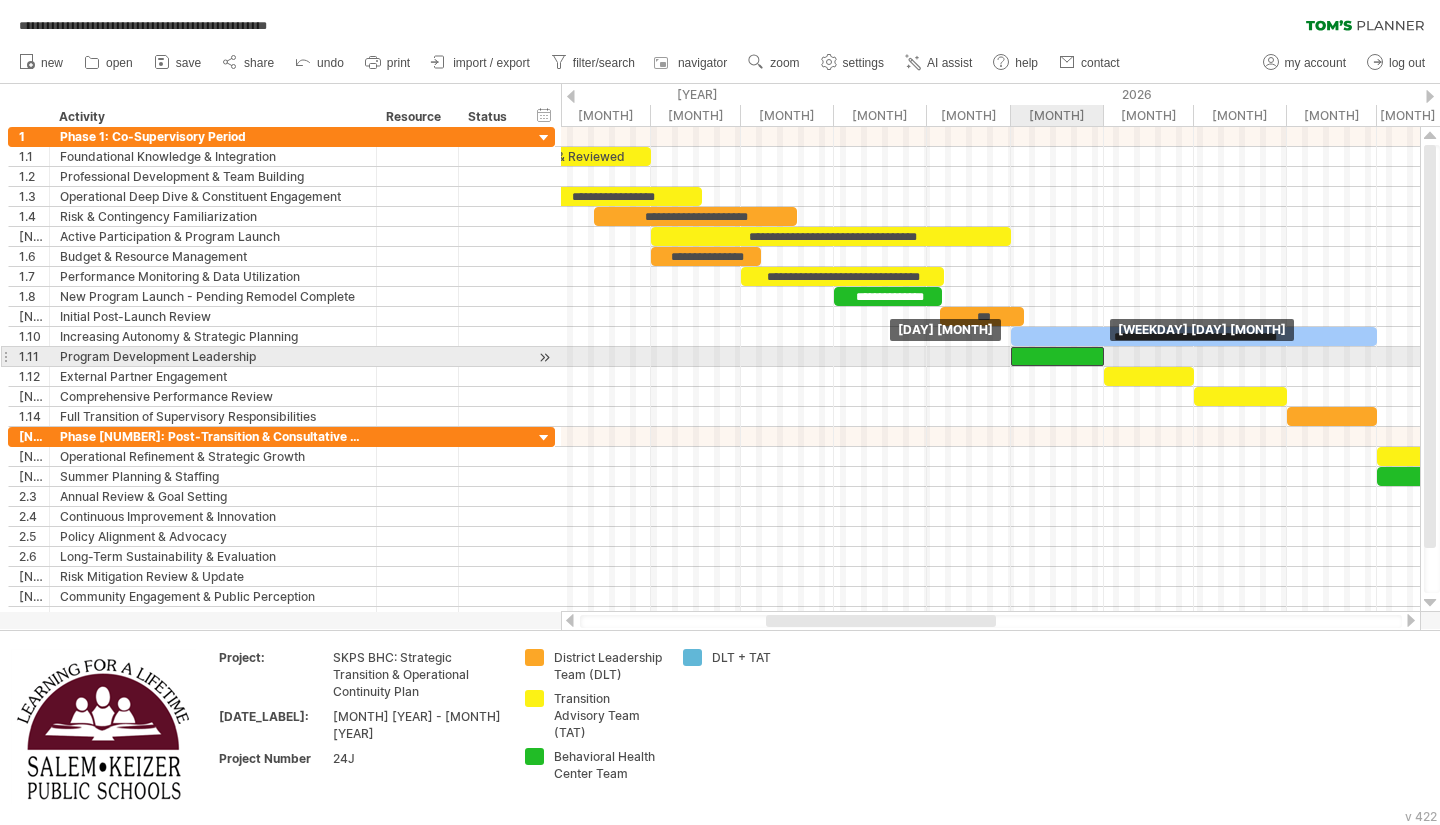 click at bounding box center (1057, 356) 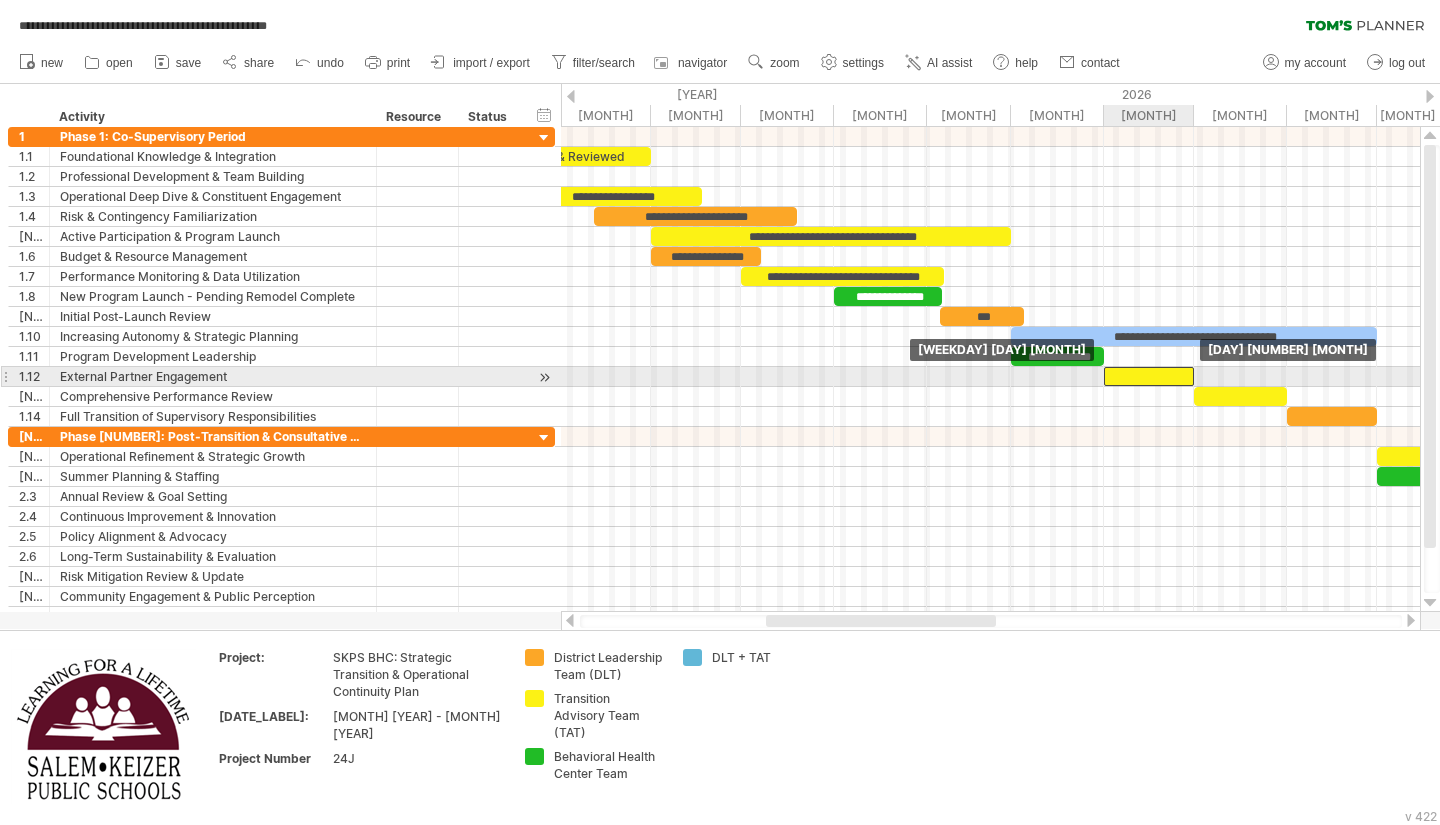 click at bounding box center [1149, 376] 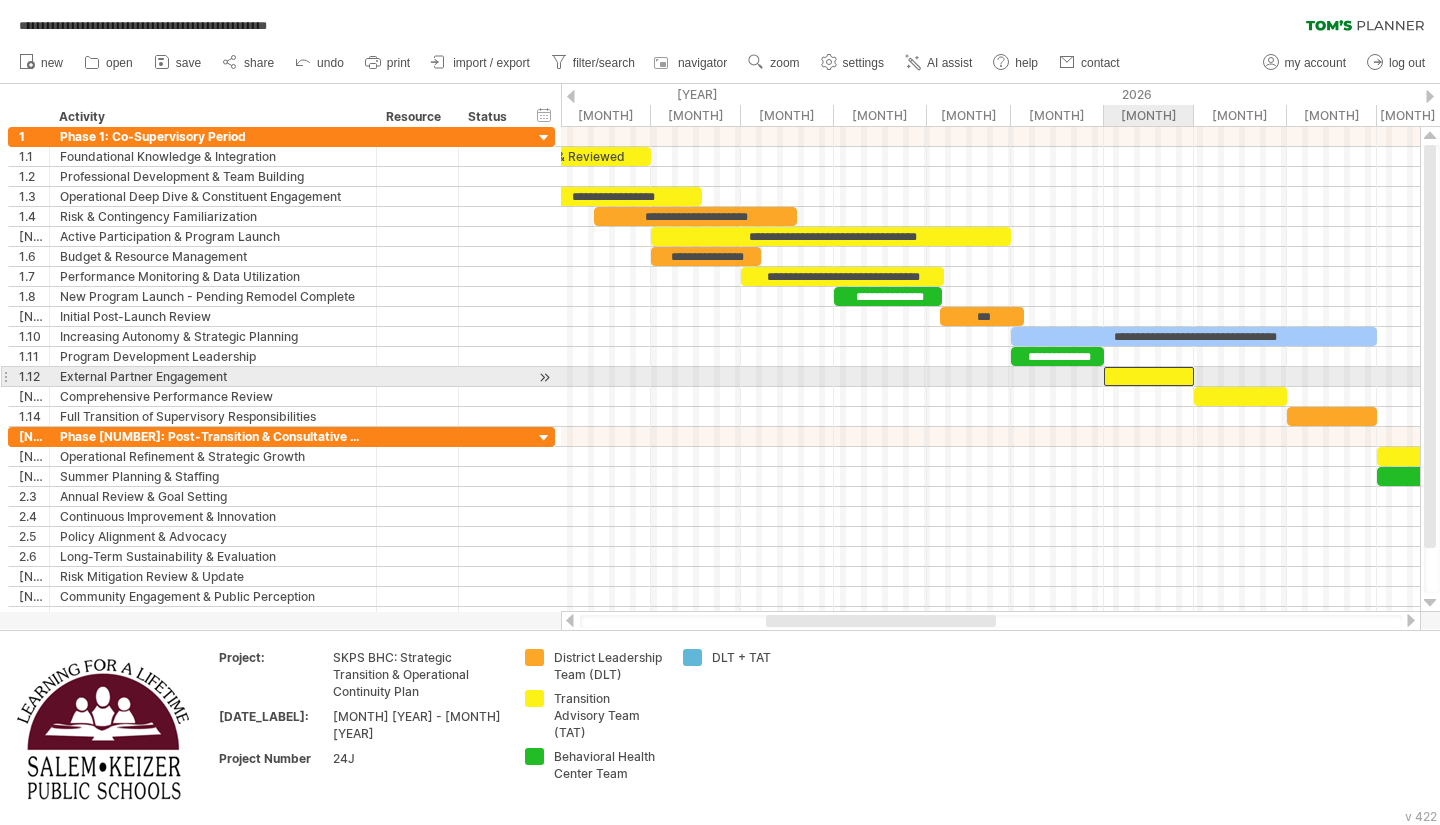 click at bounding box center (1149, 376) 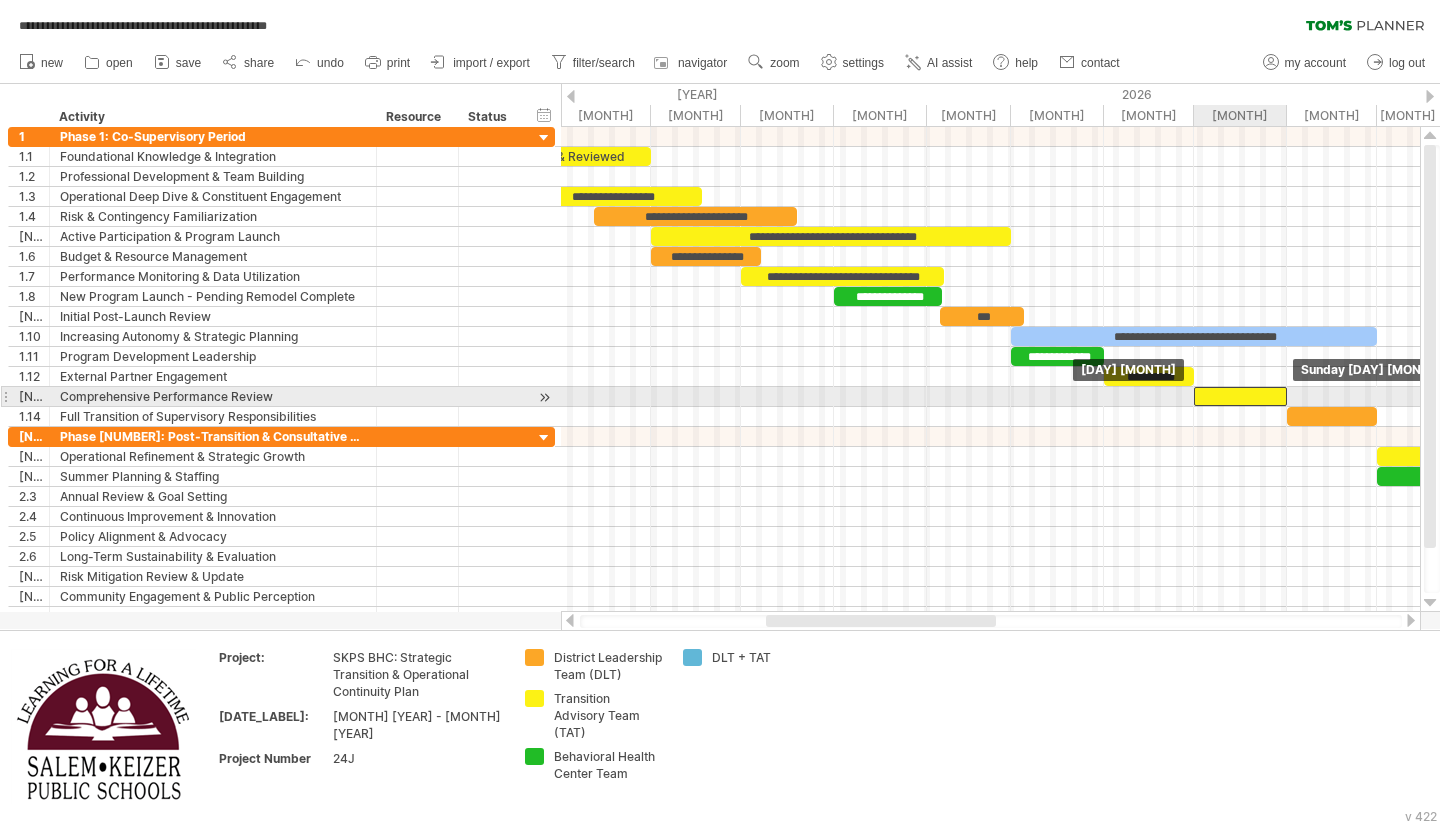 click at bounding box center [1240, 396] 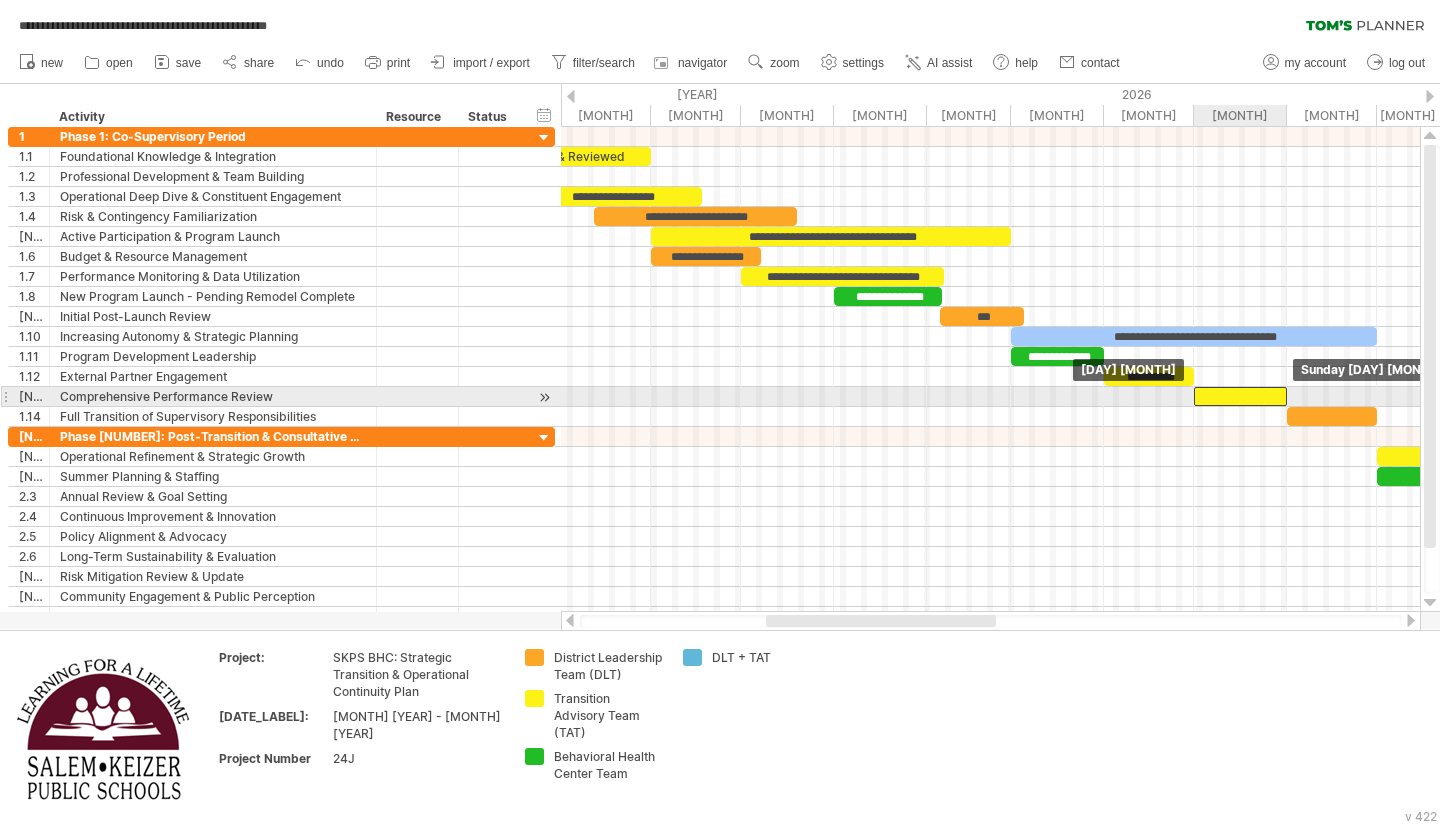 click at bounding box center [1240, 396] 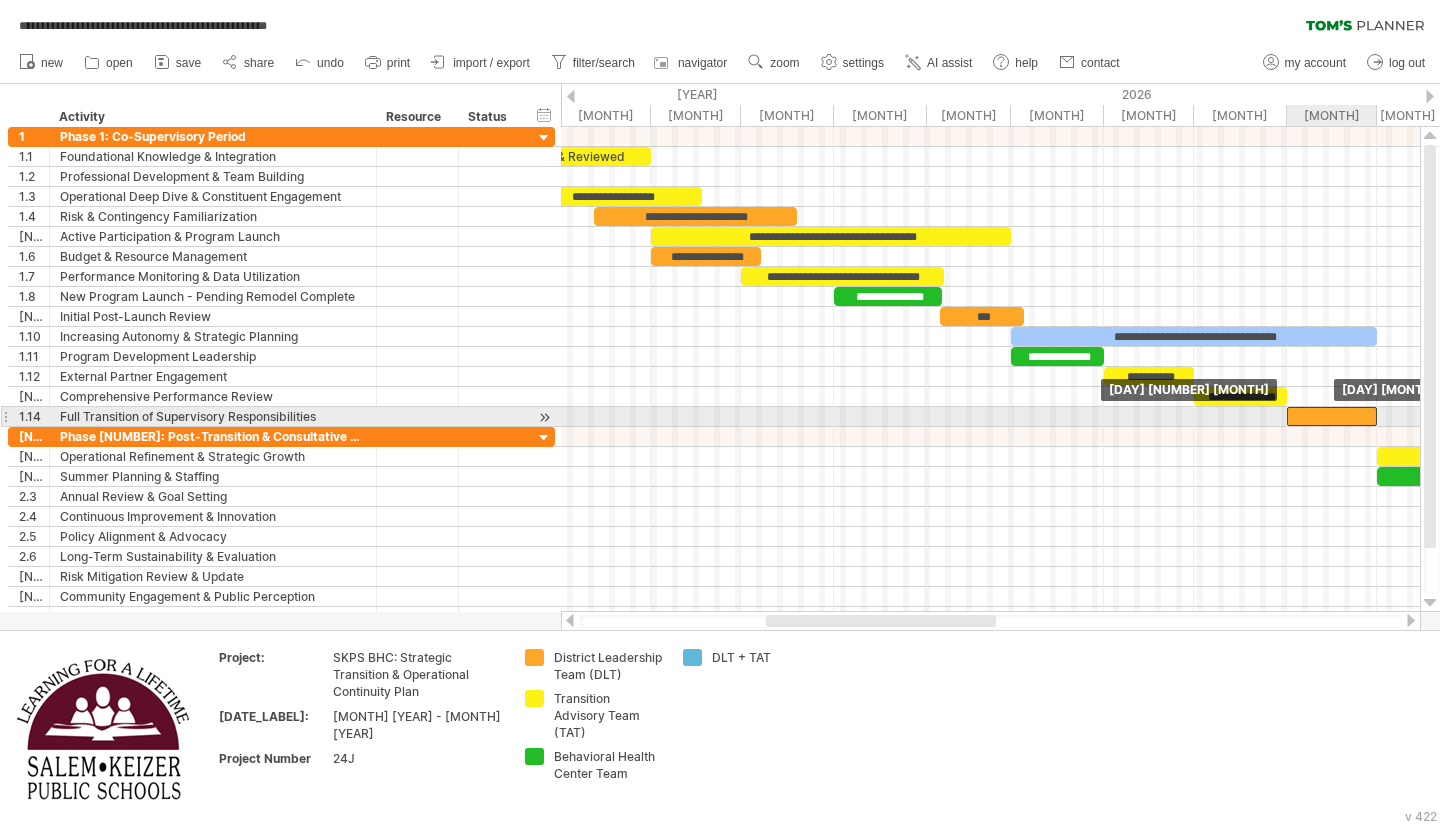 click at bounding box center [1332, 416] 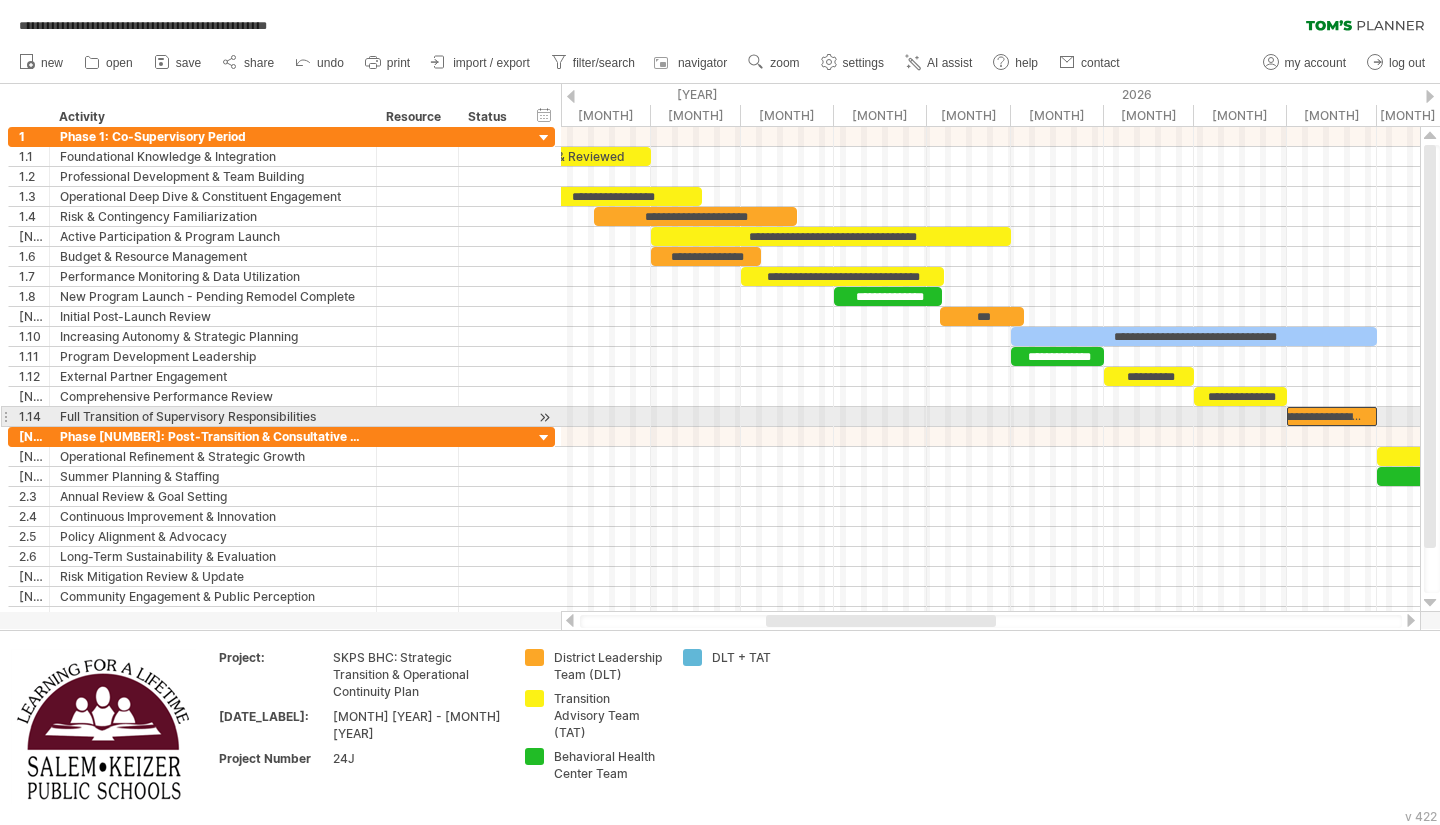 scroll, scrollTop: 0, scrollLeft: 35, axis: horizontal 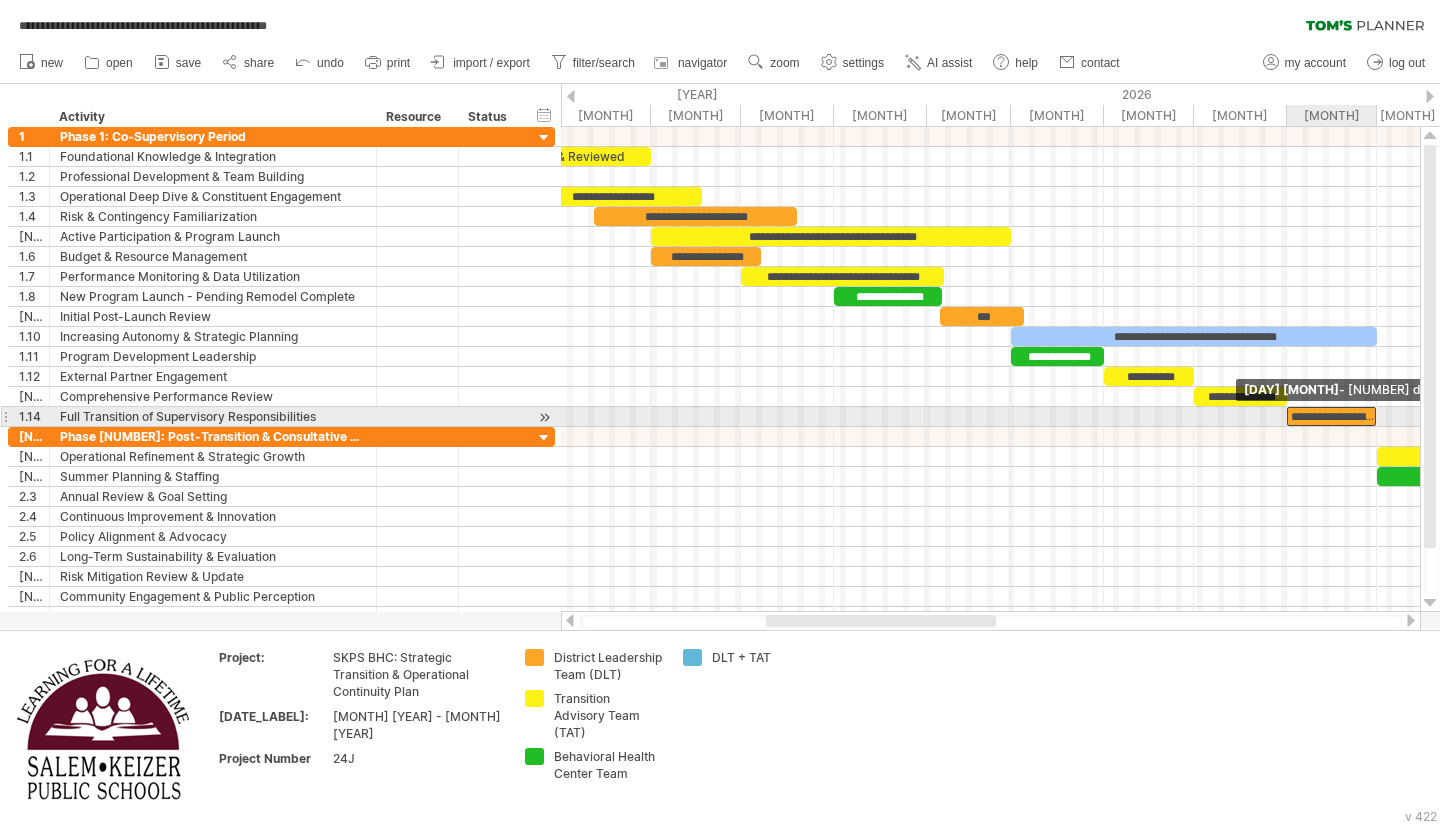 click at bounding box center (1376, 416) 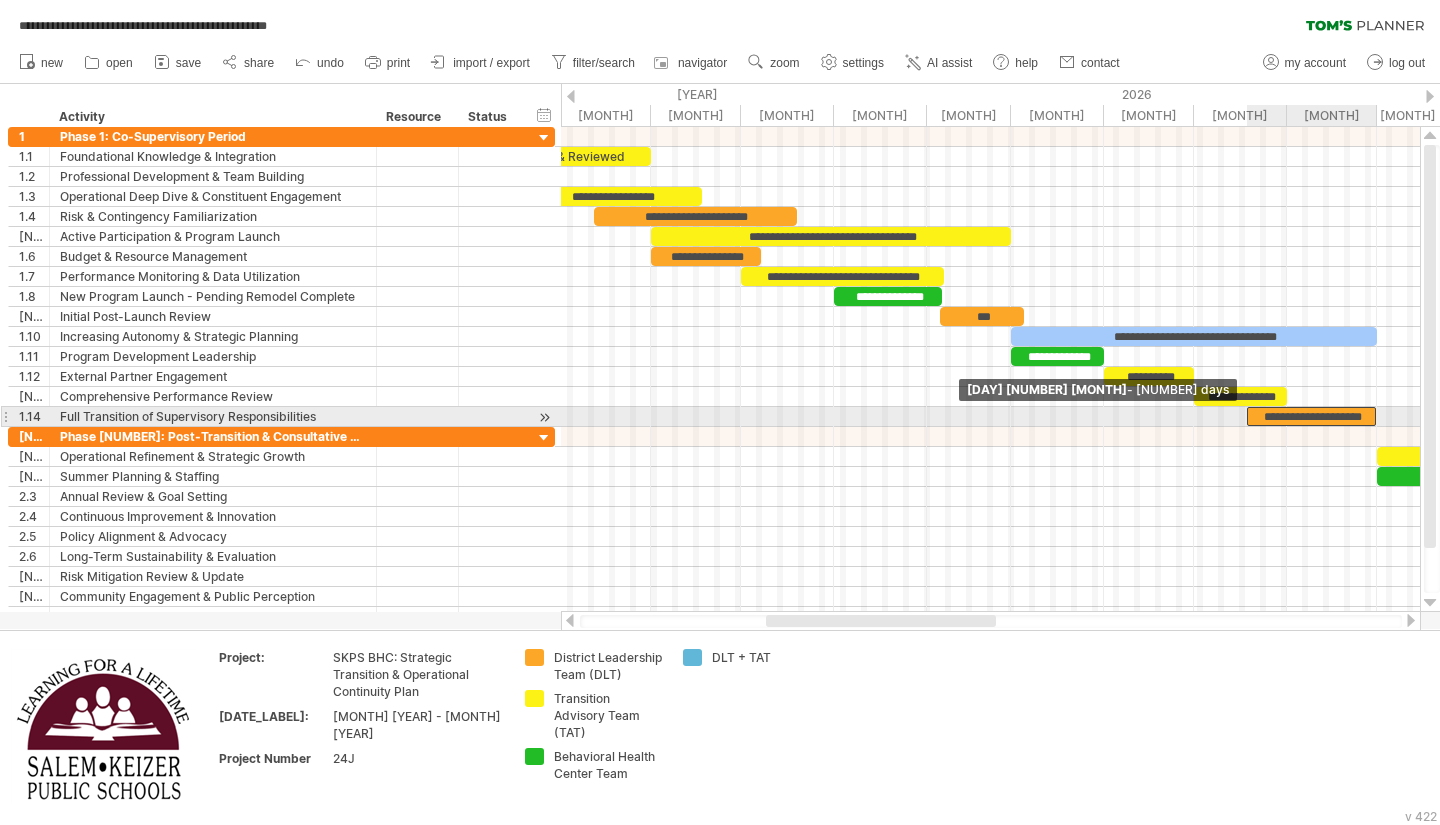 drag, startPoint x: 1288, startPoint y: 421, endPoint x: 1247, endPoint y: 419, distance: 41.04875 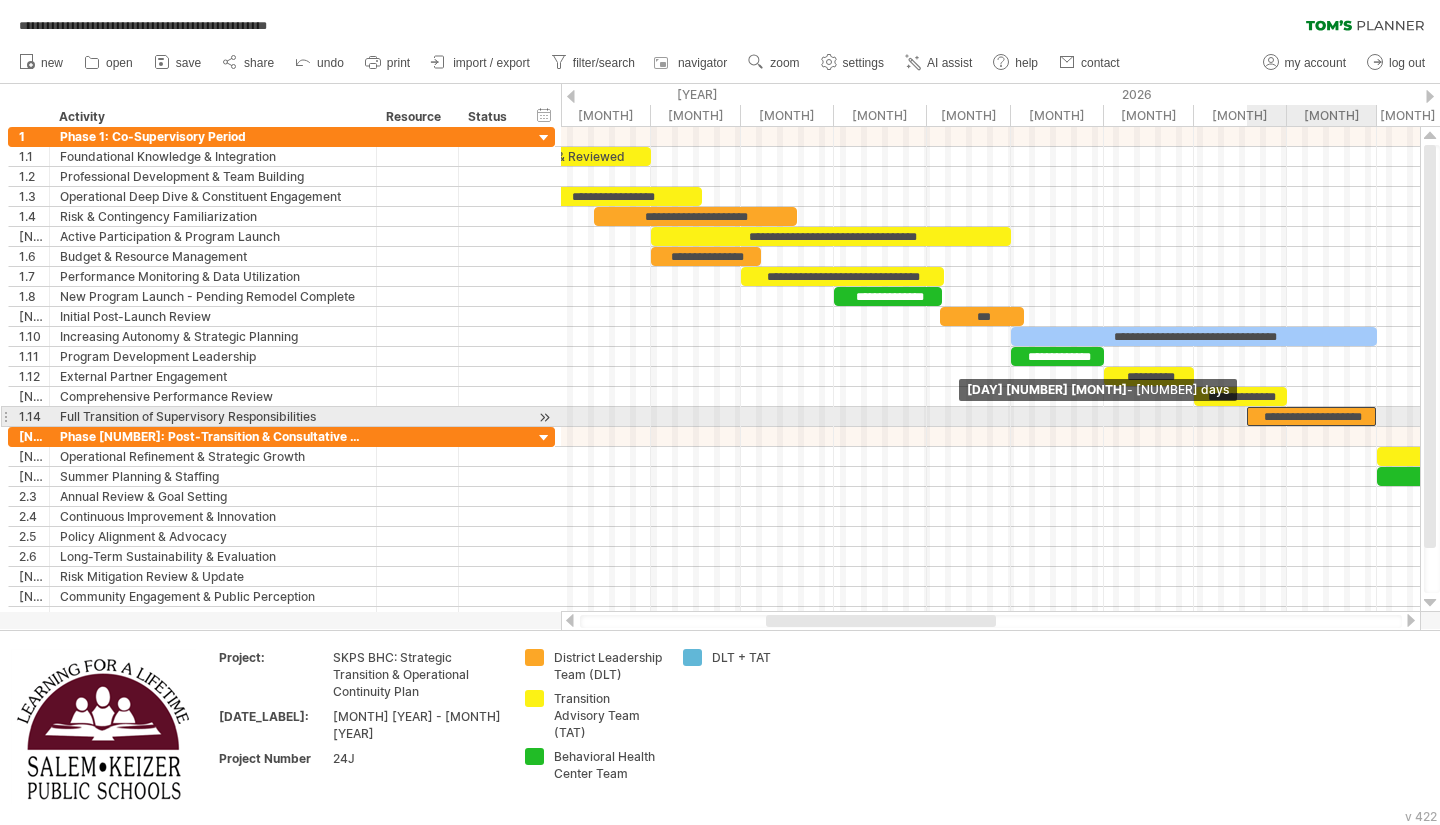 click at bounding box center [1247, 416] 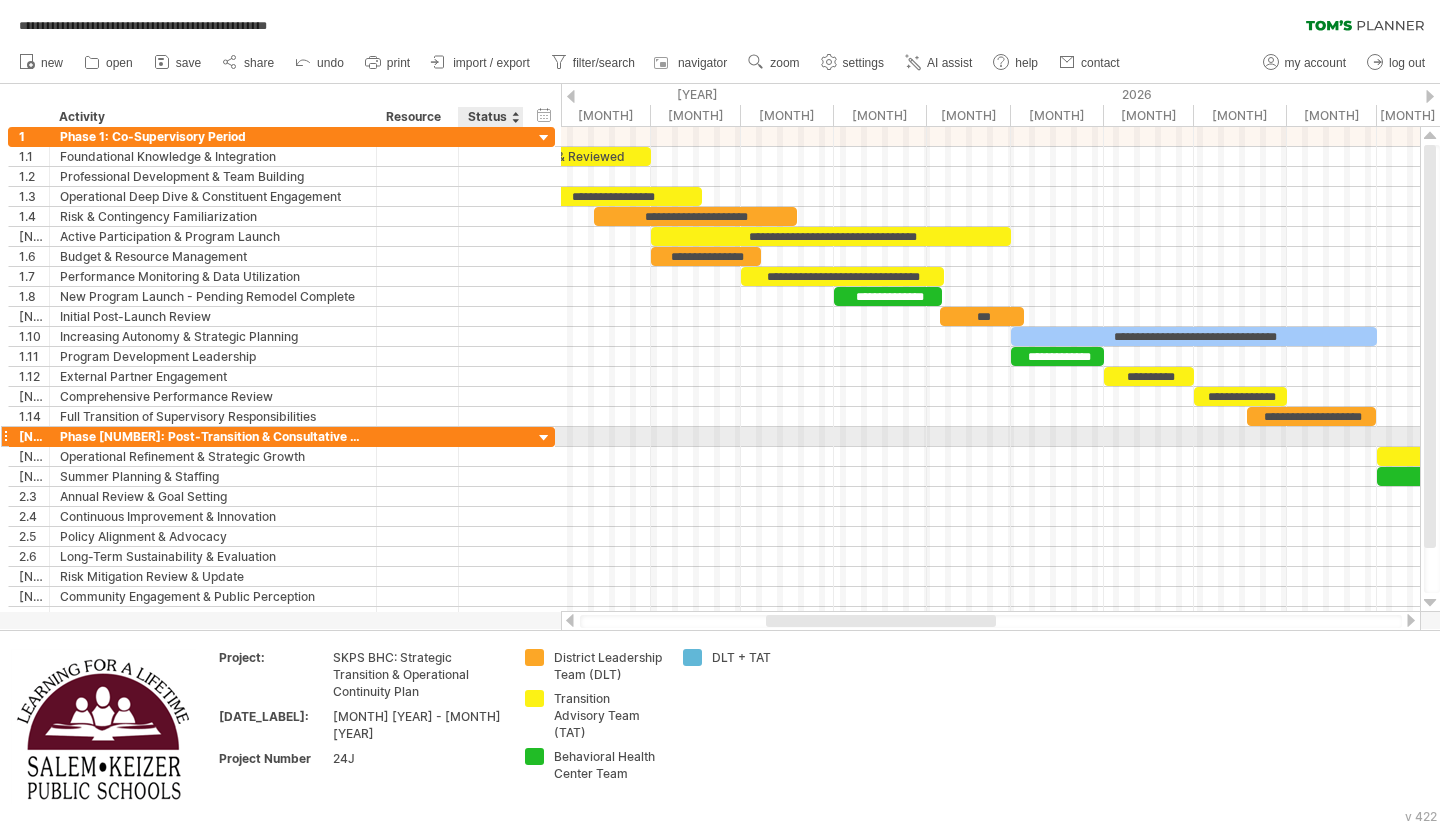 click at bounding box center [544, 438] 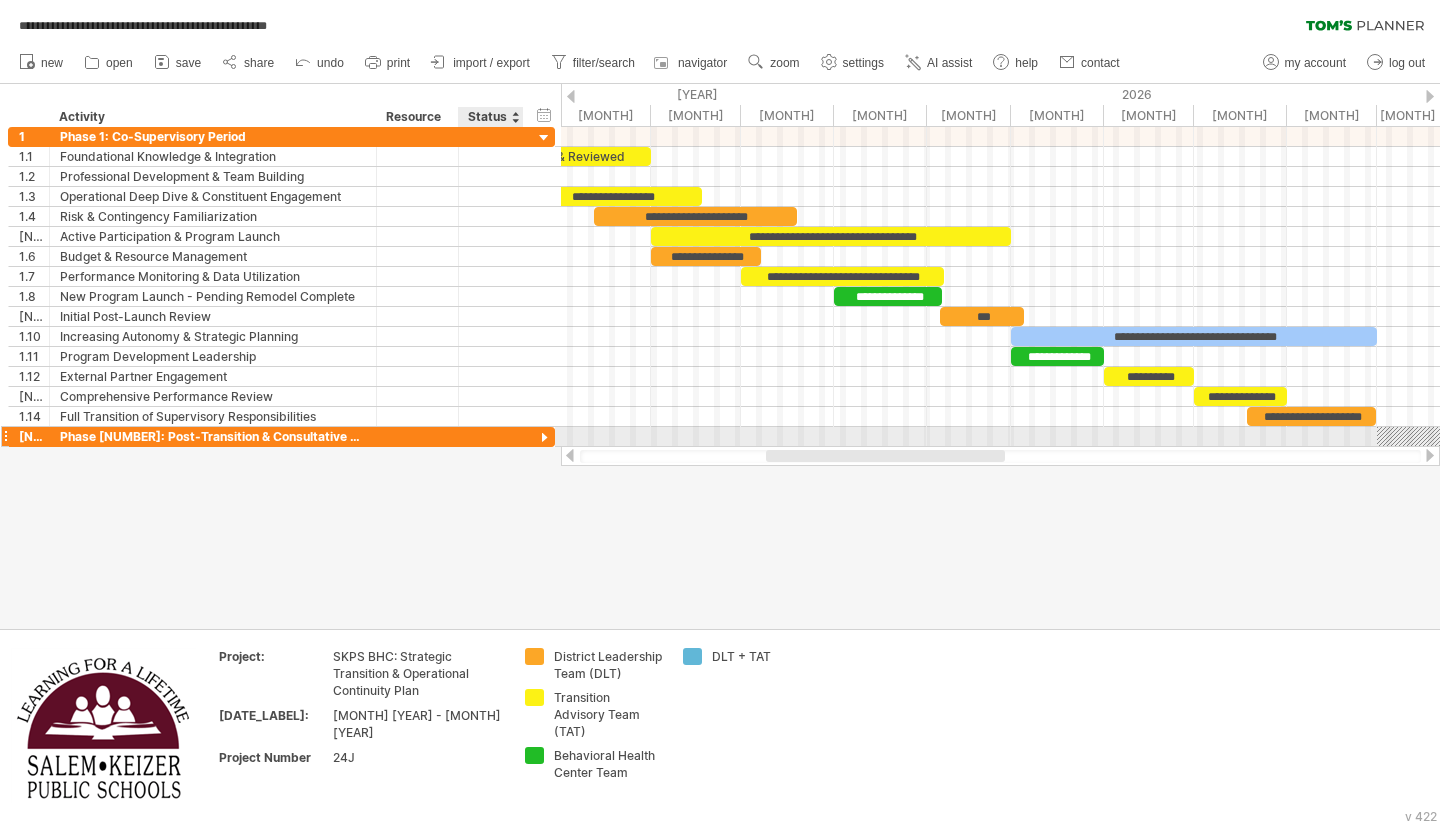 click at bounding box center [544, 438] 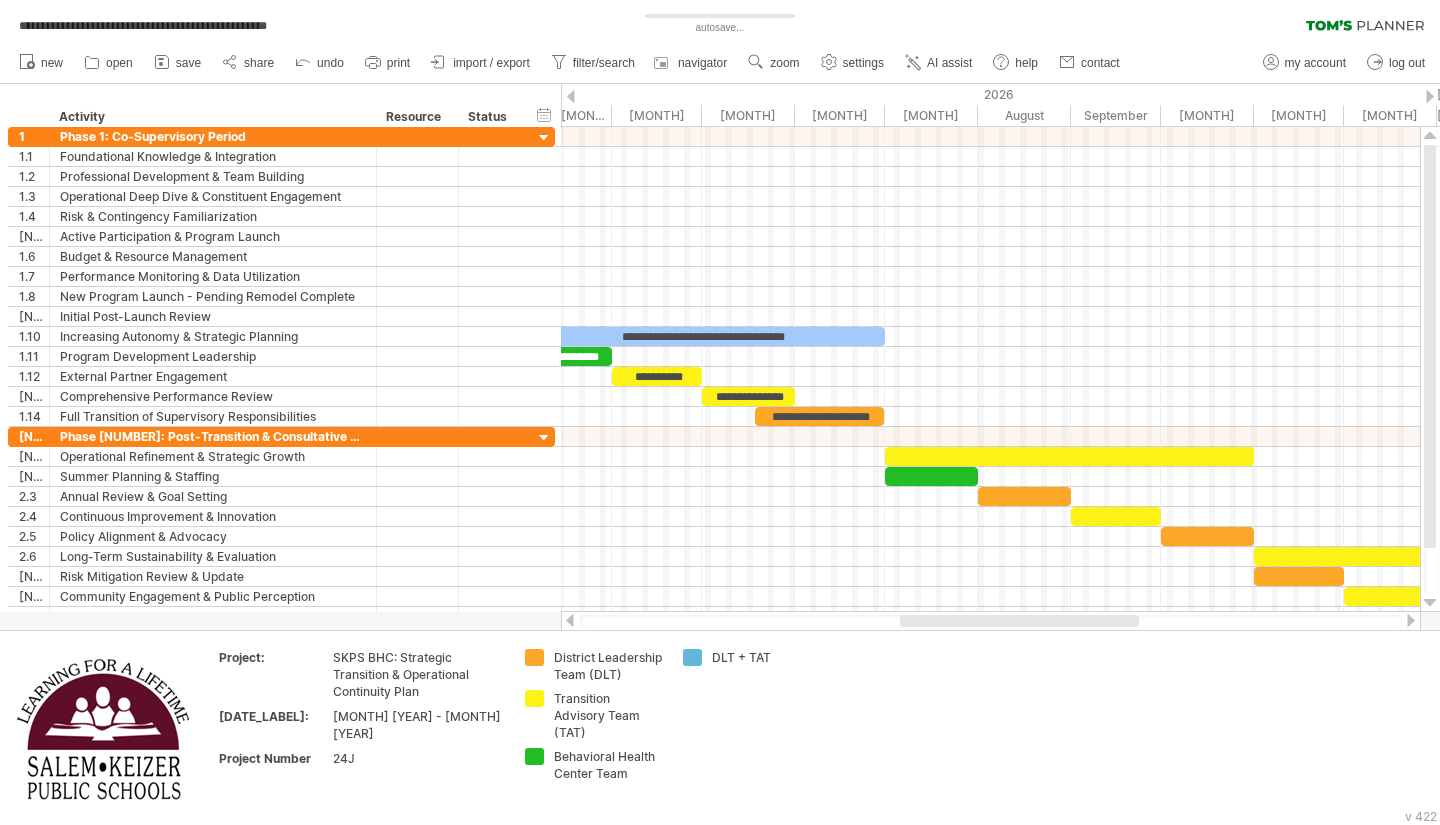drag, startPoint x: 994, startPoint y: 618, endPoint x: 1128, endPoint y: 625, distance: 134.18271 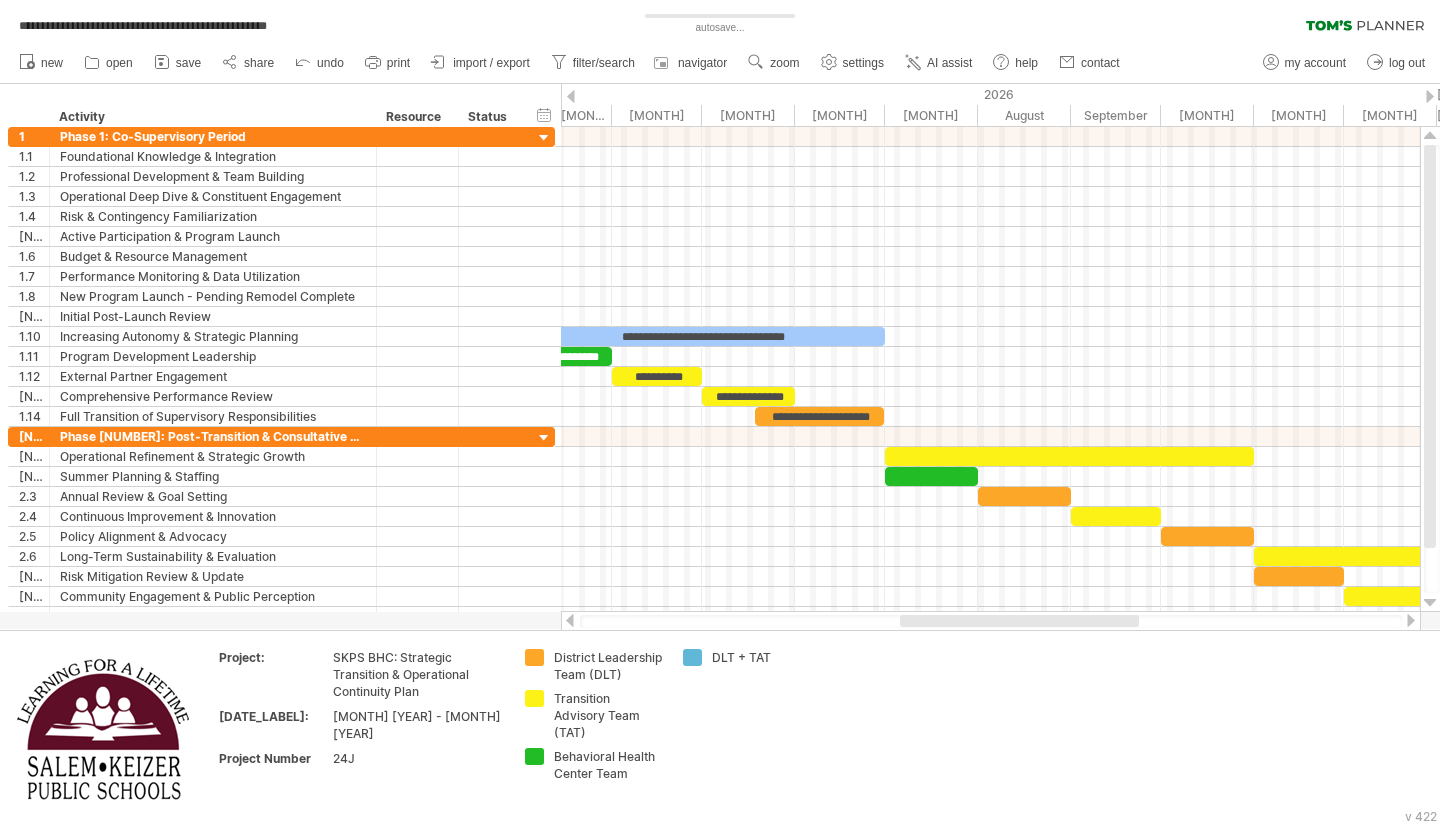 click at bounding box center [1019, 621] 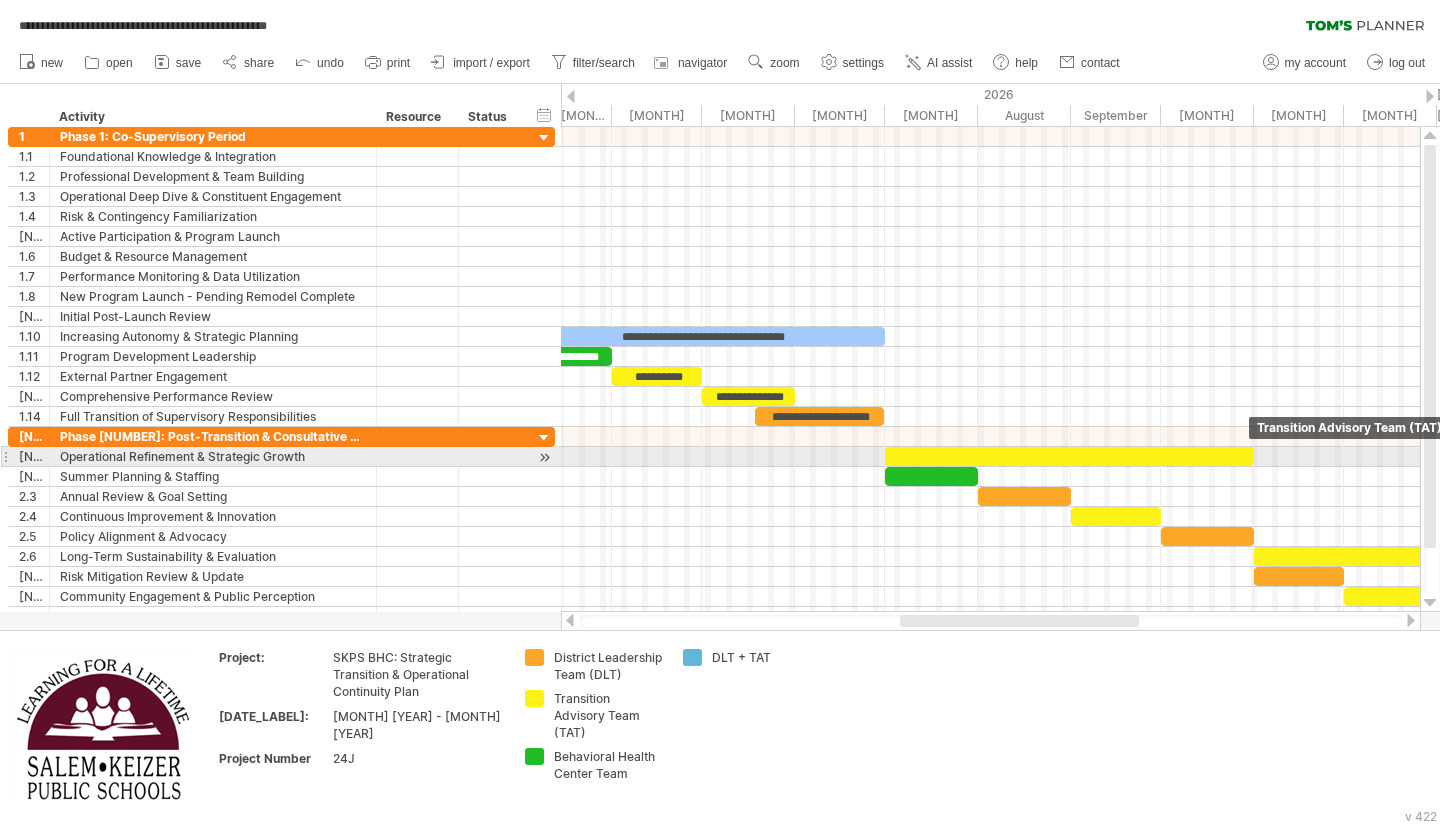 click at bounding box center [1069, 456] 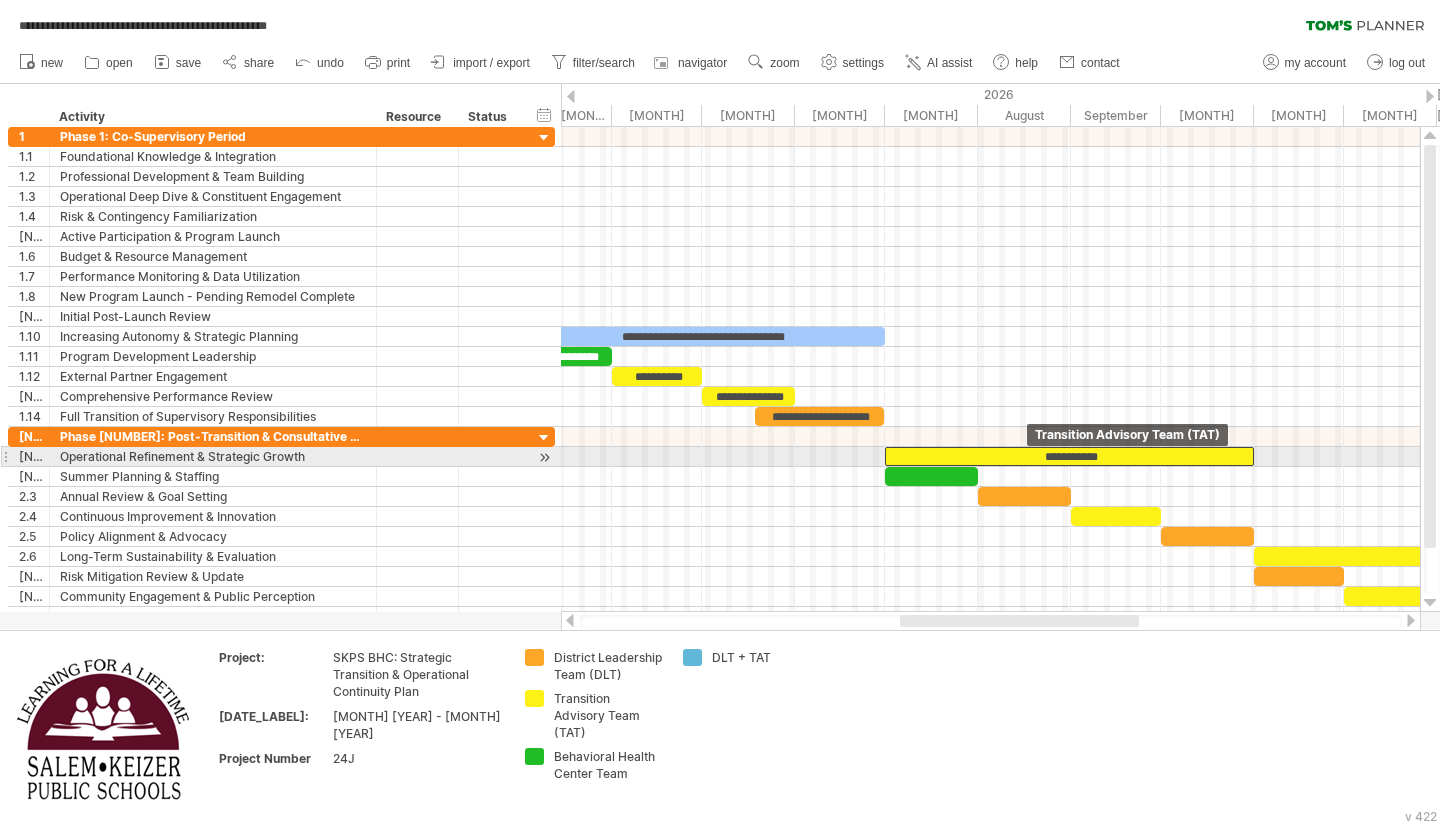 click on "**********" at bounding box center (1069, 456) 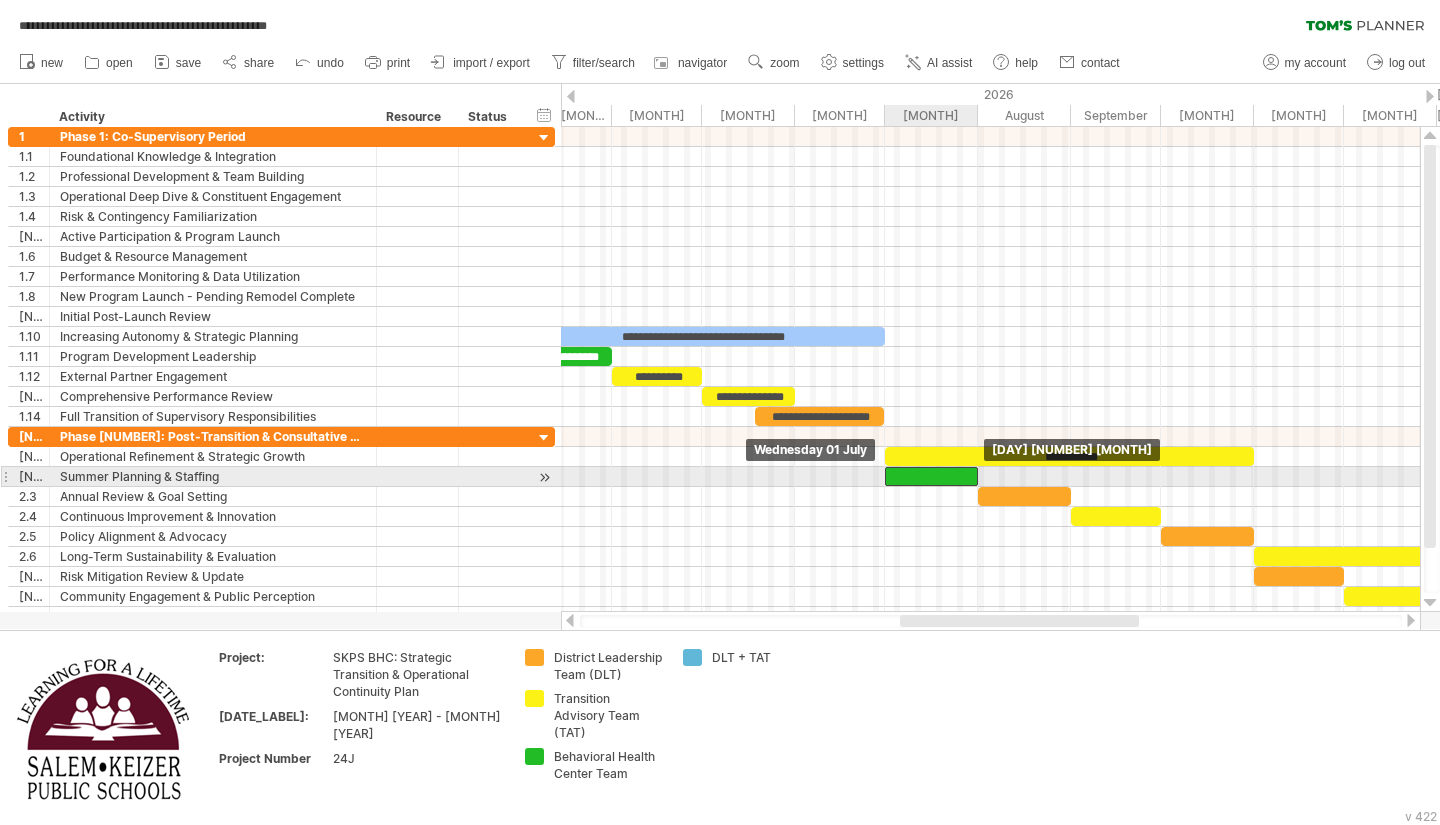 click at bounding box center (931, 476) 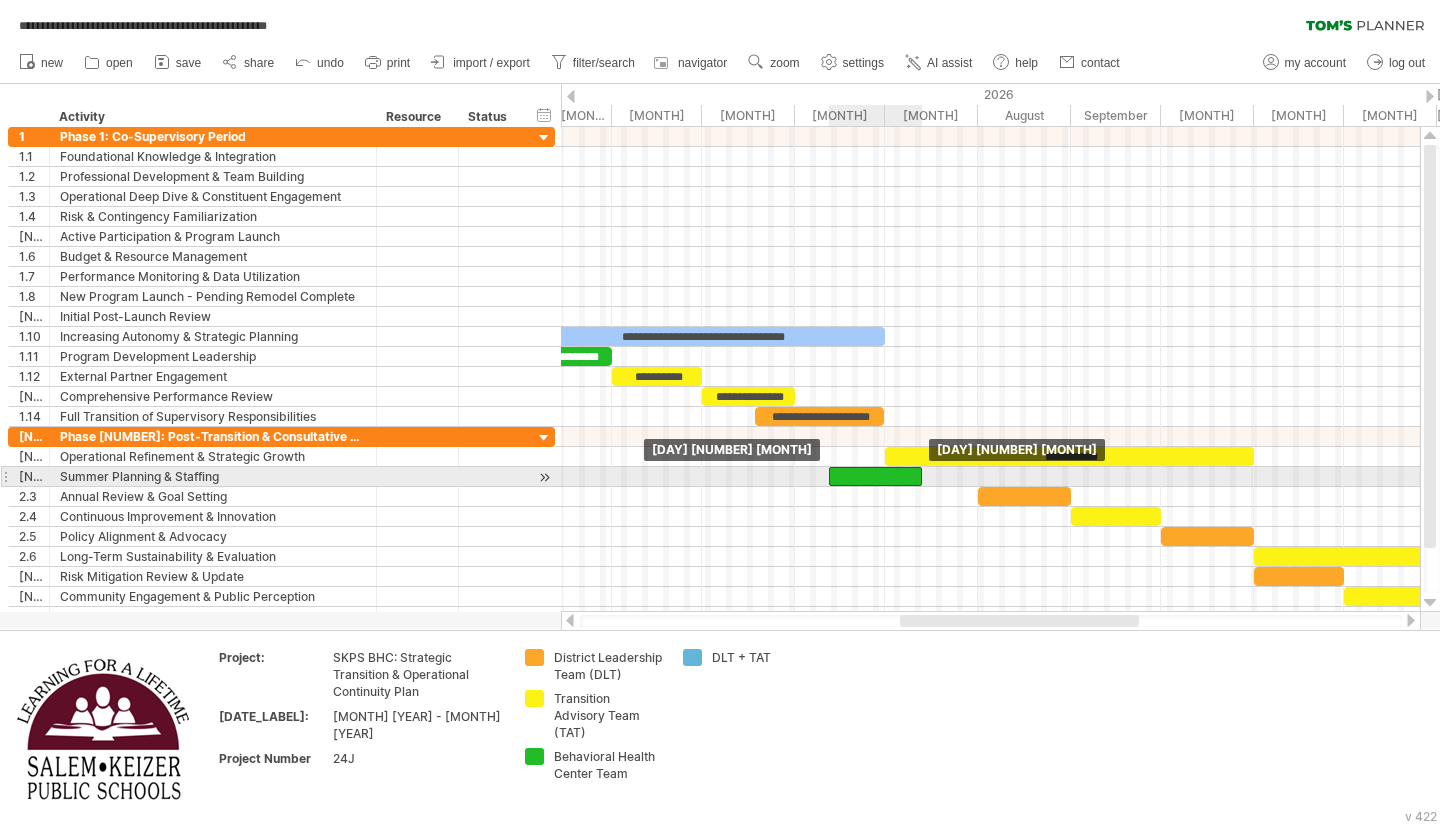 drag, startPoint x: 955, startPoint y: 479, endPoint x: 900, endPoint y: 484, distance: 55.226807 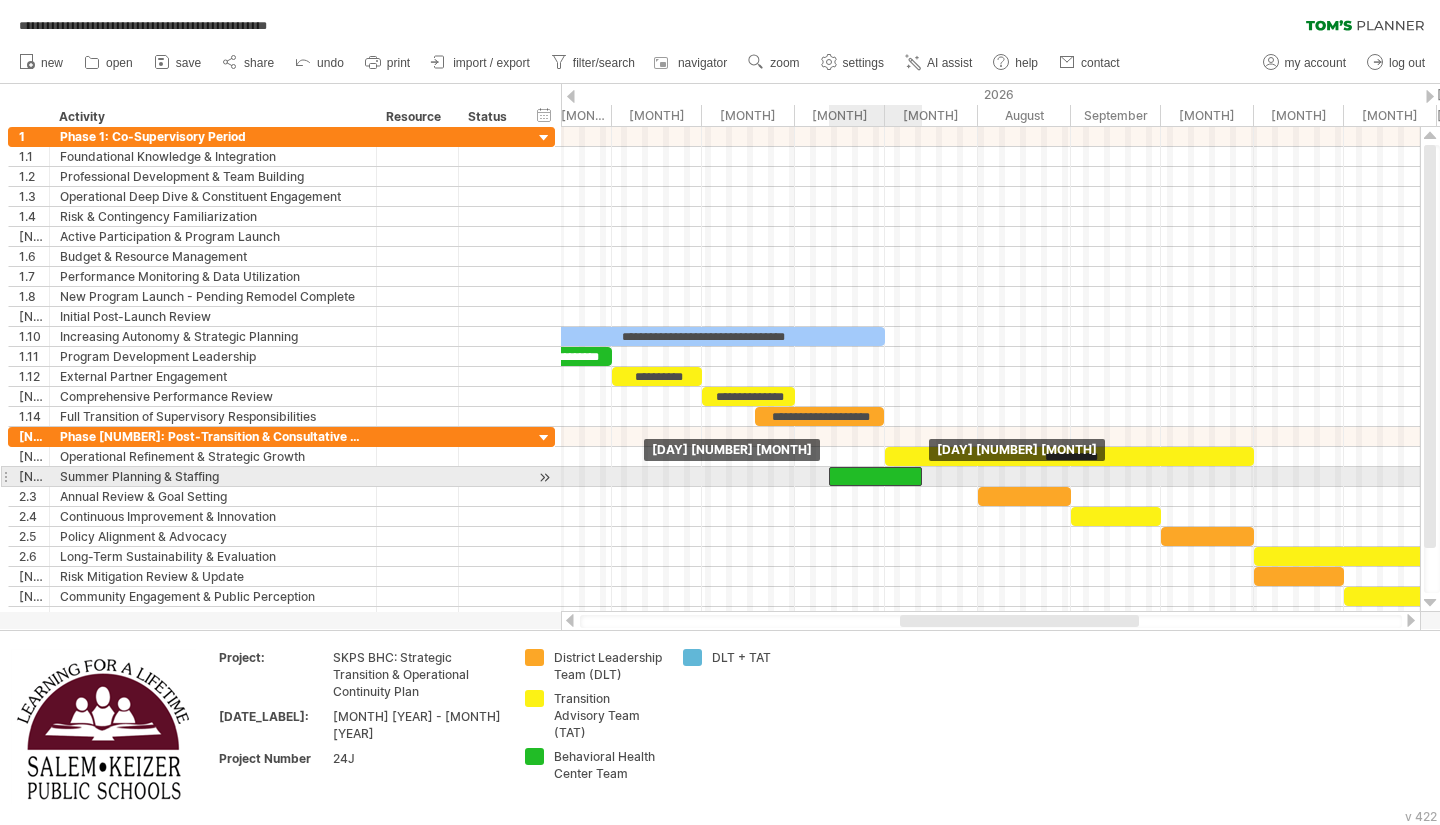 click at bounding box center (875, 476) 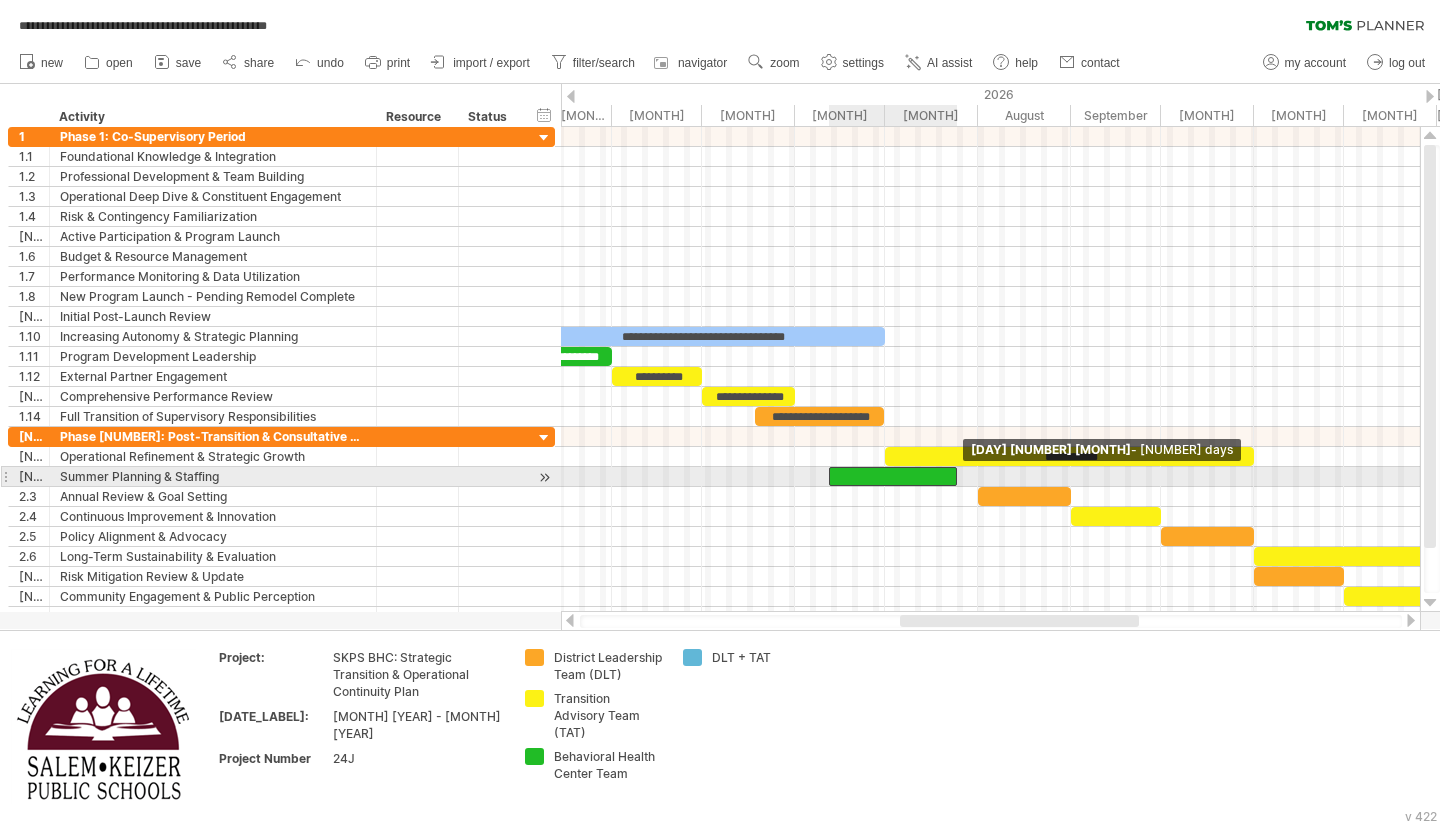 drag, startPoint x: 918, startPoint y: 477, endPoint x: 953, endPoint y: 471, distance: 35.510563 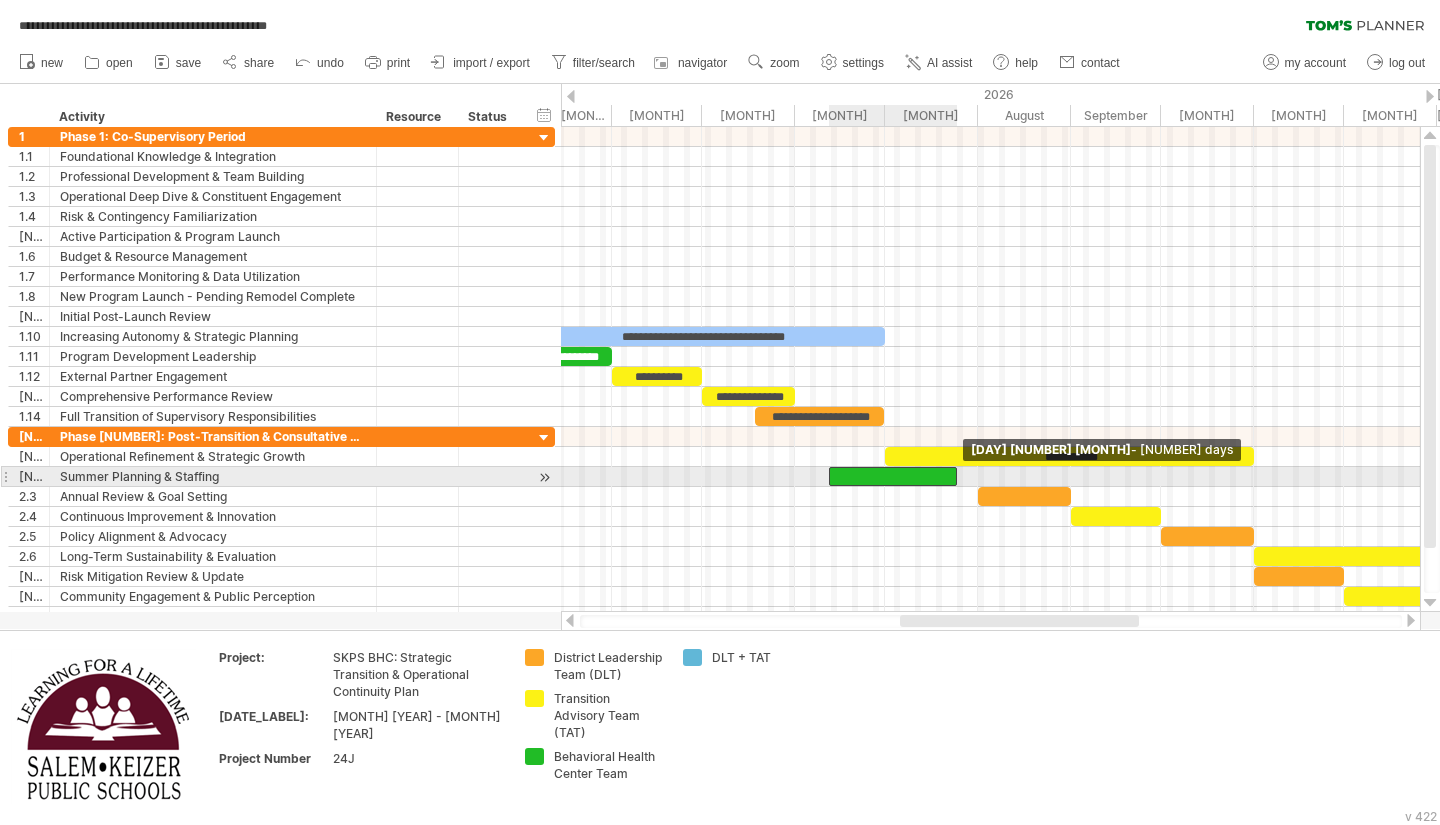 click at bounding box center (957, 476) 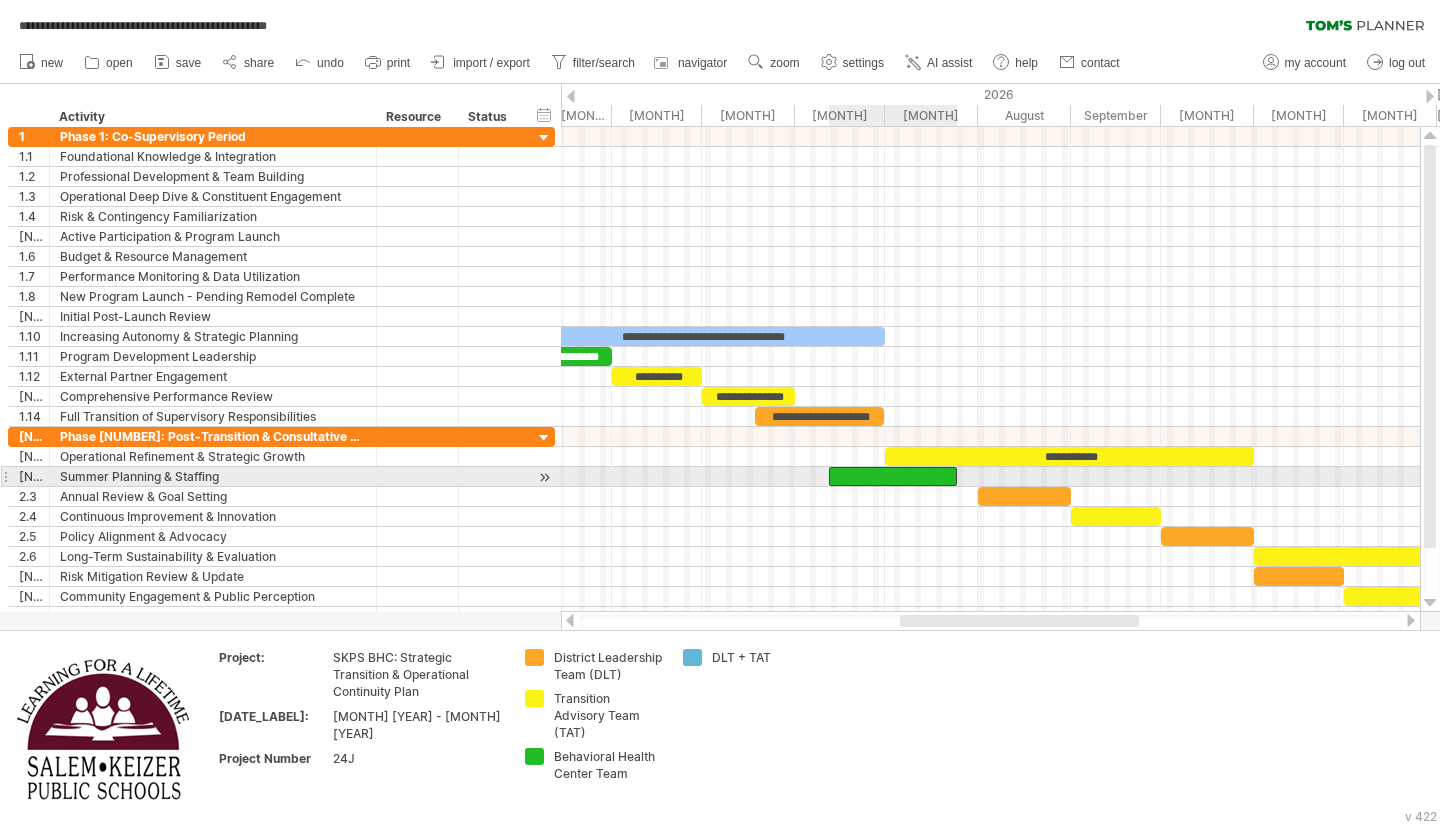 click at bounding box center (893, 476) 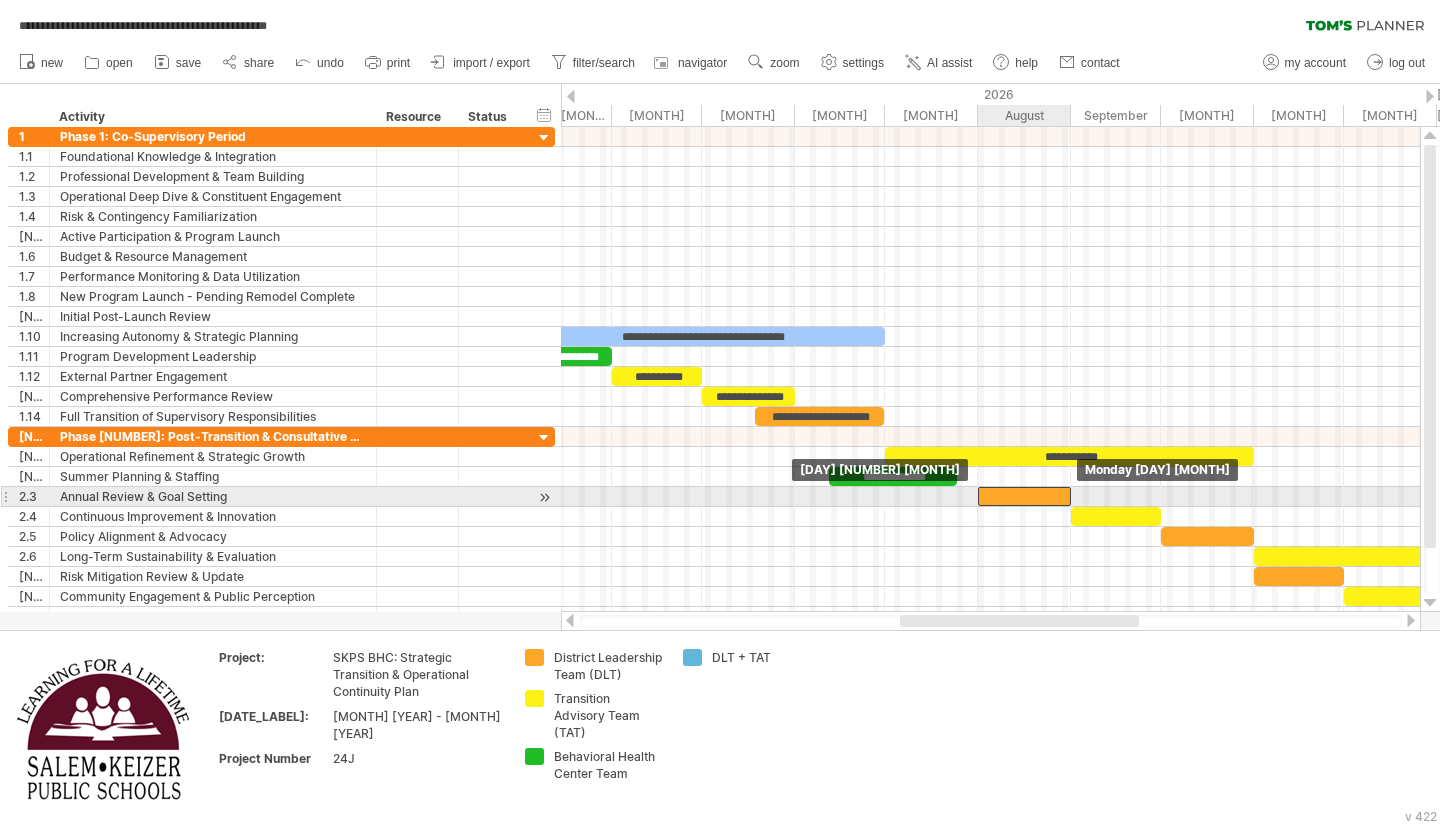 click at bounding box center [1024, 496] 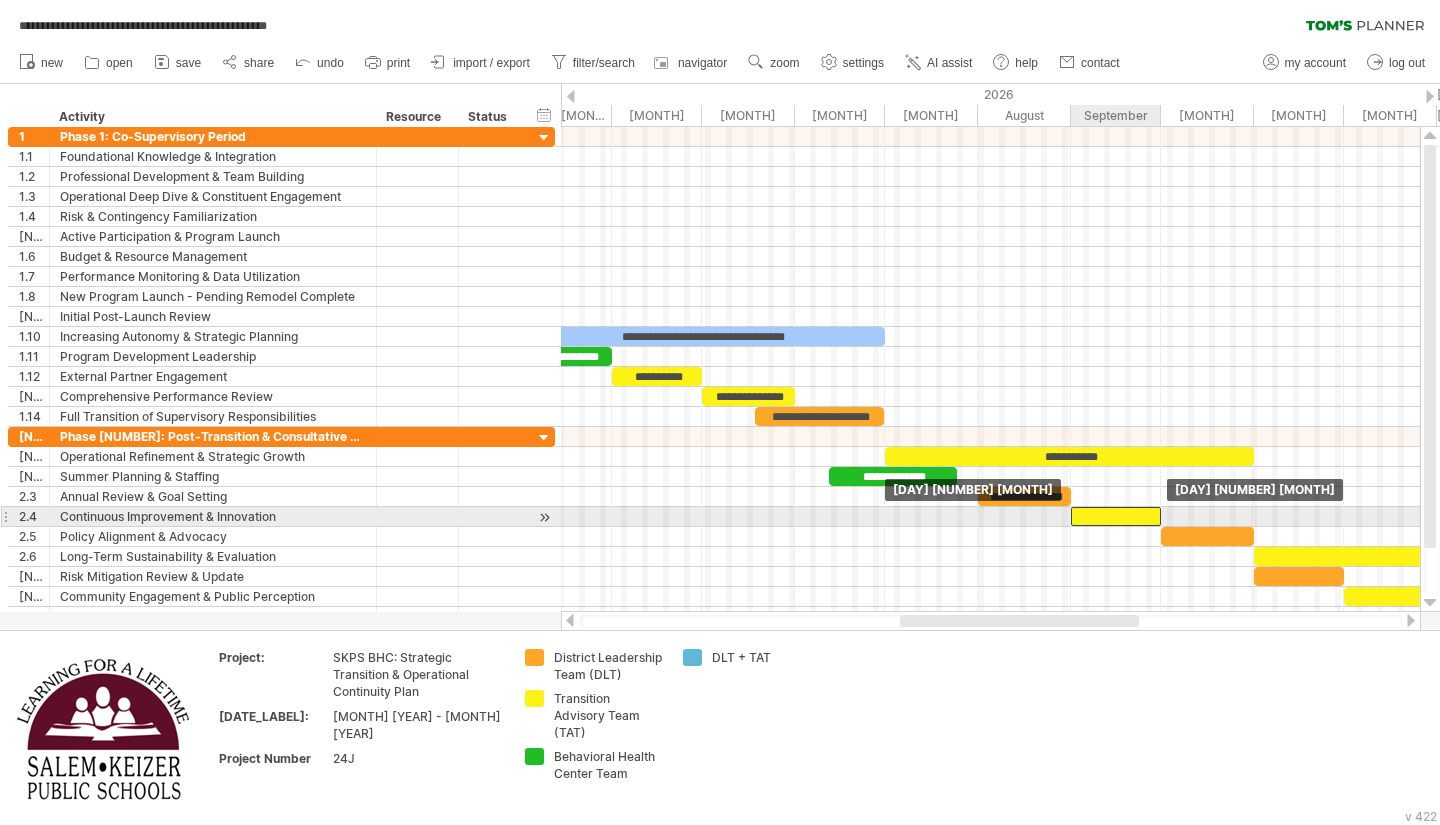 click at bounding box center (1116, 516) 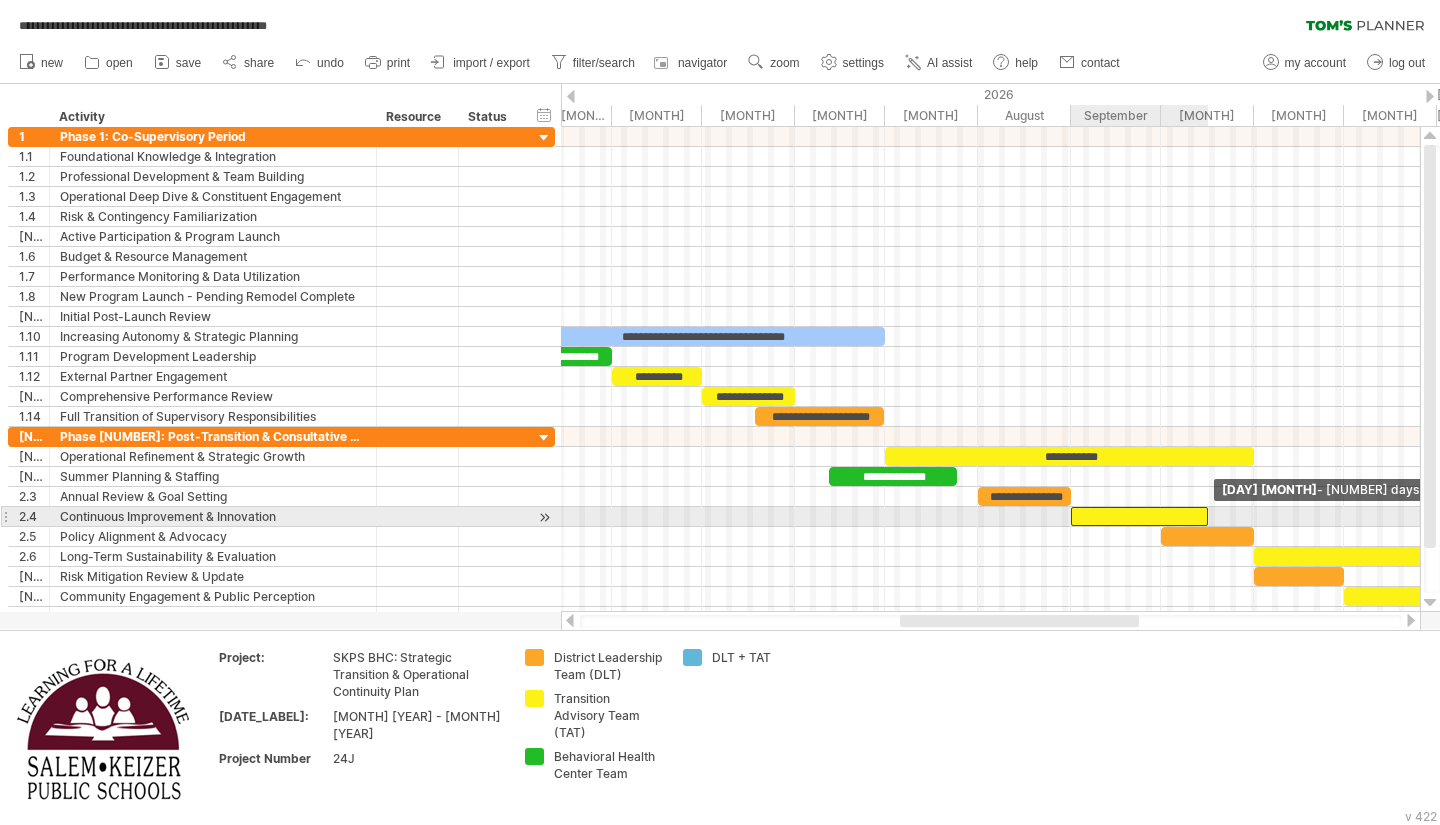 drag, startPoint x: 1160, startPoint y: 517, endPoint x: 1206, endPoint y: 509, distance: 46.69047 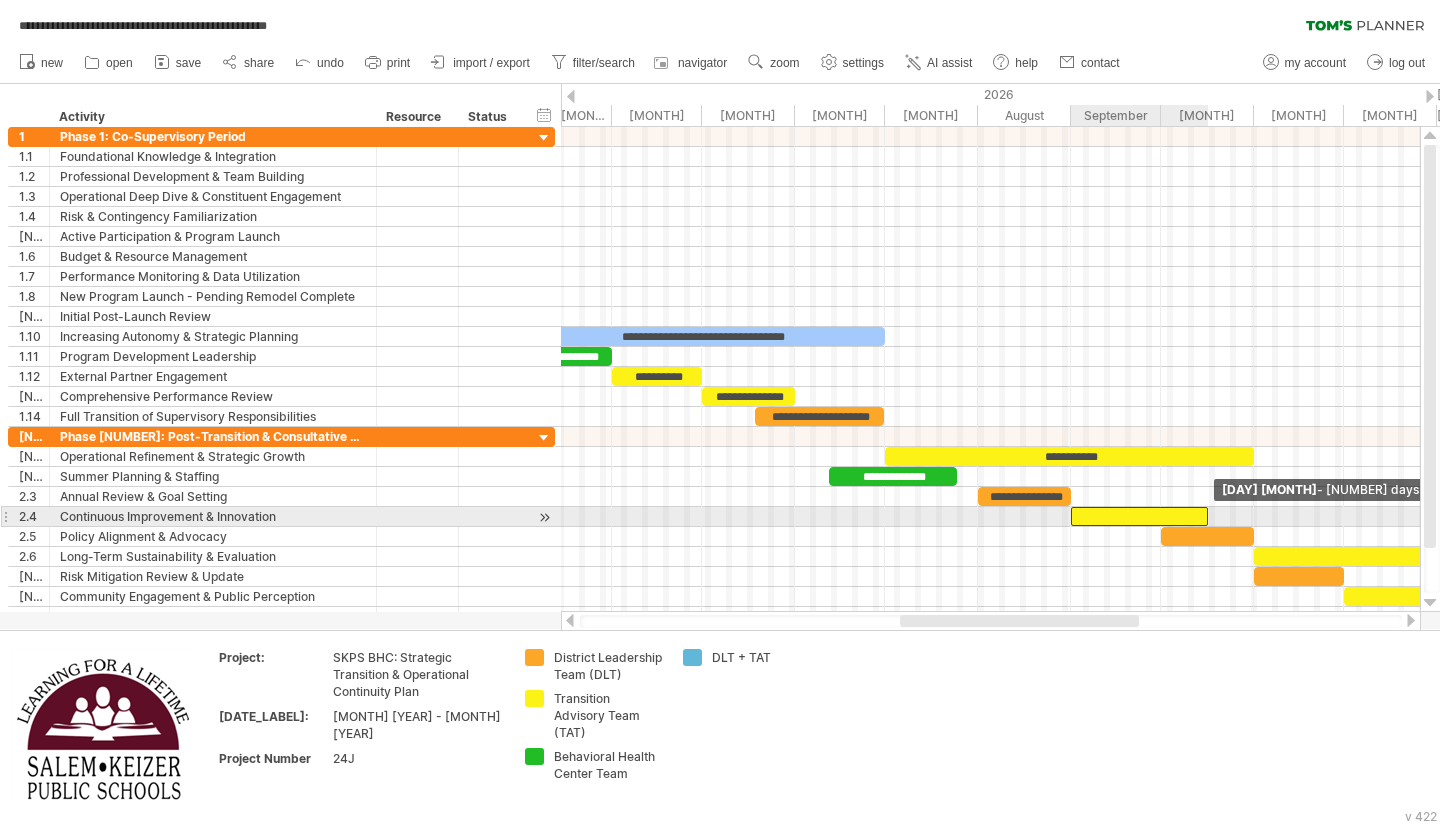click at bounding box center [1208, 516] 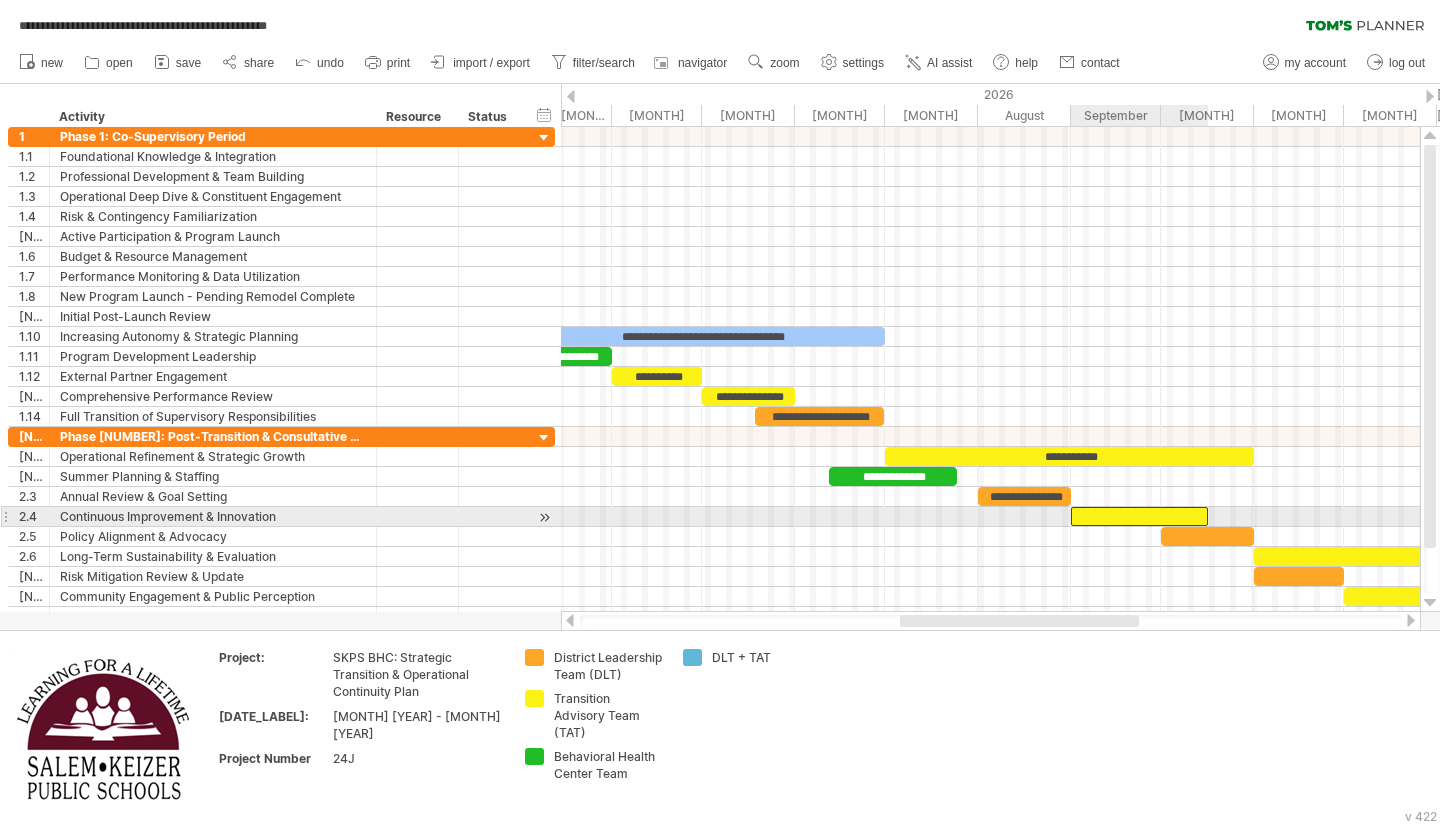 click at bounding box center [1139, 516] 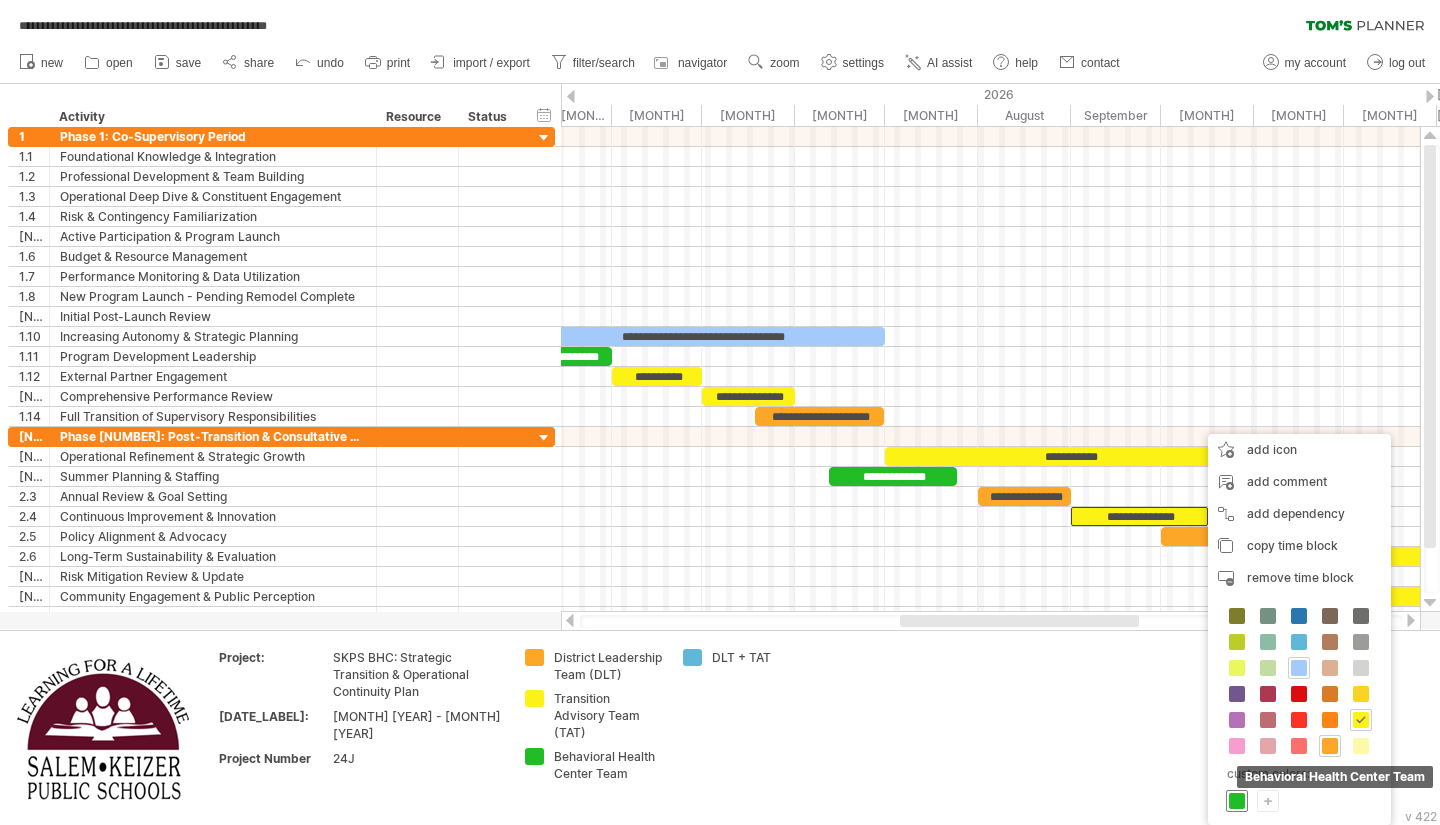 click at bounding box center [1237, 801] 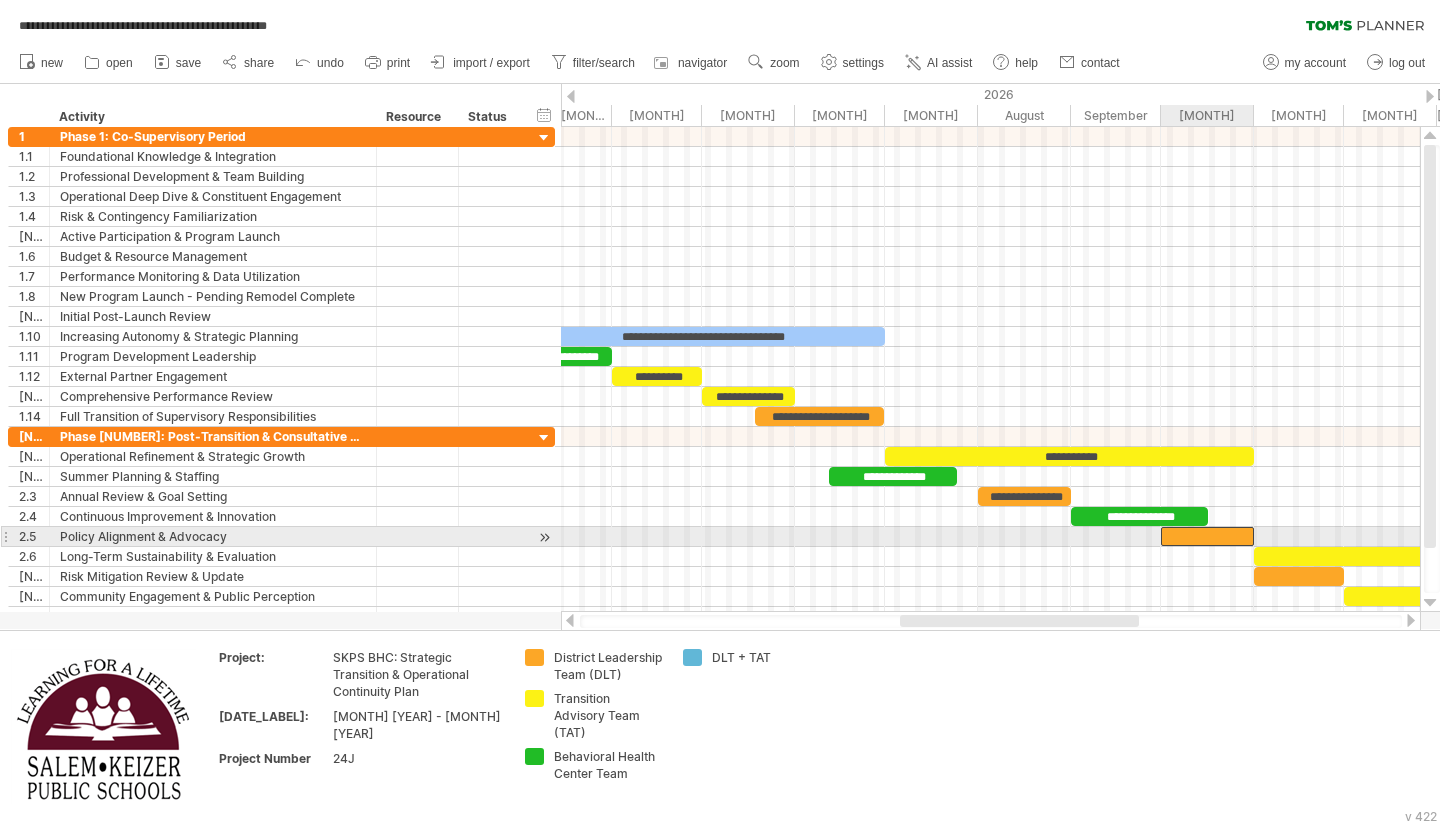 click at bounding box center [1207, 536] 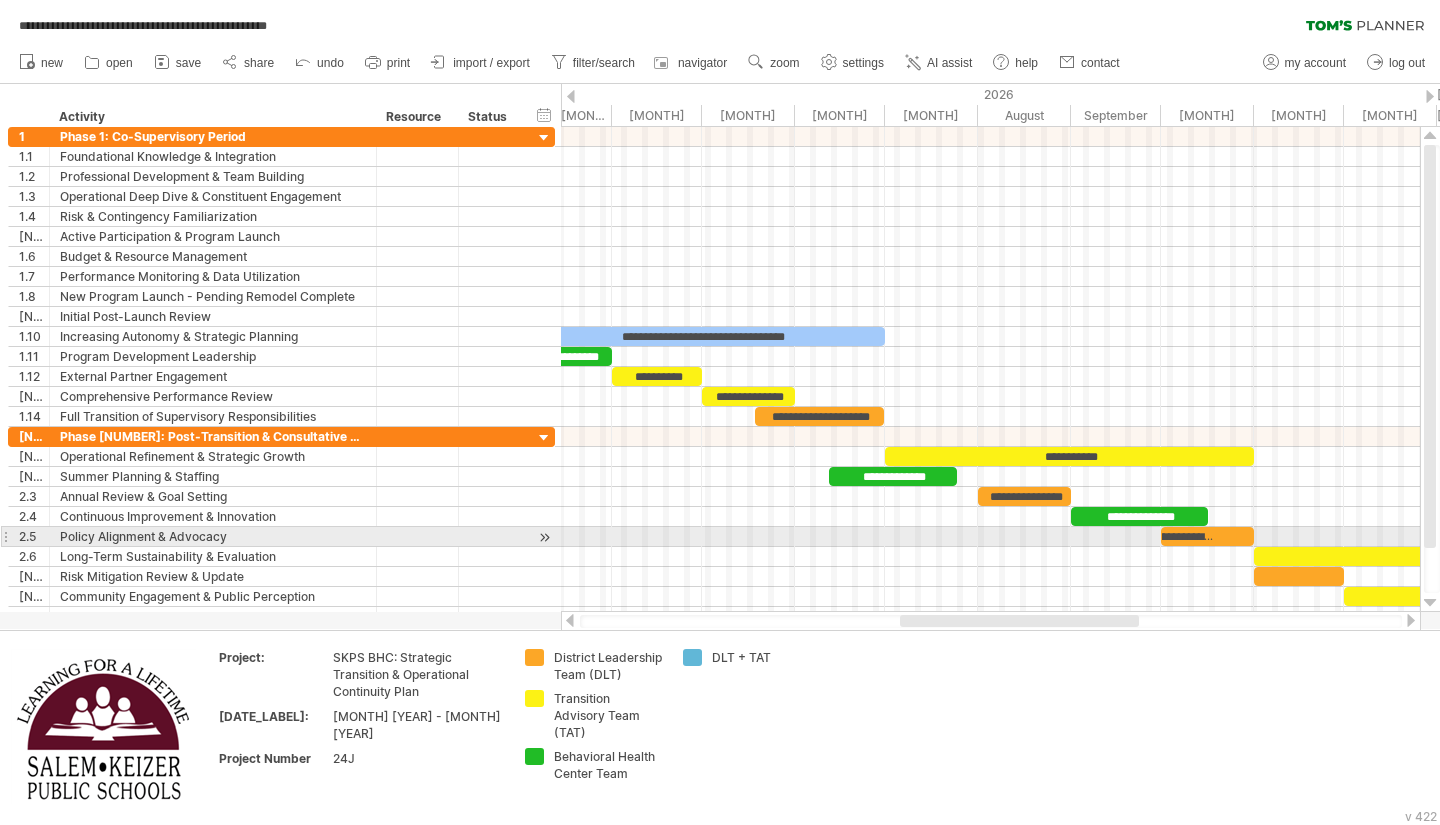 scroll, scrollTop: 0, scrollLeft: 71, axis: horizontal 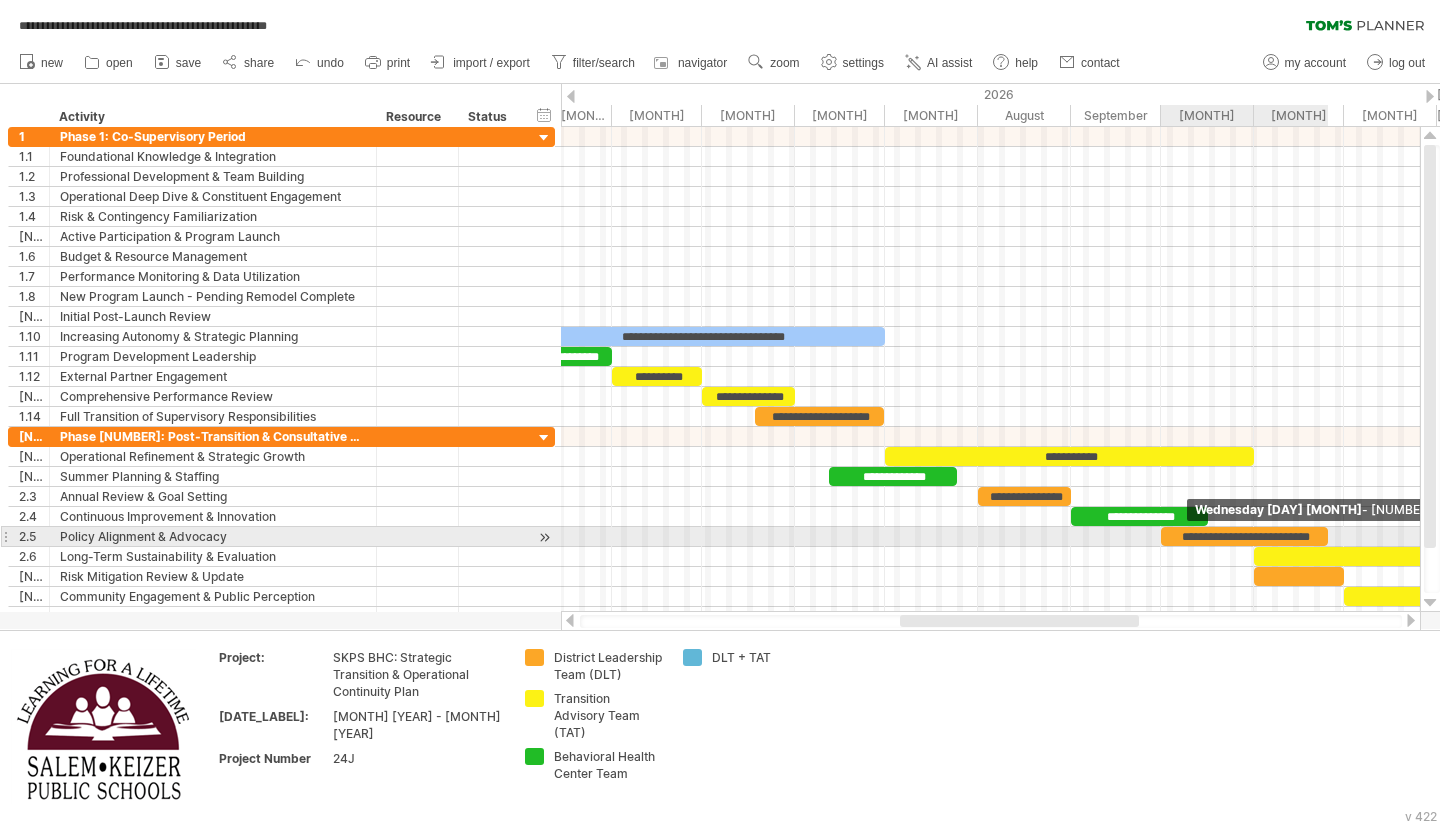 drag, startPoint x: 1255, startPoint y: 536, endPoint x: 1329, endPoint y: 536, distance: 74 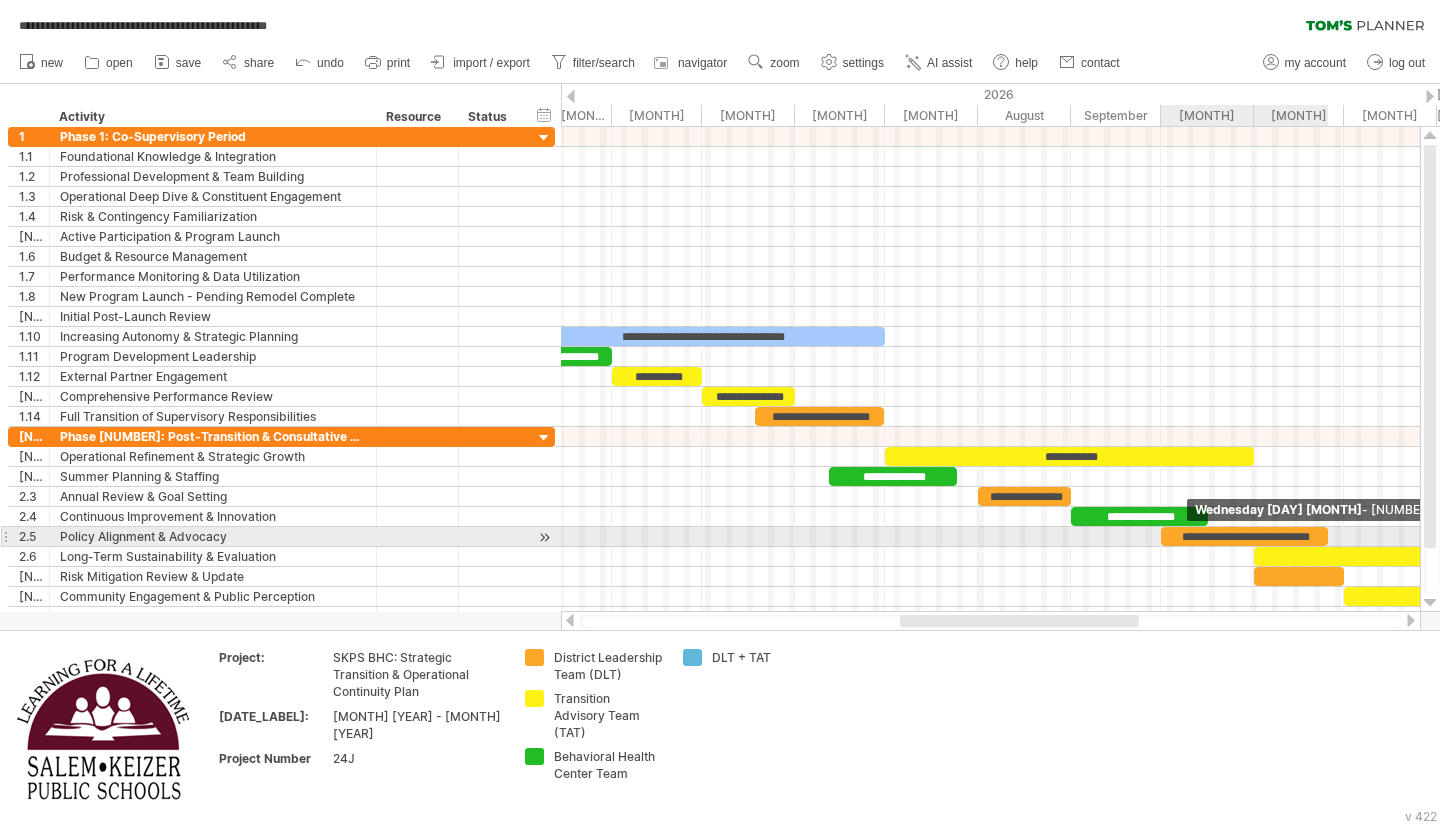 click at bounding box center (1328, 536) 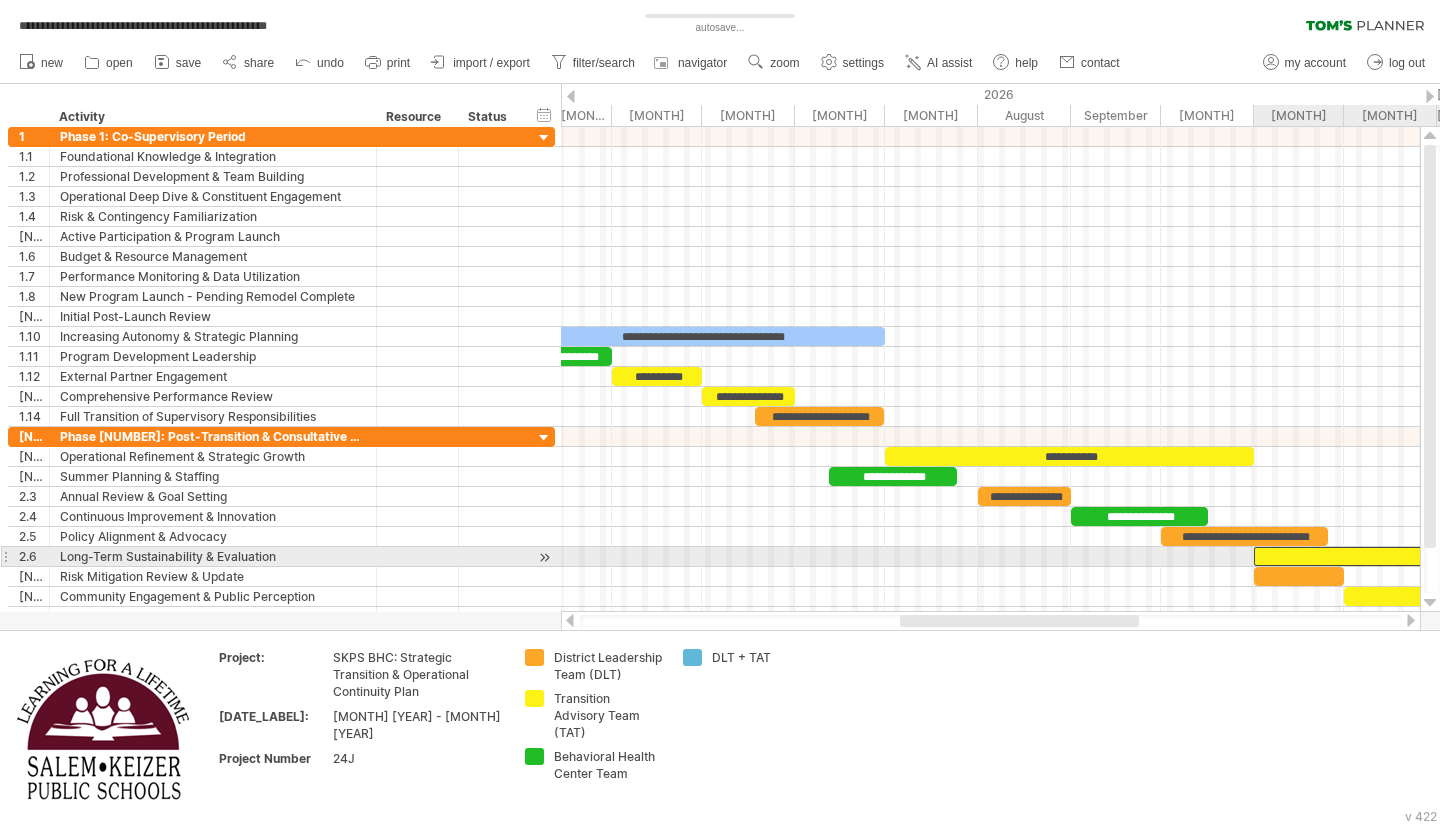 click at bounding box center [1617, 556] 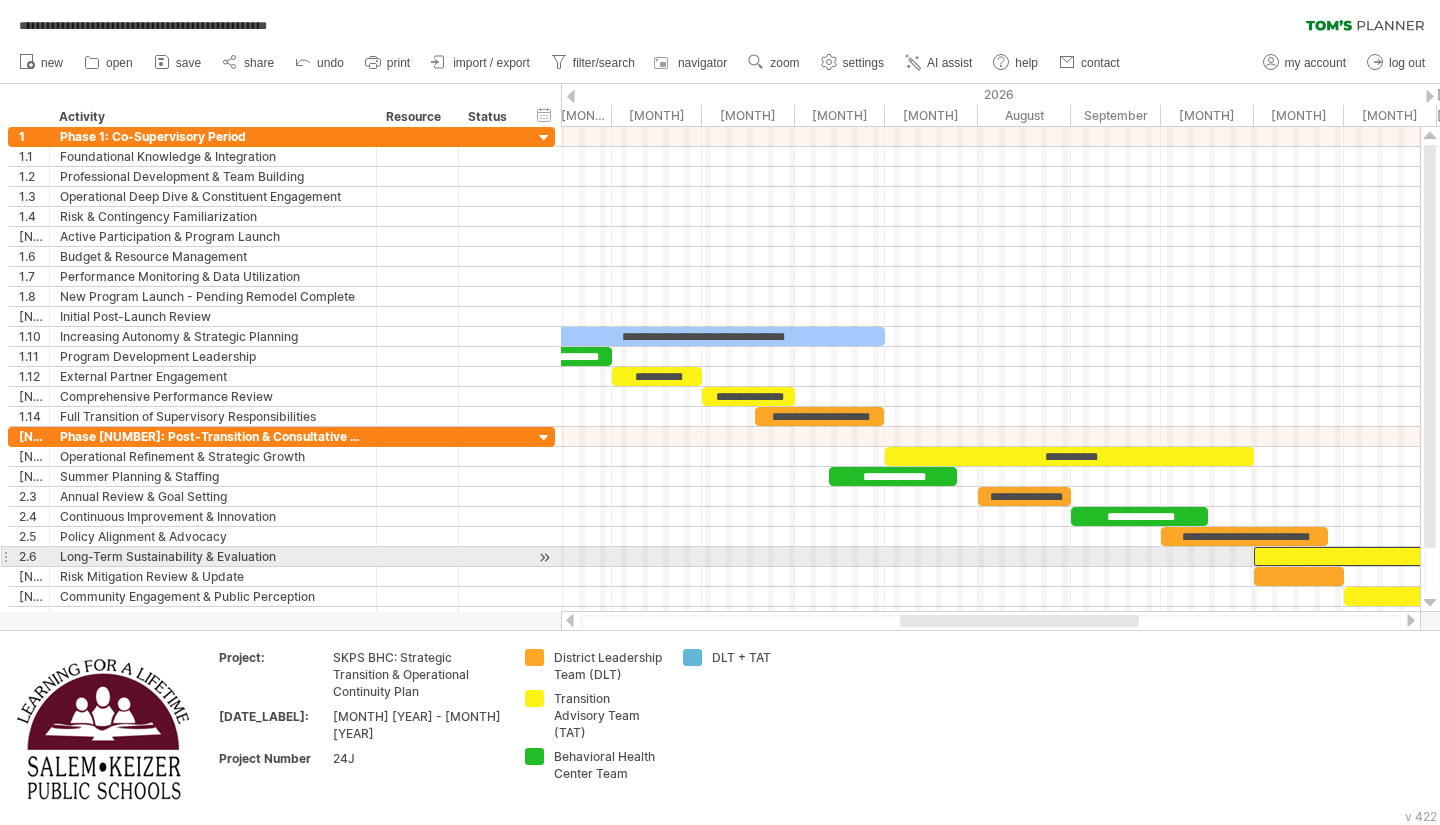 scroll, scrollTop: 0, scrollLeft: 0, axis: both 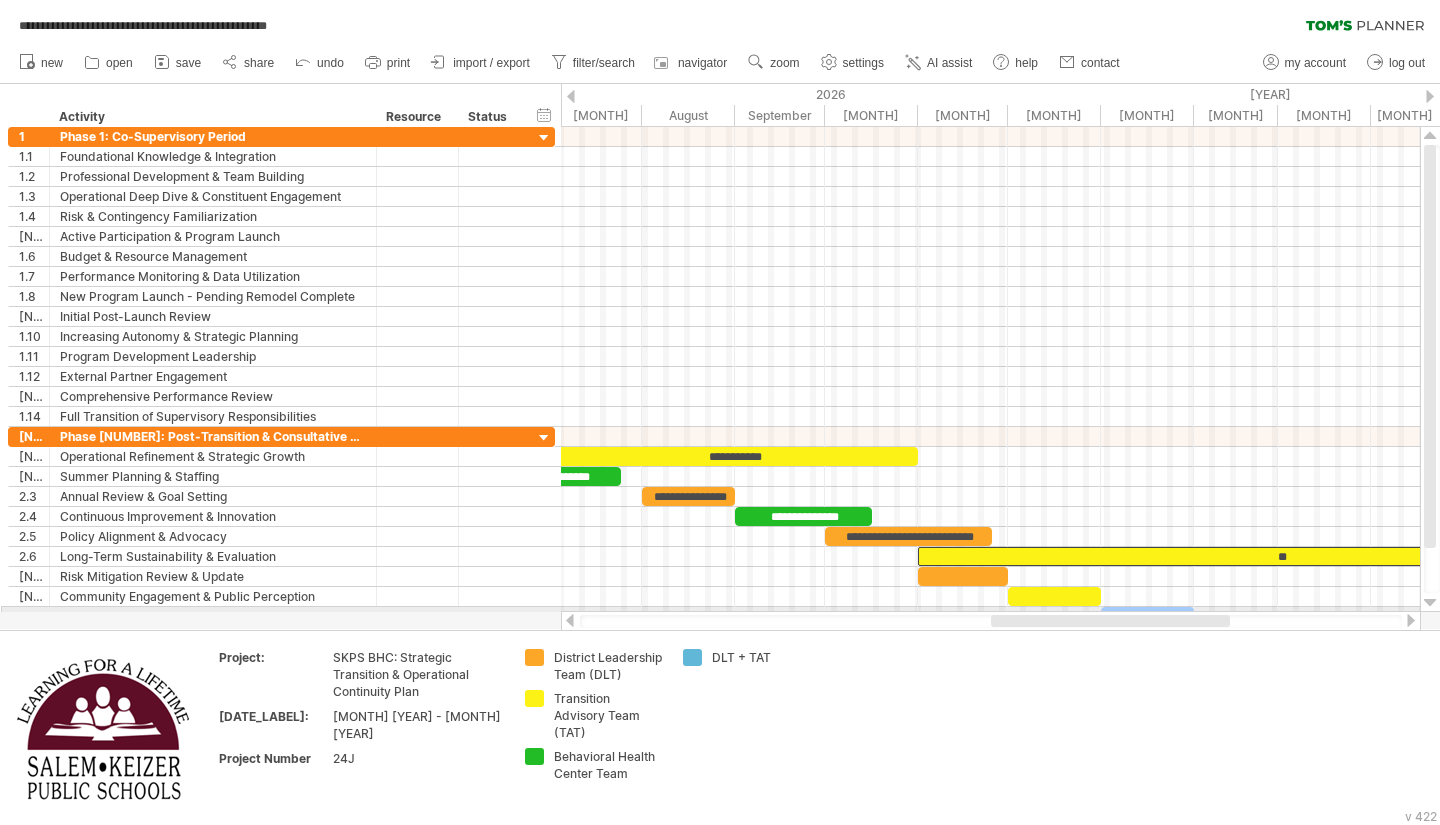 drag, startPoint x: 1134, startPoint y: 615, endPoint x: 1225, endPoint y: 608, distance: 91.26884 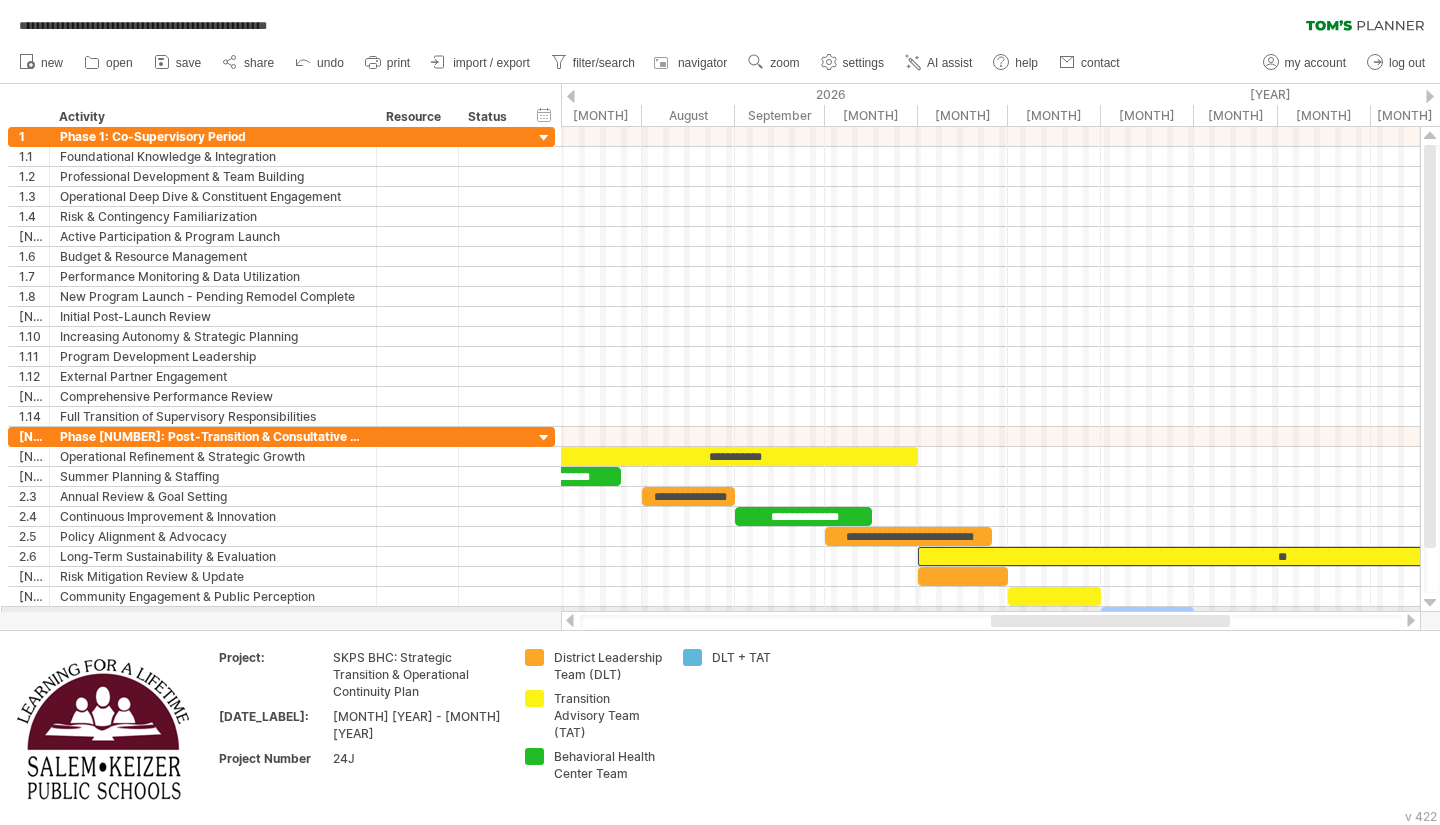 click on "**********" at bounding box center [720, 412] 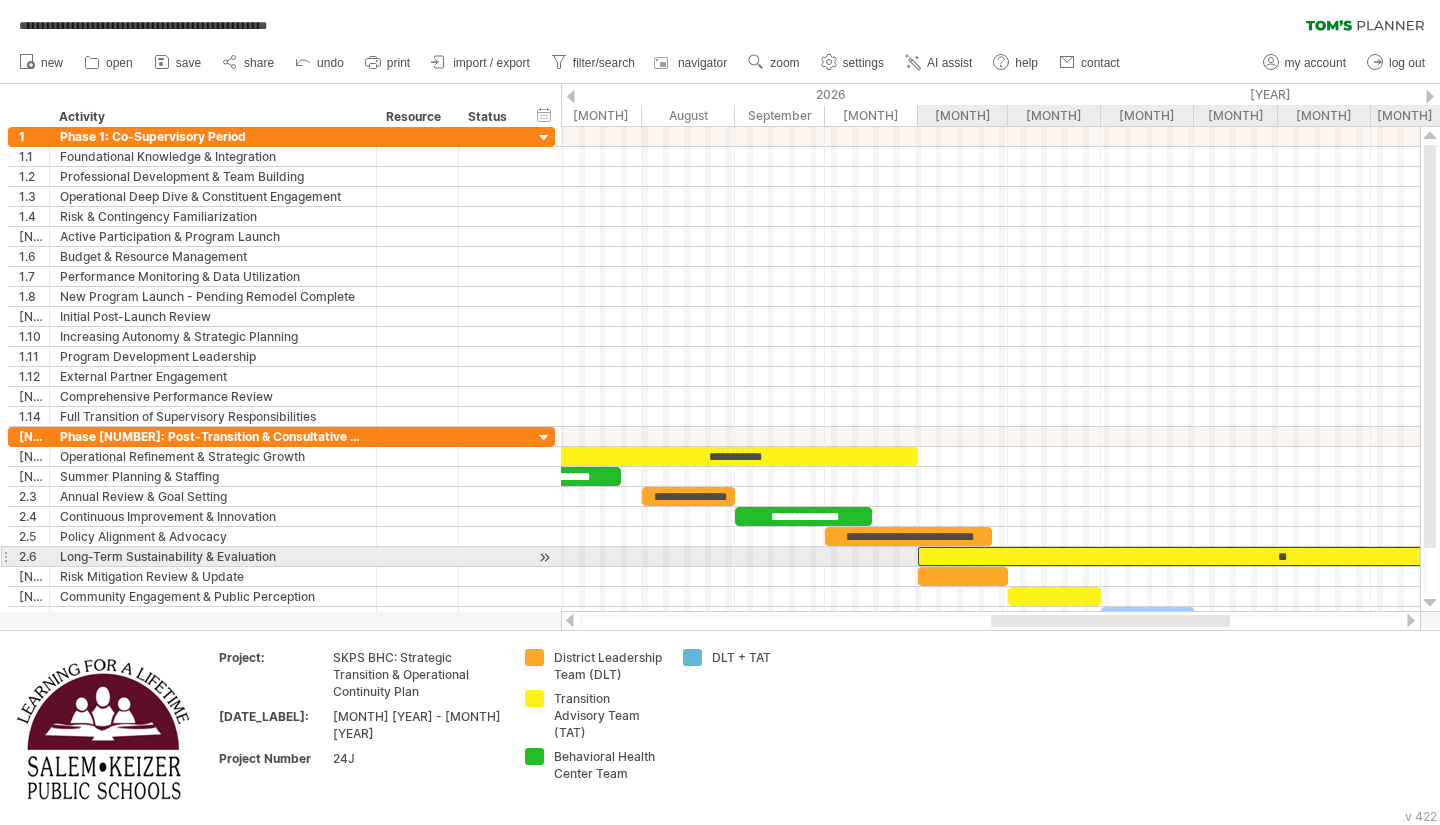click on "**" at bounding box center (1281, 556) 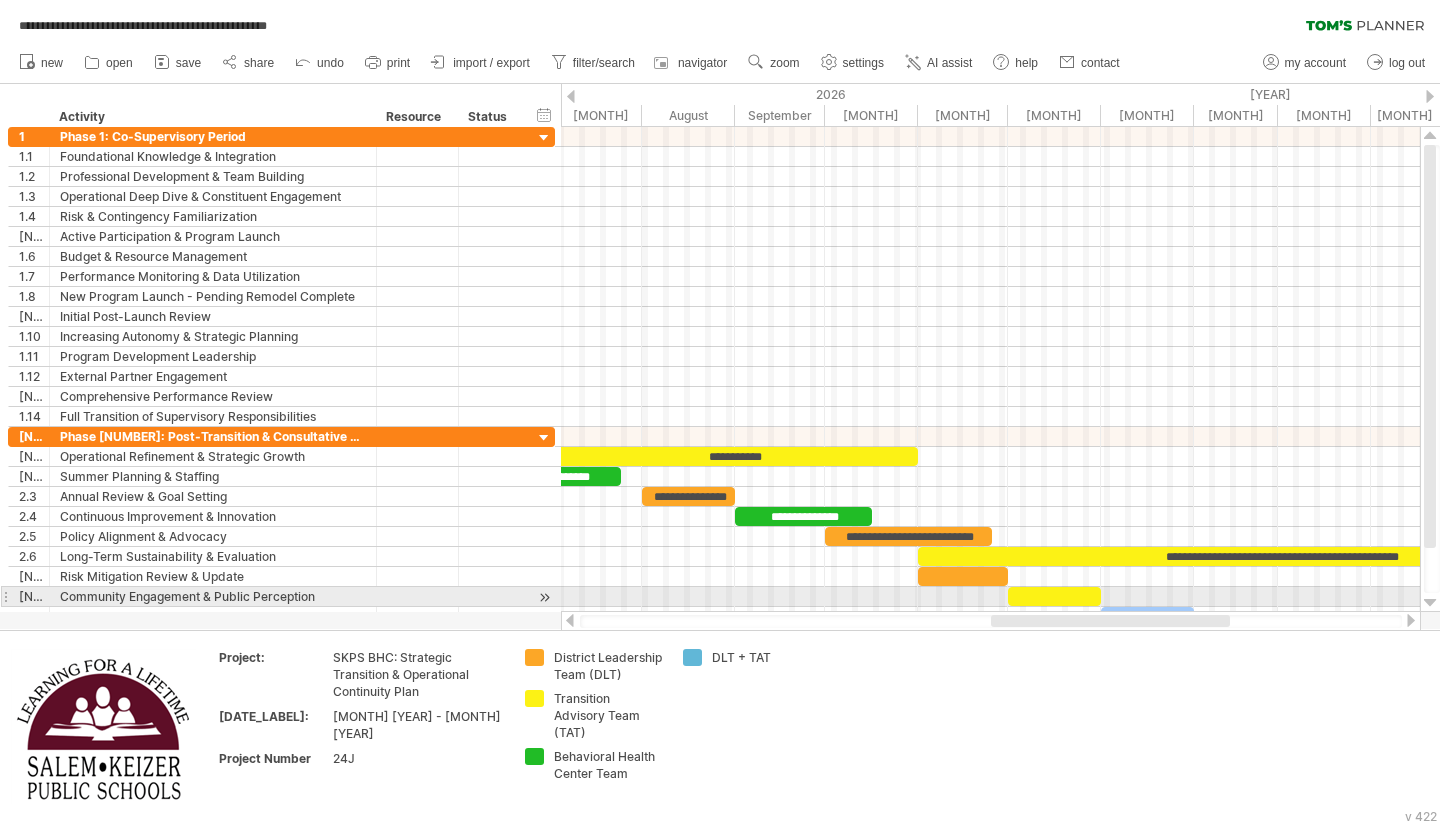 scroll, scrollTop: 0, scrollLeft: 0, axis: both 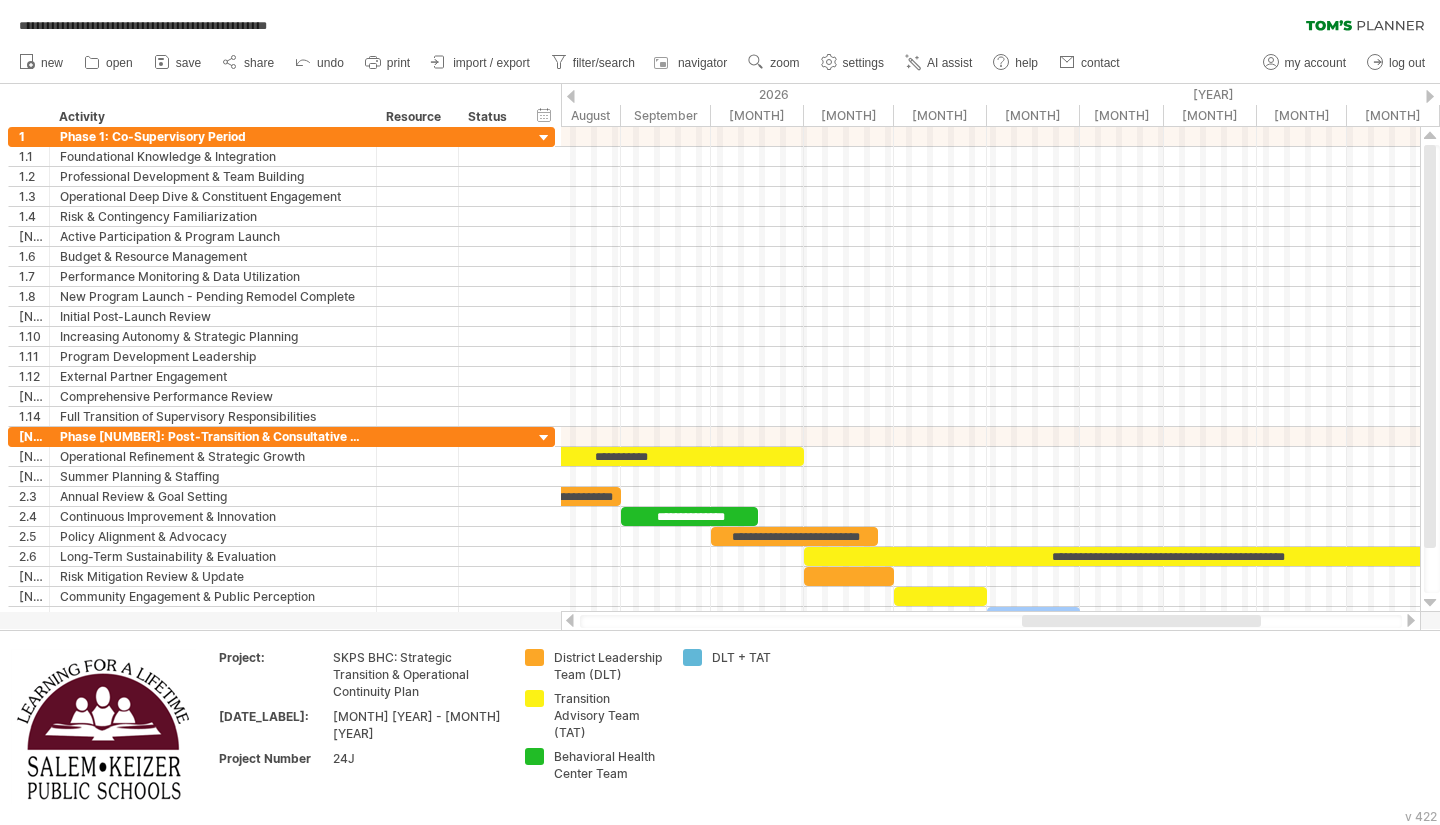 drag, startPoint x: 1215, startPoint y: 624, endPoint x: 1246, endPoint y: 618, distance: 31.575306 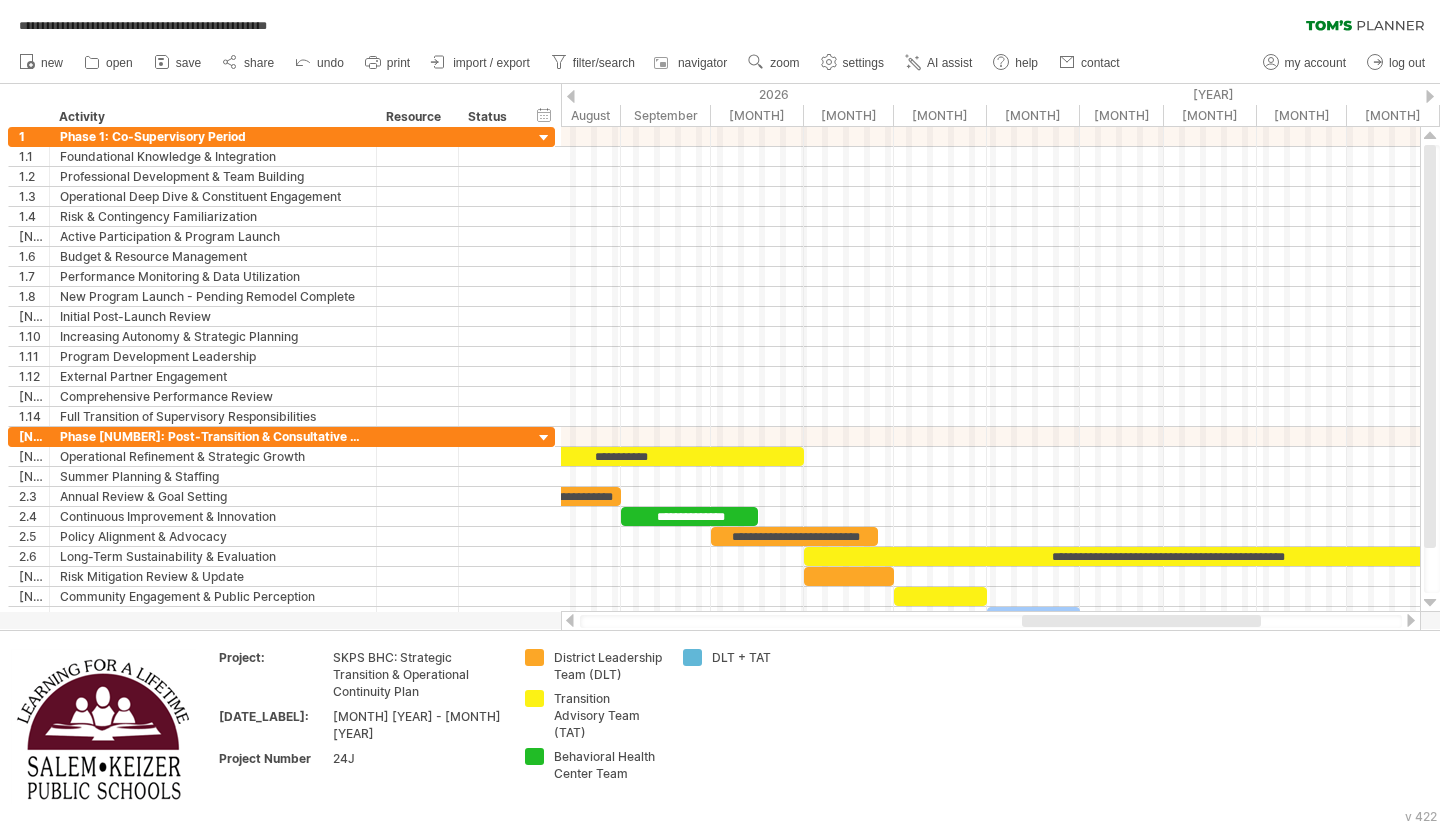 click at bounding box center [1141, 621] 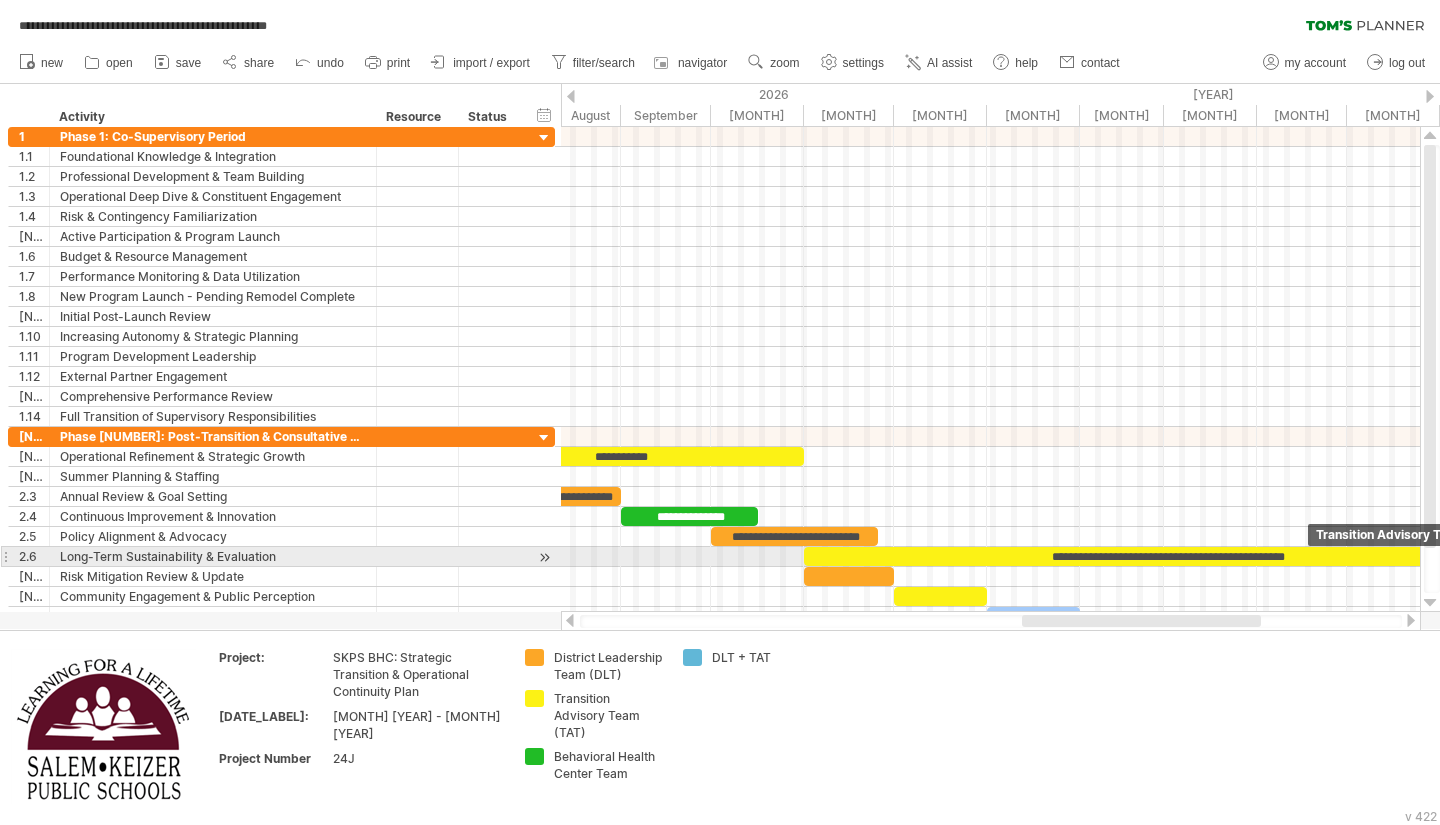click on "**********" at bounding box center [1167, 556] 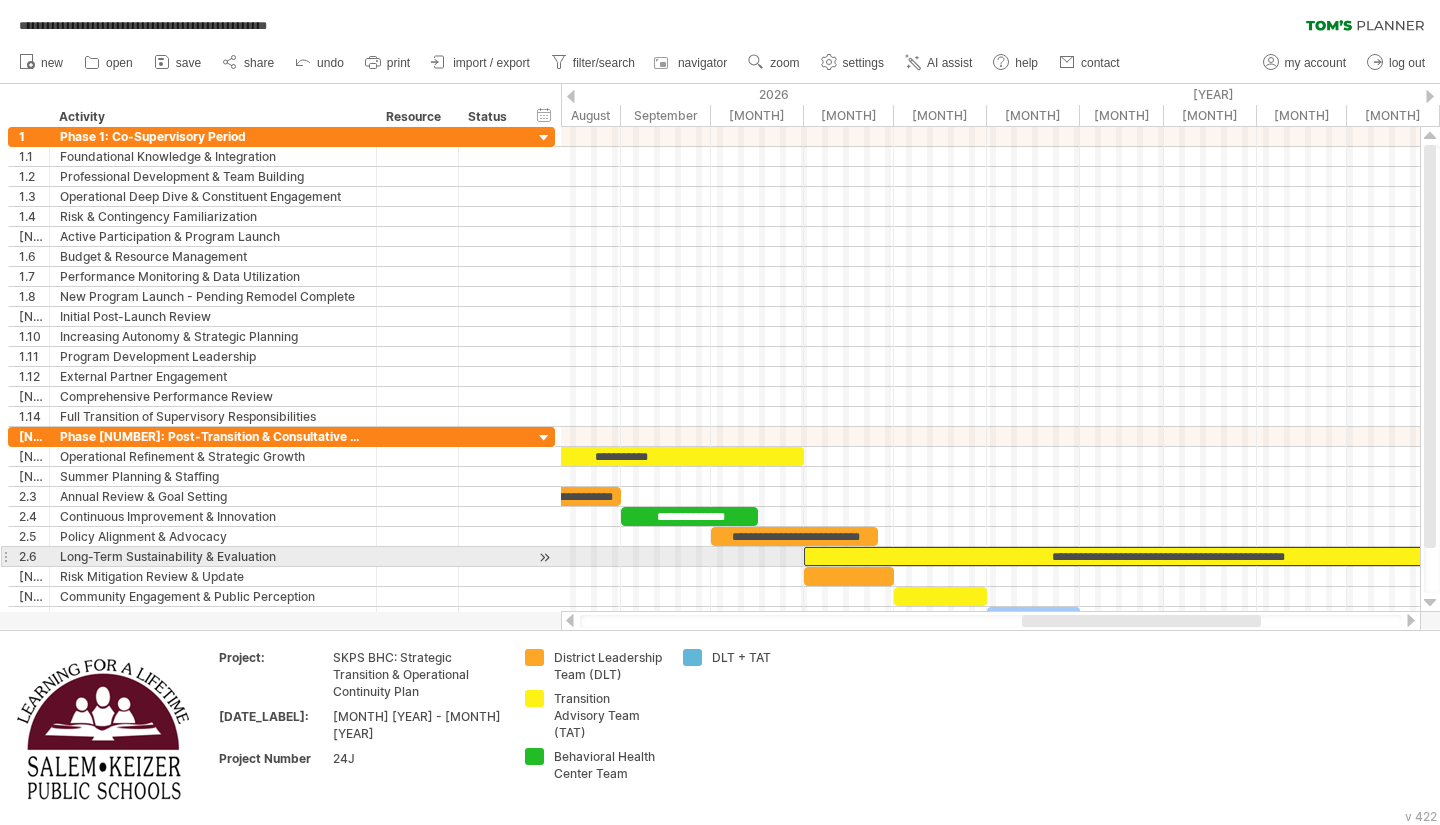 click on "**********" at bounding box center (1167, 556) 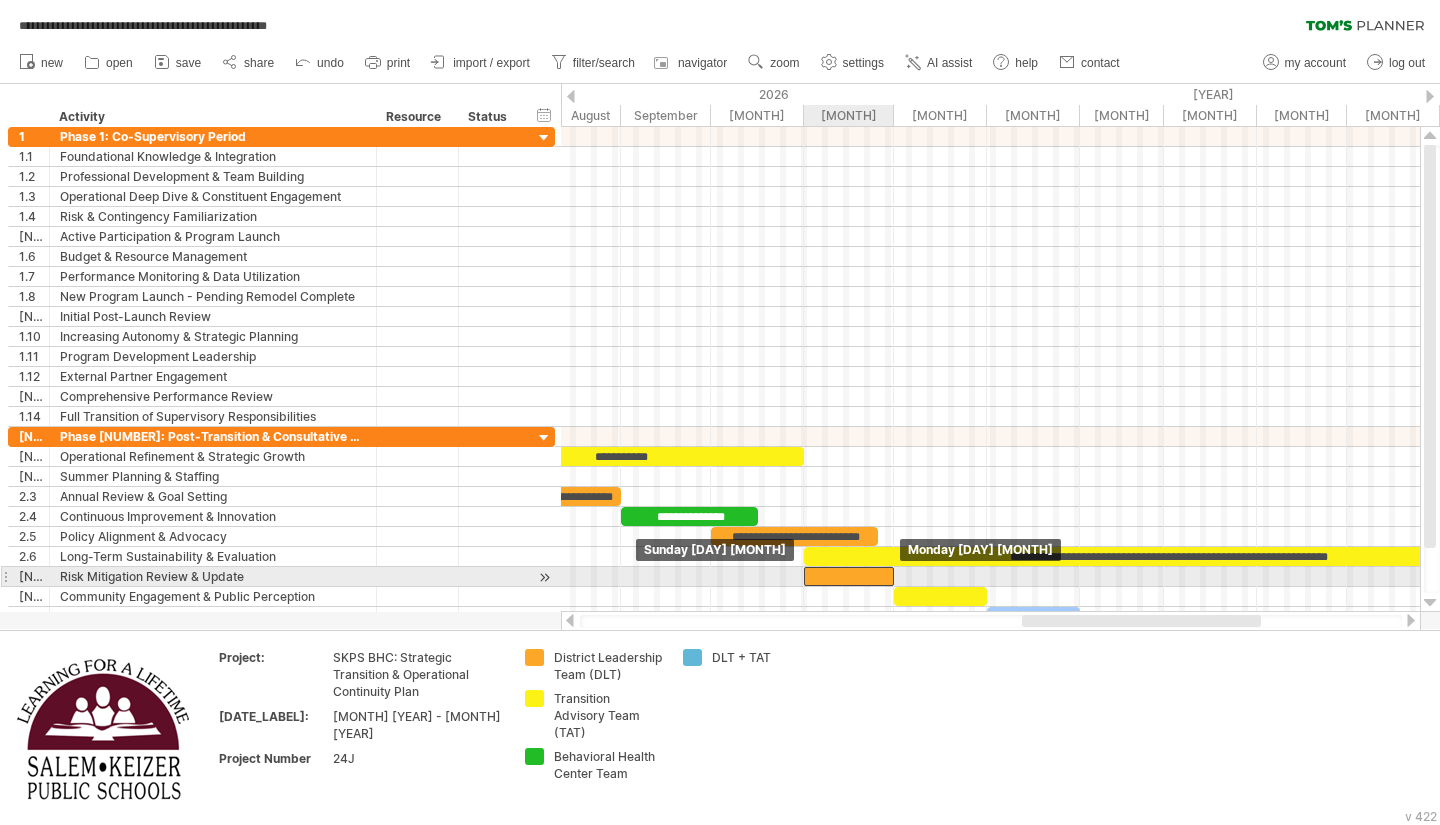 click at bounding box center (849, 576) 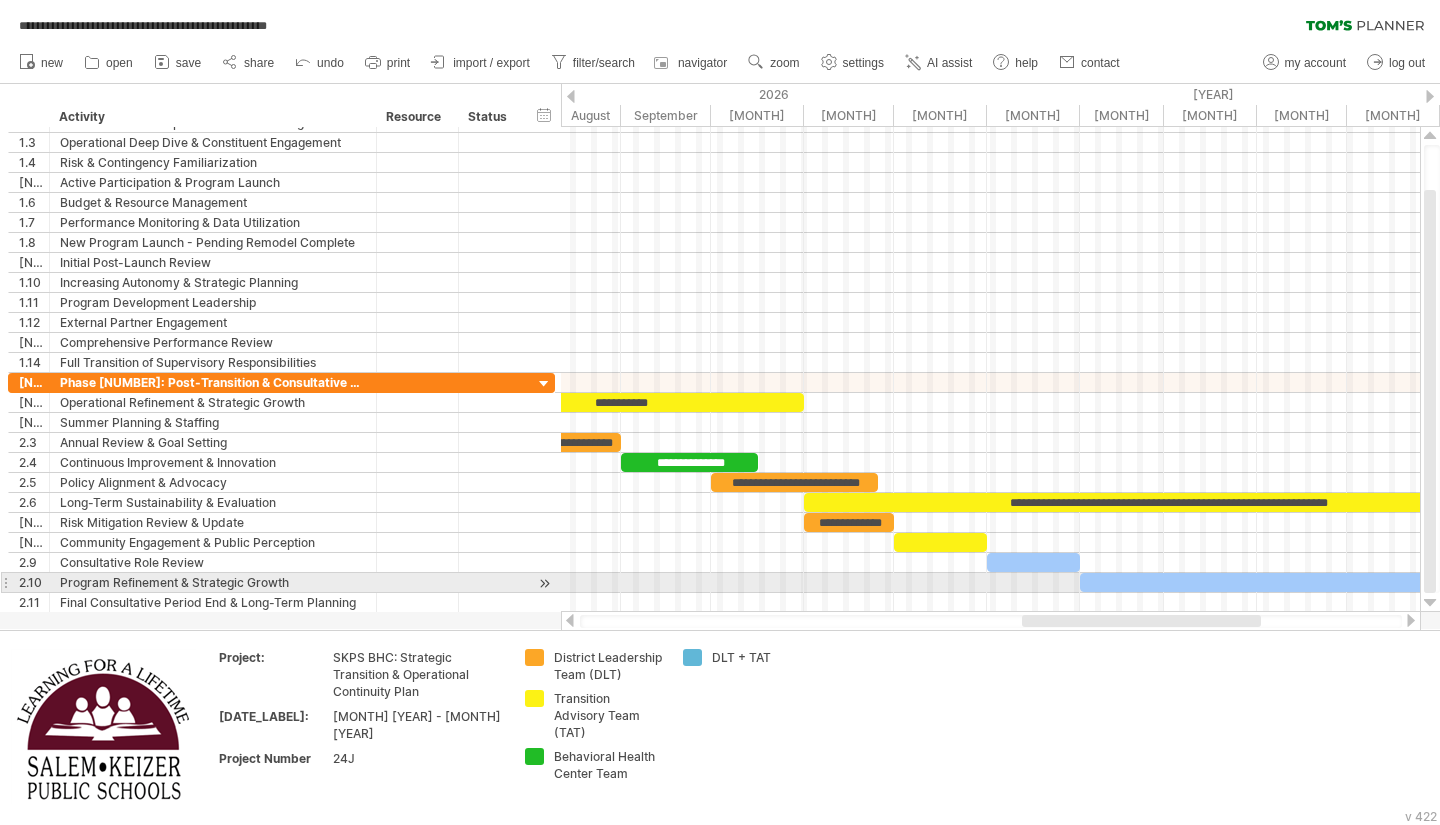 drag, startPoint x: 1433, startPoint y: 526, endPoint x: 1439, endPoint y: 583, distance: 57.31492 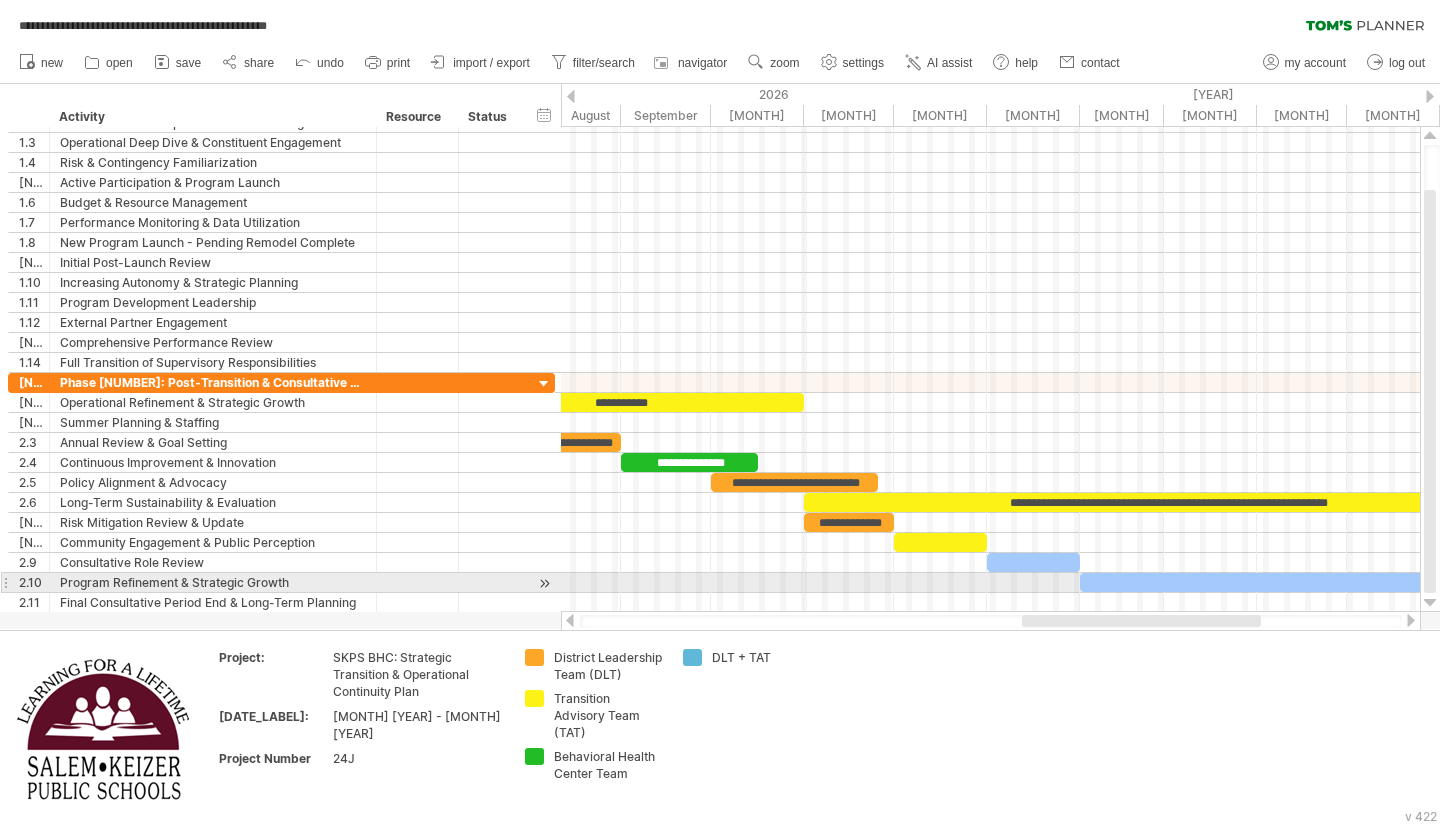 click at bounding box center (1432, 369) 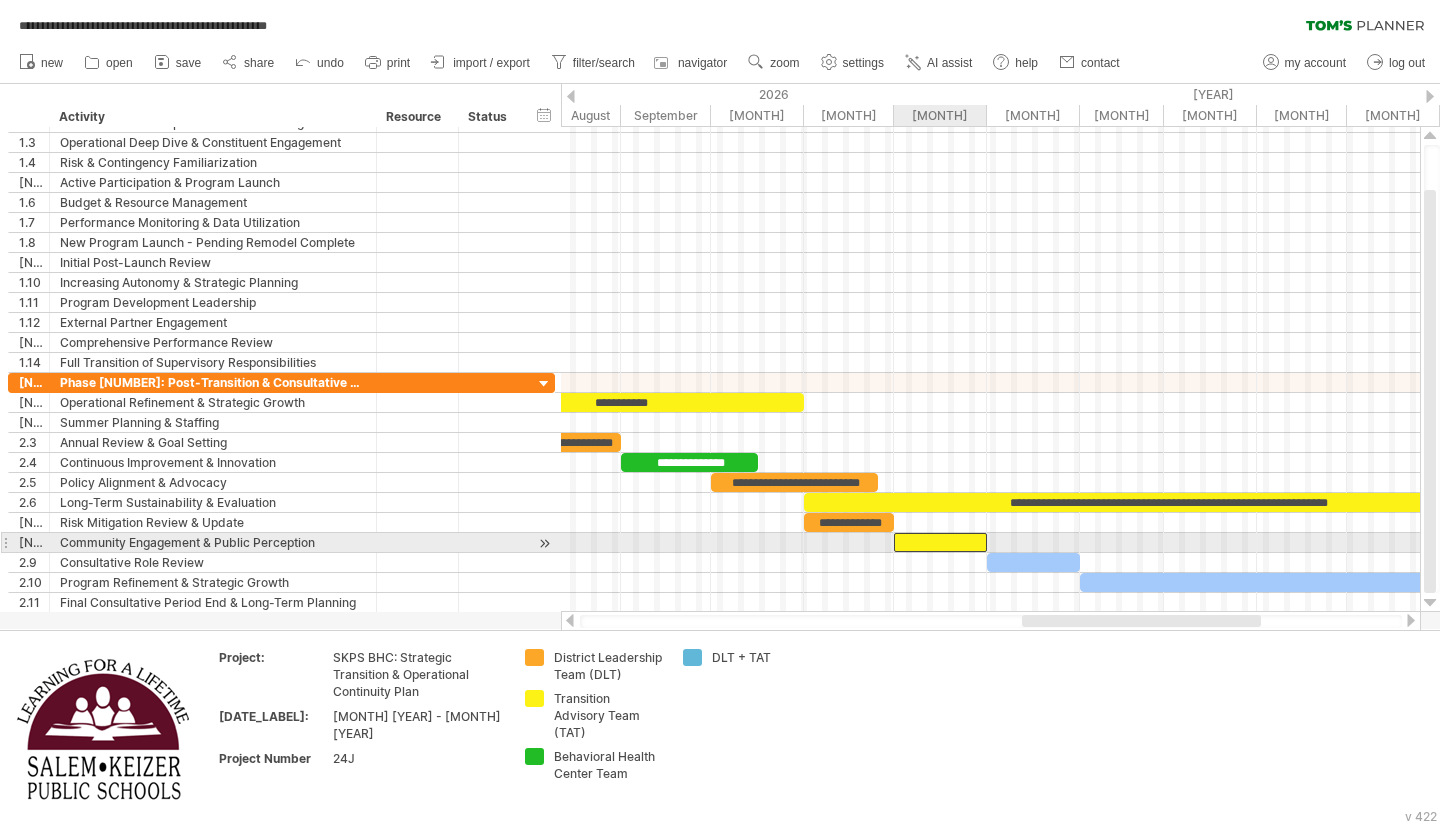 click at bounding box center (940, 542) 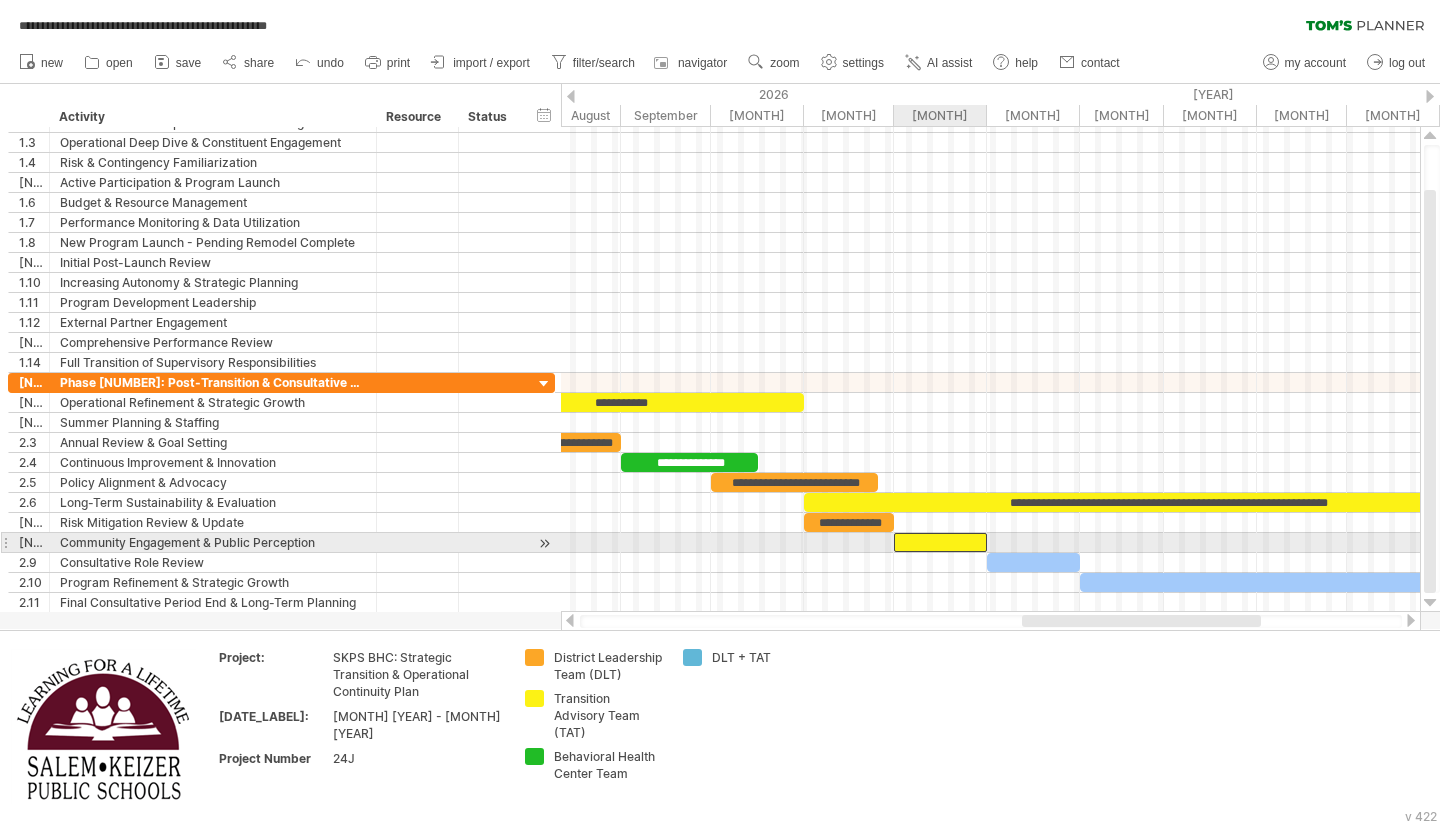 click at bounding box center (940, 542) 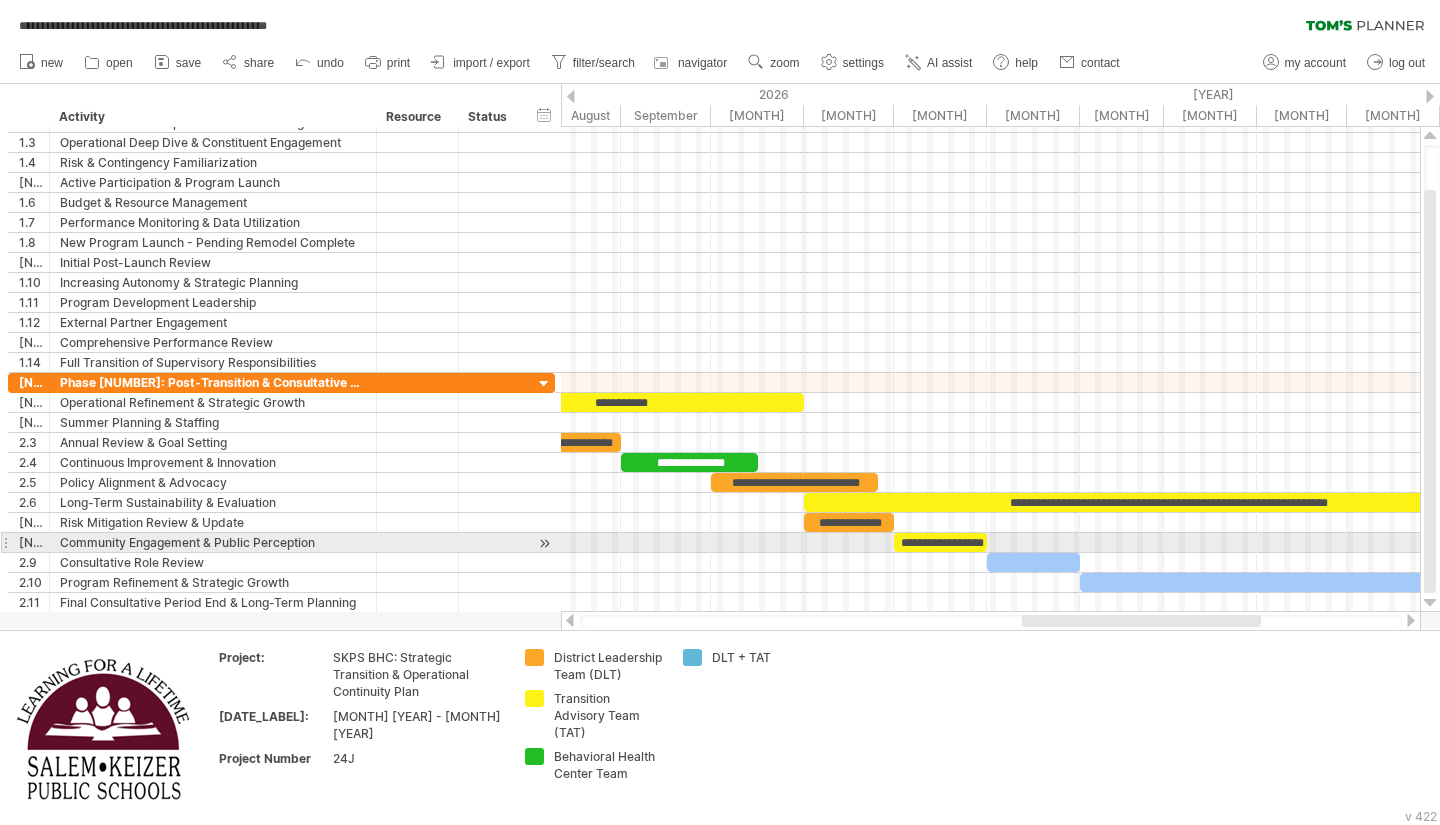 scroll, scrollTop: 0, scrollLeft: 26, axis: horizontal 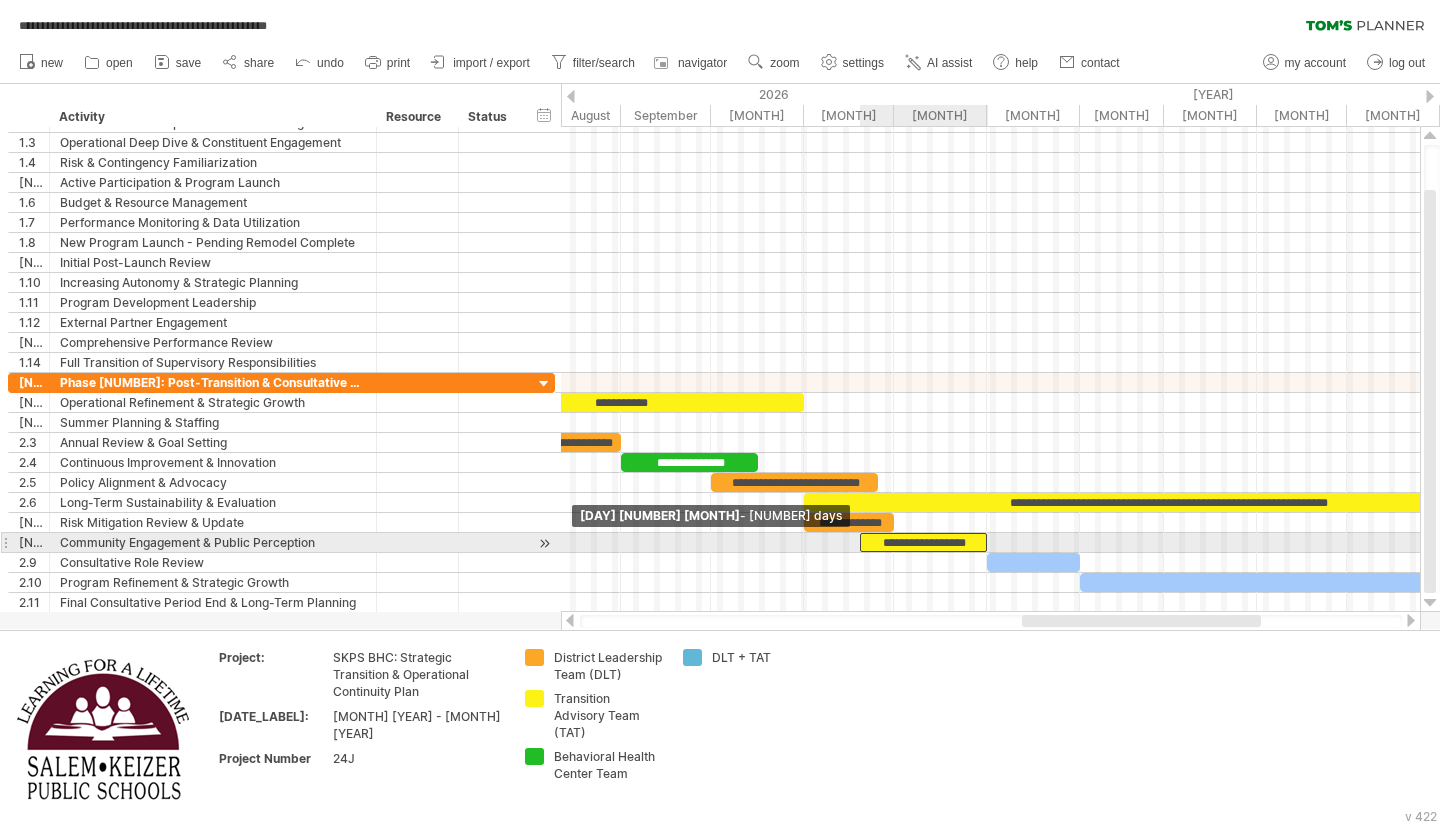 drag, startPoint x: 891, startPoint y: 546, endPoint x: 856, endPoint y: 553, distance: 35.69314 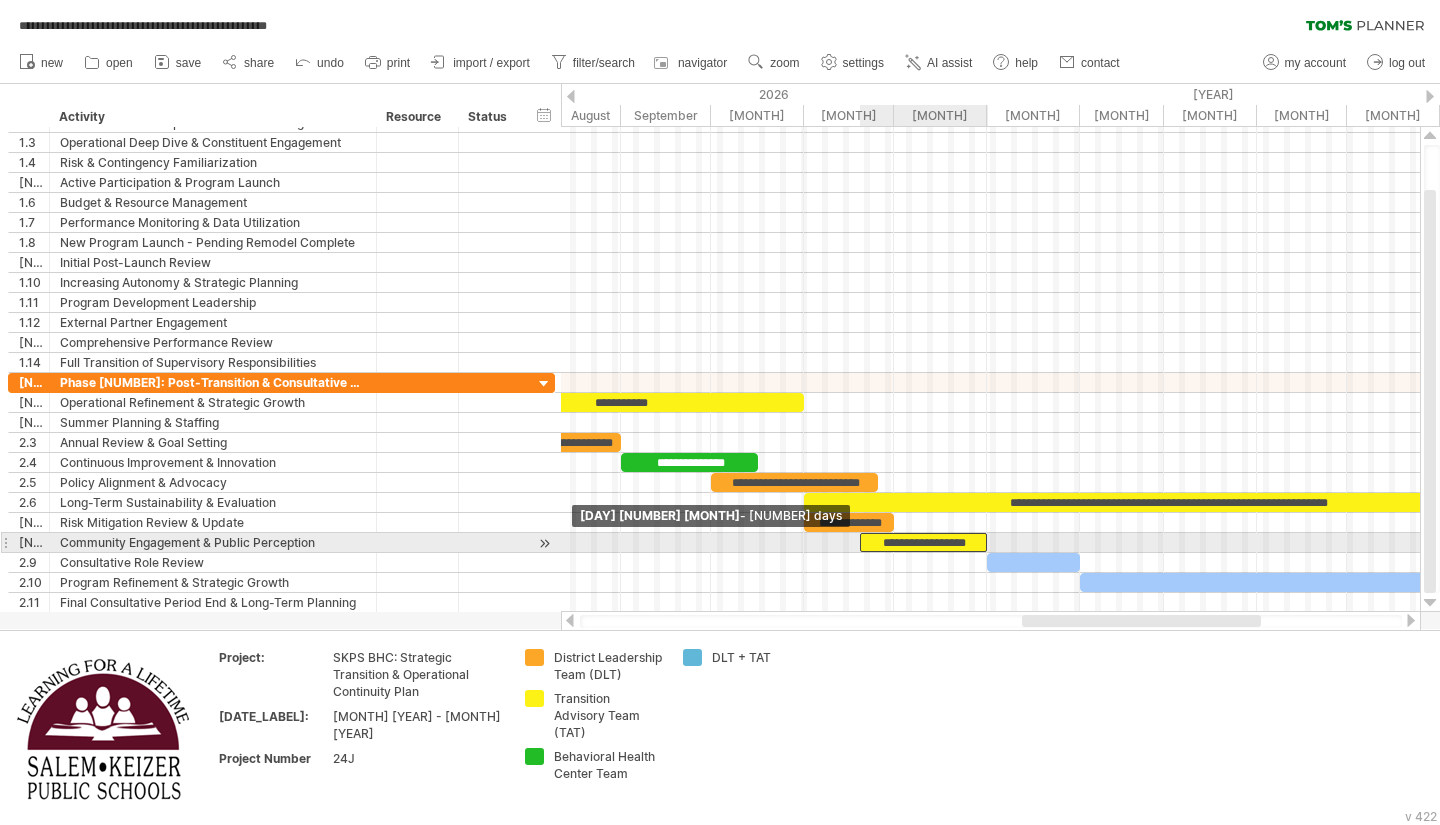 click on "**********" at bounding box center (990, 369) 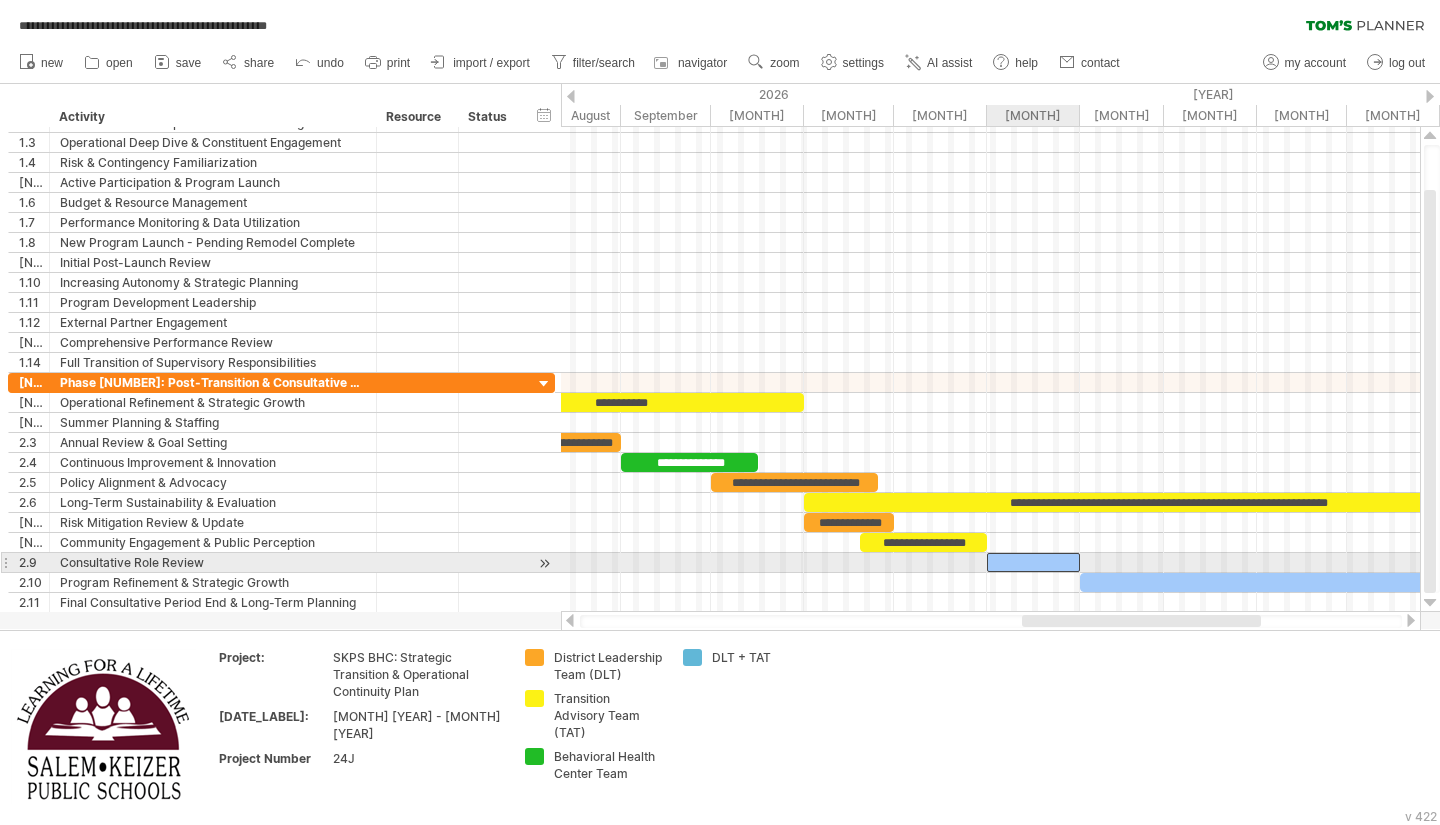 click at bounding box center [1033, 562] 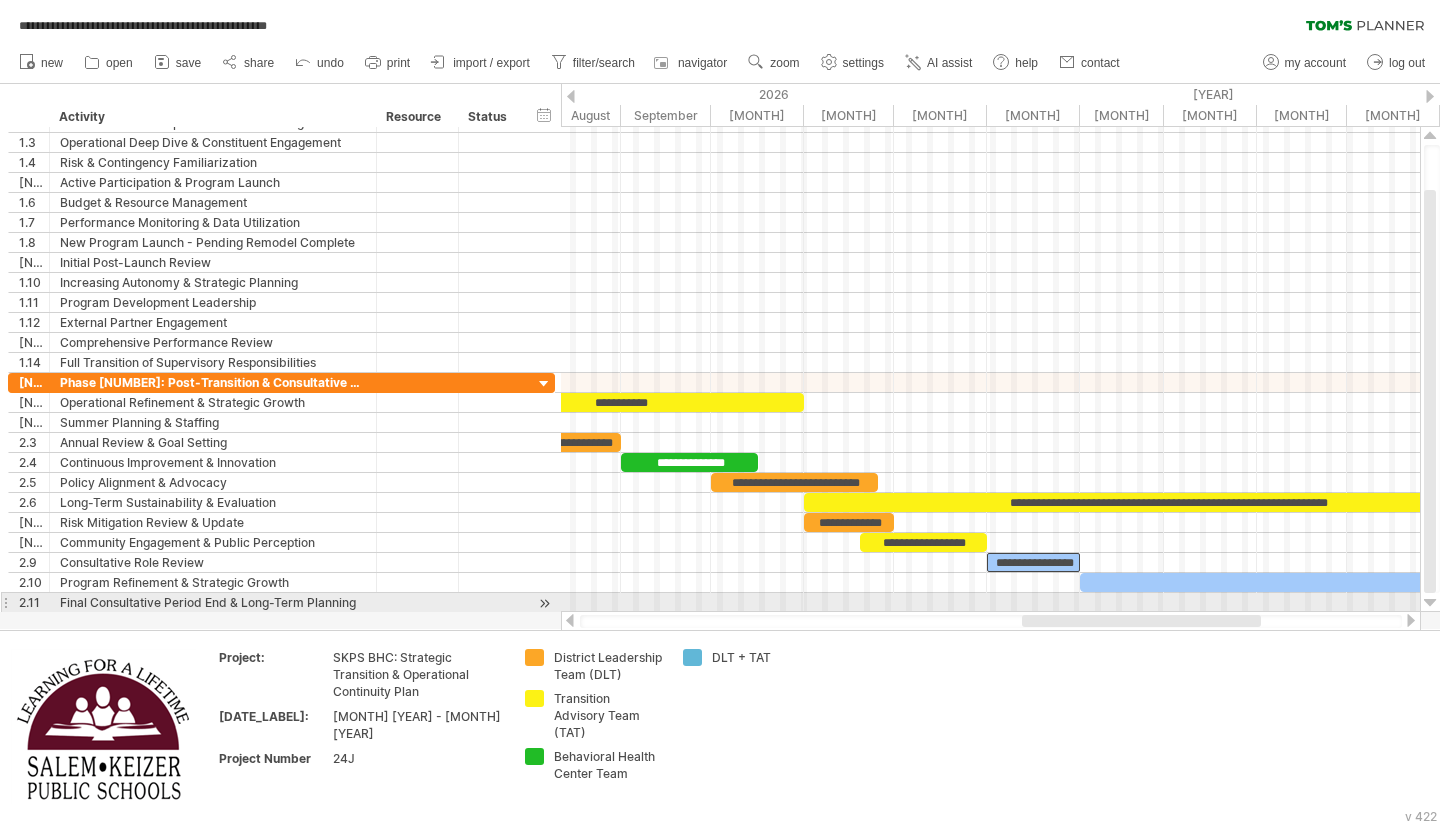 scroll, scrollTop: 0, scrollLeft: 13, axis: horizontal 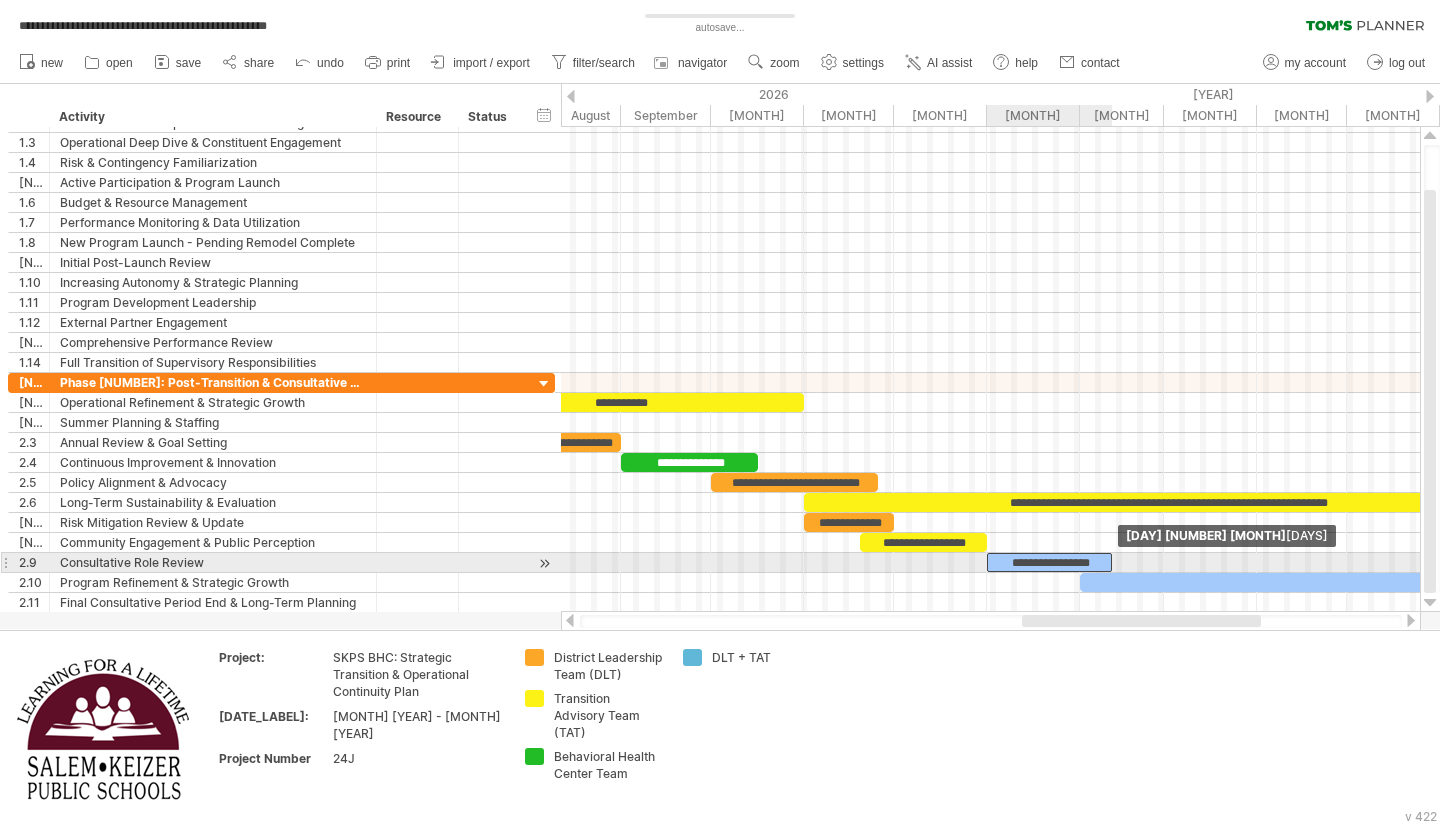 drag, startPoint x: 1079, startPoint y: 562, endPoint x: 1111, endPoint y: 561, distance: 32.01562 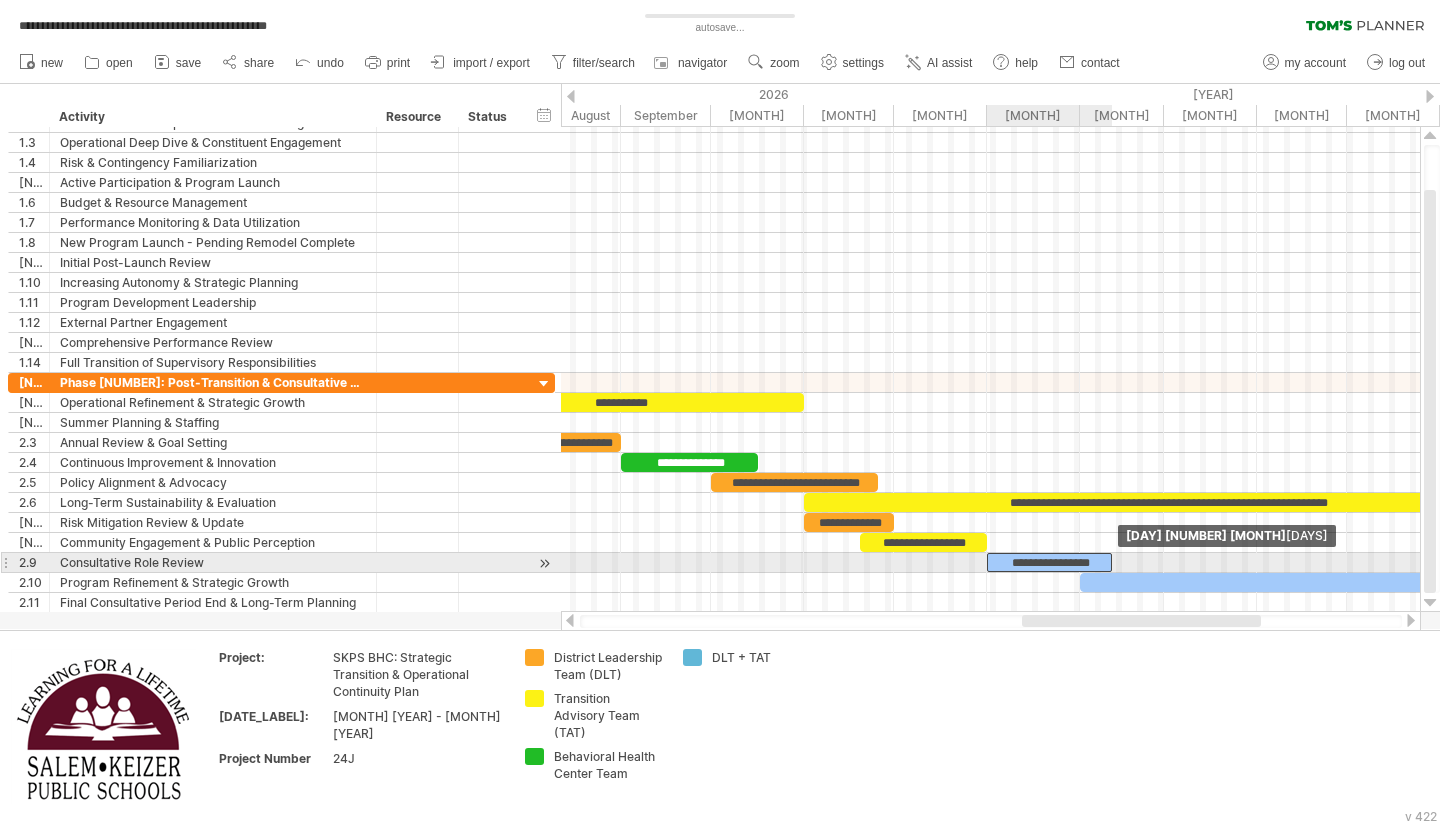 click at bounding box center [1112, 562] 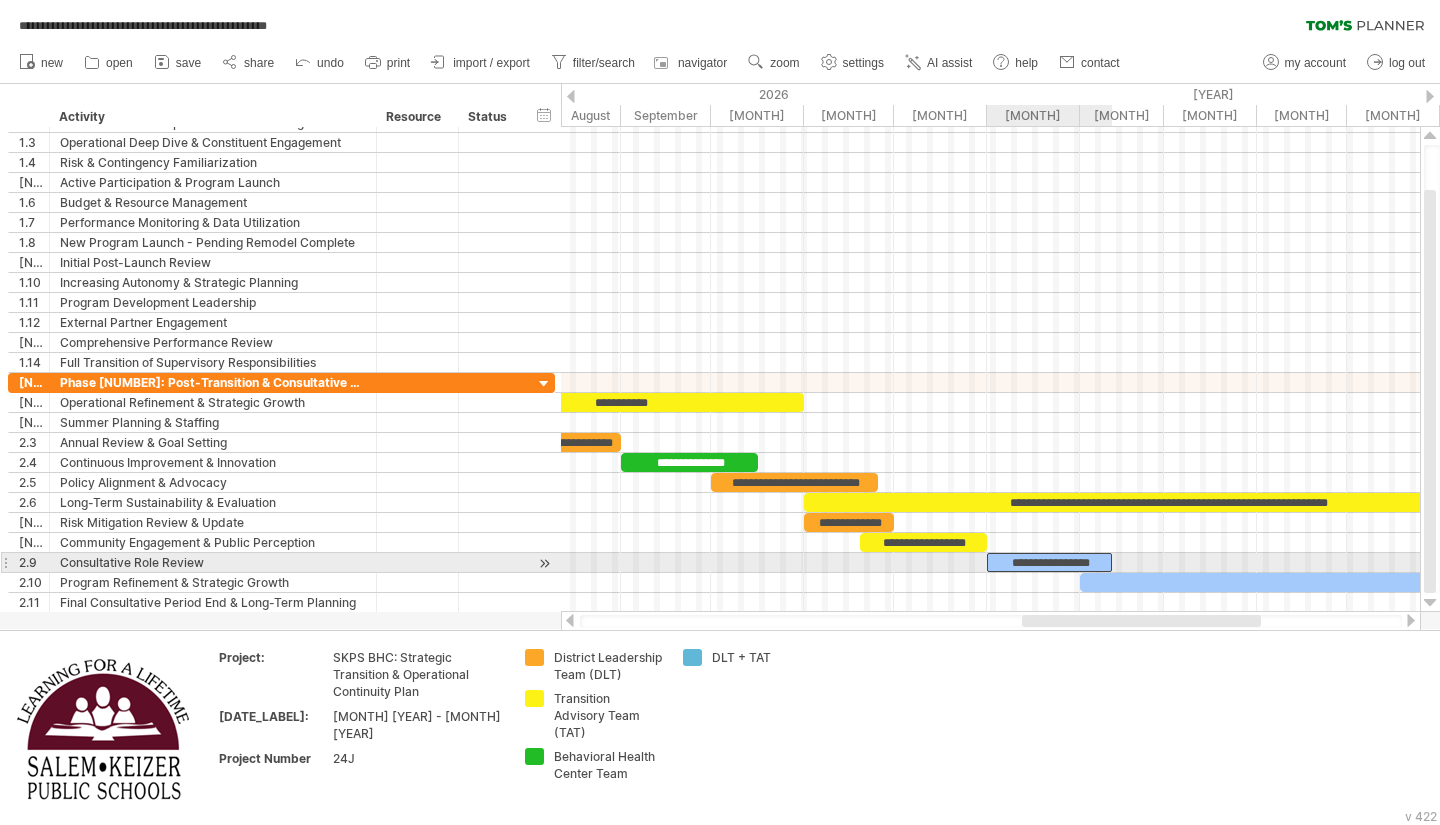 click on "**********" at bounding box center [1049, 562] 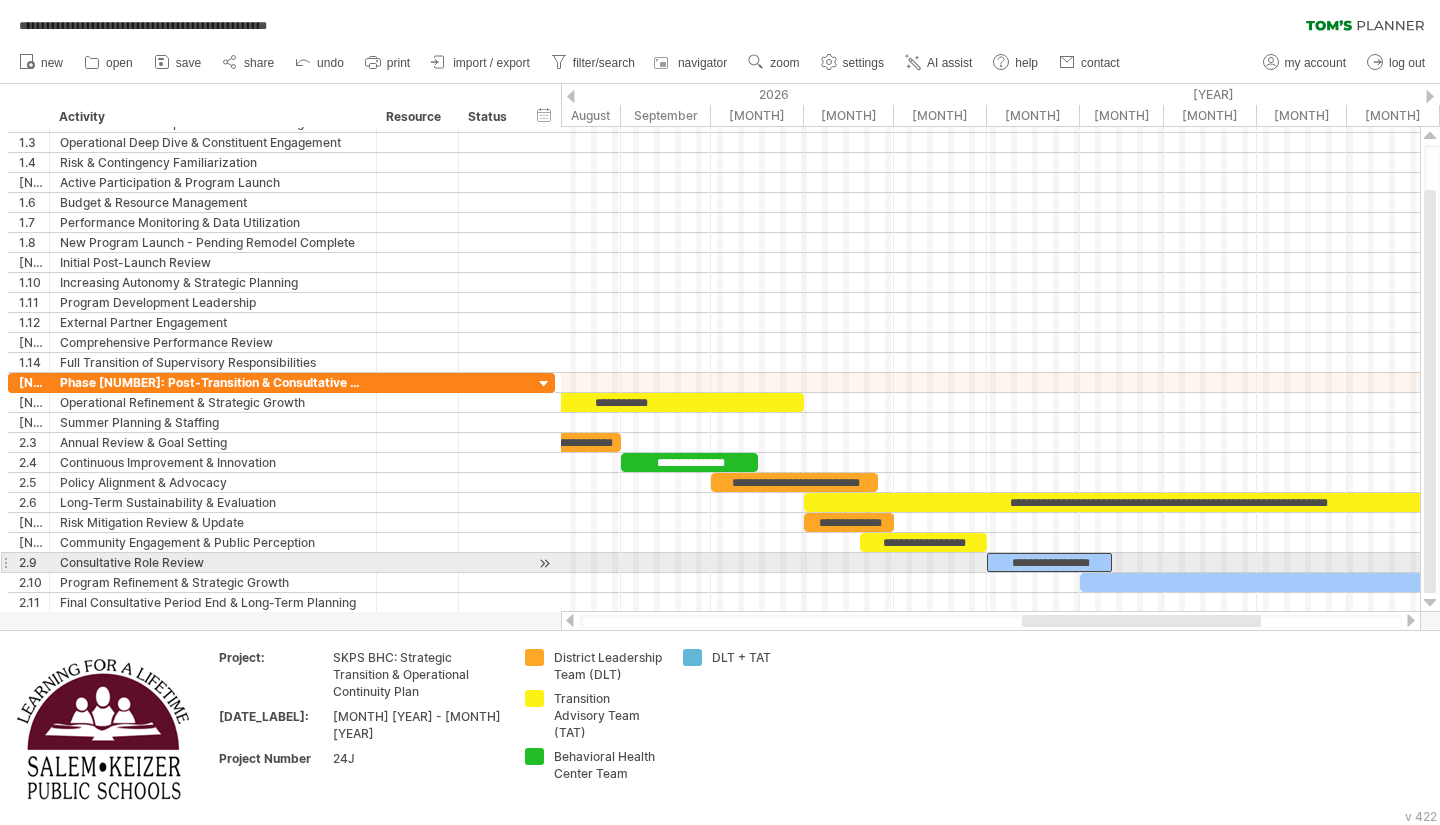 click on "**********" at bounding box center [1049, 562] 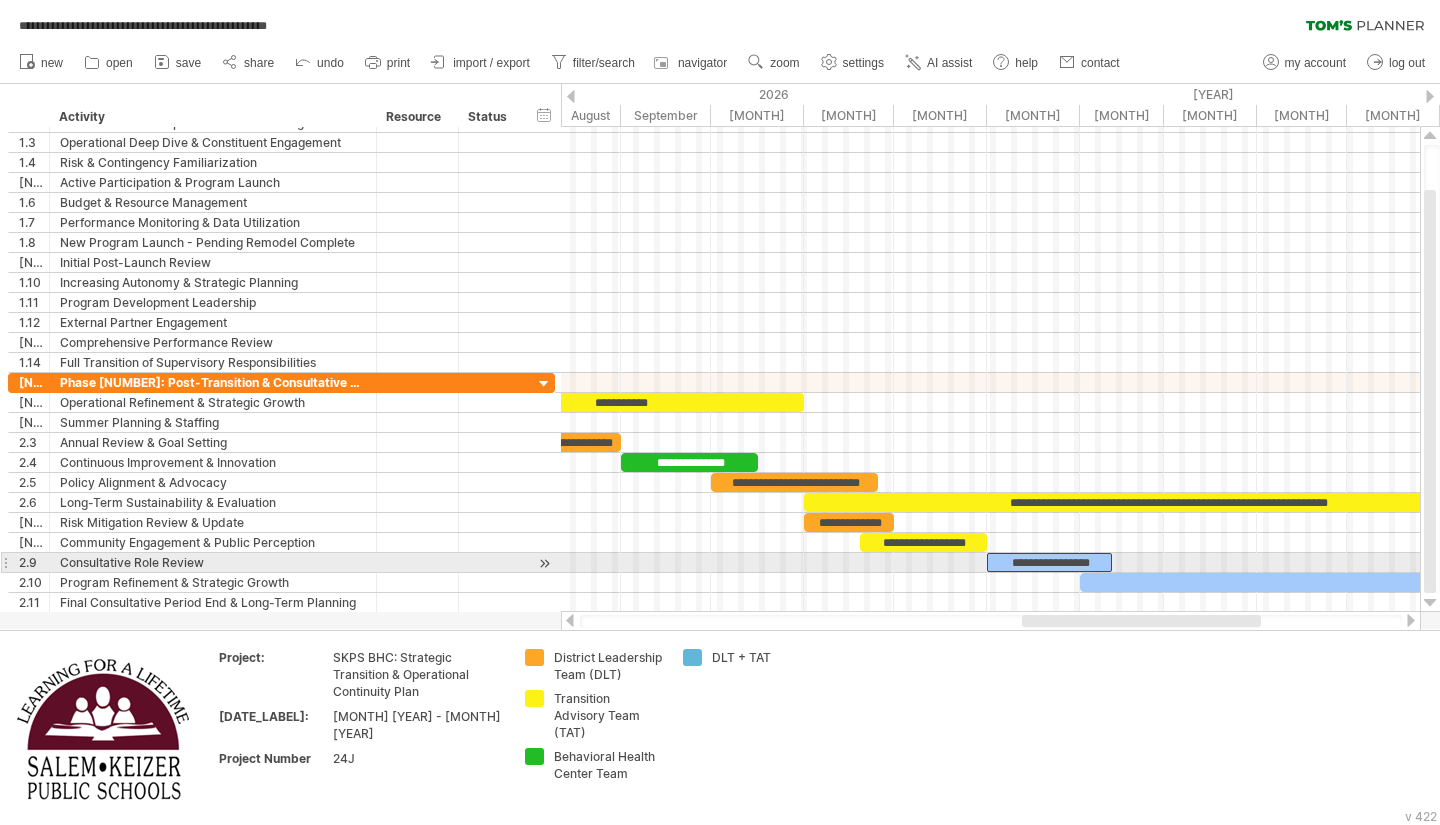 click on "**********" at bounding box center (1049, 562) 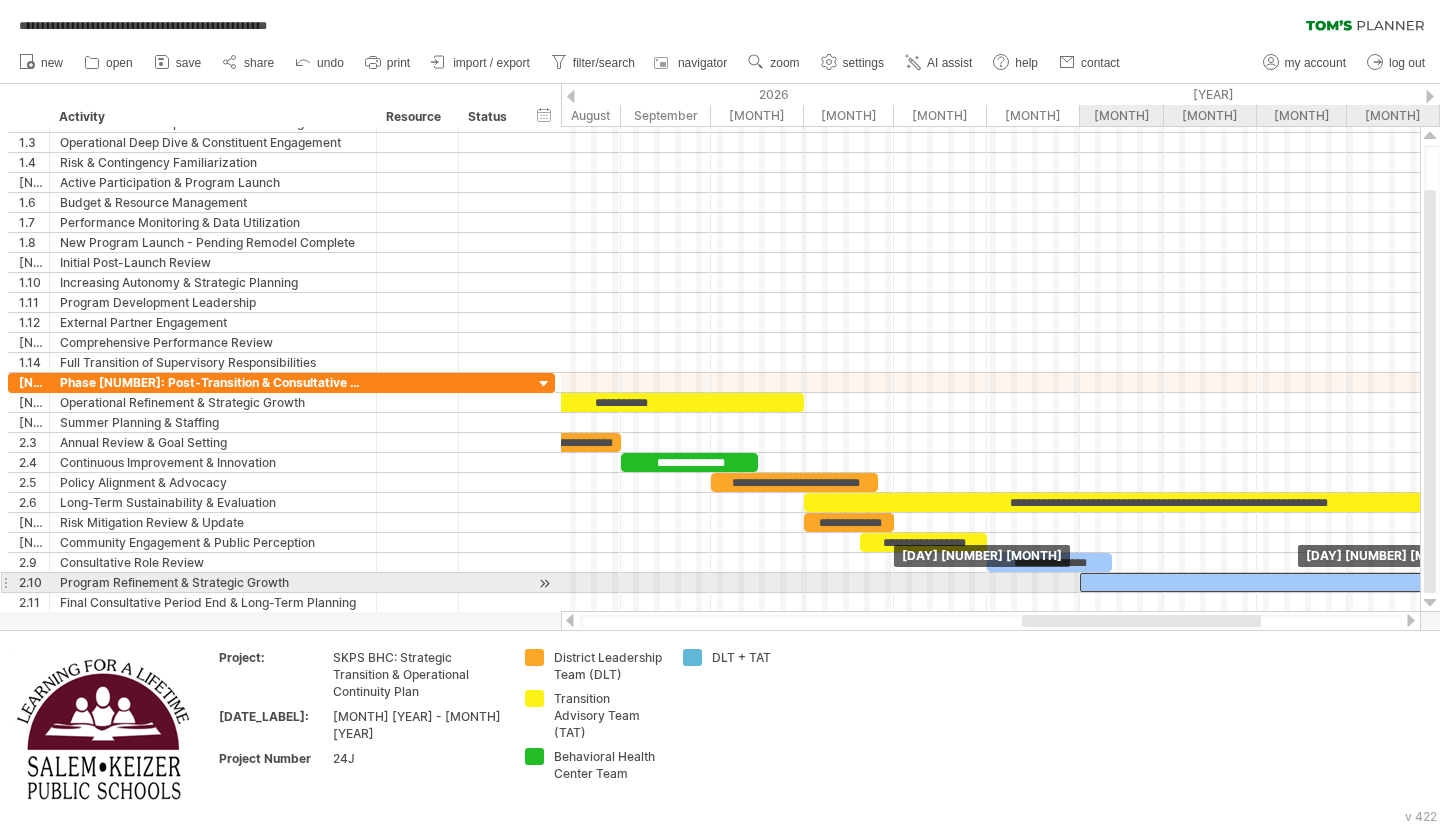 click at bounding box center (1260, 582) 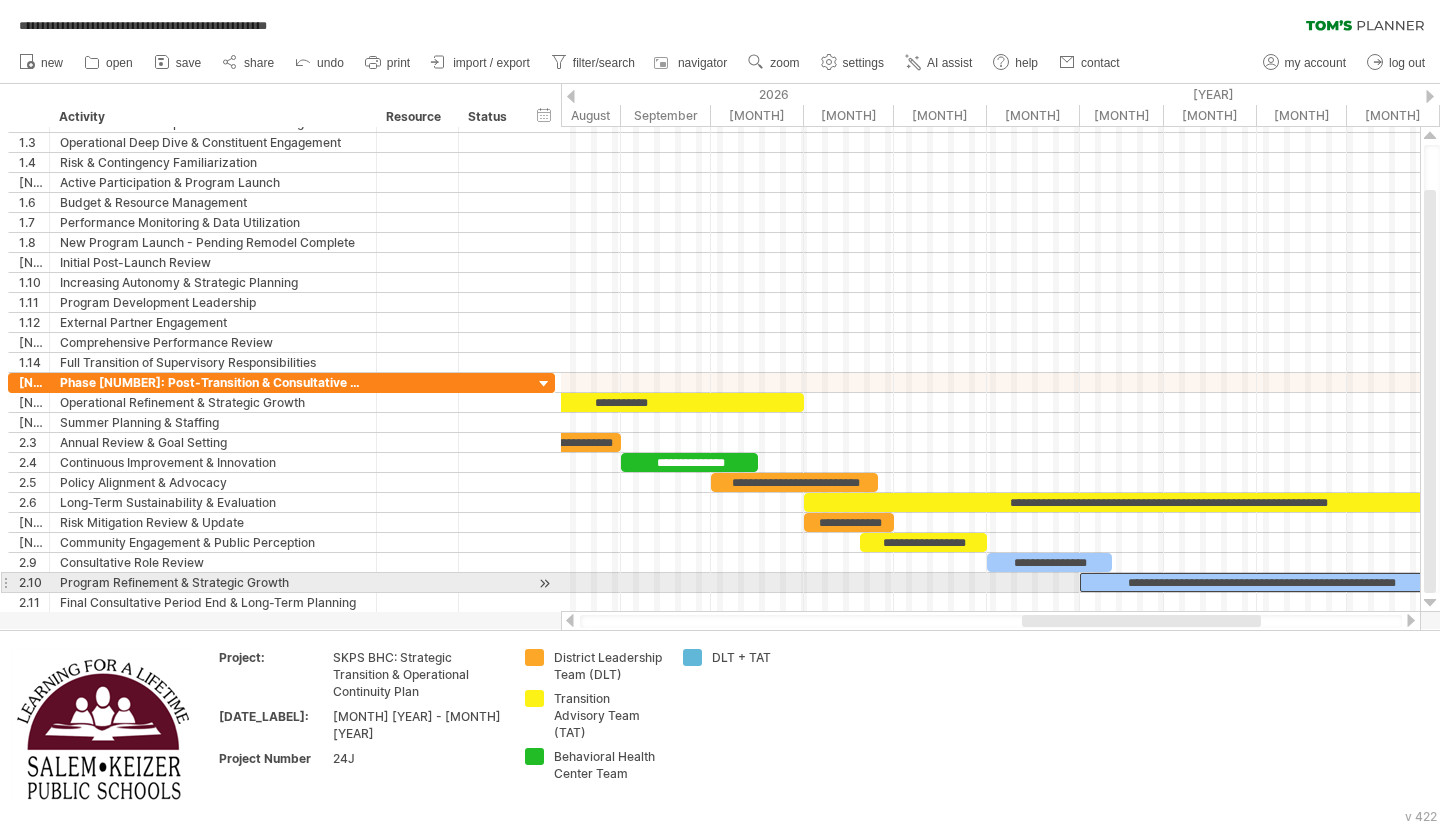scroll, scrollTop: 0, scrollLeft: 0, axis: both 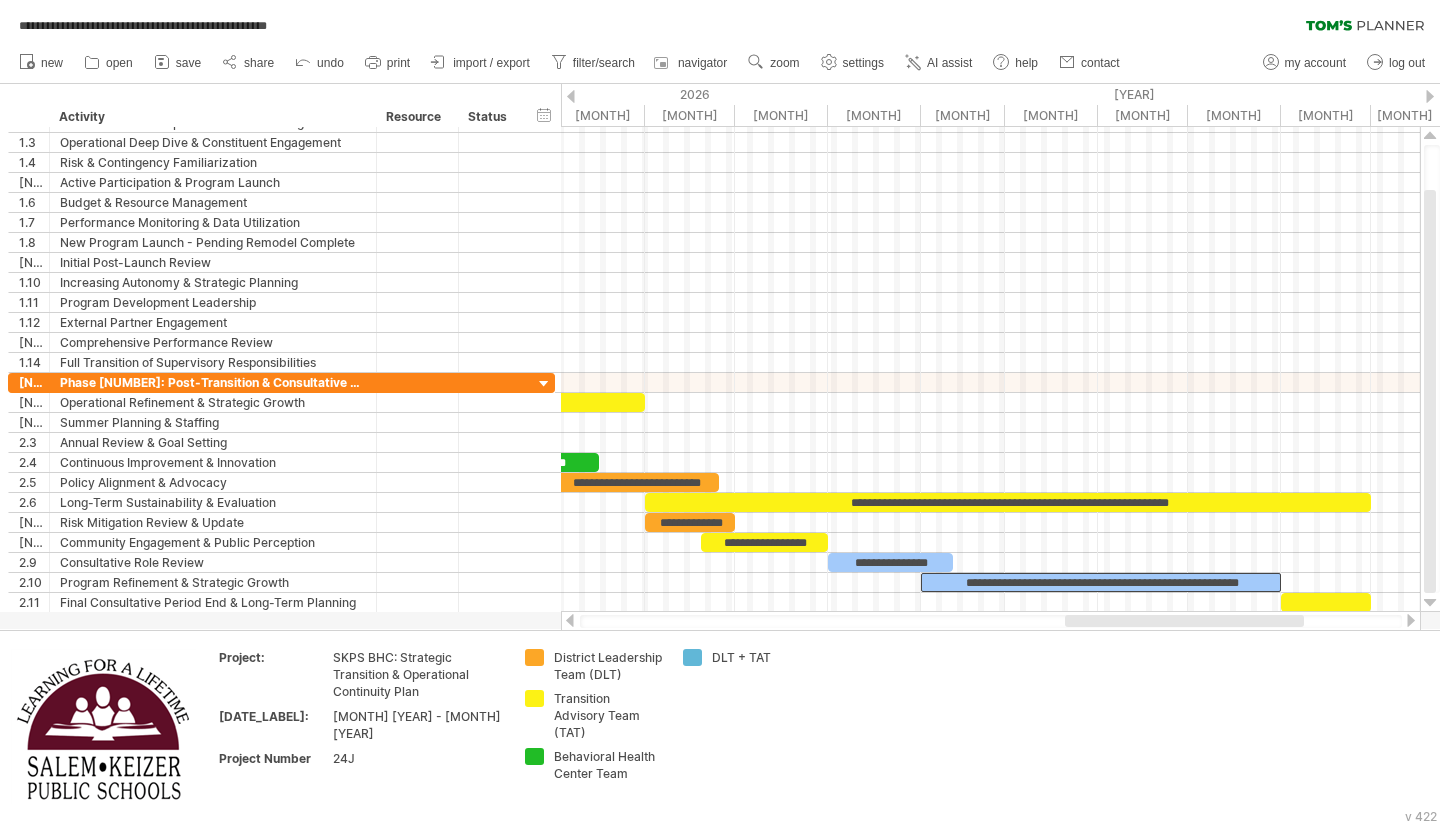 drag, startPoint x: 1190, startPoint y: 620, endPoint x: 1233, endPoint y: 621, distance: 43.011627 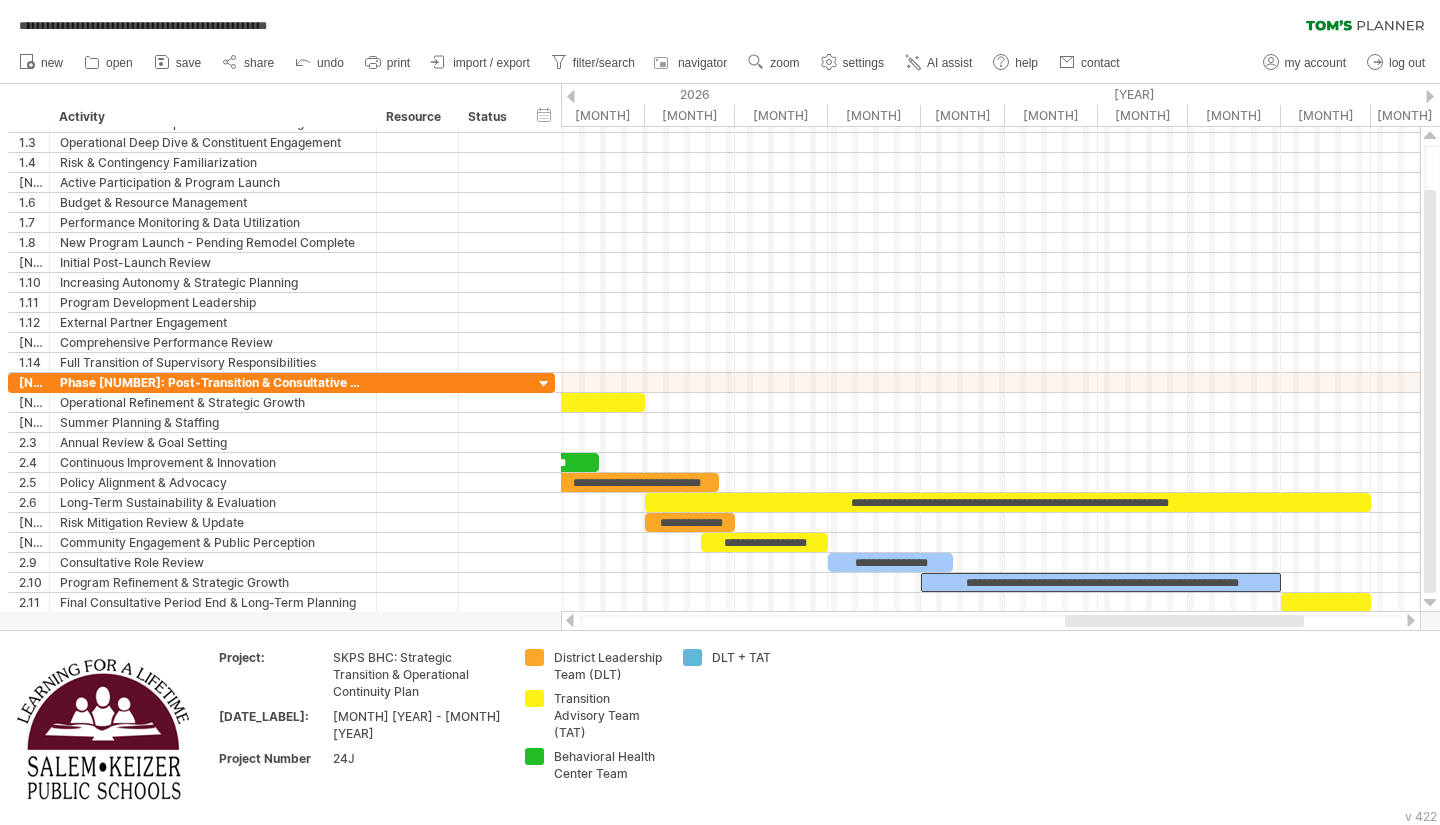 click at bounding box center (1184, 621) 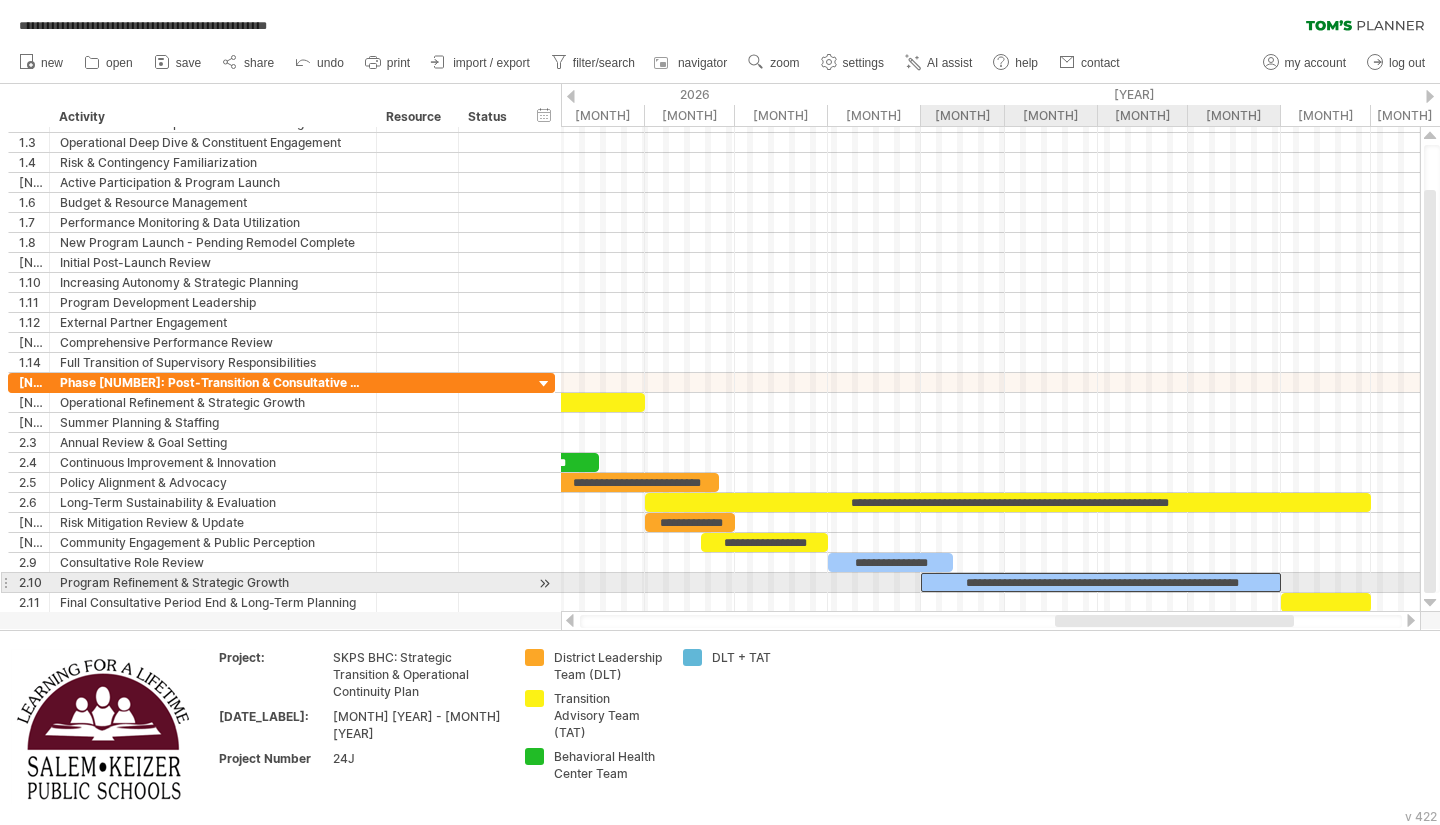 click on "**********" at bounding box center [1101, 582] 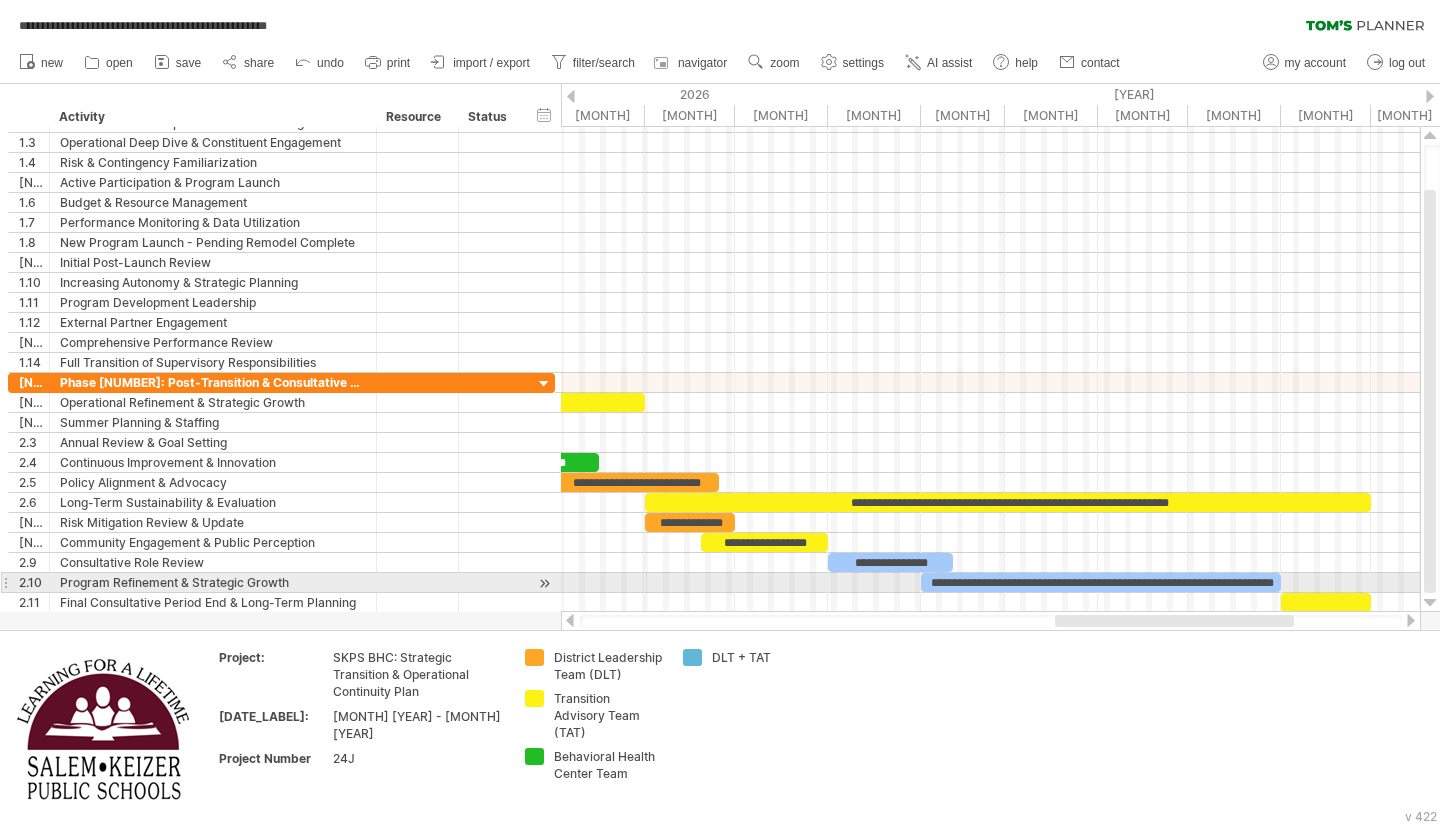 scroll, scrollTop: 0, scrollLeft: 55, axis: horizontal 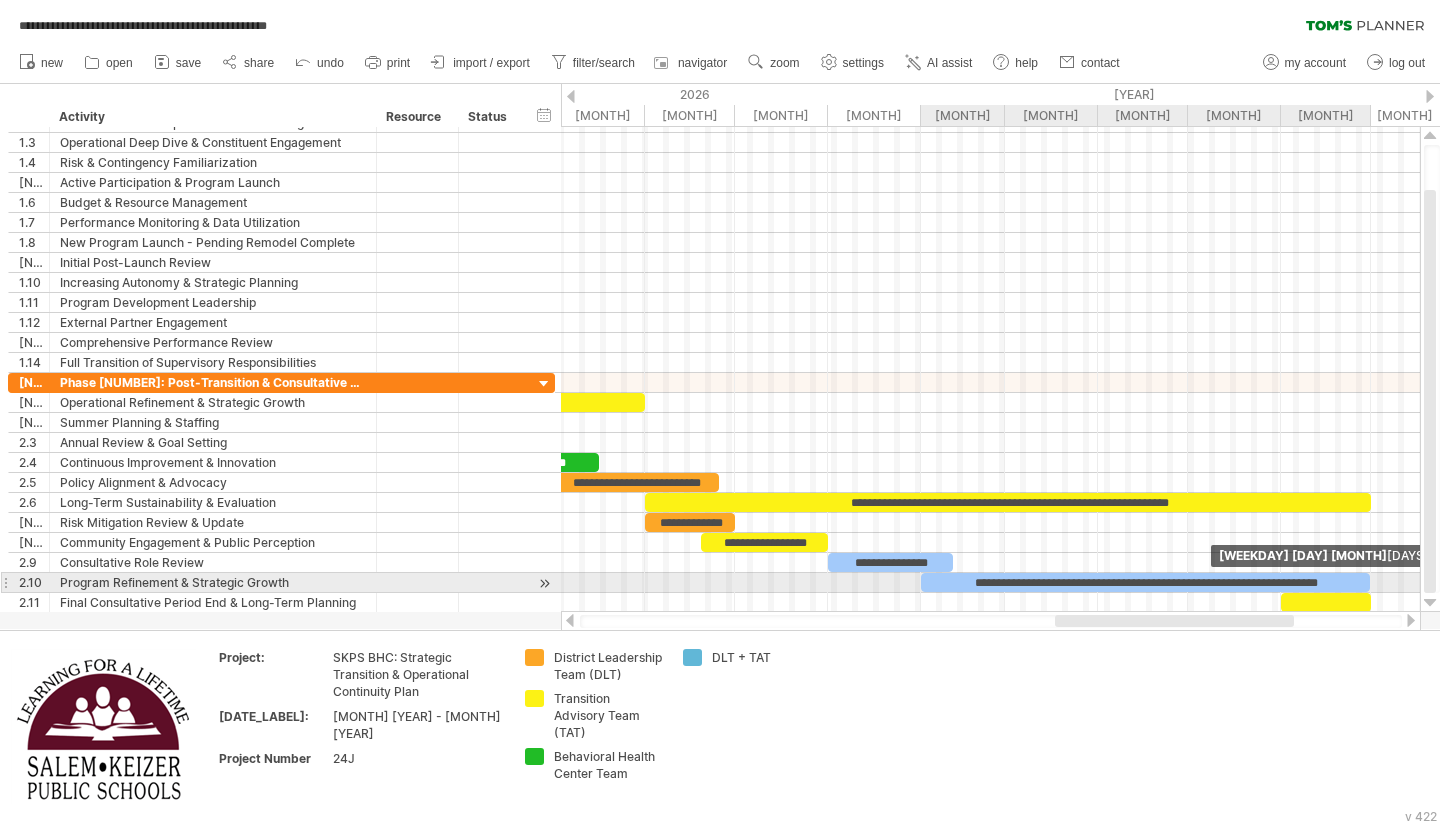 drag, startPoint x: 1282, startPoint y: 584, endPoint x: 1371, endPoint y: 576, distance: 89.358826 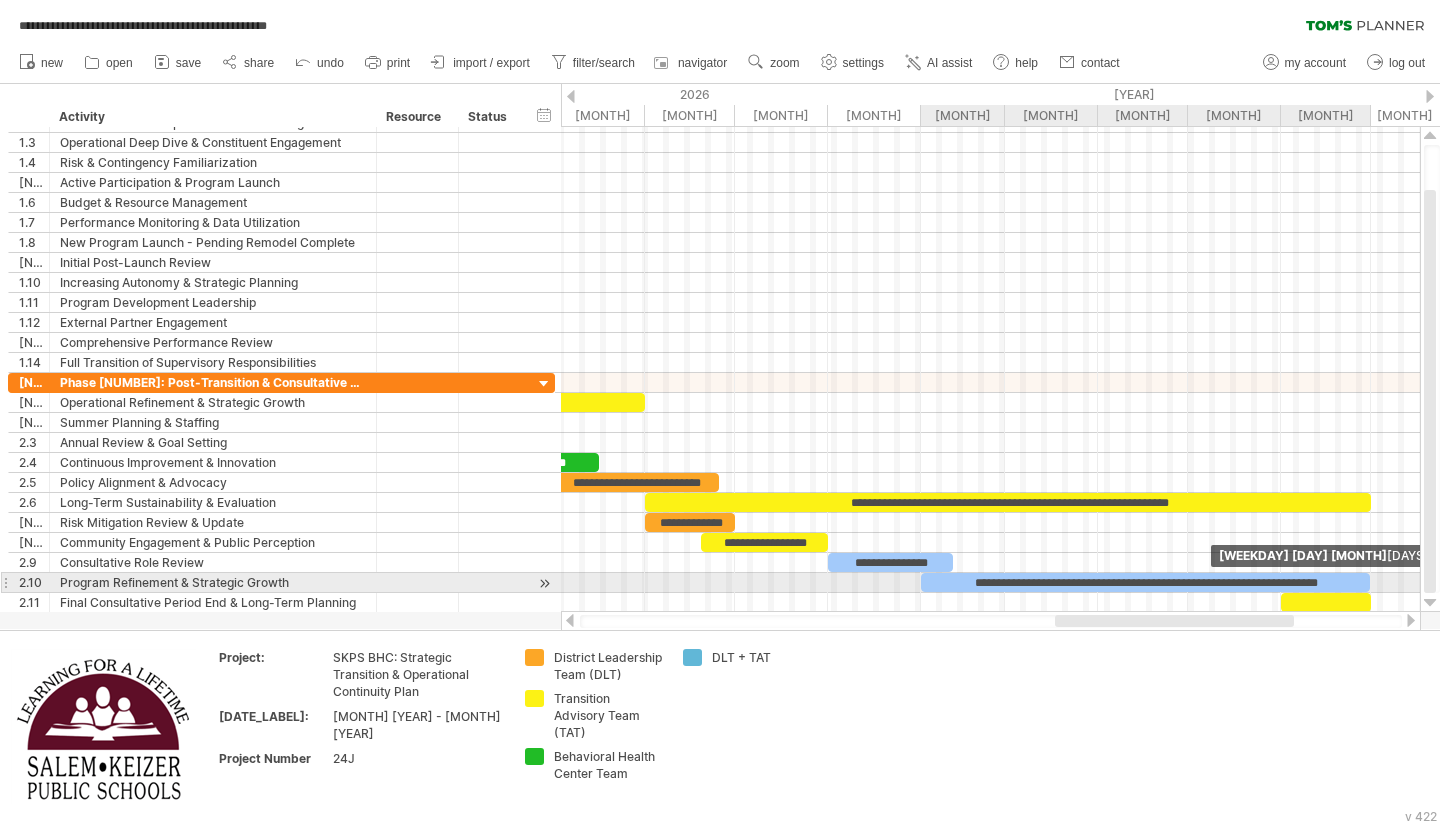 click at bounding box center [1370, 582] 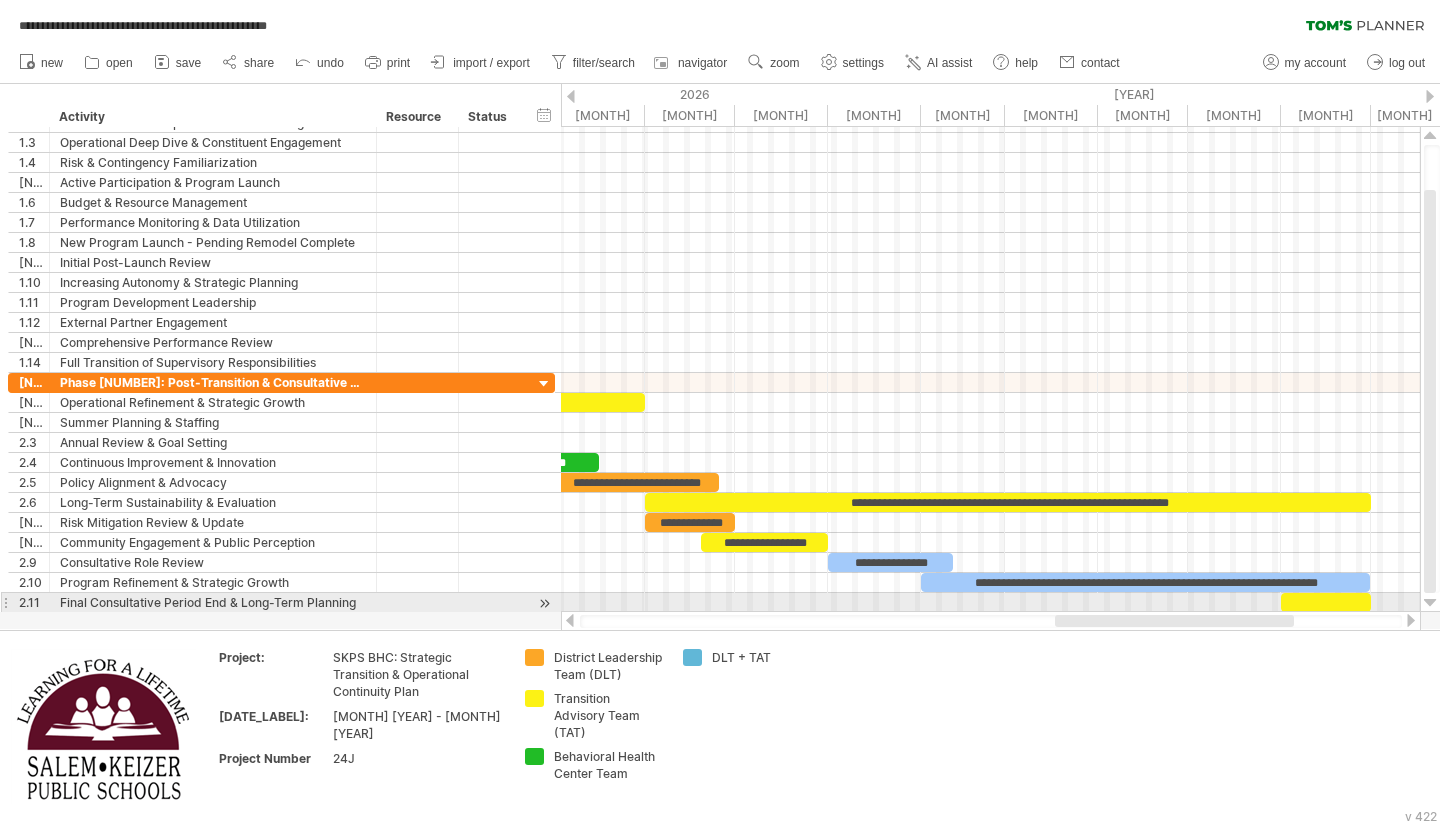 click at bounding box center (1430, 603) 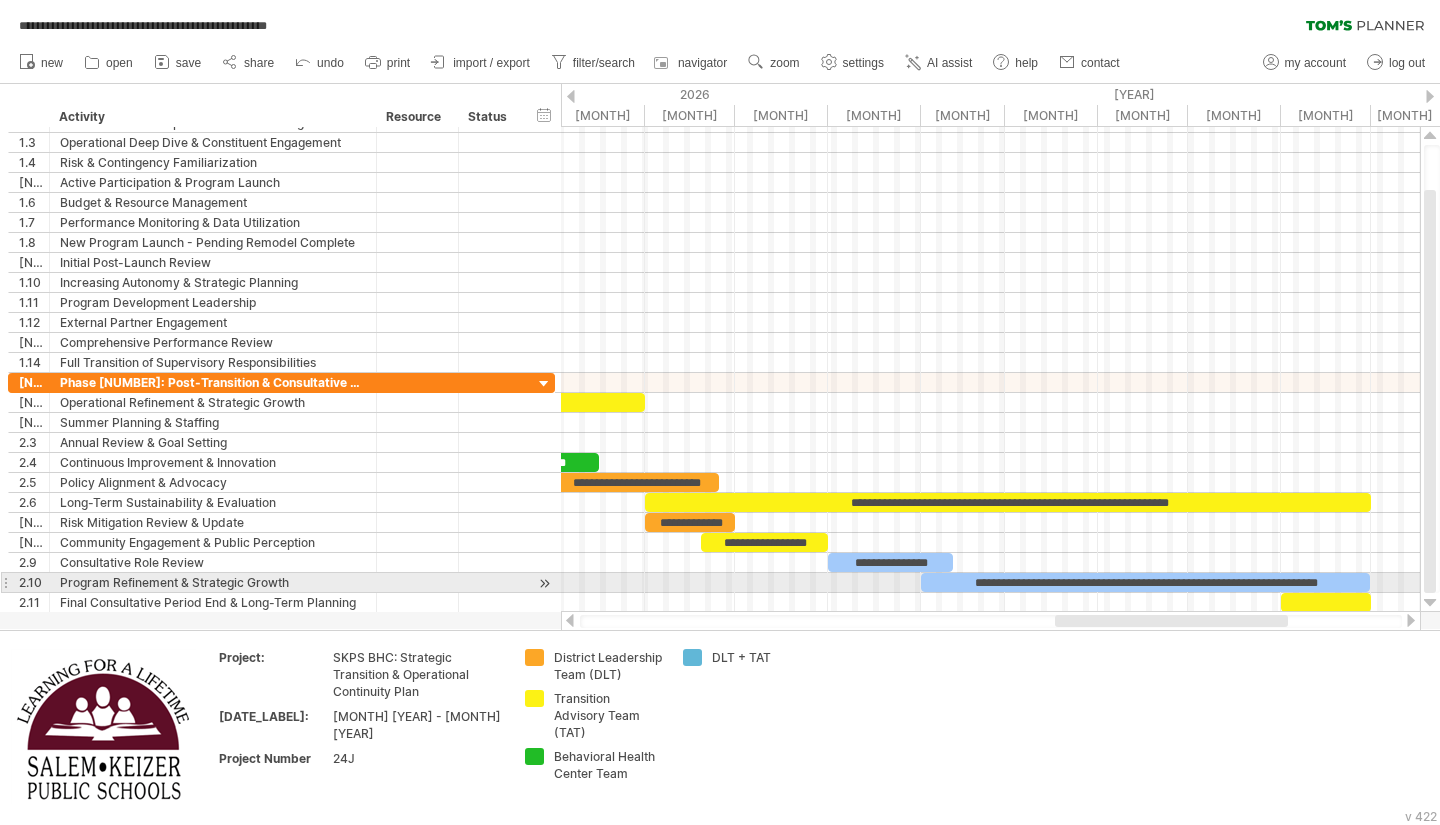 drag, startPoint x: 1428, startPoint y: 566, endPoint x: 1433, endPoint y: 585, distance: 19.646883 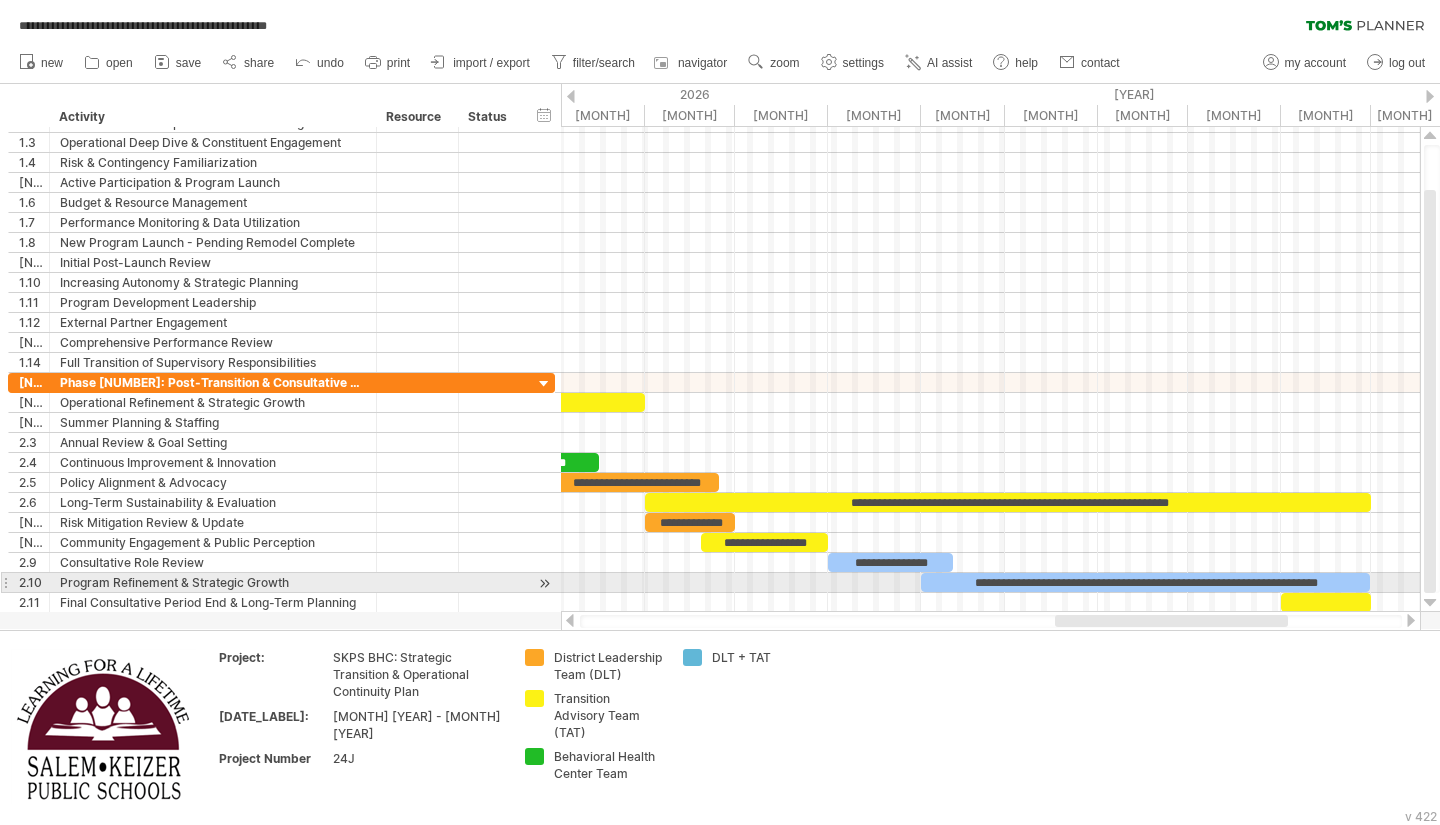 click at bounding box center (1430, 391) 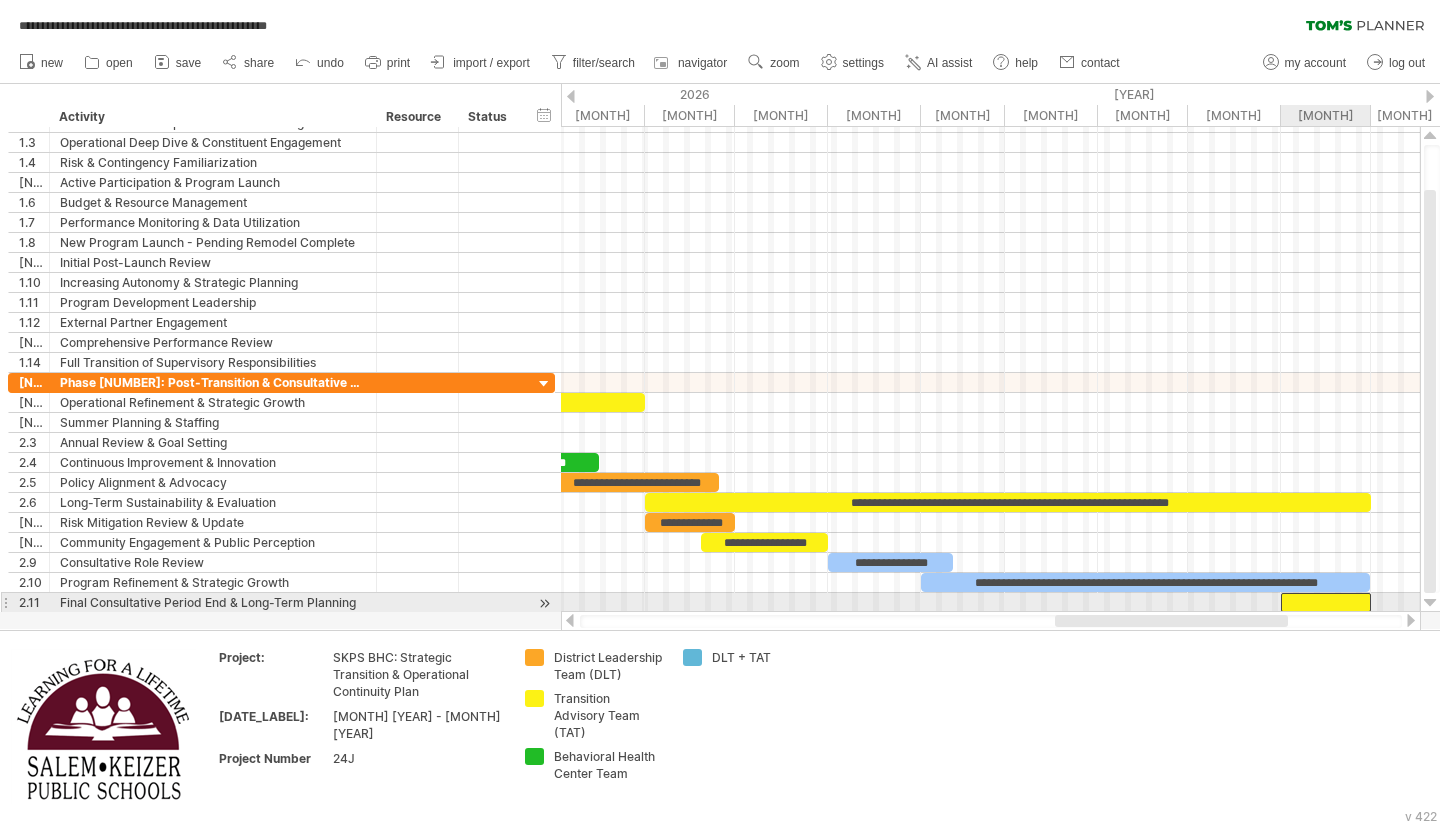 click at bounding box center [1326, 602] 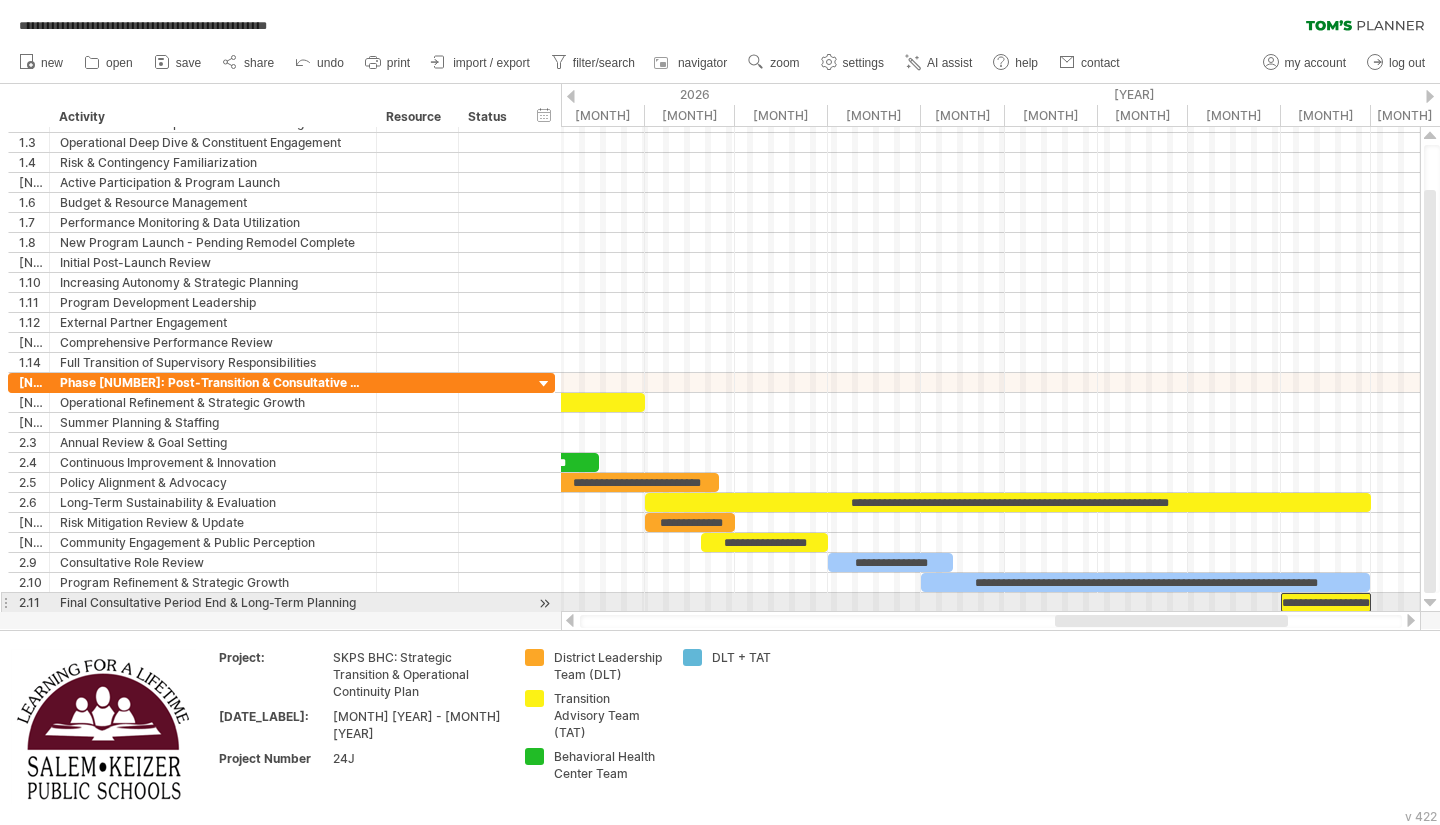 scroll, scrollTop: 0, scrollLeft: 35, axis: horizontal 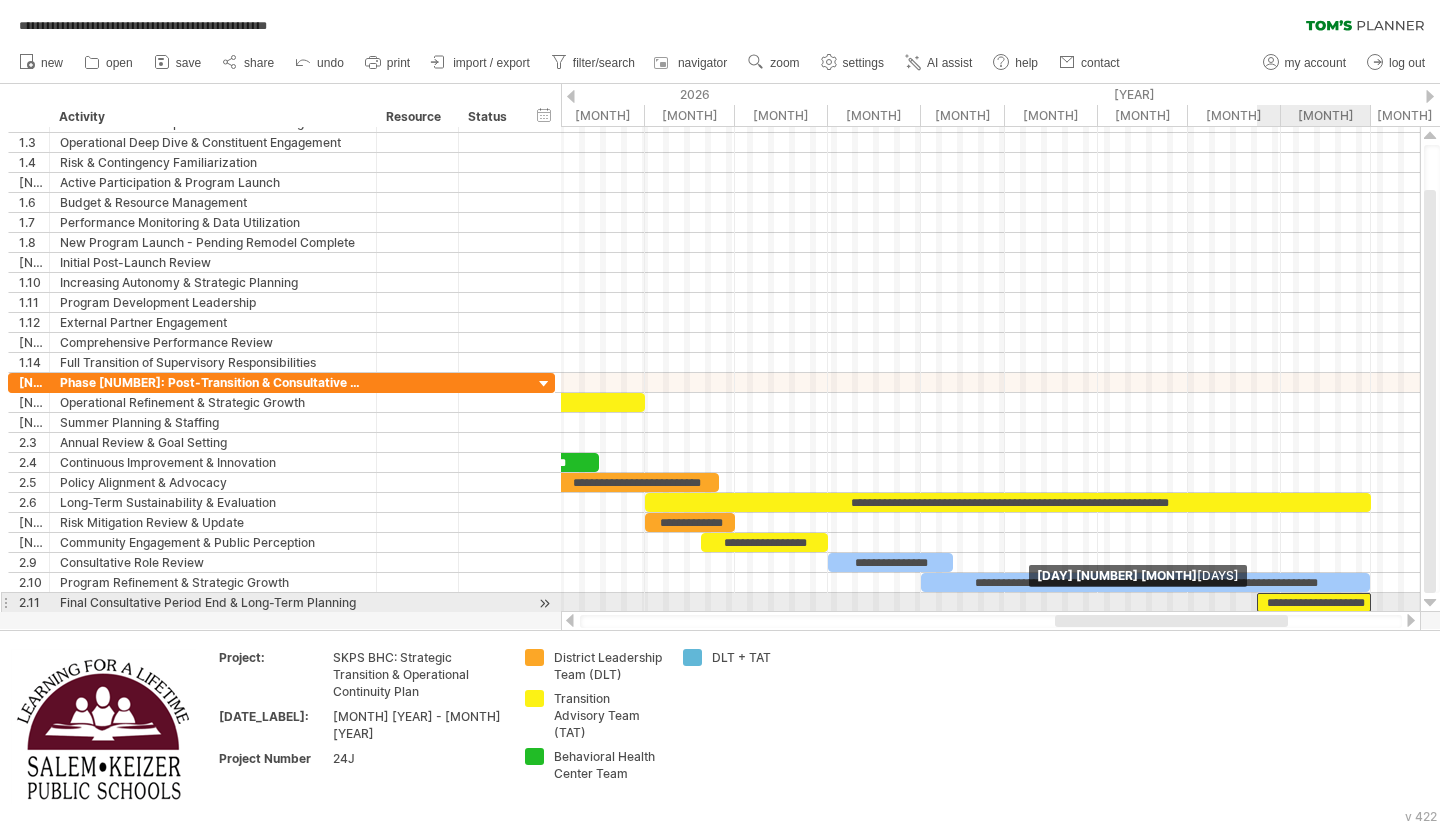 drag, startPoint x: 1282, startPoint y: 602, endPoint x: 1258, endPoint y: 606, distance: 24.33105 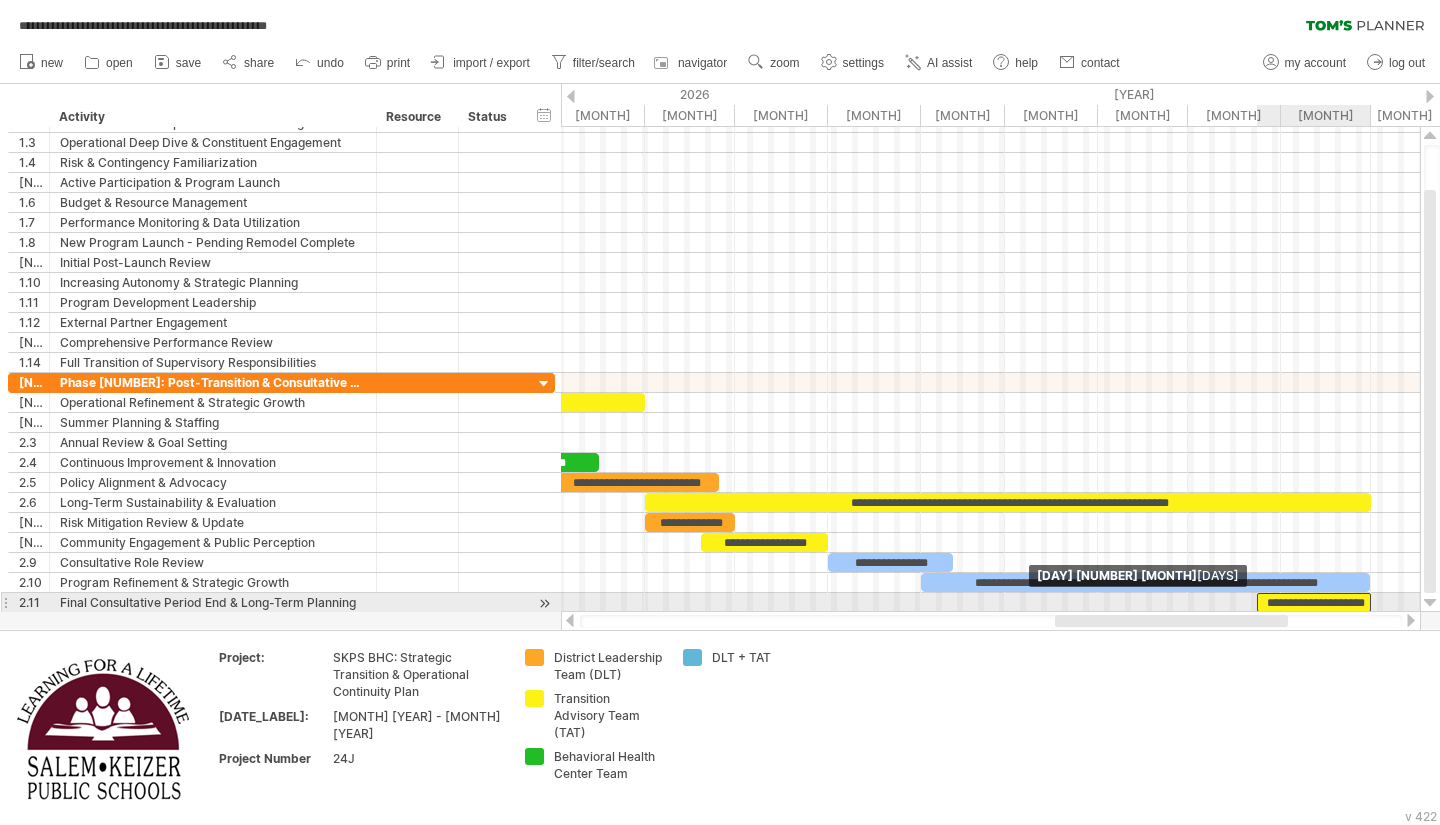 click at bounding box center [1257, 602] 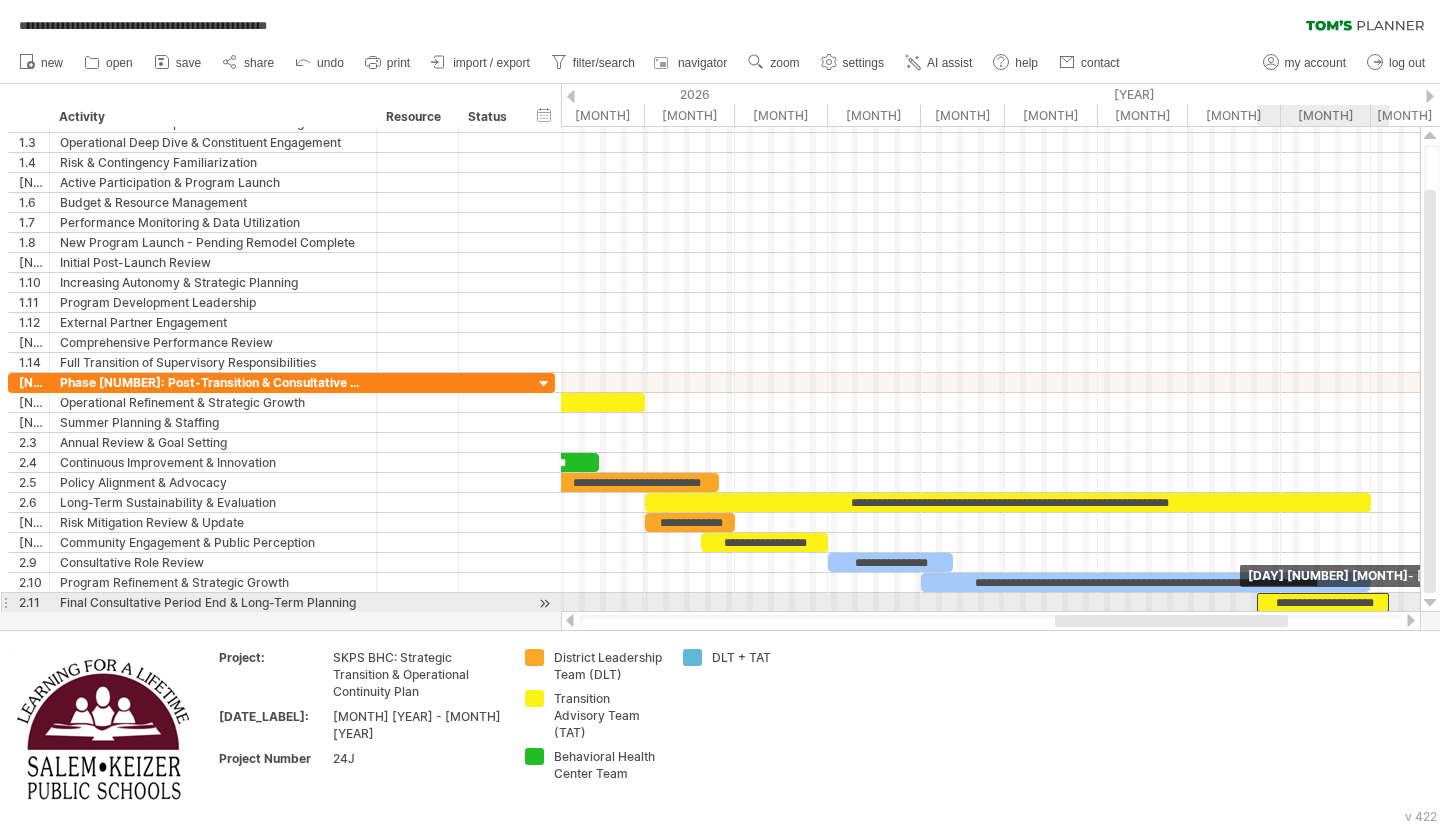 drag, startPoint x: 1372, startPoint y: 598, endPoint x: 1390, endPoint y: 596, distance: 18.110771 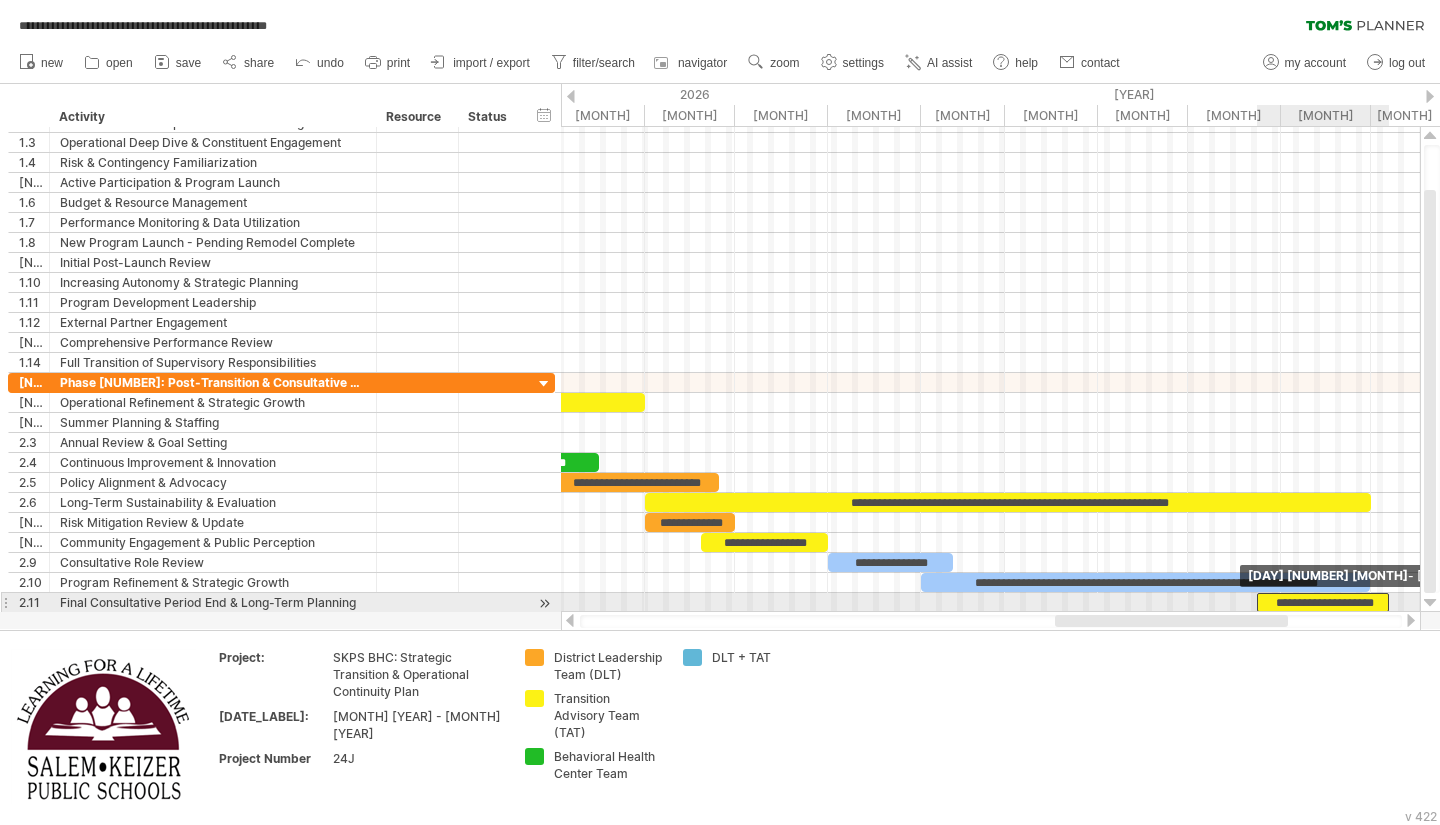 click at bounding box center (1389, 602) 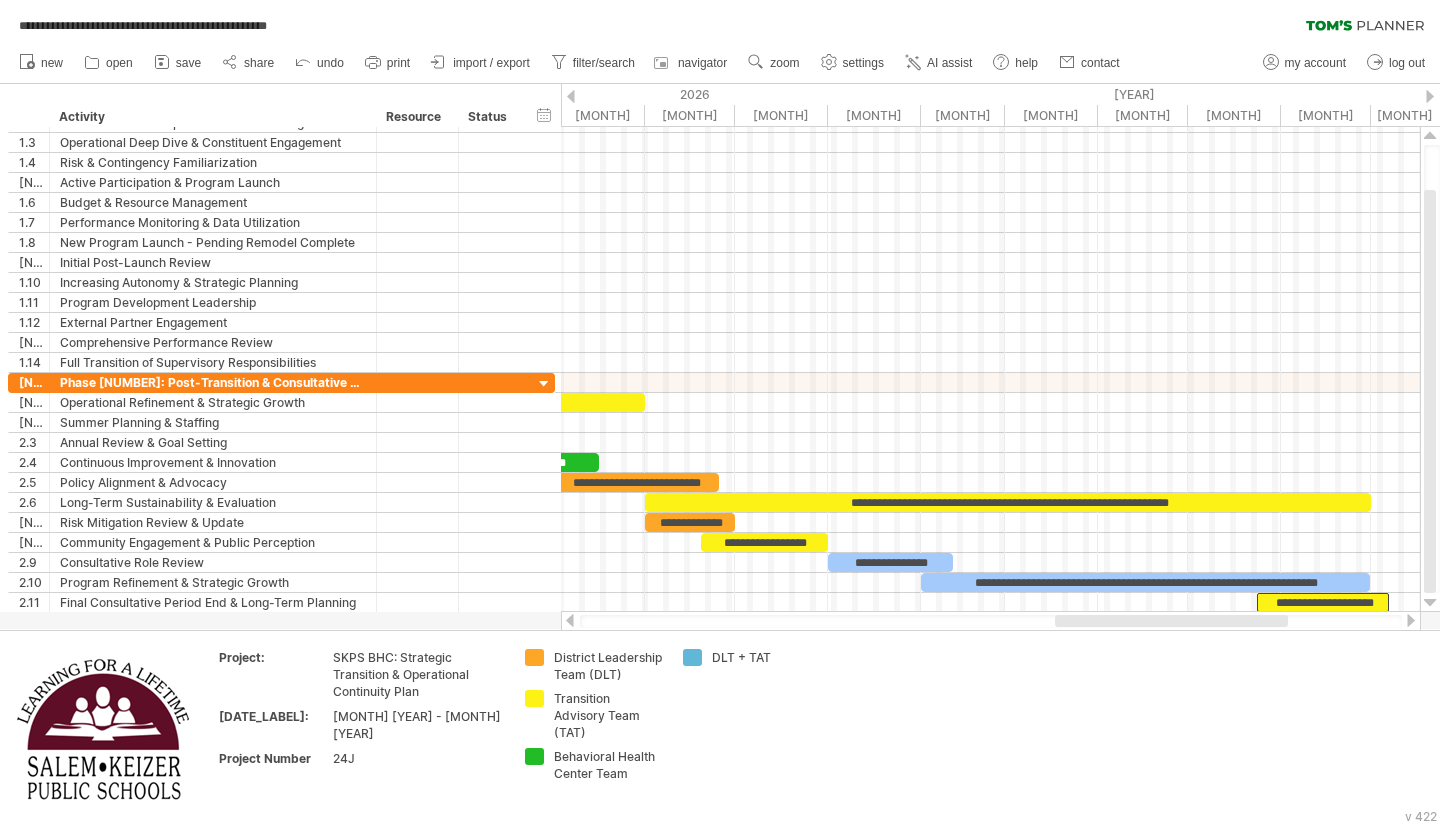 click at bounding box center (1411, 620) 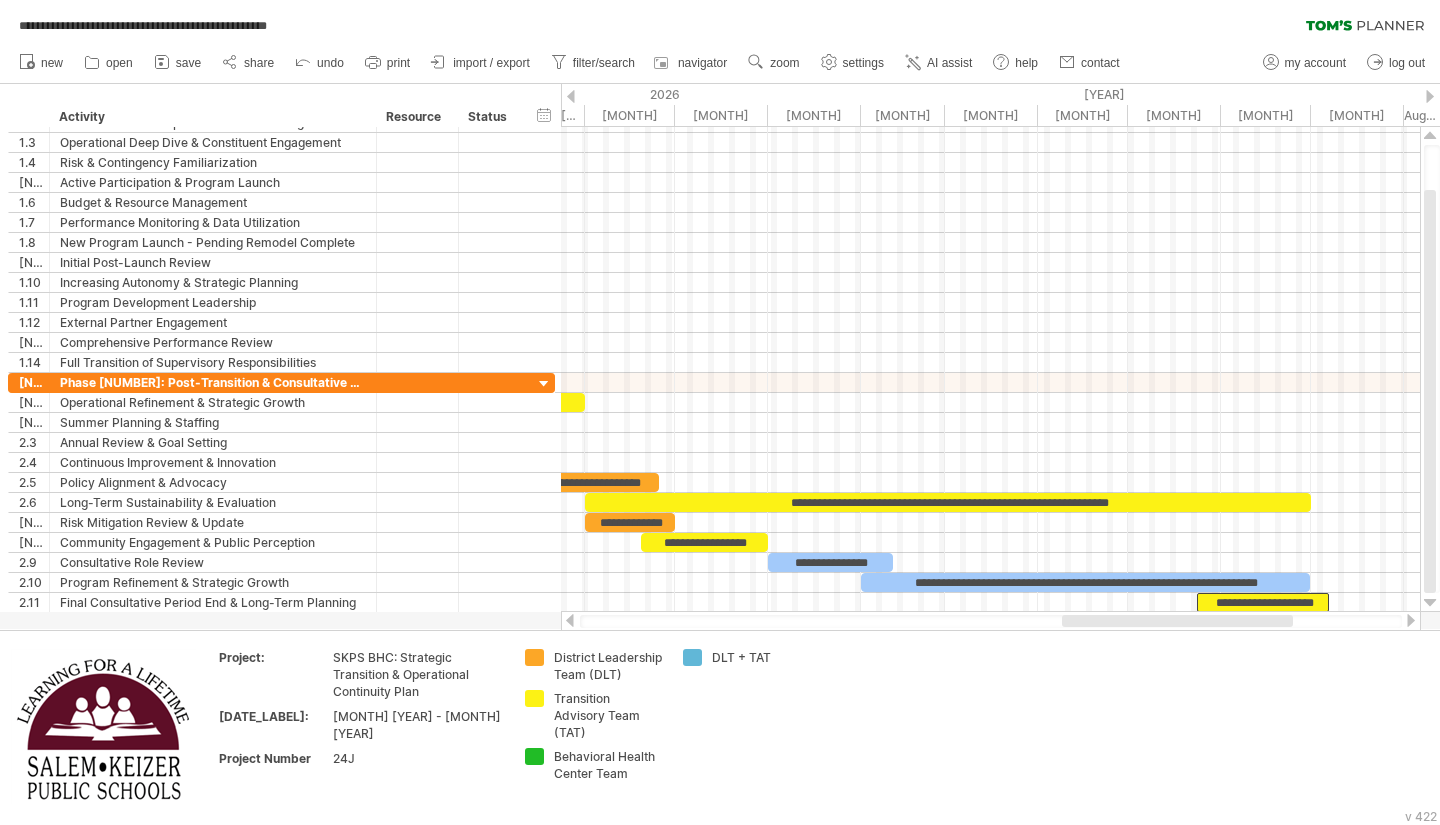 click at bounding box center [1411, 620] 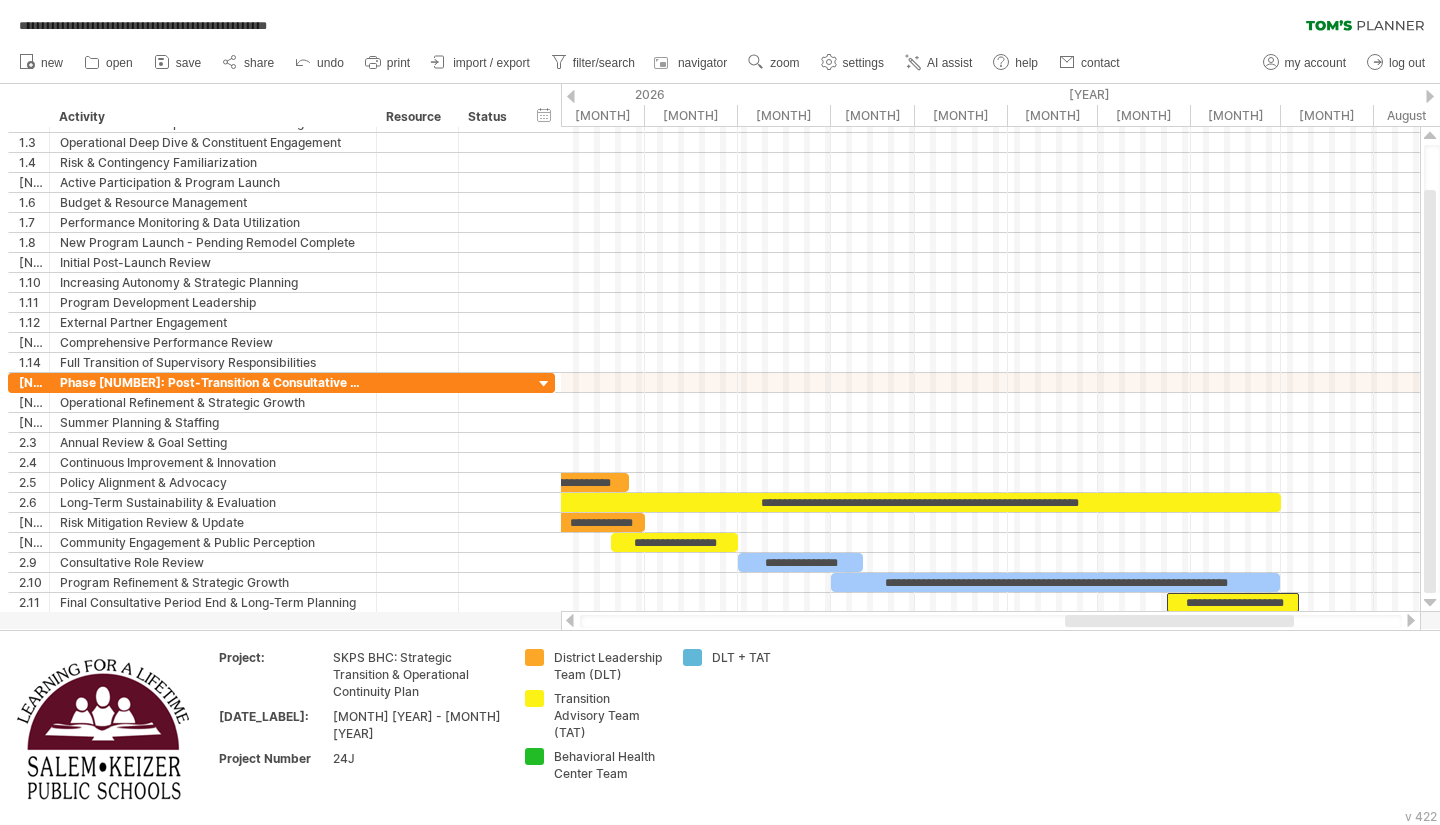 click at bounding box center (1411, 620) 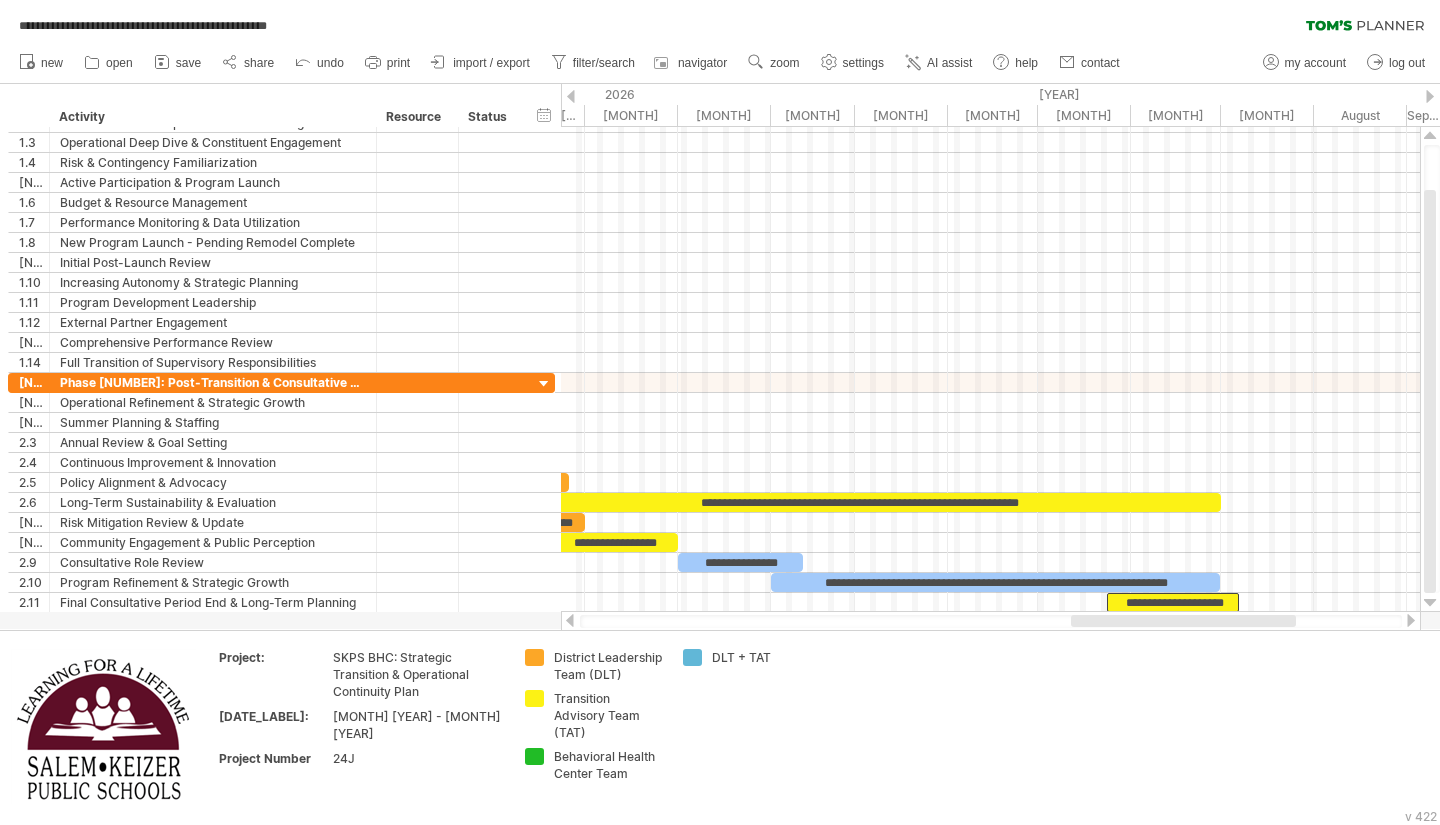 click at bounding box center [1411, 620] 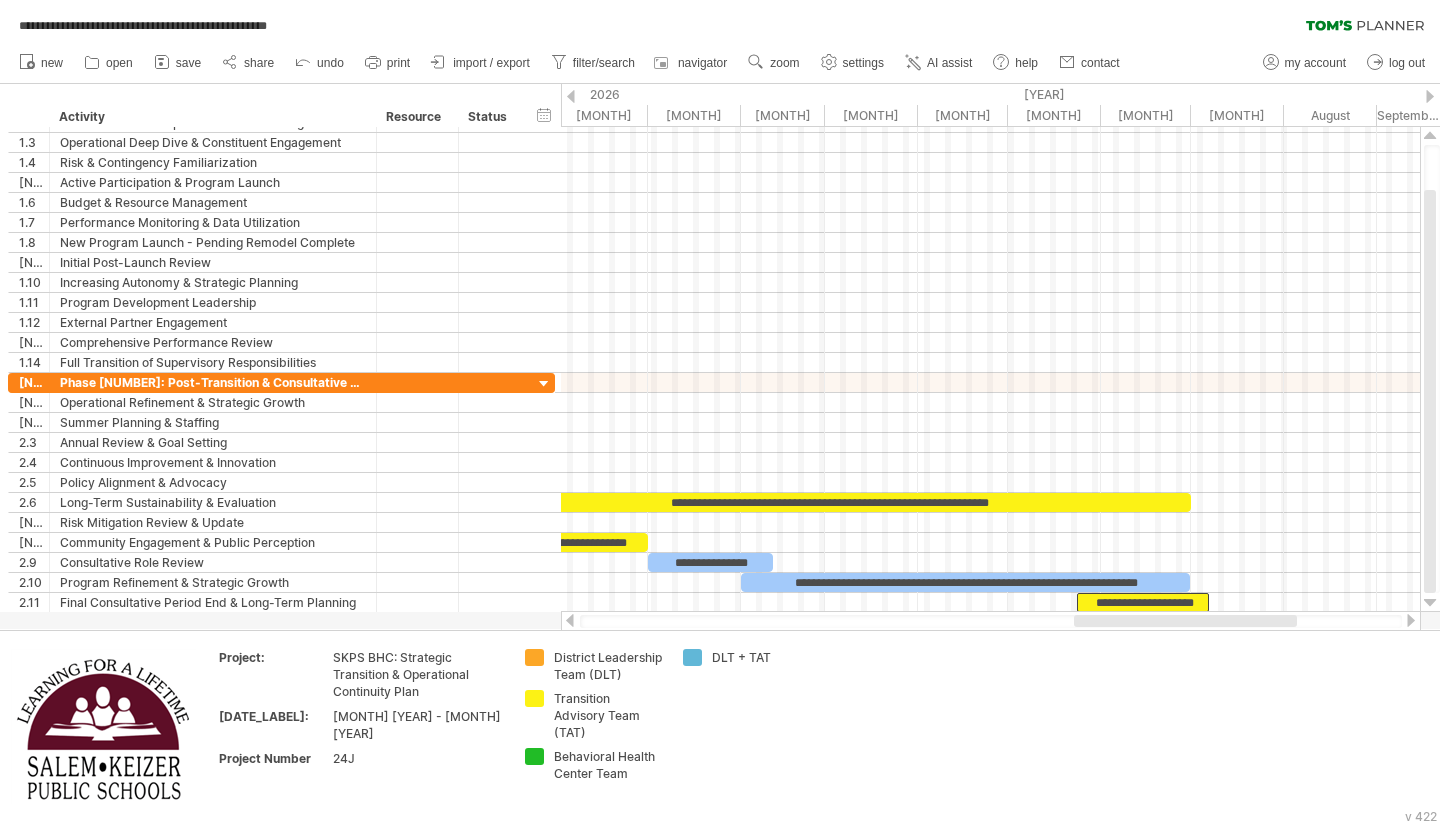 click at bounding box center (1411, 620) 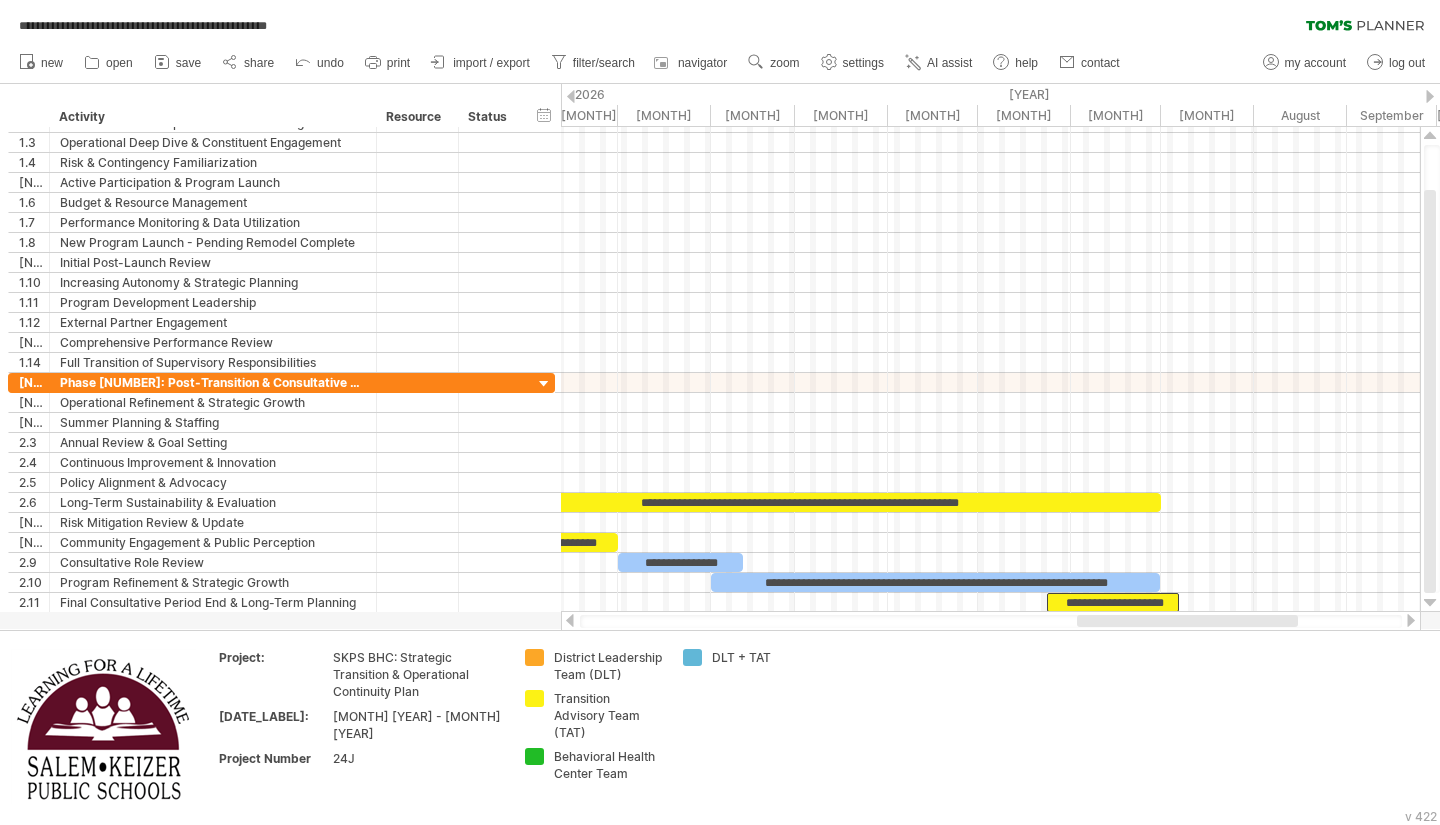 click at bounding box center (1411, 620) 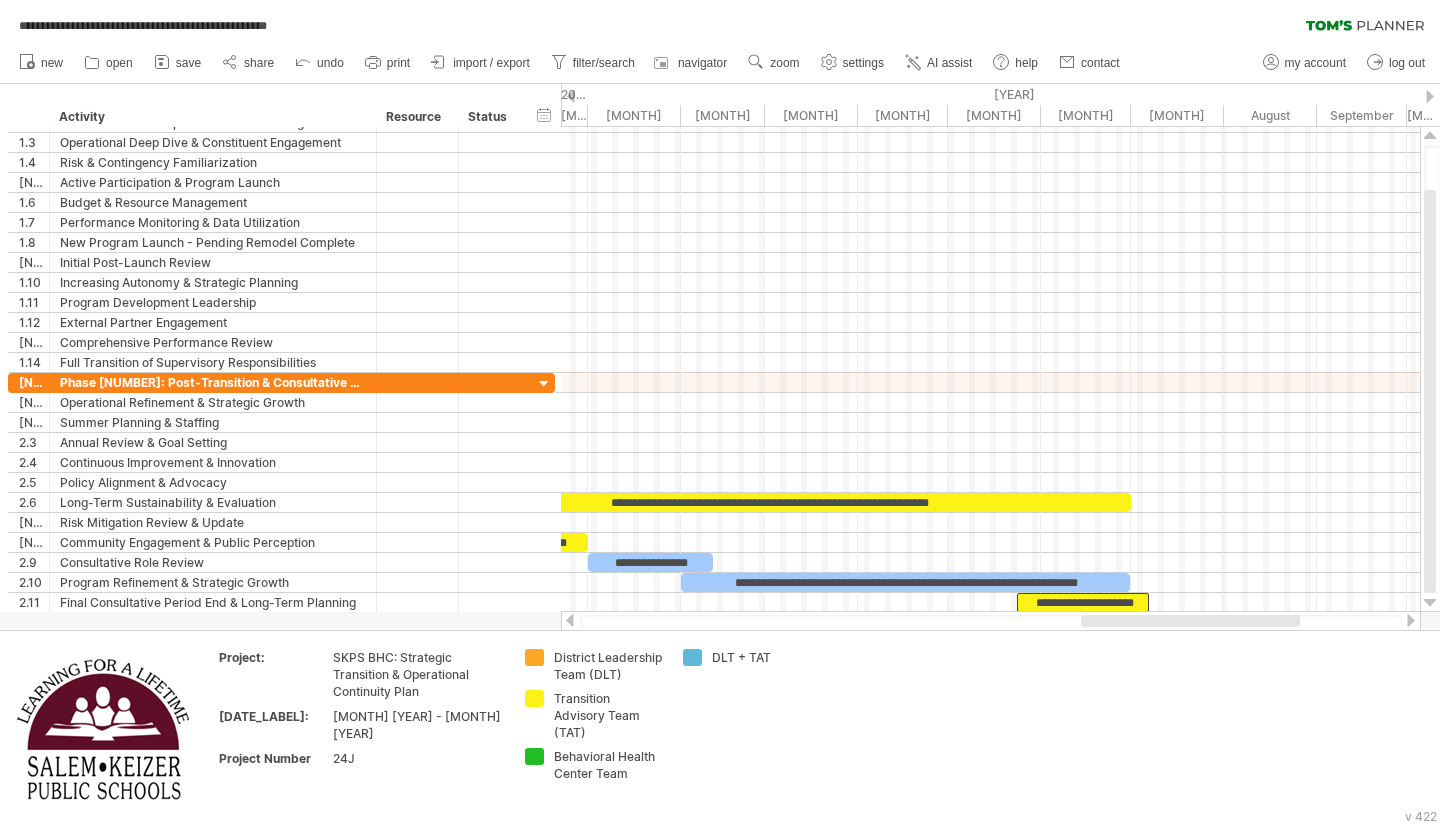 click at bounding box center (1411, 620) 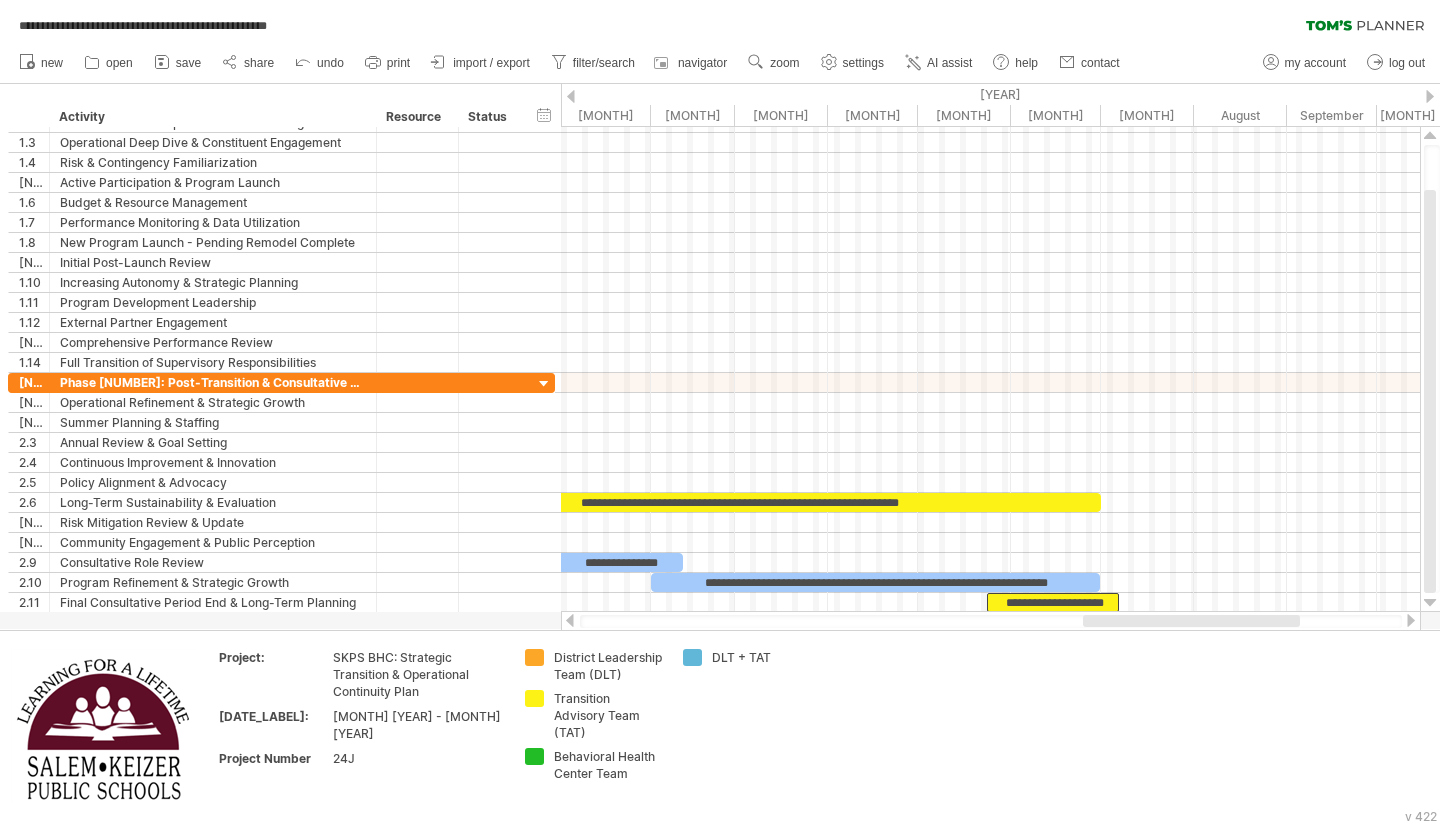 click at bounding box center (1411, 620) 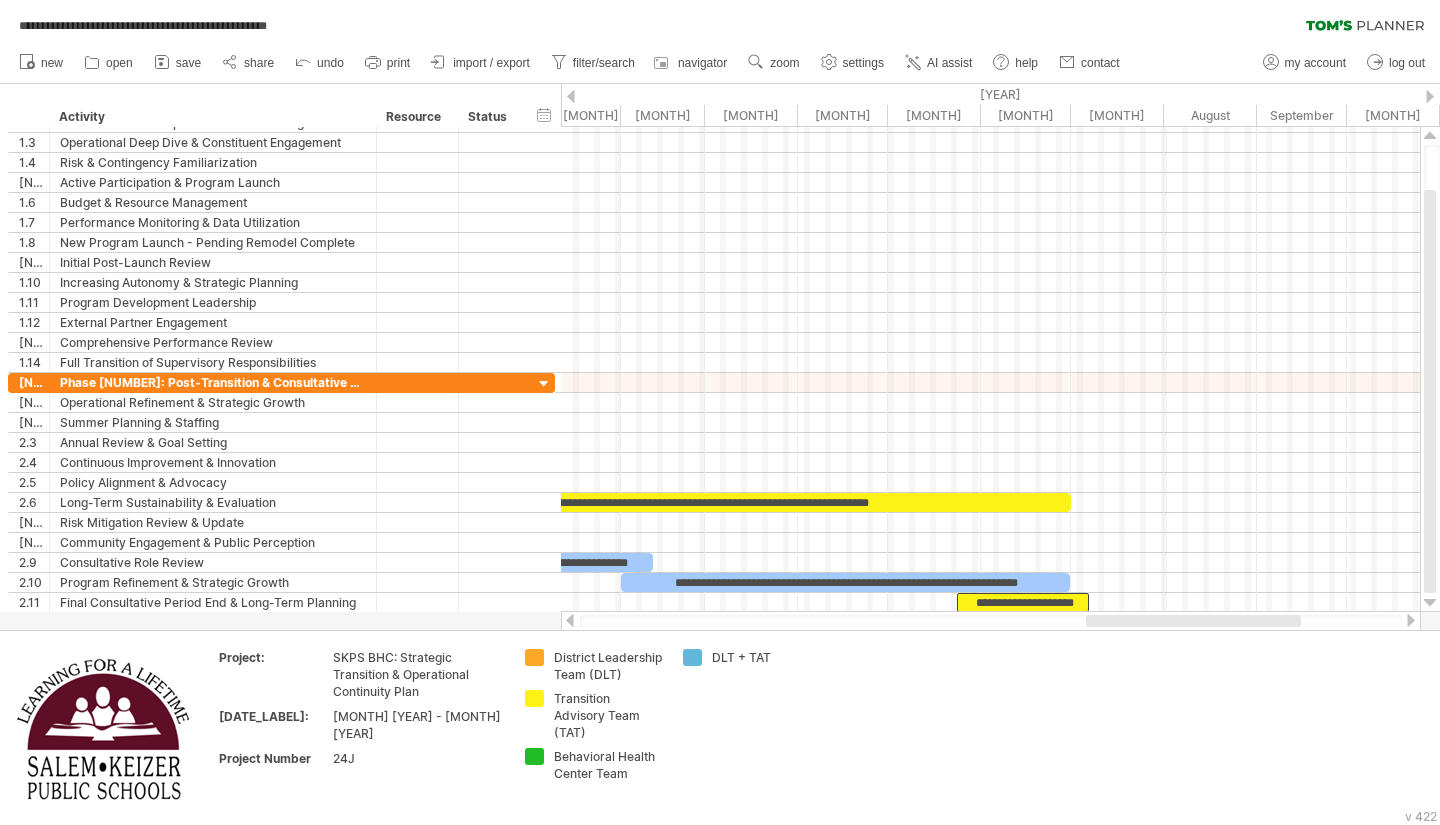 click at bounding box center (1411, 620) 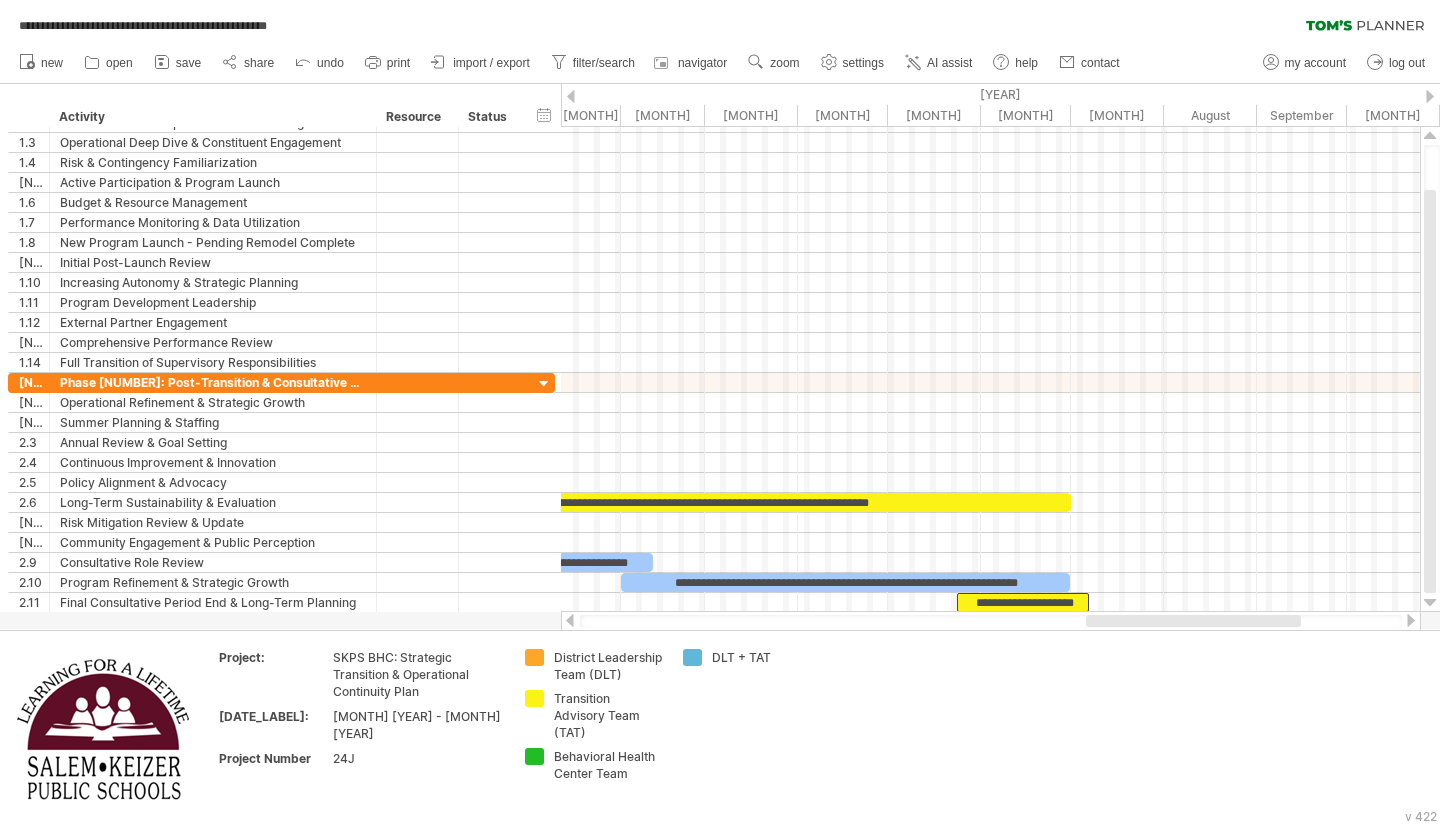 click at bounding box center (1411, 620) 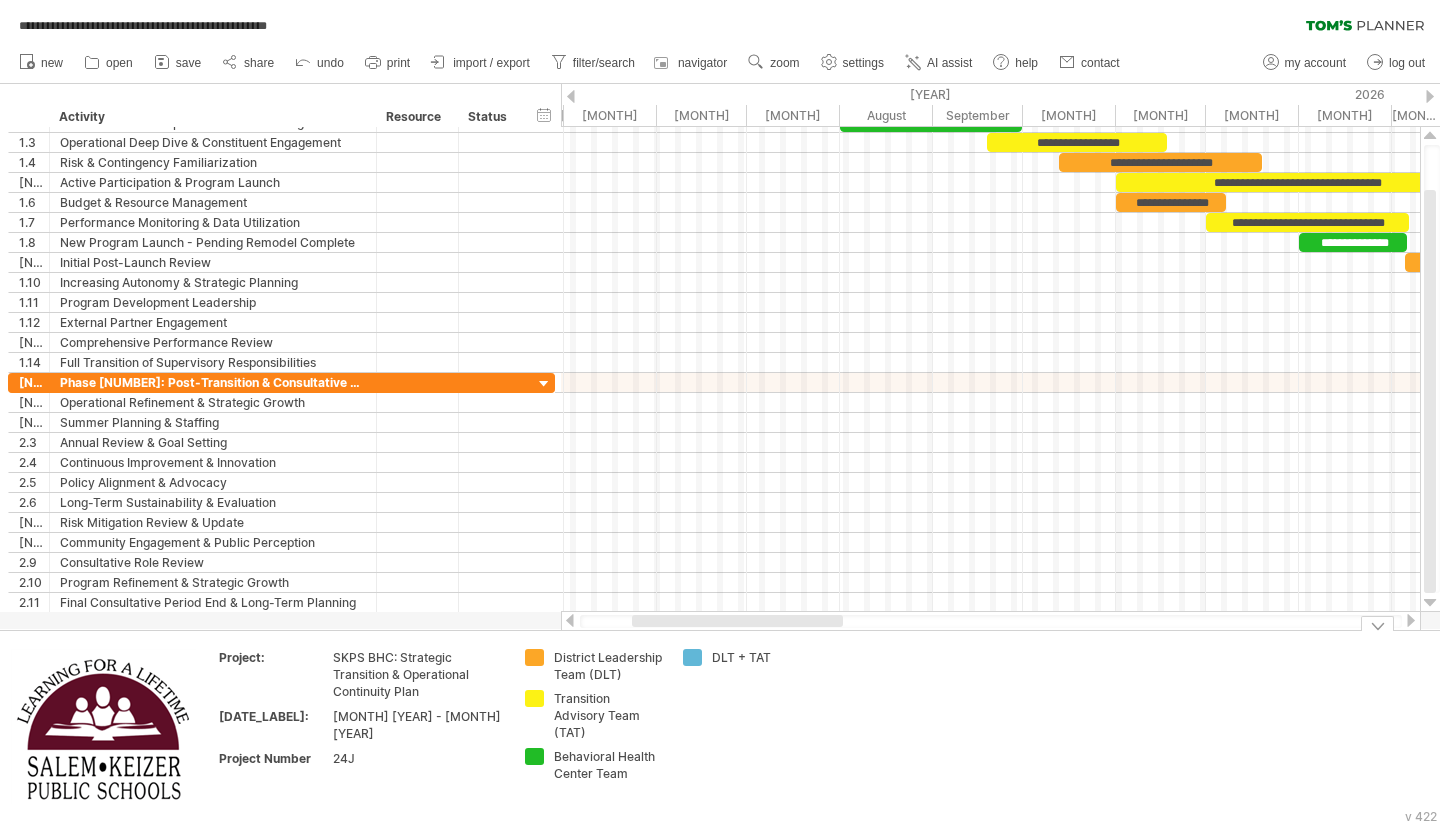 drag, startPoint x: 1261, startPoint y: 623, endPoint x: 801, endPoint y: 656, distance: 461.1822 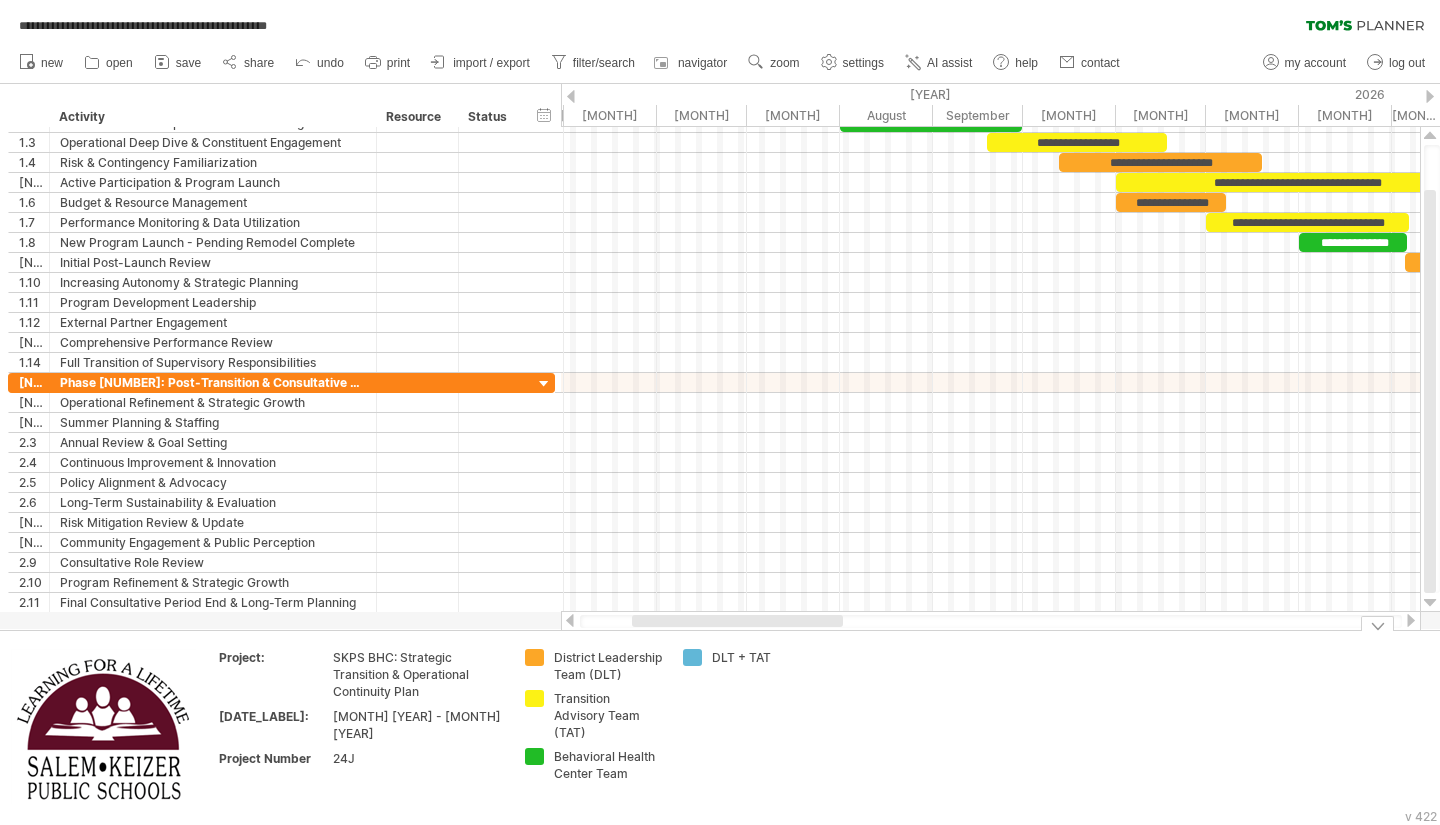 click on "**********" at bounding box center [720, 412] 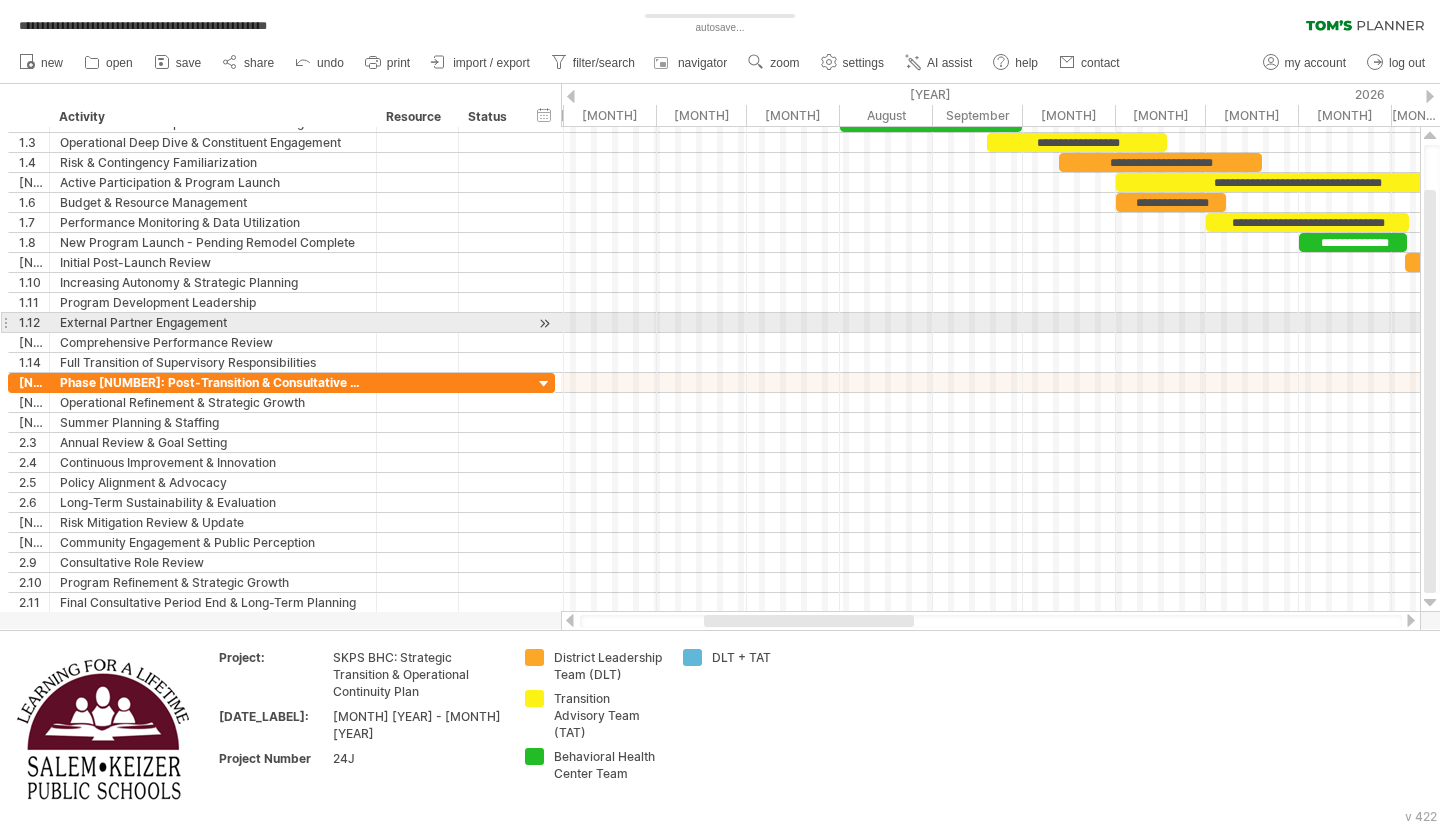 drag, startPoint x: 1438, startPoint y: 407, endPoint x: 1418, endPoint y: 303, distance: 105.90562 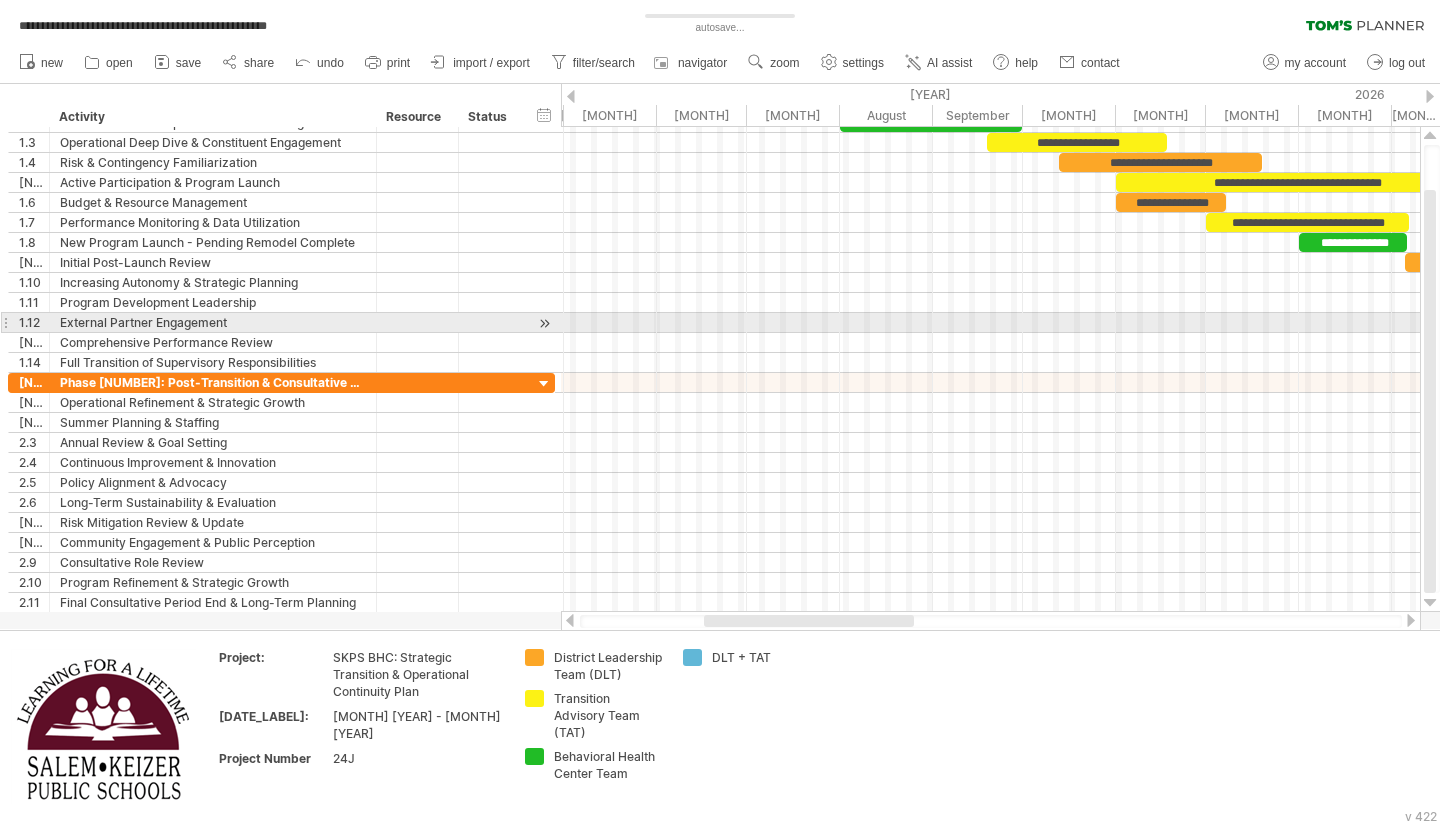 click on "**********" at bounding box center [720, 412] 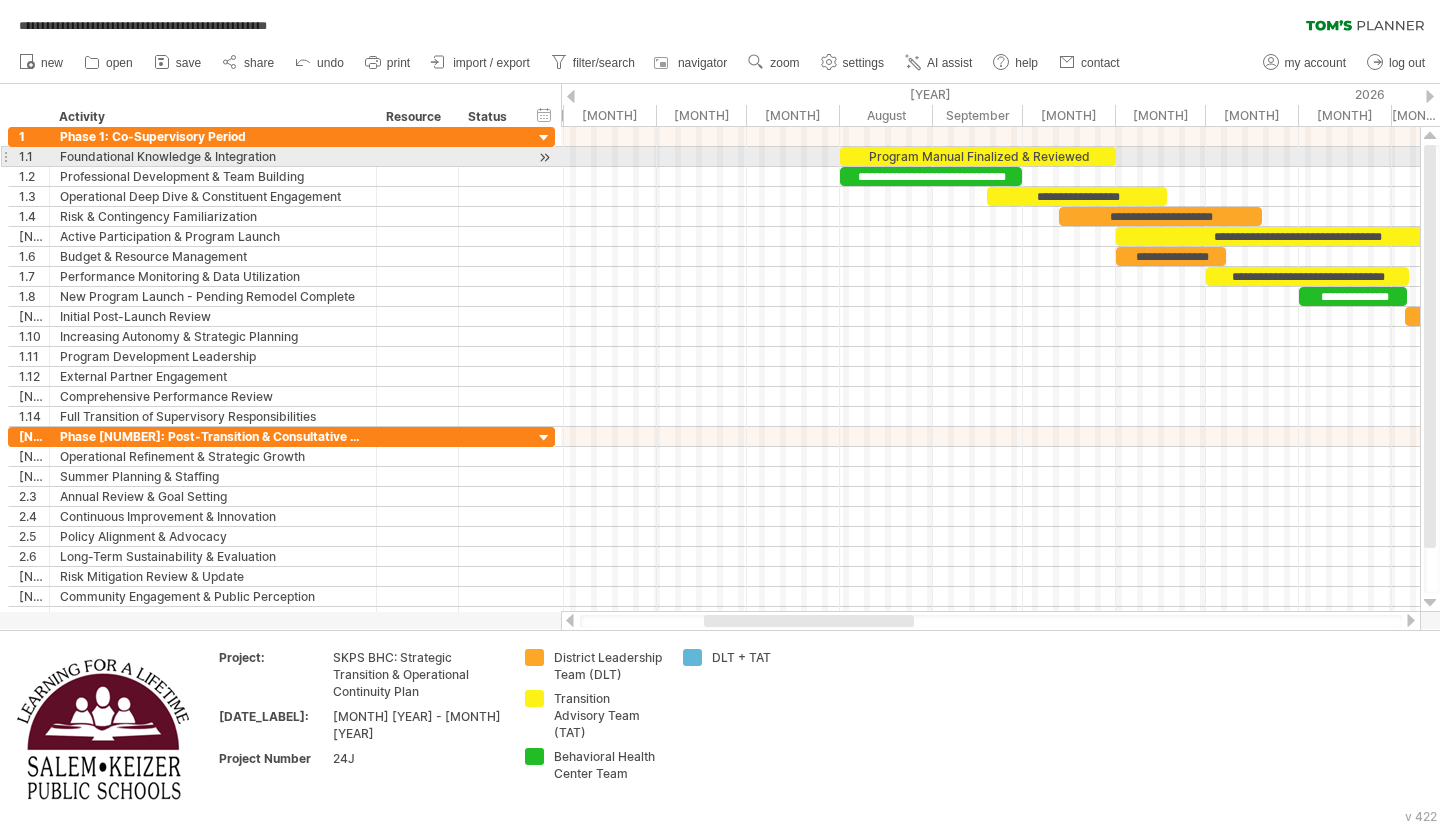 drag, startPoint x: 1434, startPoint y: 246, endPoint x: 1437, endPoint y: 142, distance: 104.04326 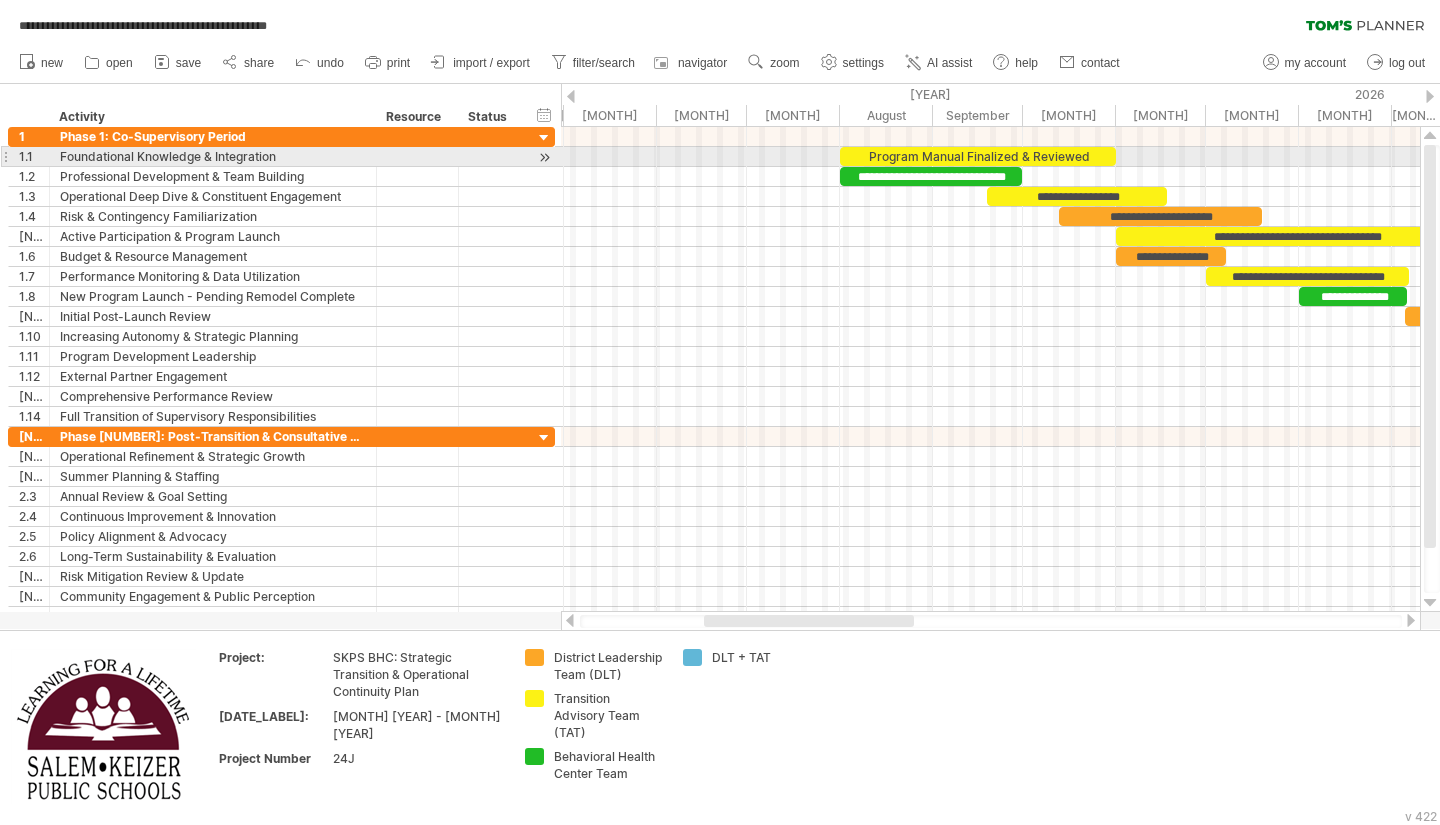 click at bounding box center (1430, 369) 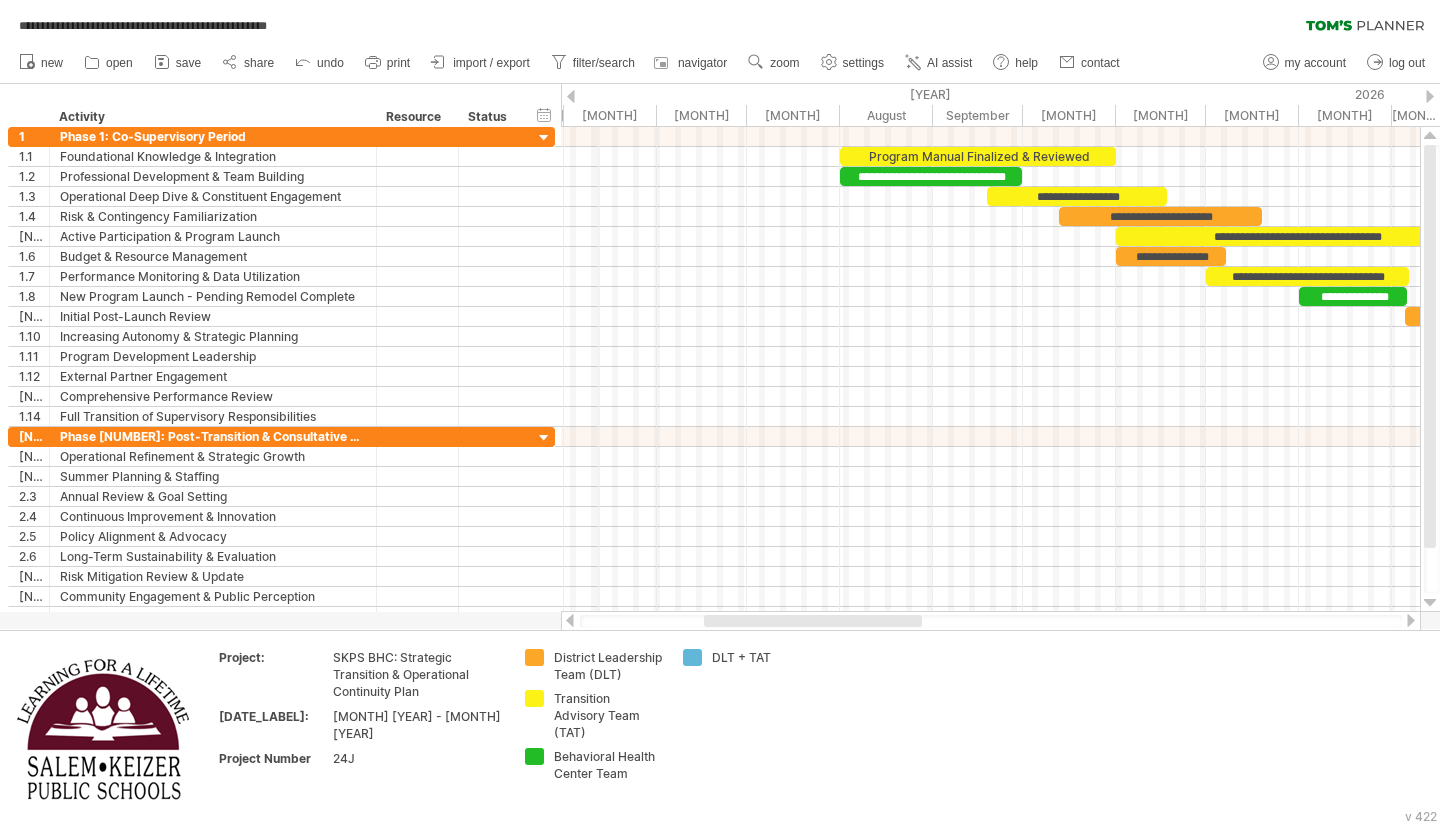 click on "[MONTH]" at bounding box center (610, 115) 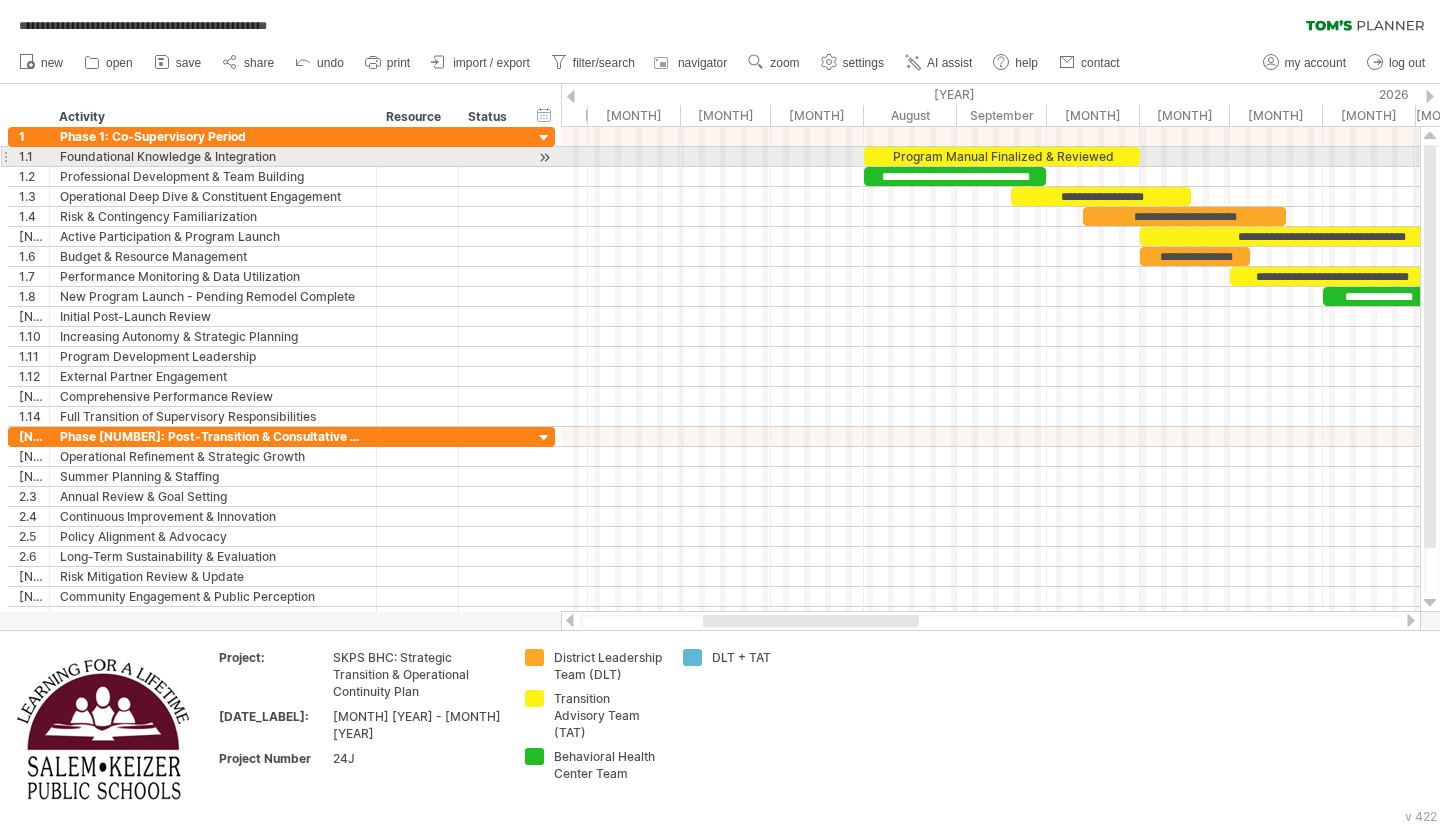 drag, startPoint x: 599, startPoint y: 118, endPoint x: 623, endPoint y: 162, distance: 50.119858 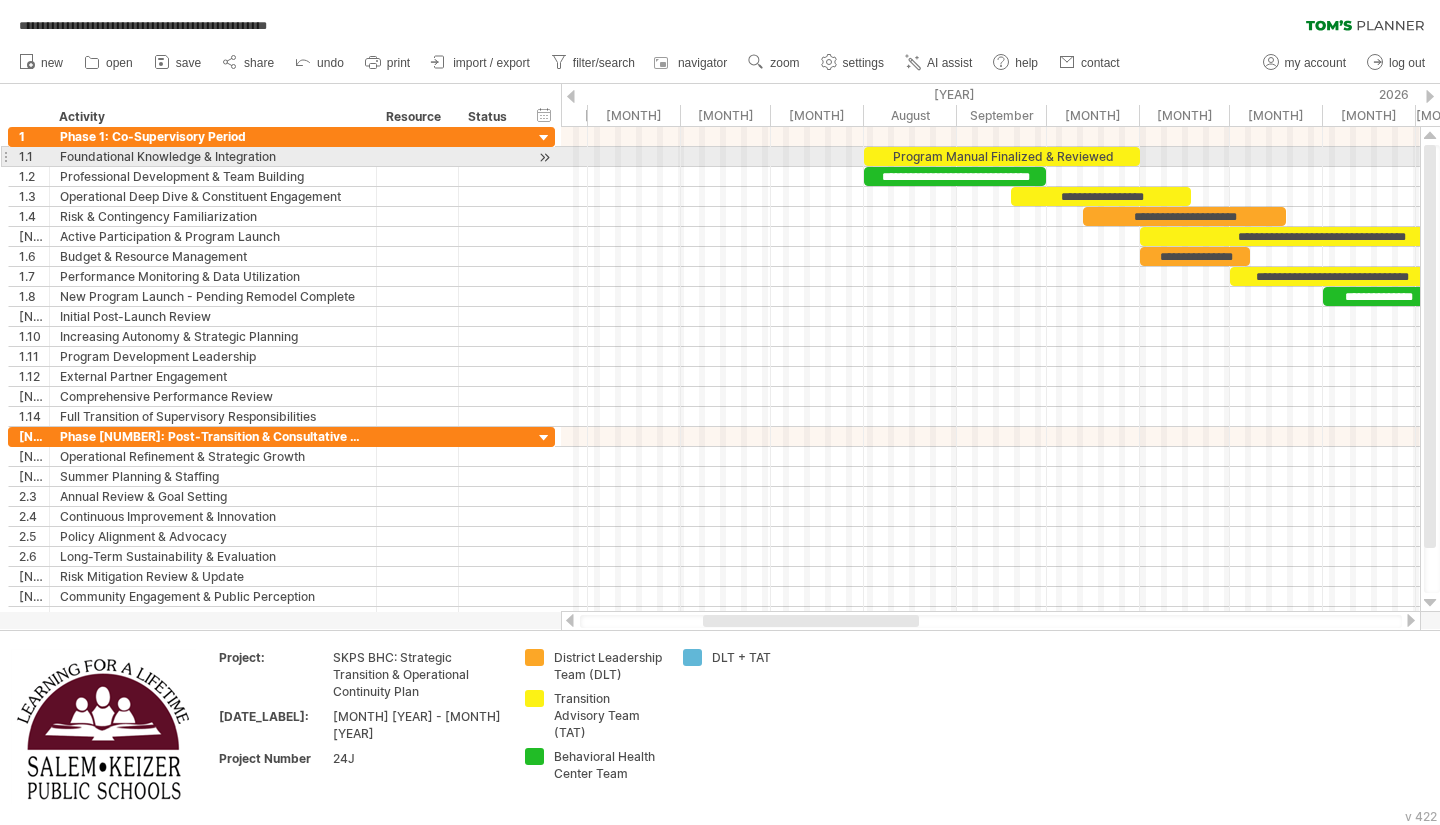 click on "**********" at bounding box center [720, 412] 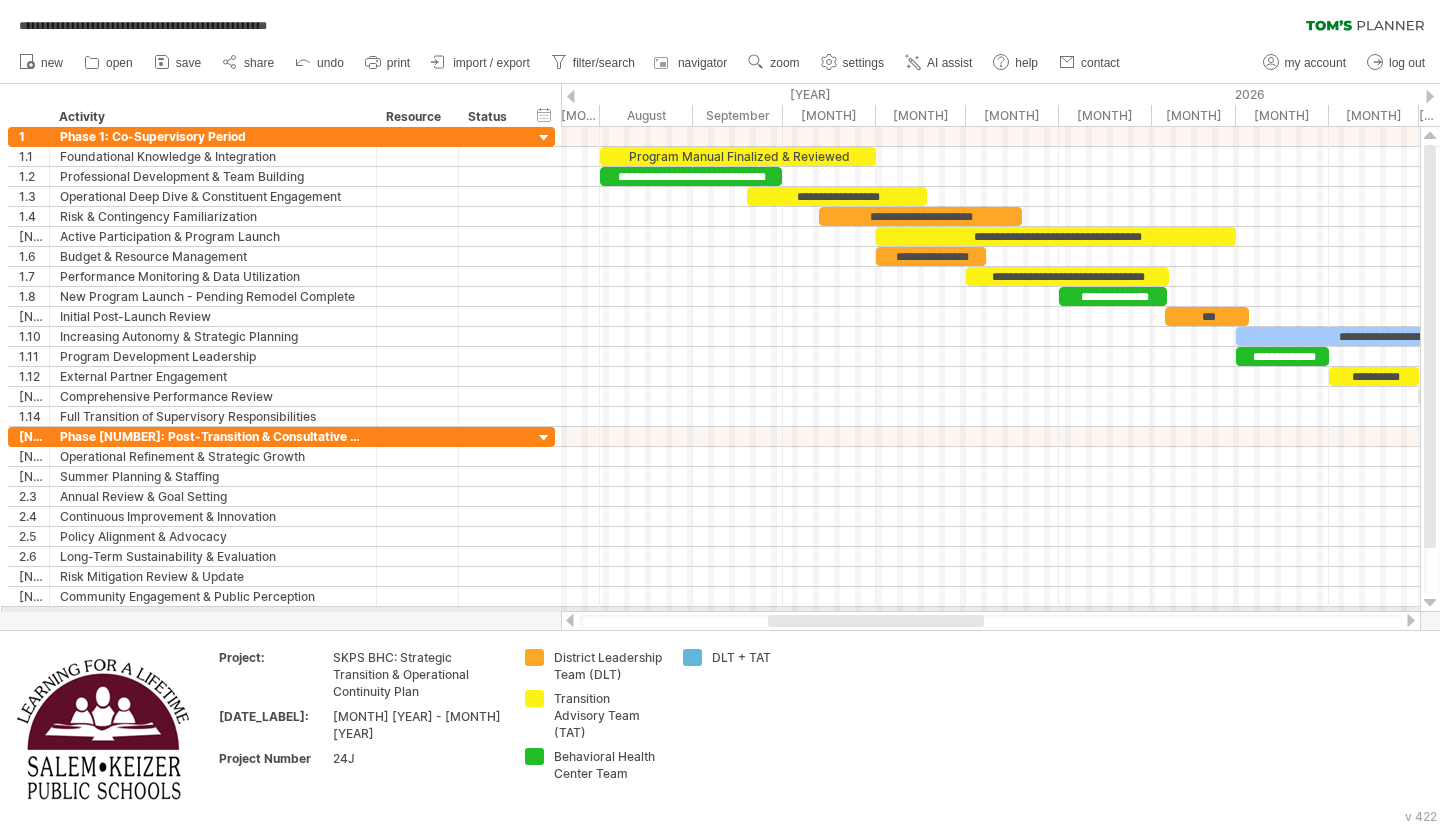 drag, startPoint x: 747, startPoint y: 620, endPoint x: 812, endPoint y: 612, distance: 65.490456 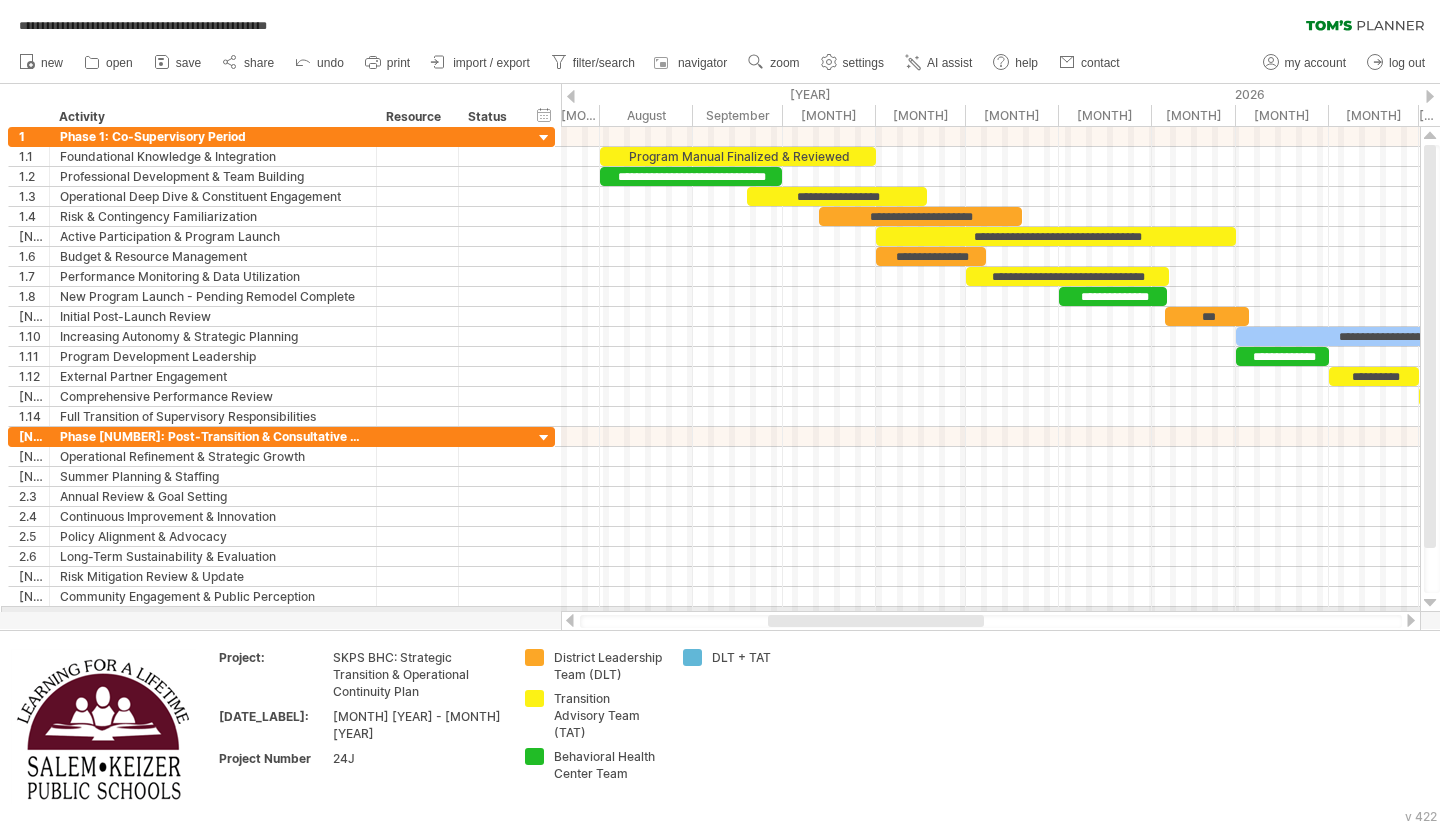 click at bounding box center [991, 621] 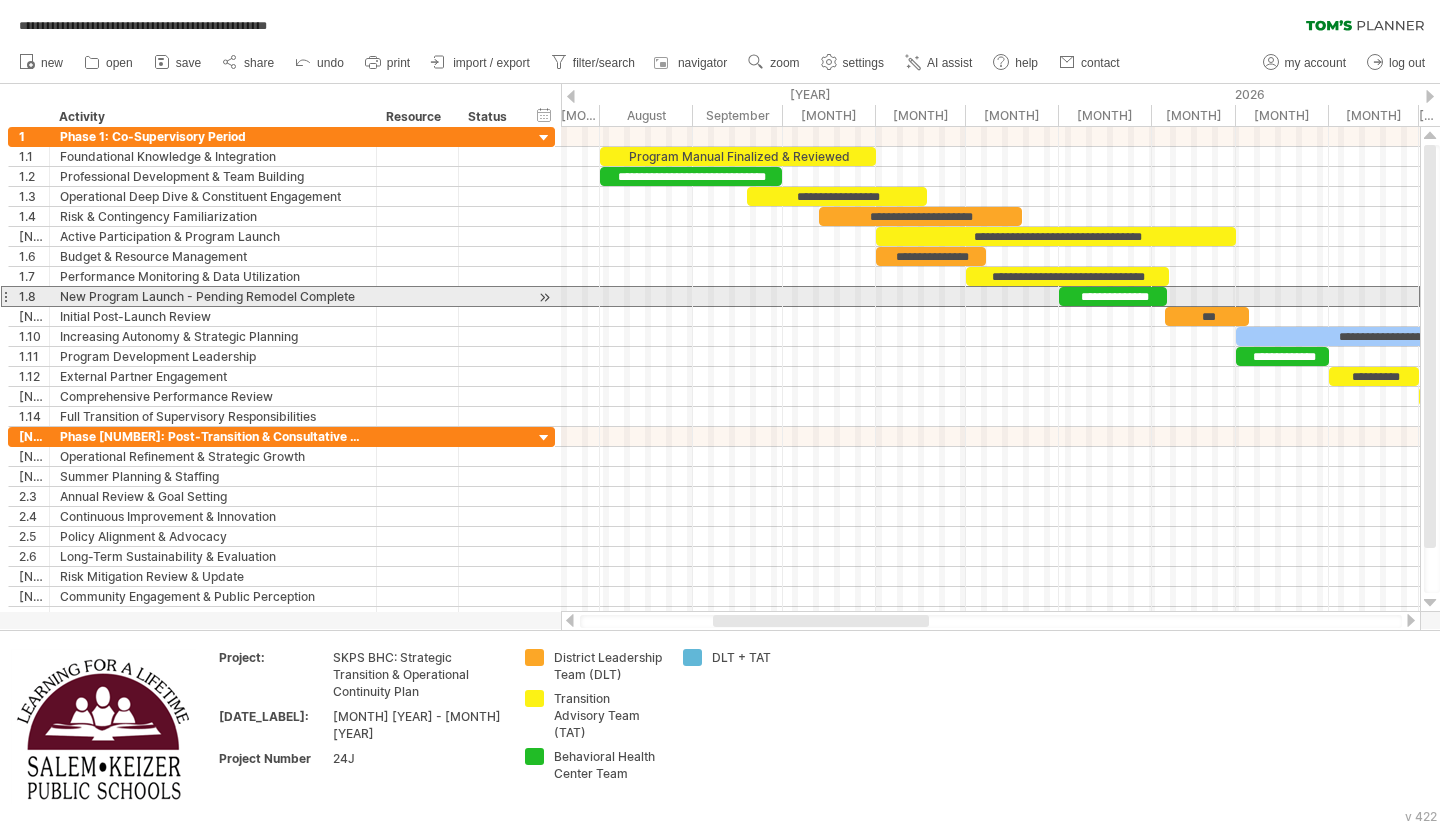 click on "New Program Launch - Pending Remodel Complete" at bounding box center [213, 296] 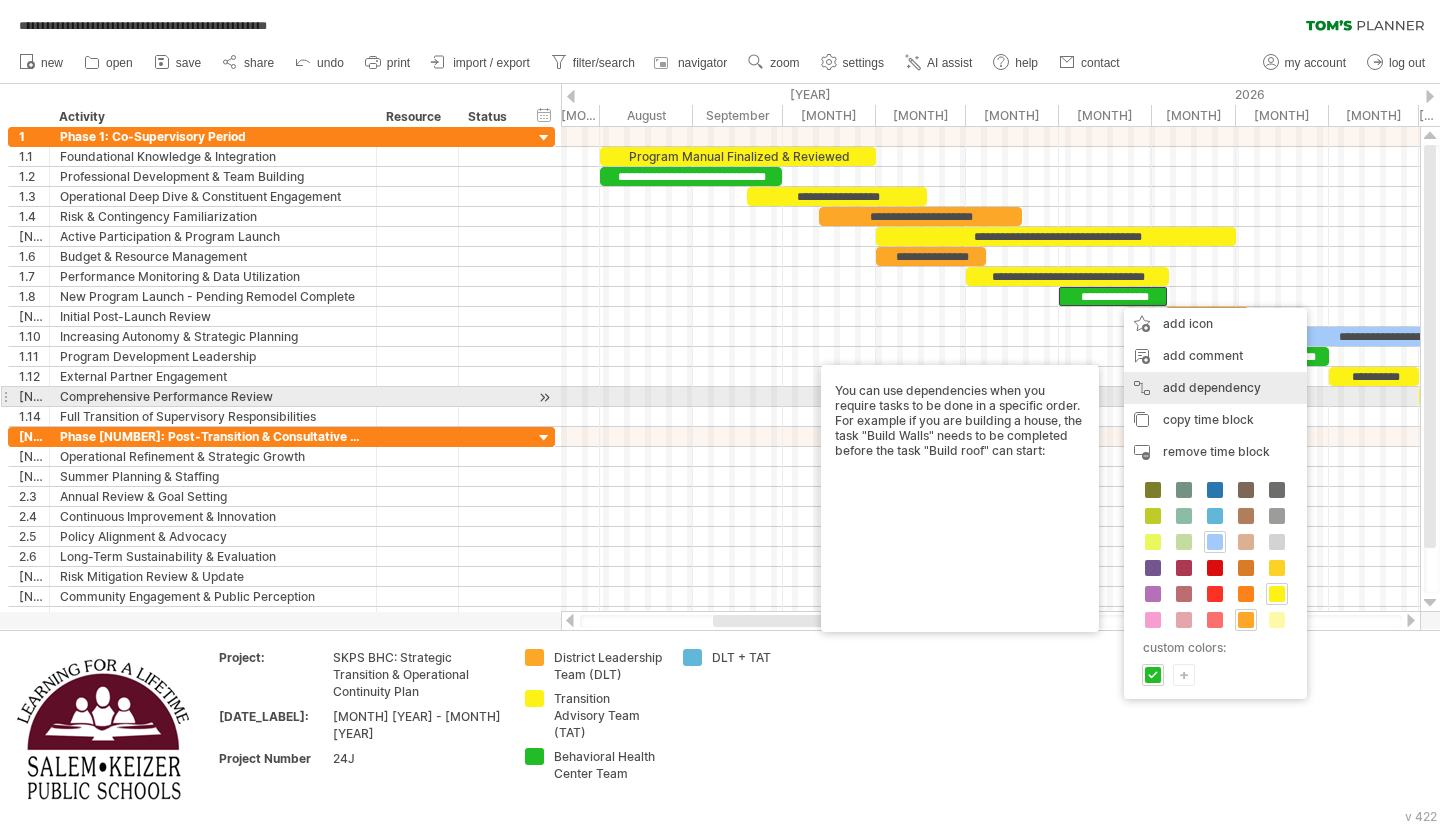 click on "add dependency You can use dependencies when you require tasks to be done in a specific order. For example if you are building a house, the task "Build Walls" needs to be completed before the task "Build roof" can start:" at bounding box center [1215, 388] 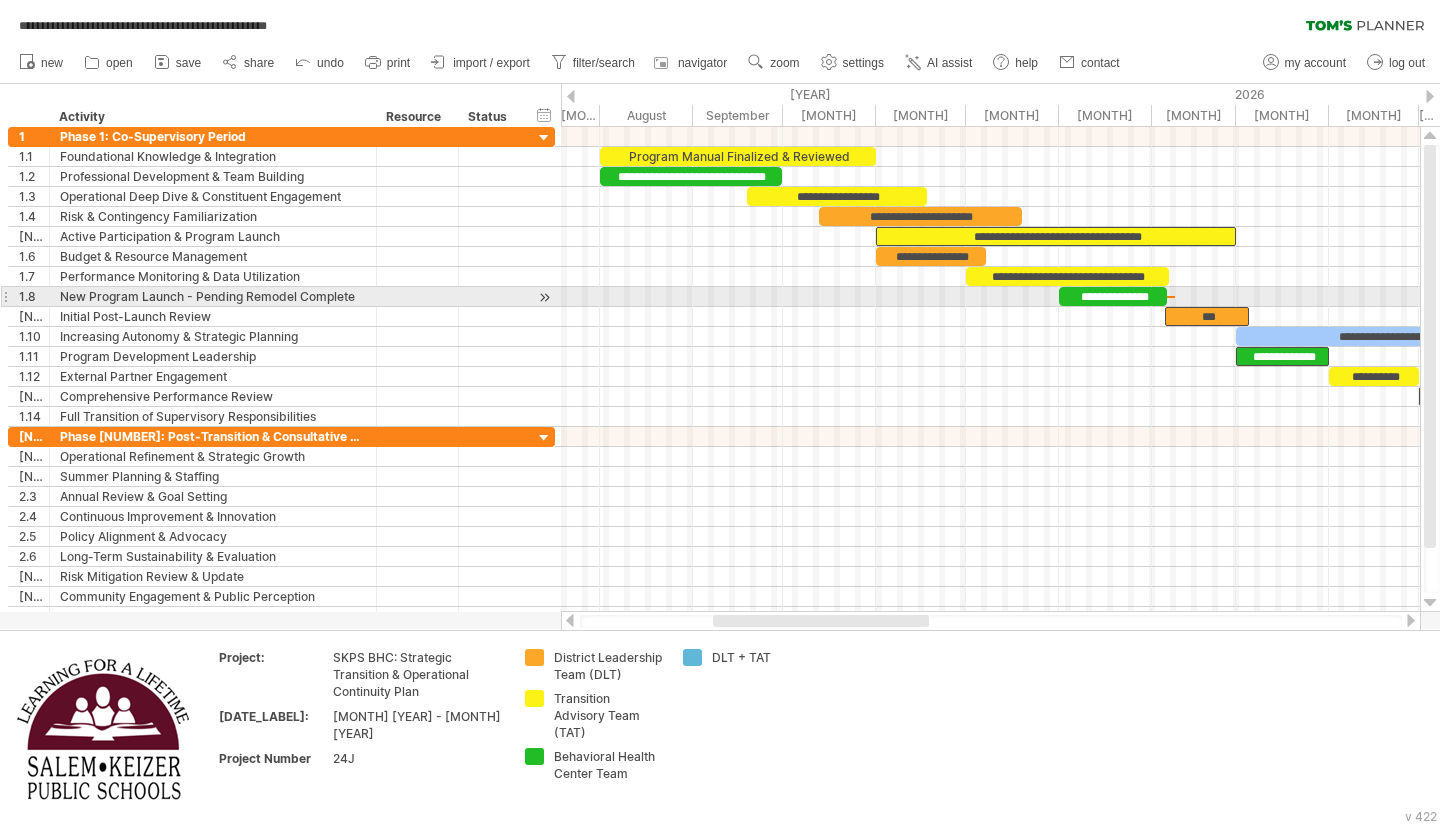 click at bounding box center [1171, 297] 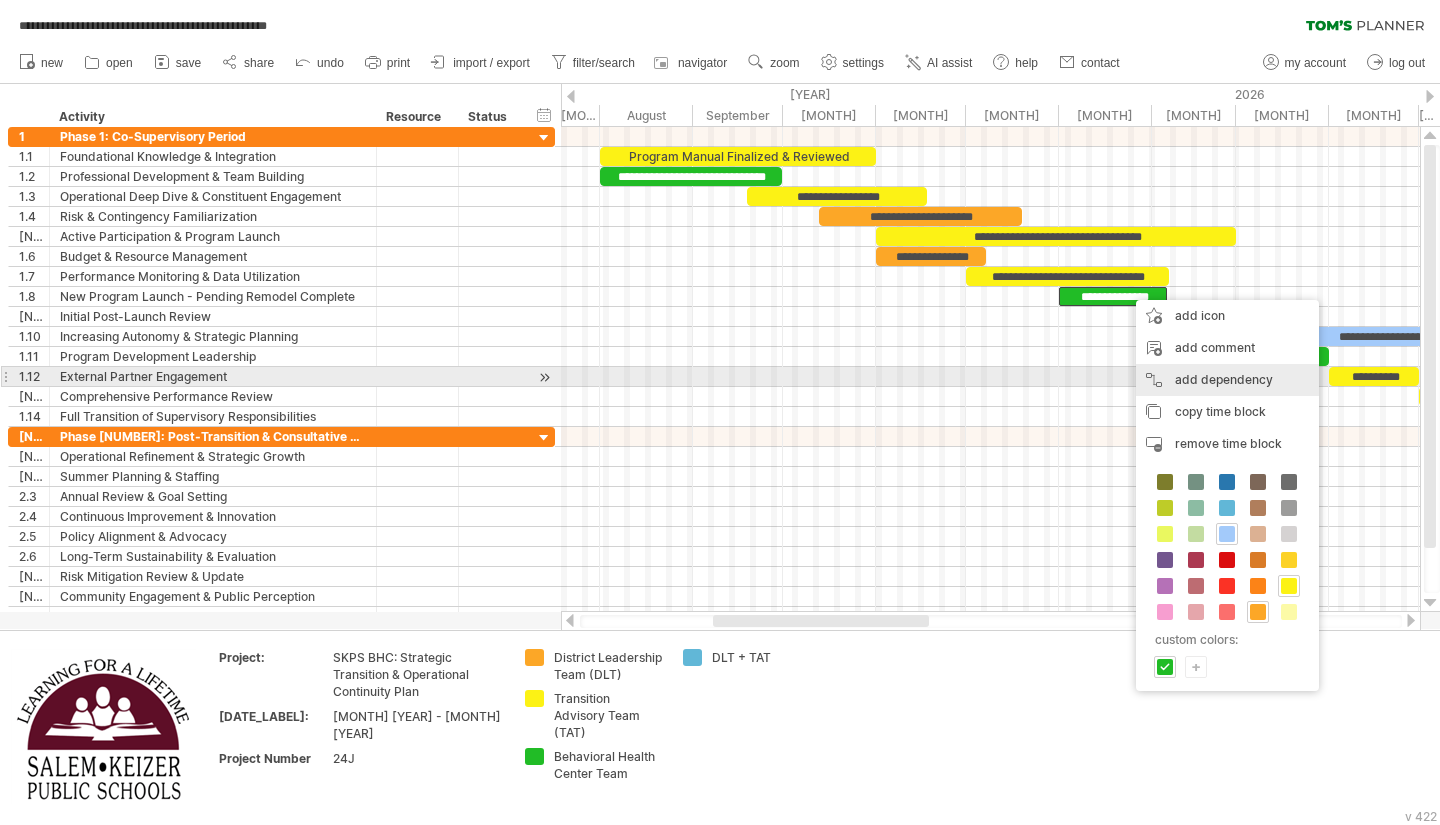 click on "add dependency You can use dependencies when you require tasks to be done in a specific order. For example if you are building a house, the task "Build Walls" needs to be completed before the task "Build roof" can start:" at bounding box center (1227, 380) 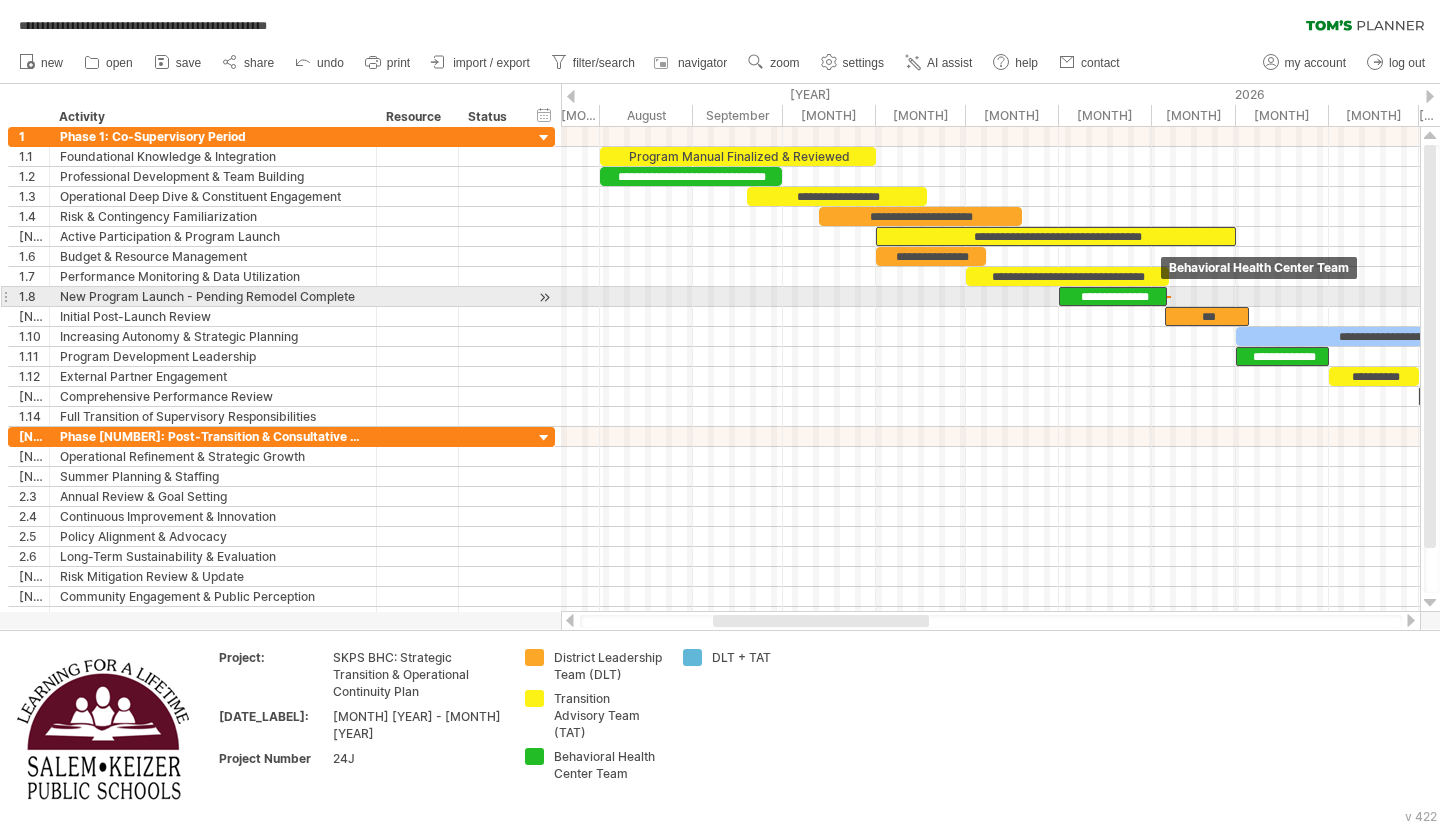click on "**********" at bounding box center (1113, 296) 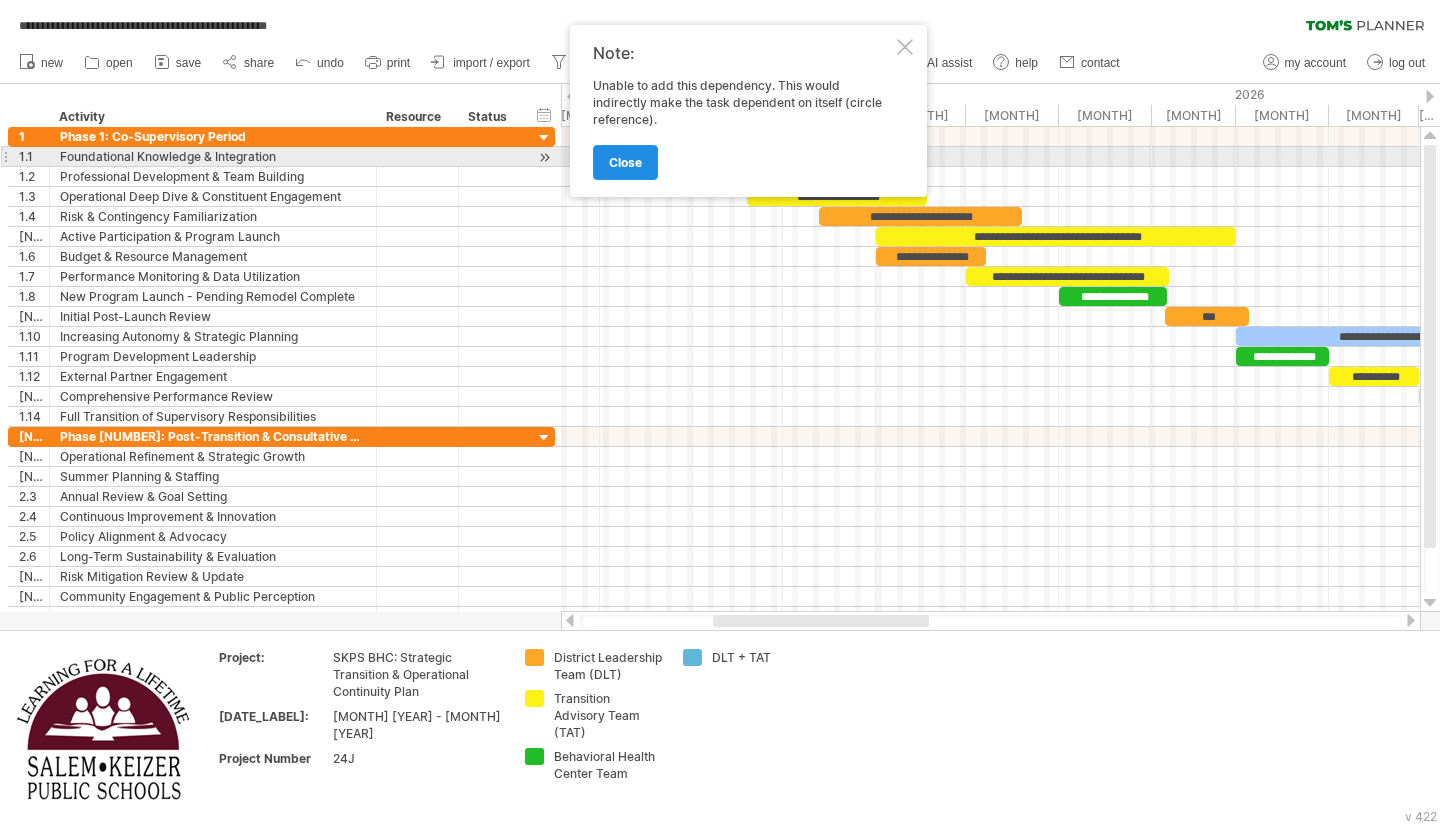 click on "close" at bounding box center [625, 162] 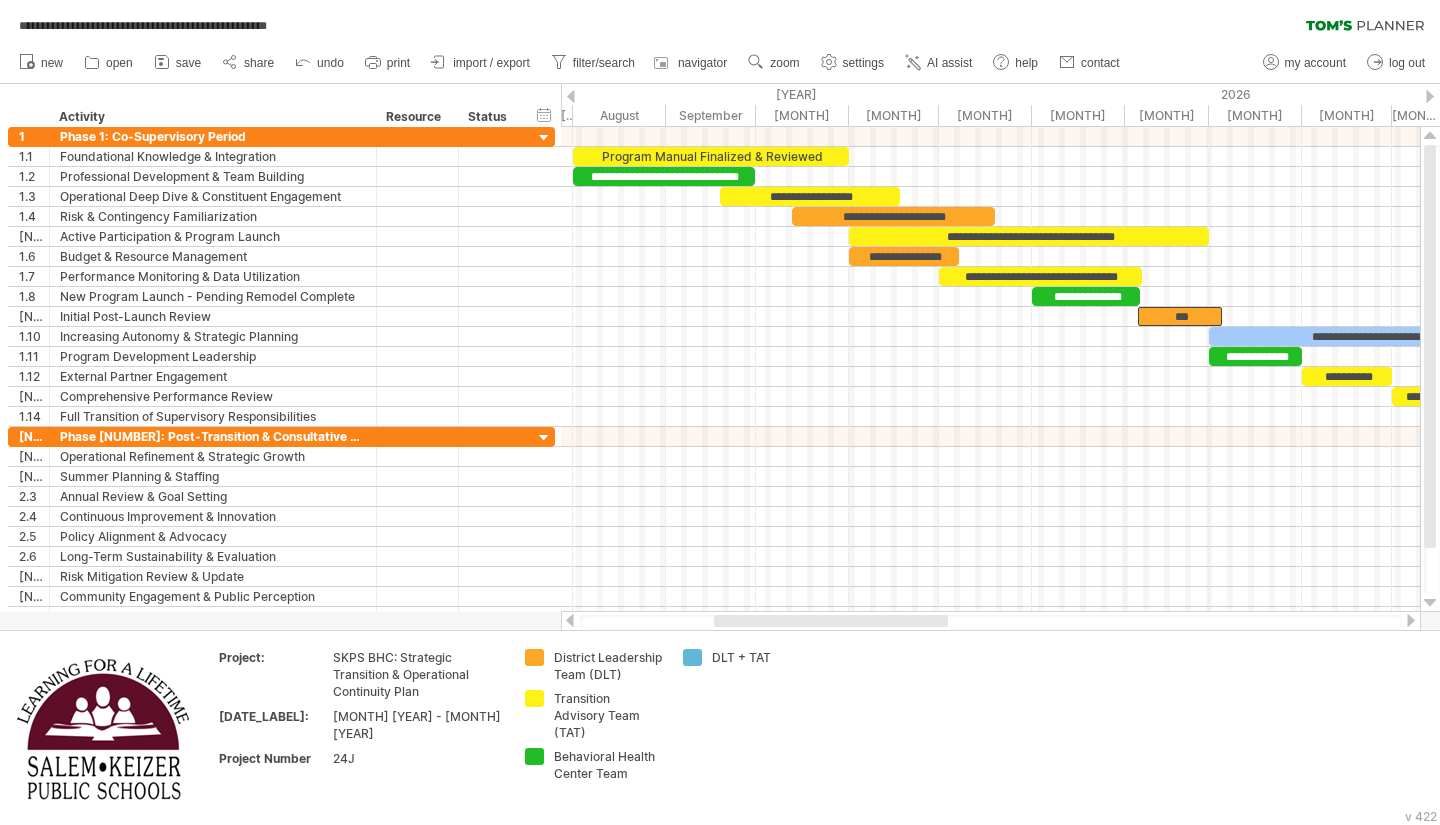 click at bounding box center [831, 621] 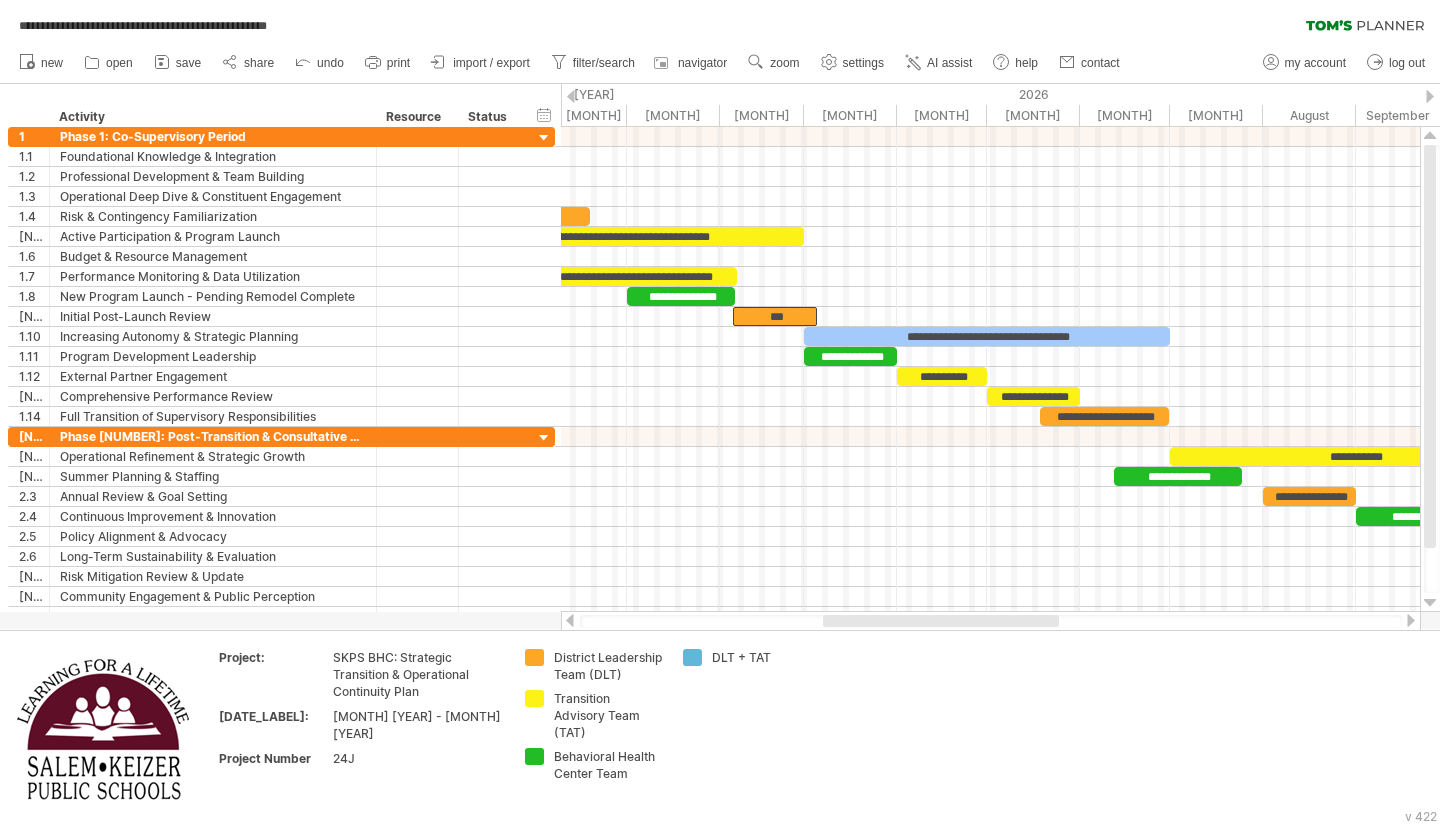 drag, startPoint x: 909, startPoint y: 619, endPoint x: 1018, endPoint y: 620, distance: 109.004585 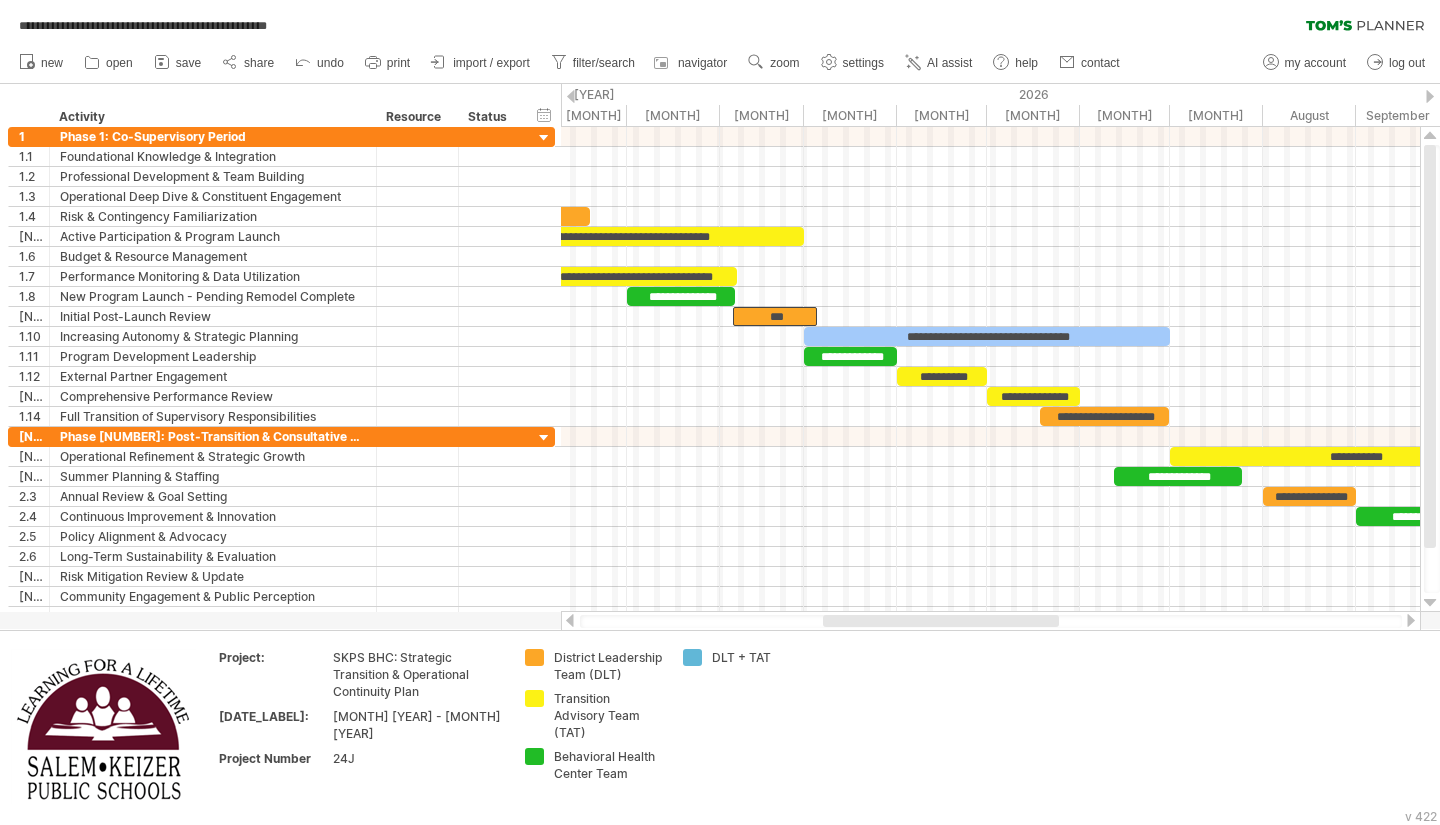 click at bounding box center [941, 621] 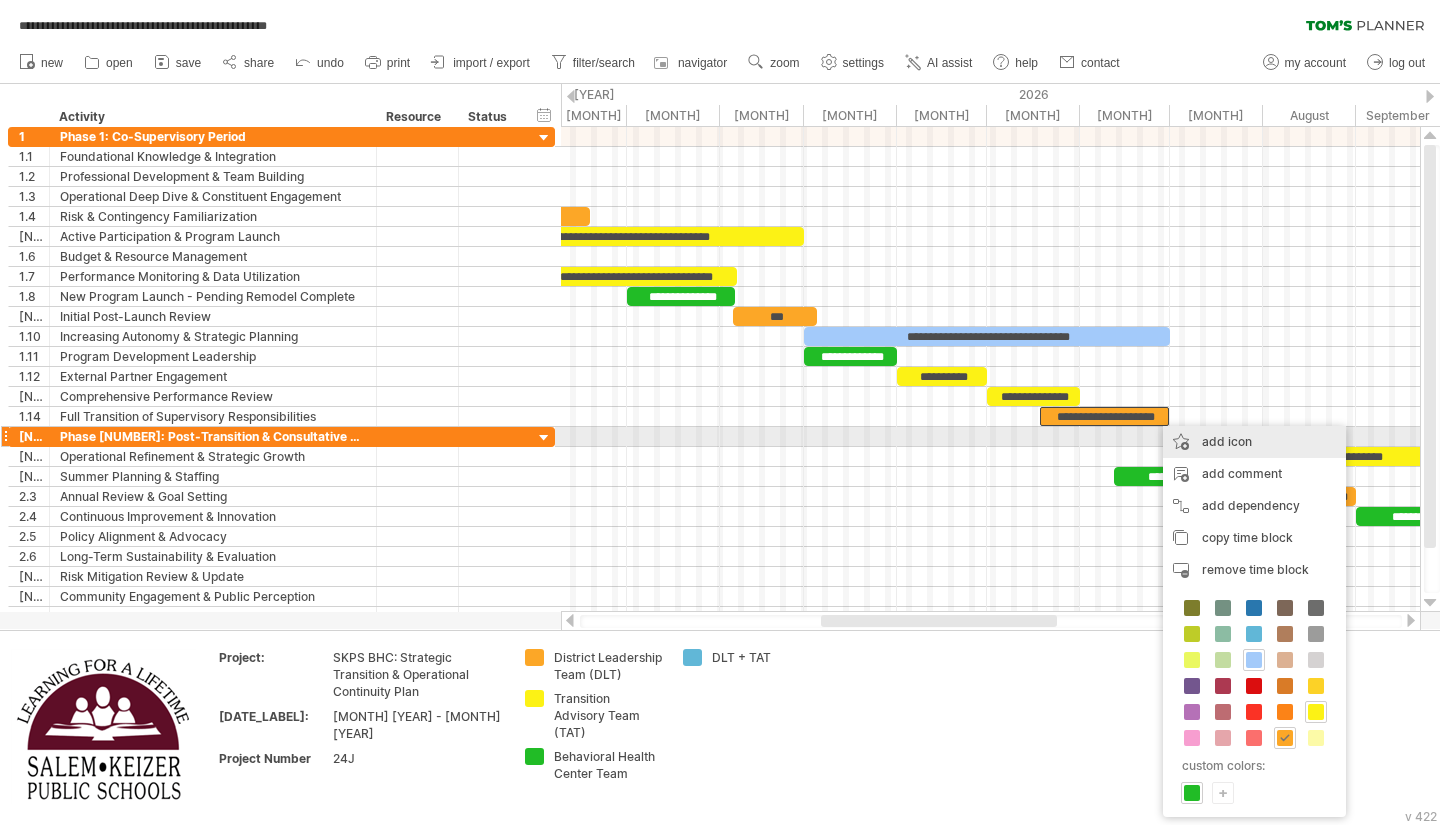click on "add icon" at bounding box center [1254, 442] 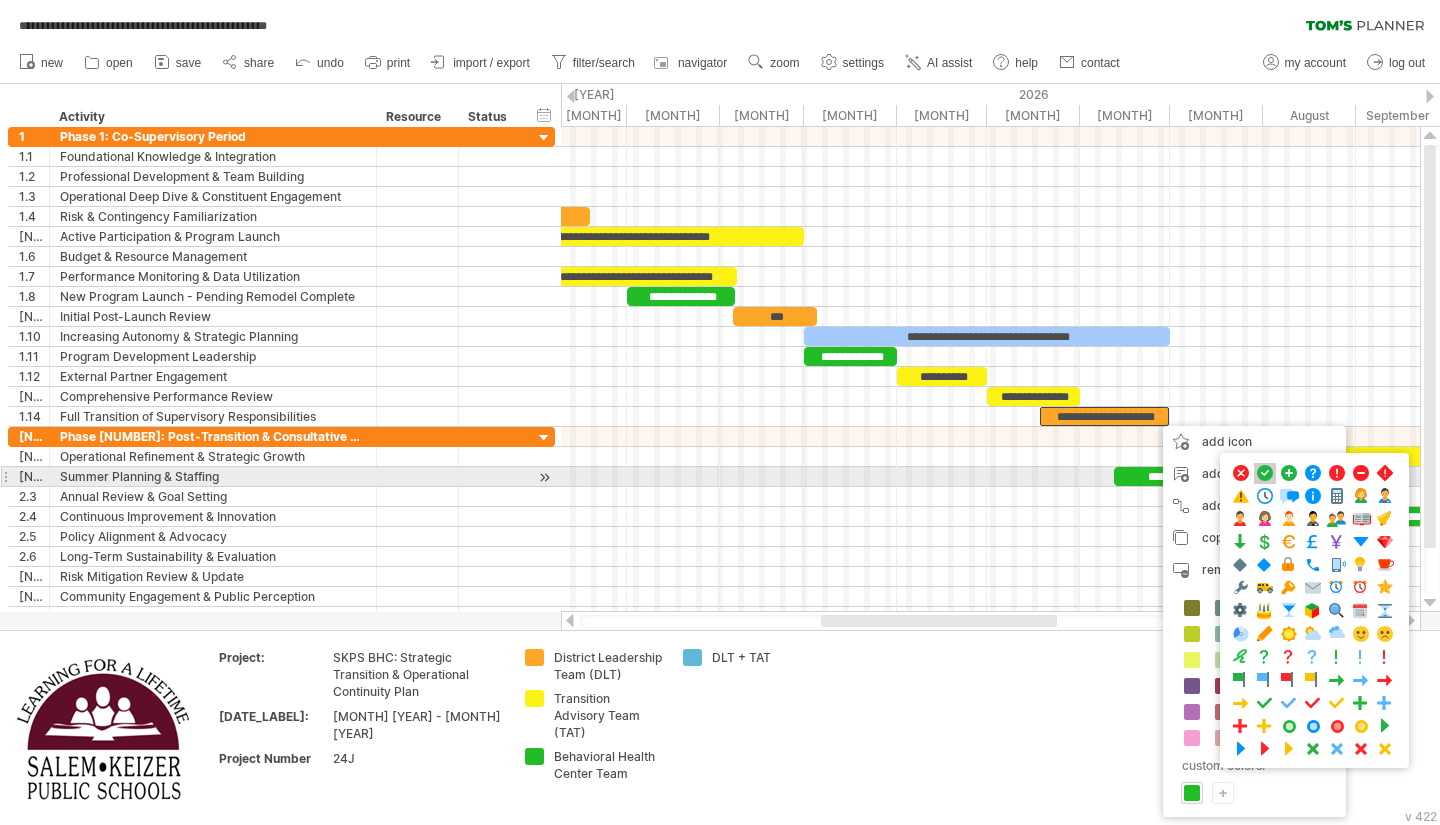 click at bounding box center [1265, 473] 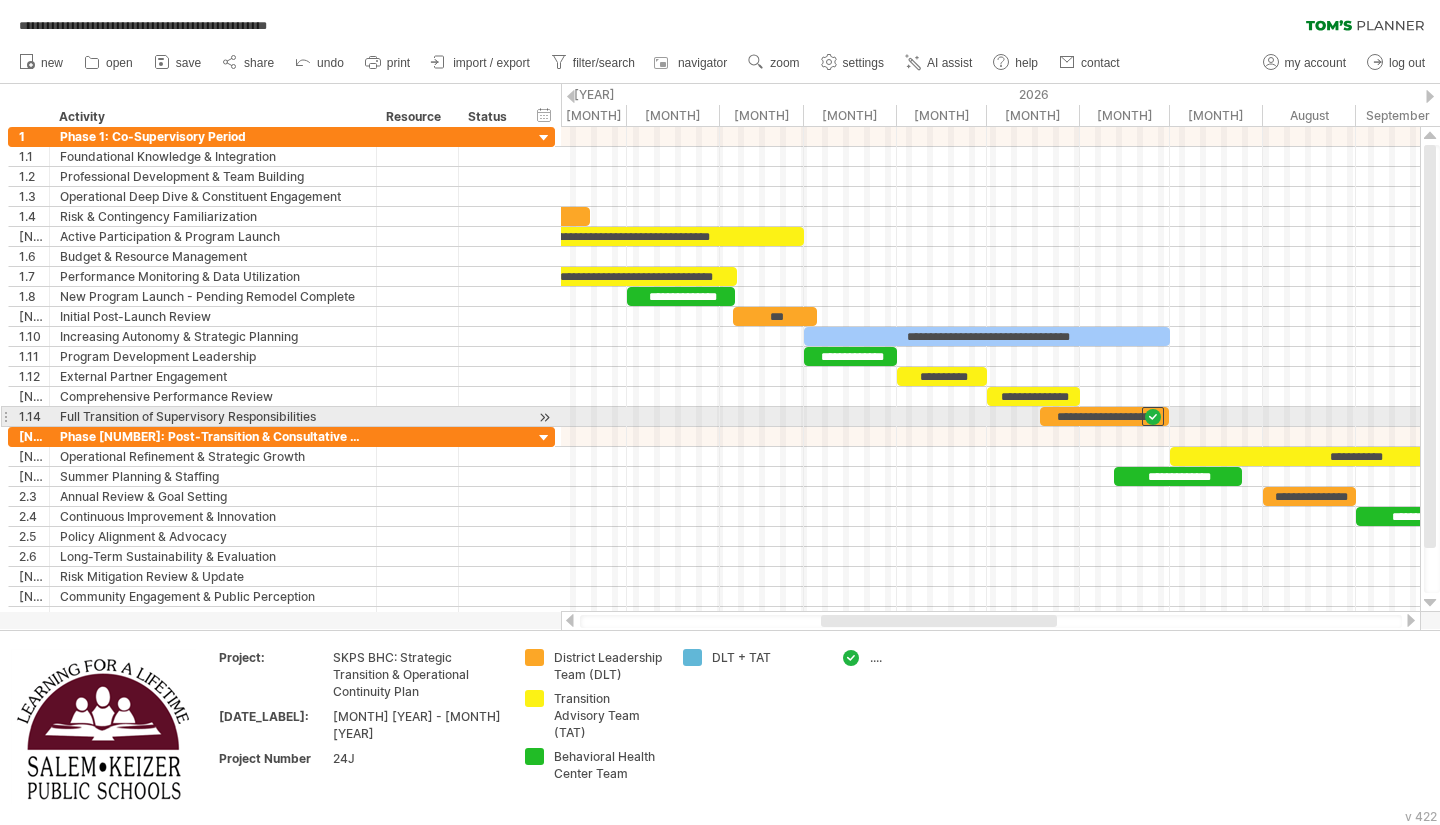 drag, startPoint x: 1154, startPoint y: 414, endPoint x: 1178, endPoint y: 412, distance: 24.083189 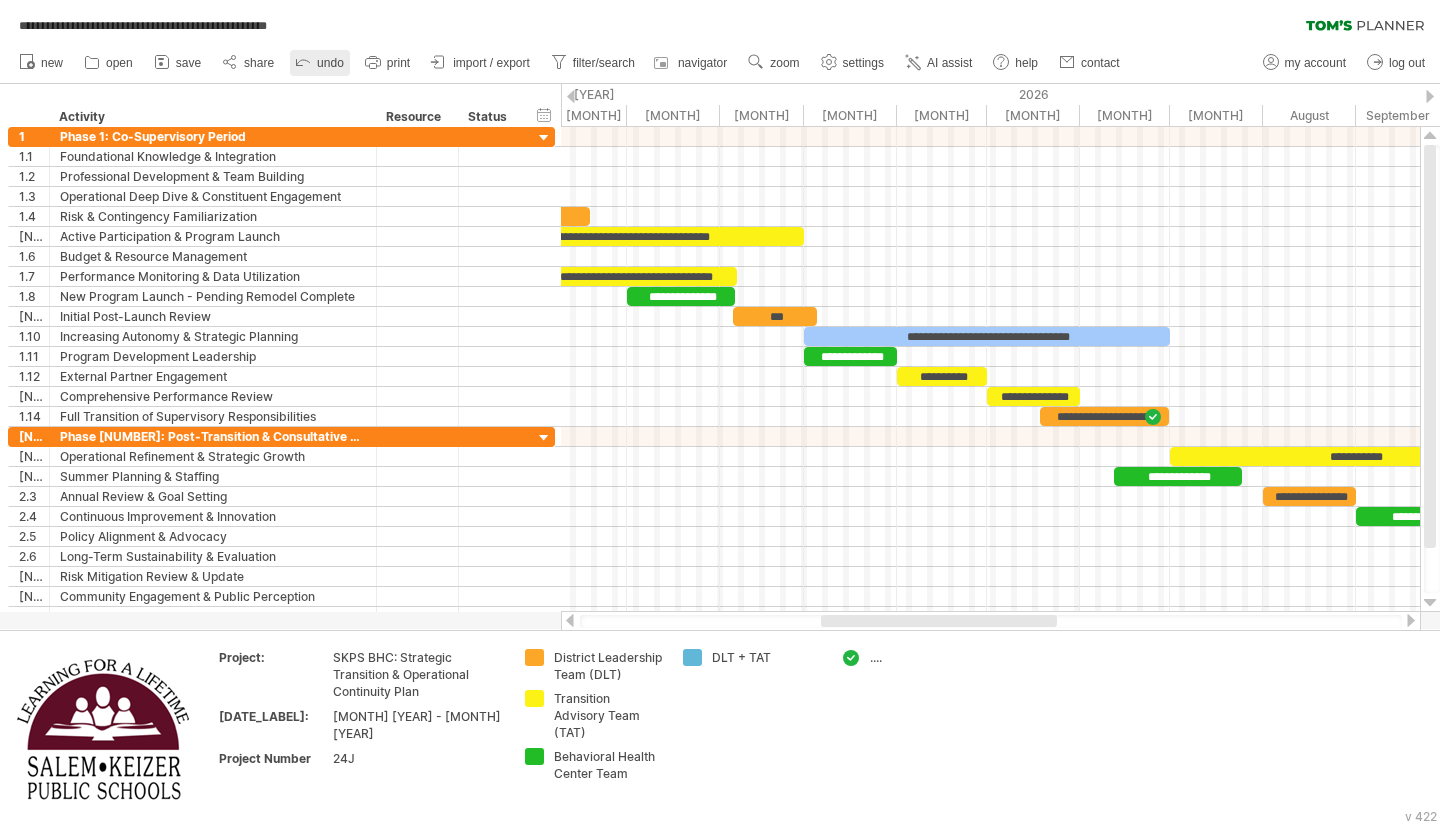 click on "undo" at bounding box center (330, 63) 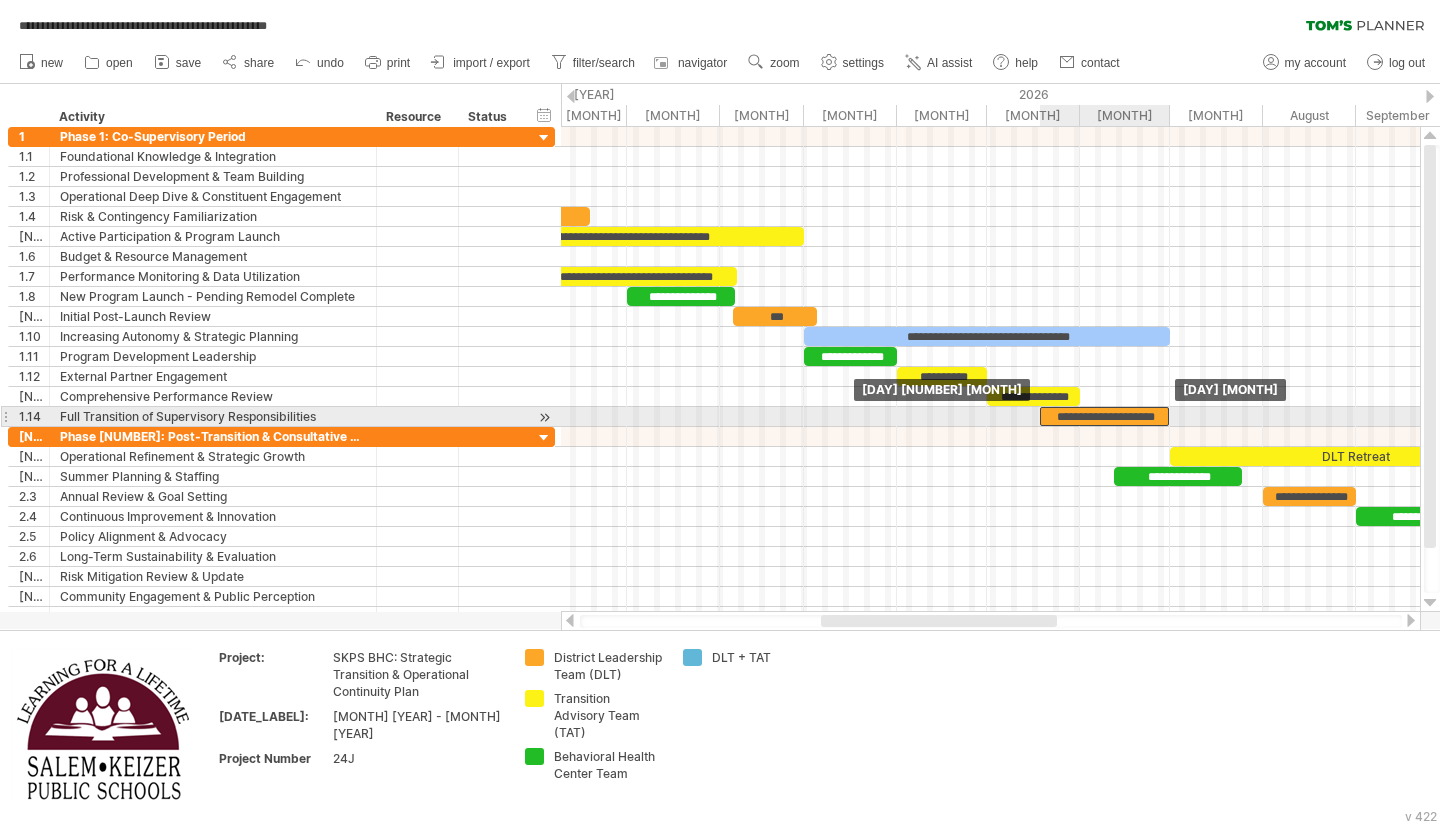 click on "**********" at bounding box center [1104, 416] 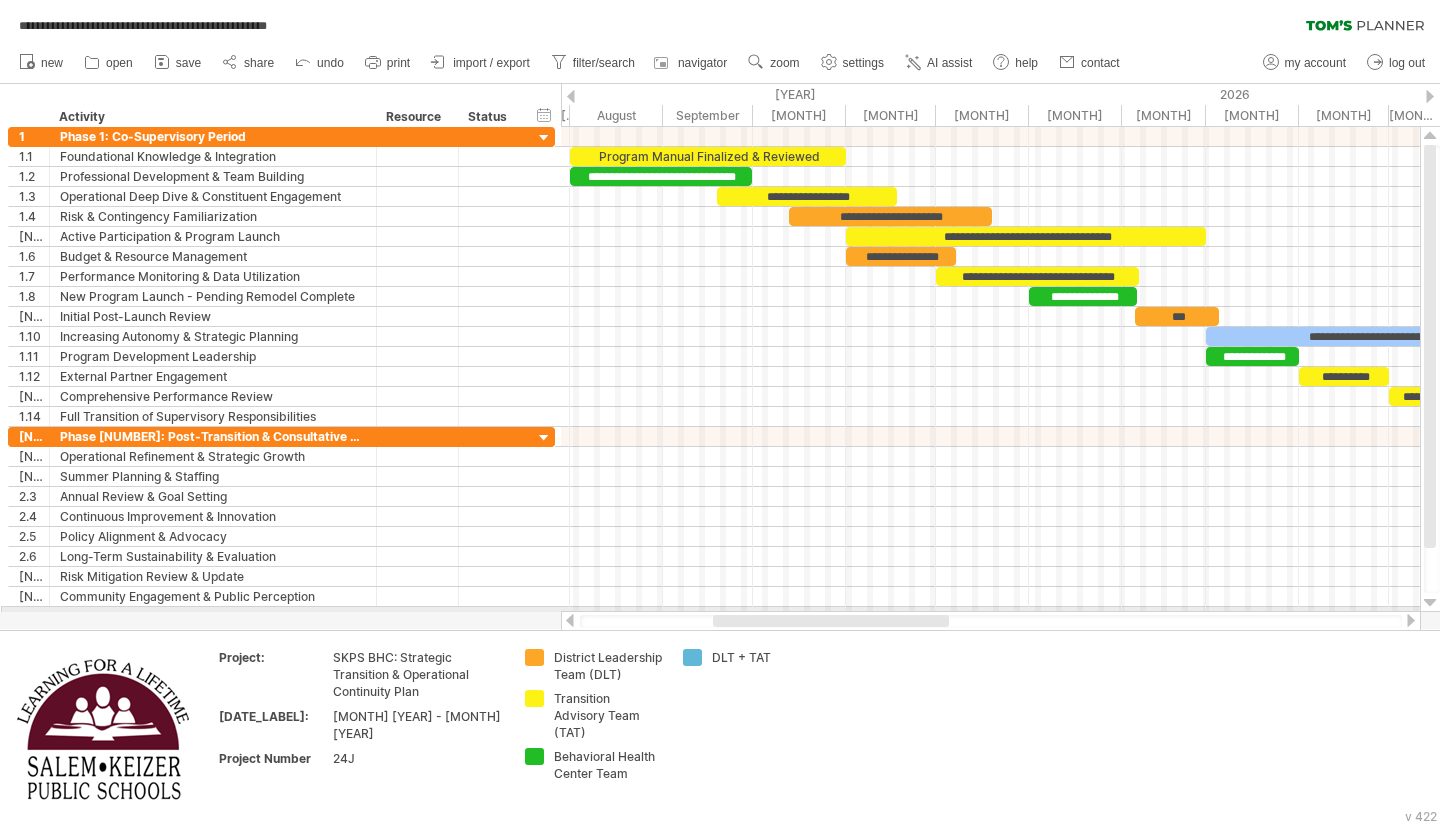drag, startPoint x: 1018, startPoint y: 623, endPoint x: 910, endPoint y: 612, distance: 108.55874 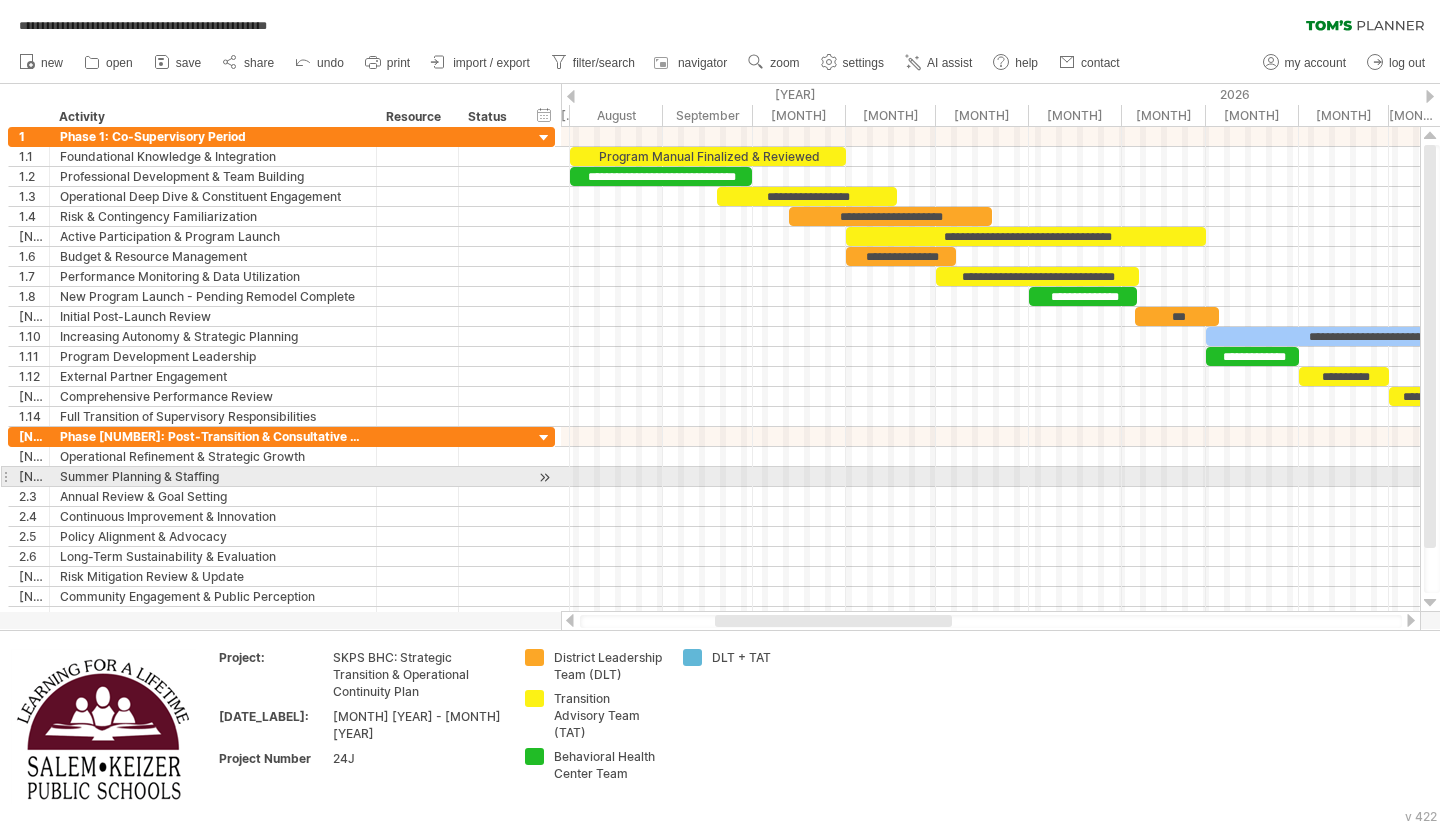 drag, startPoint x: 1430, startPoint y: 511, endPoint x: 1431, endPoint y: 477, distance: 34.0147 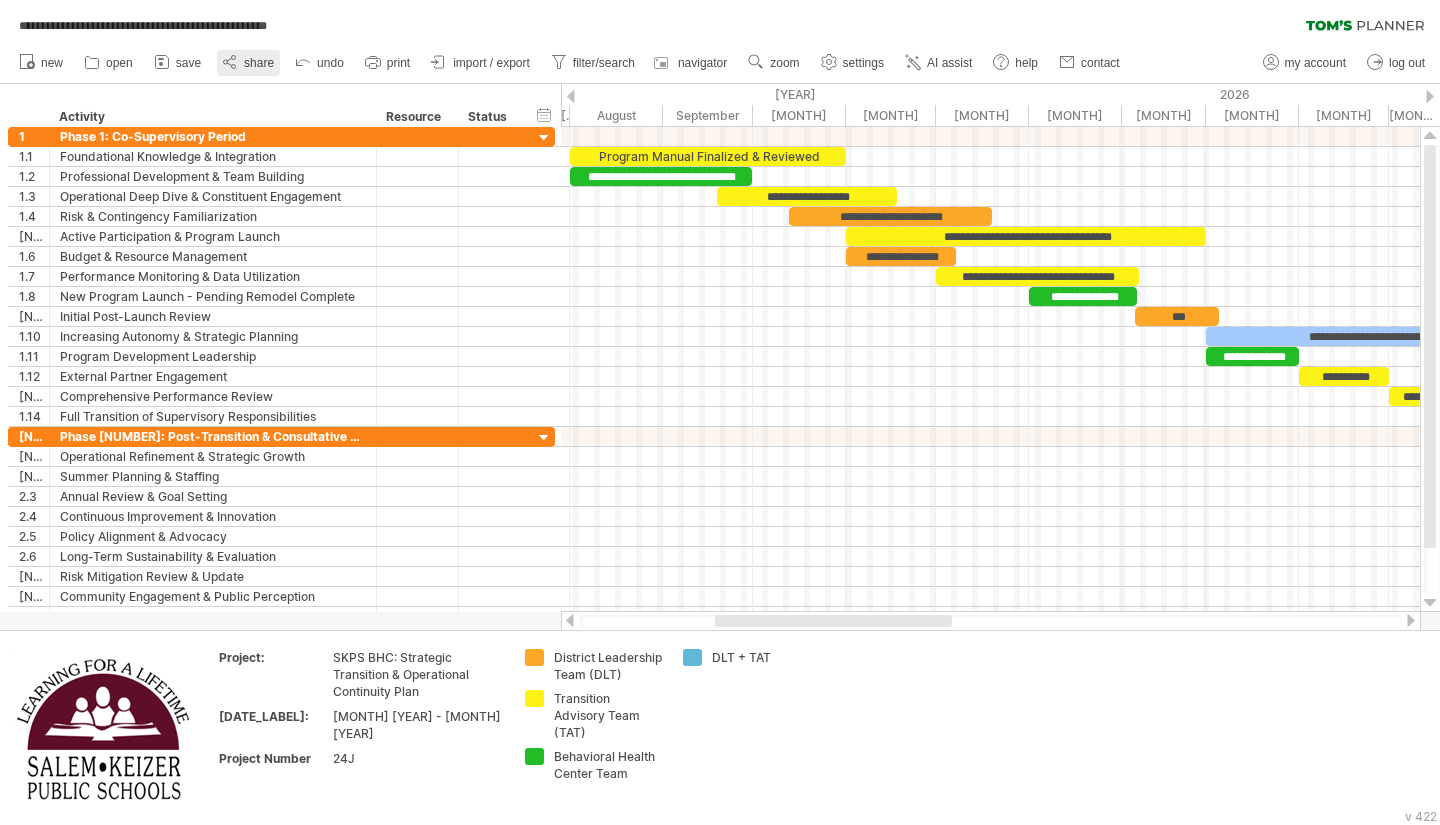 click at bounding box center [230, 62] 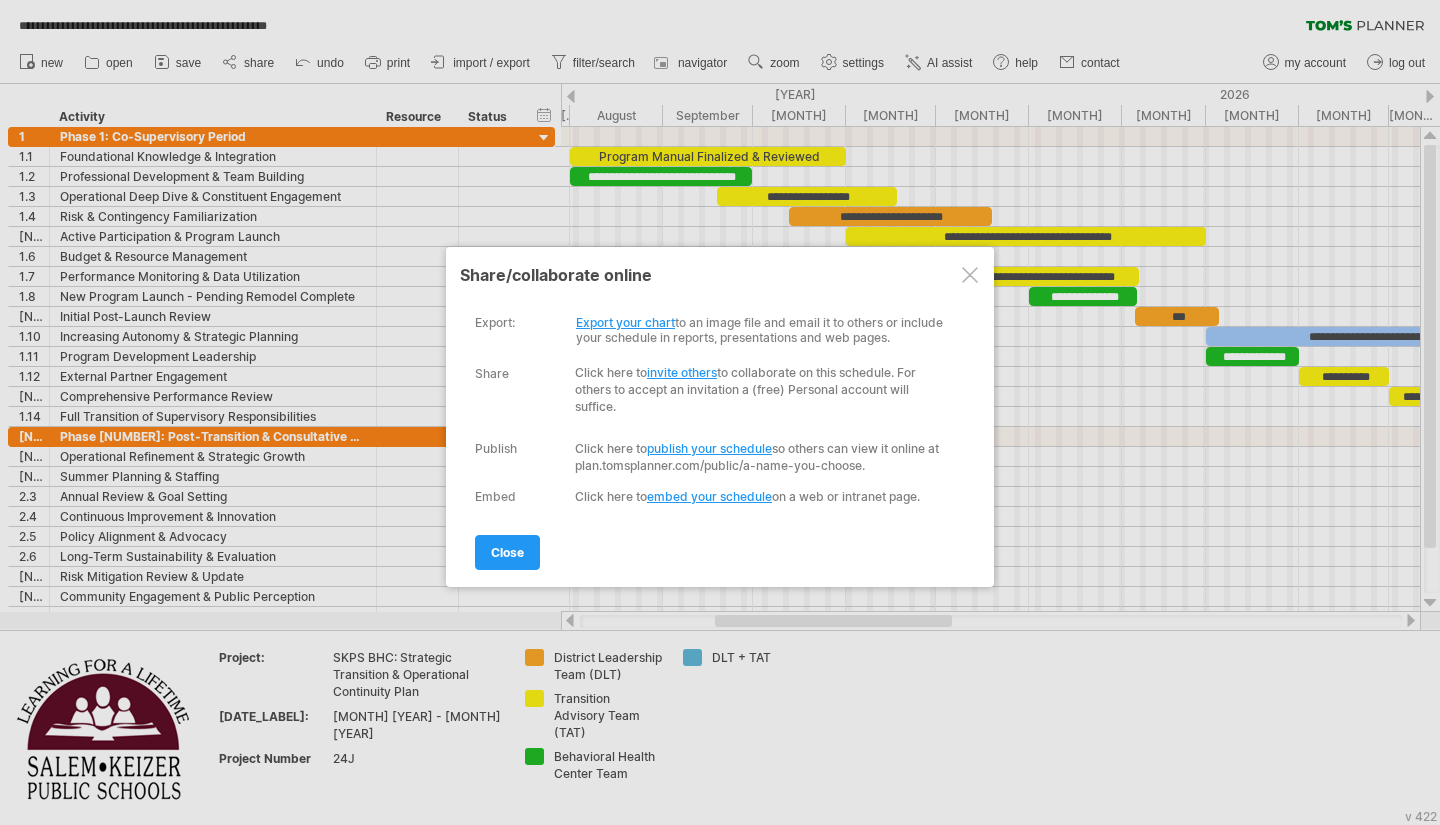click on "Export your chart" at bounding box center (625, 322) 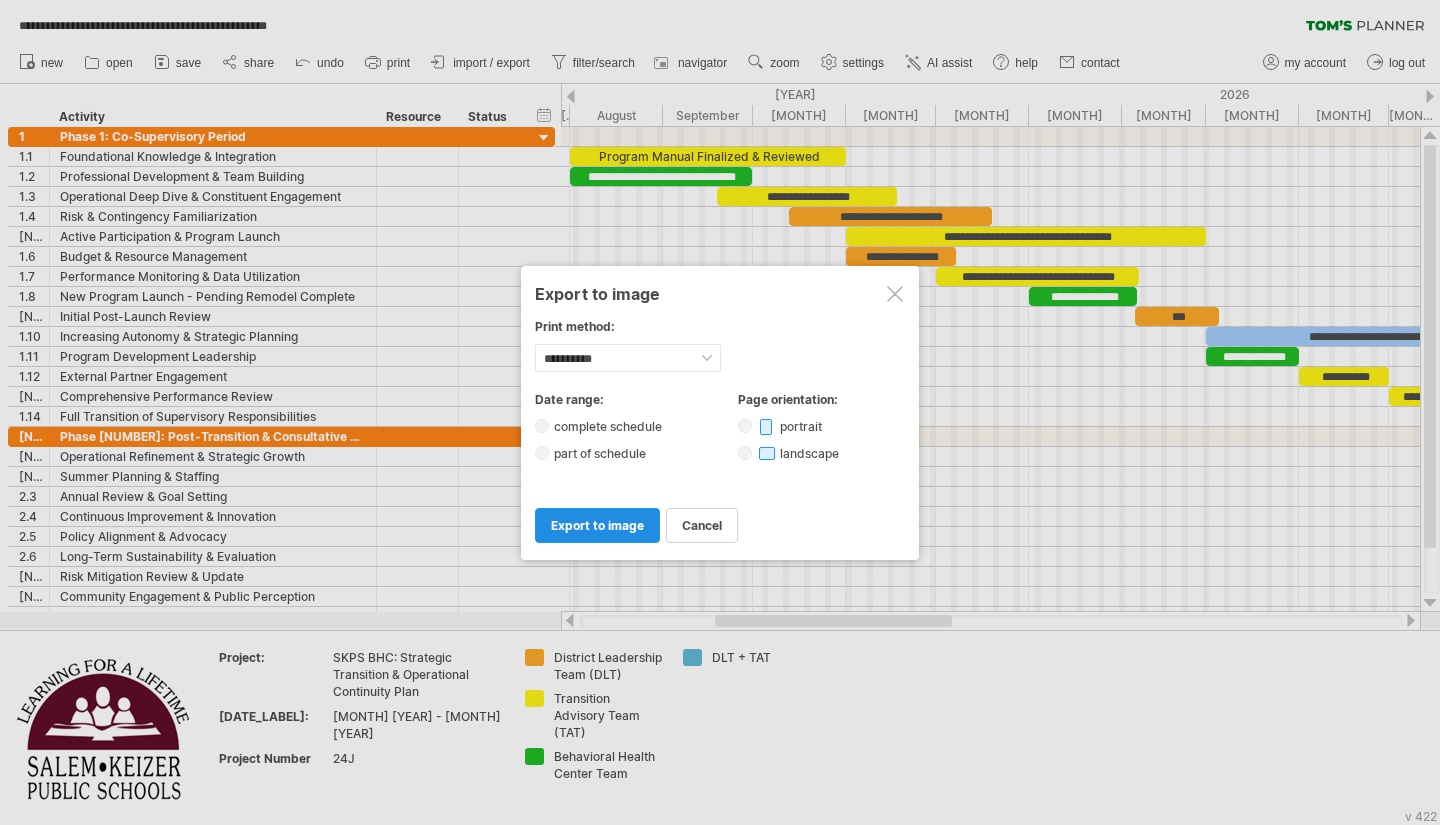 click on "export to image" at bounding box center (597, 525) 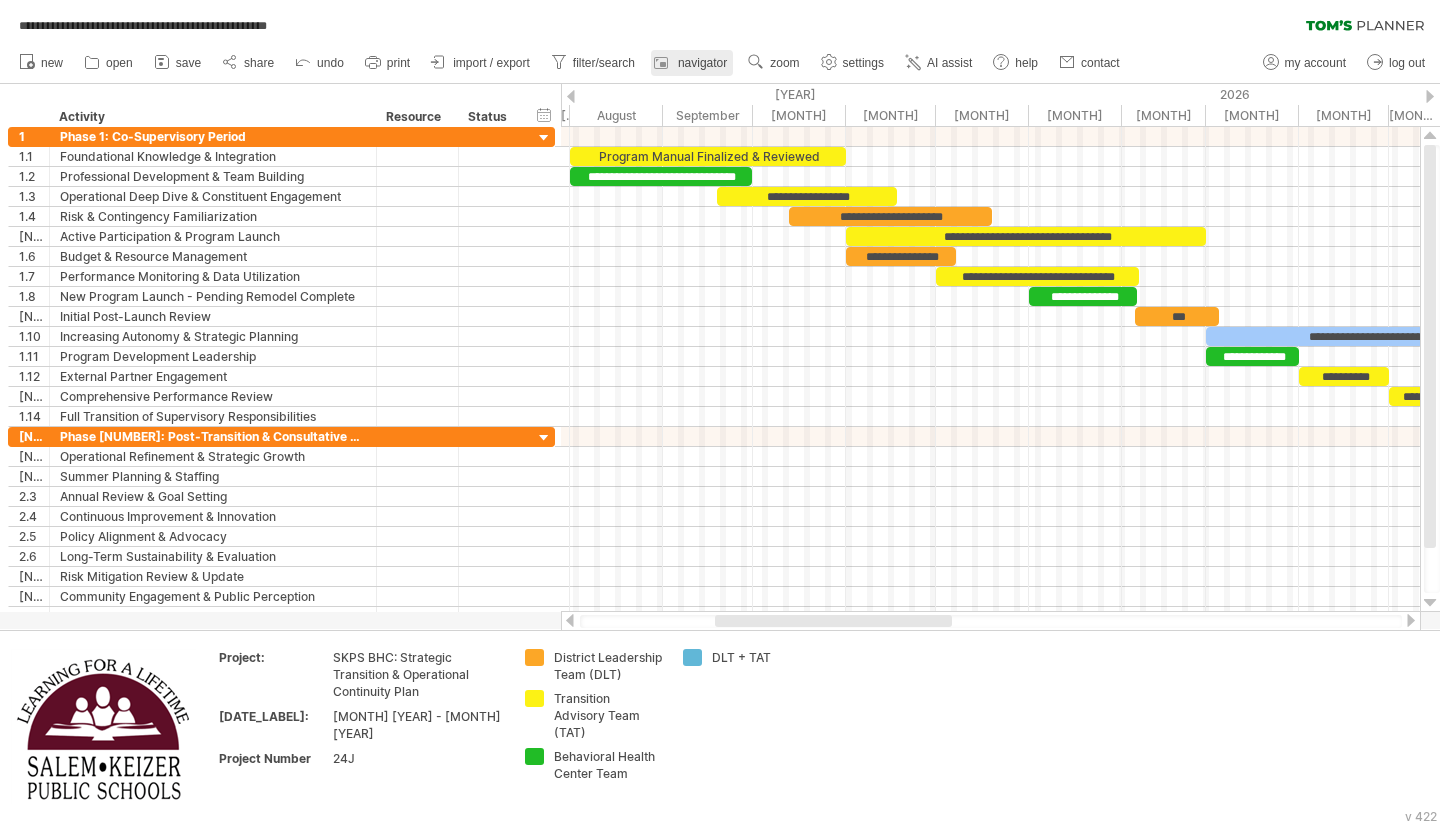 click on "navigator" at bounding box center (702, 63) 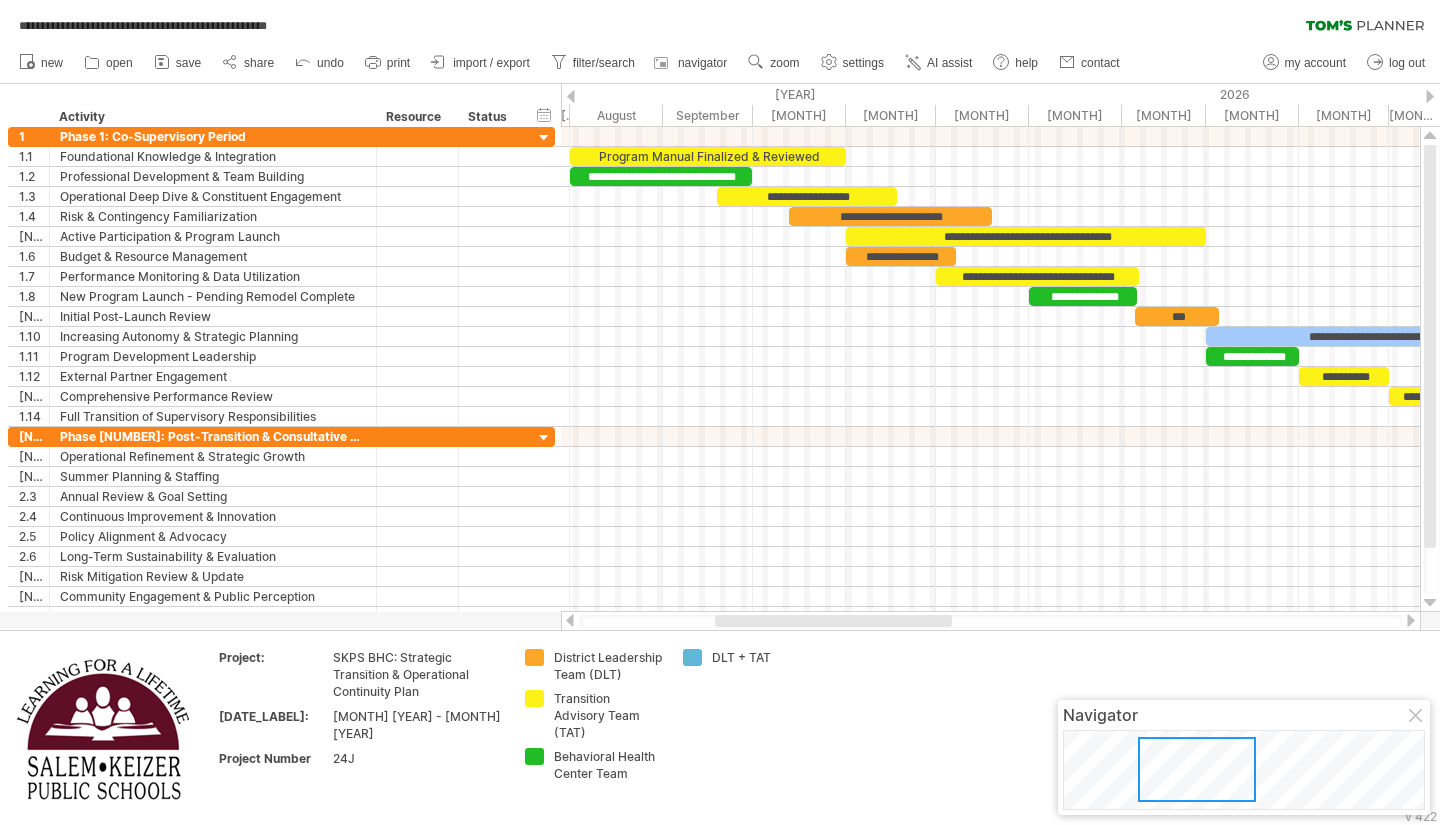 click on "**********" at bounding box center [720, 21] 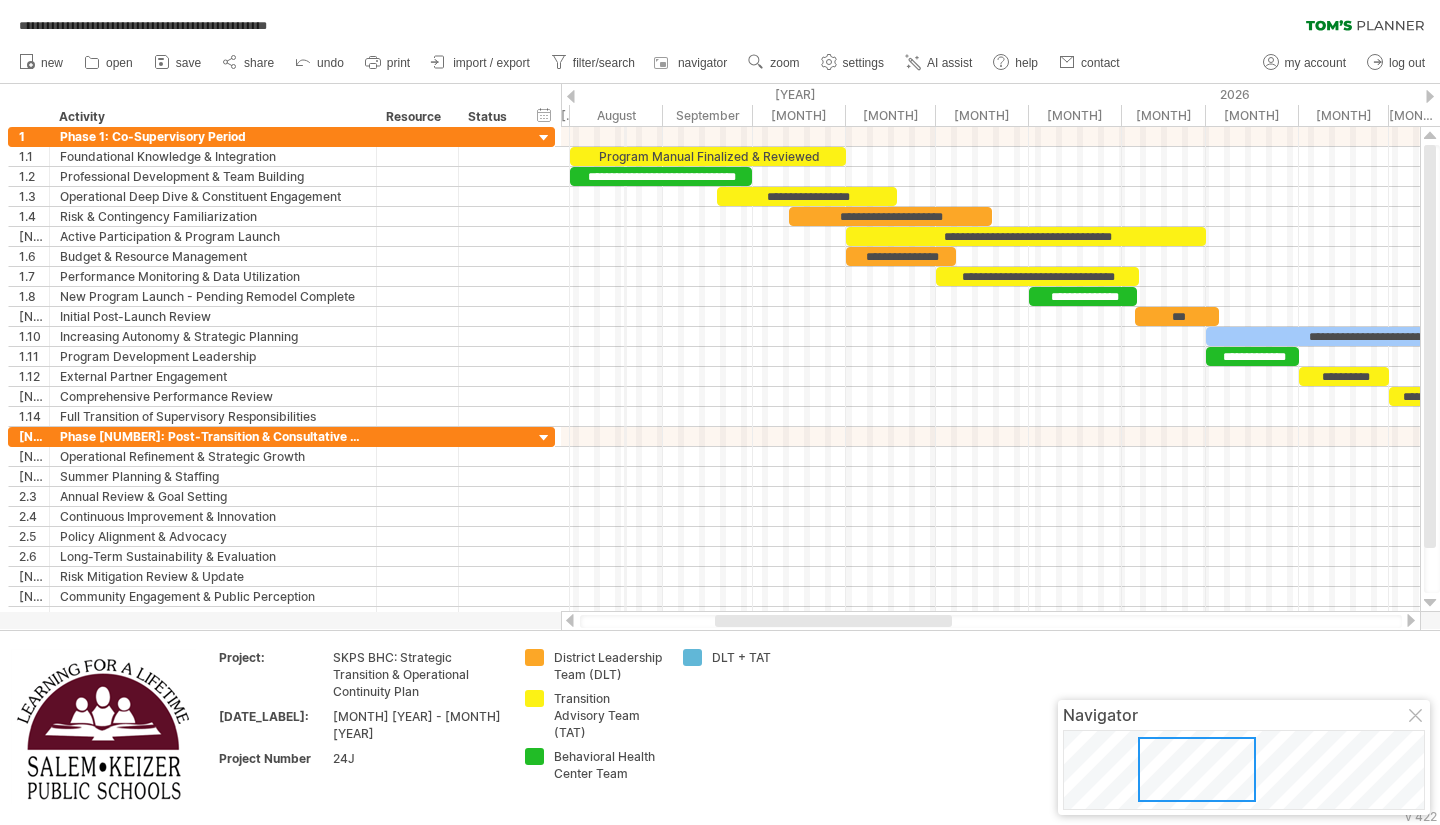 click on "August" at bounding box center (616, 115) 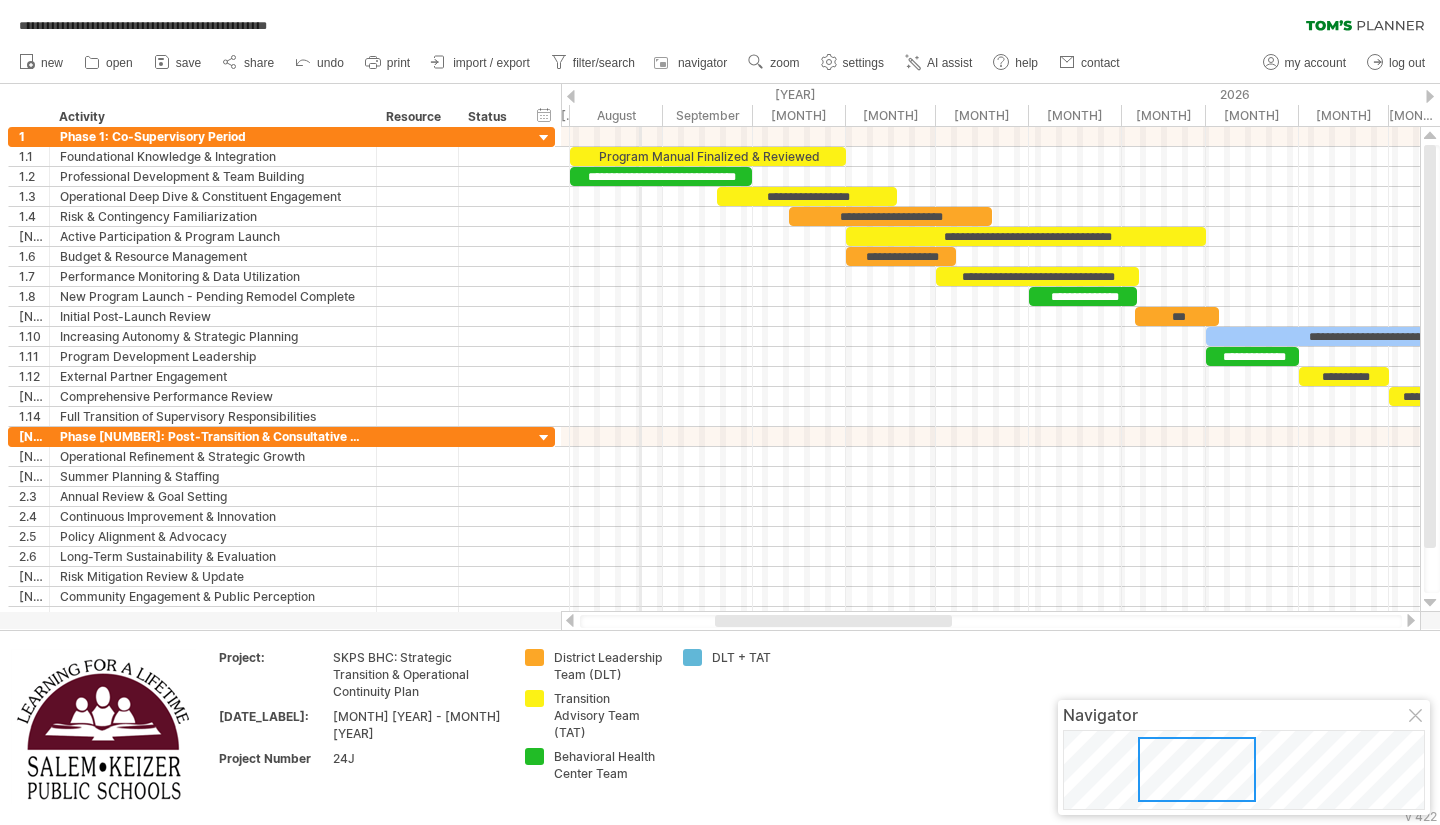 click on "[YEAR]" at bounding box center (481, 94) 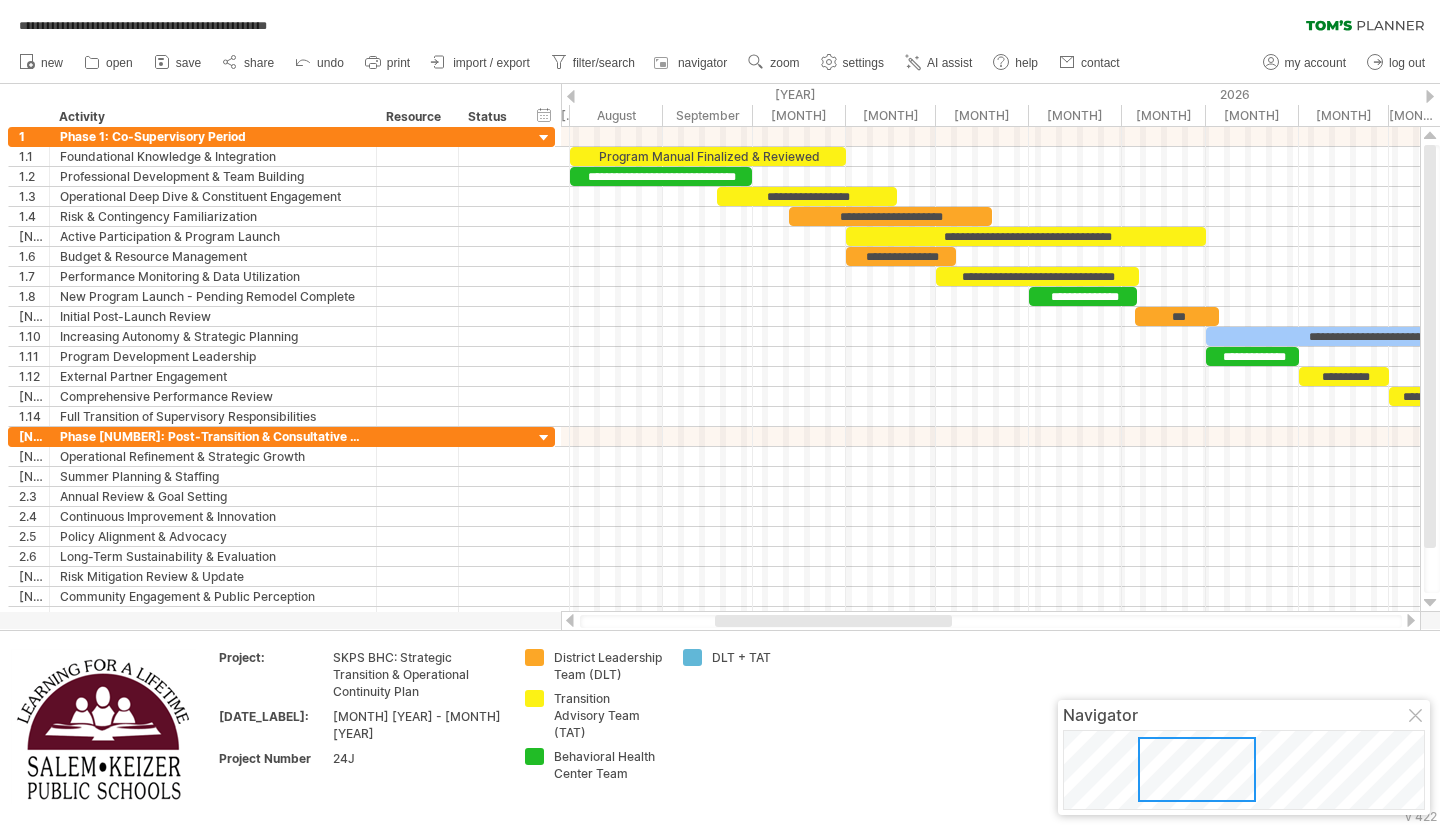 click on "**********" at bounding box center [720, 21] 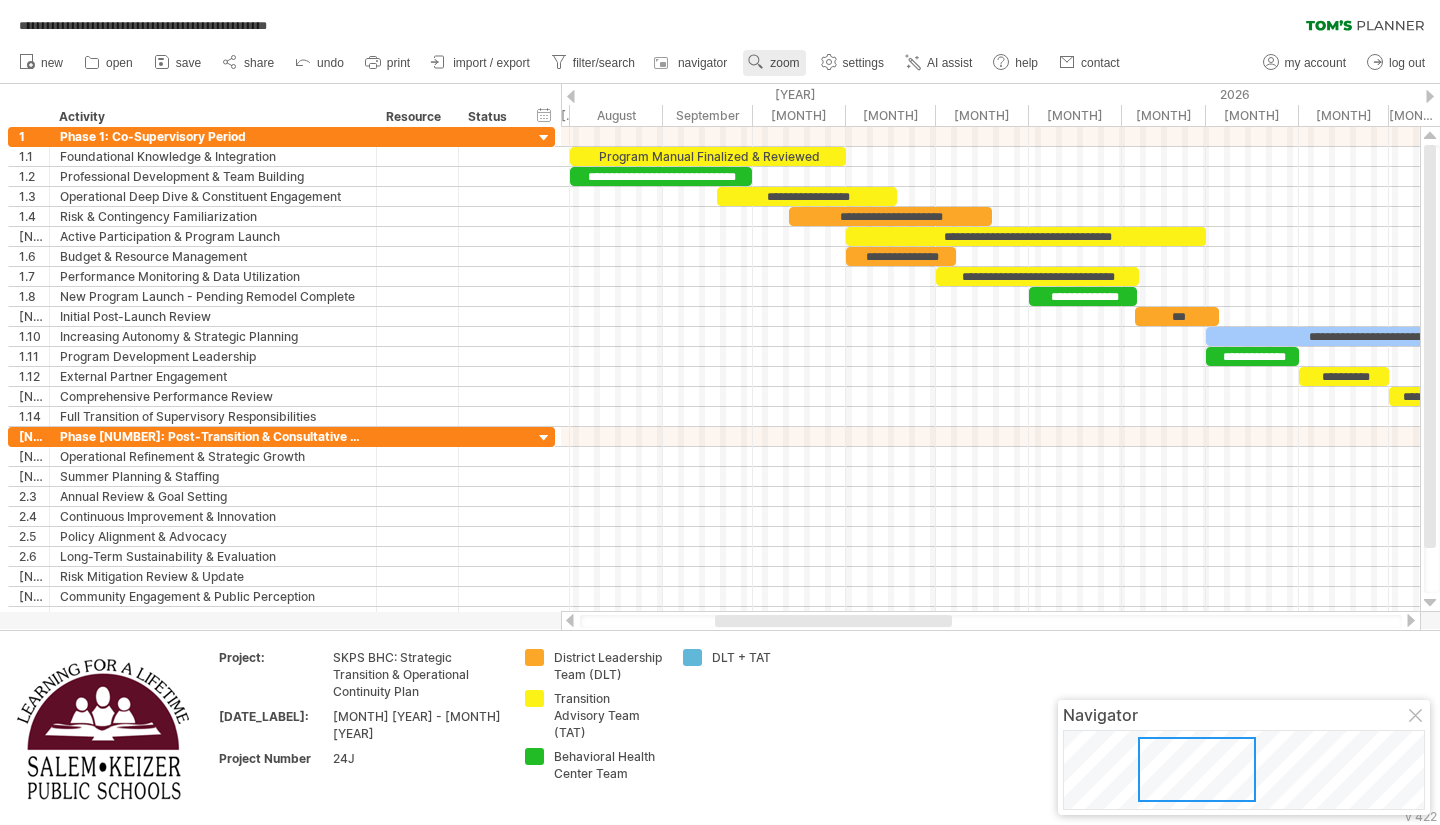click on "zoom" at bounding box center (784, 63) 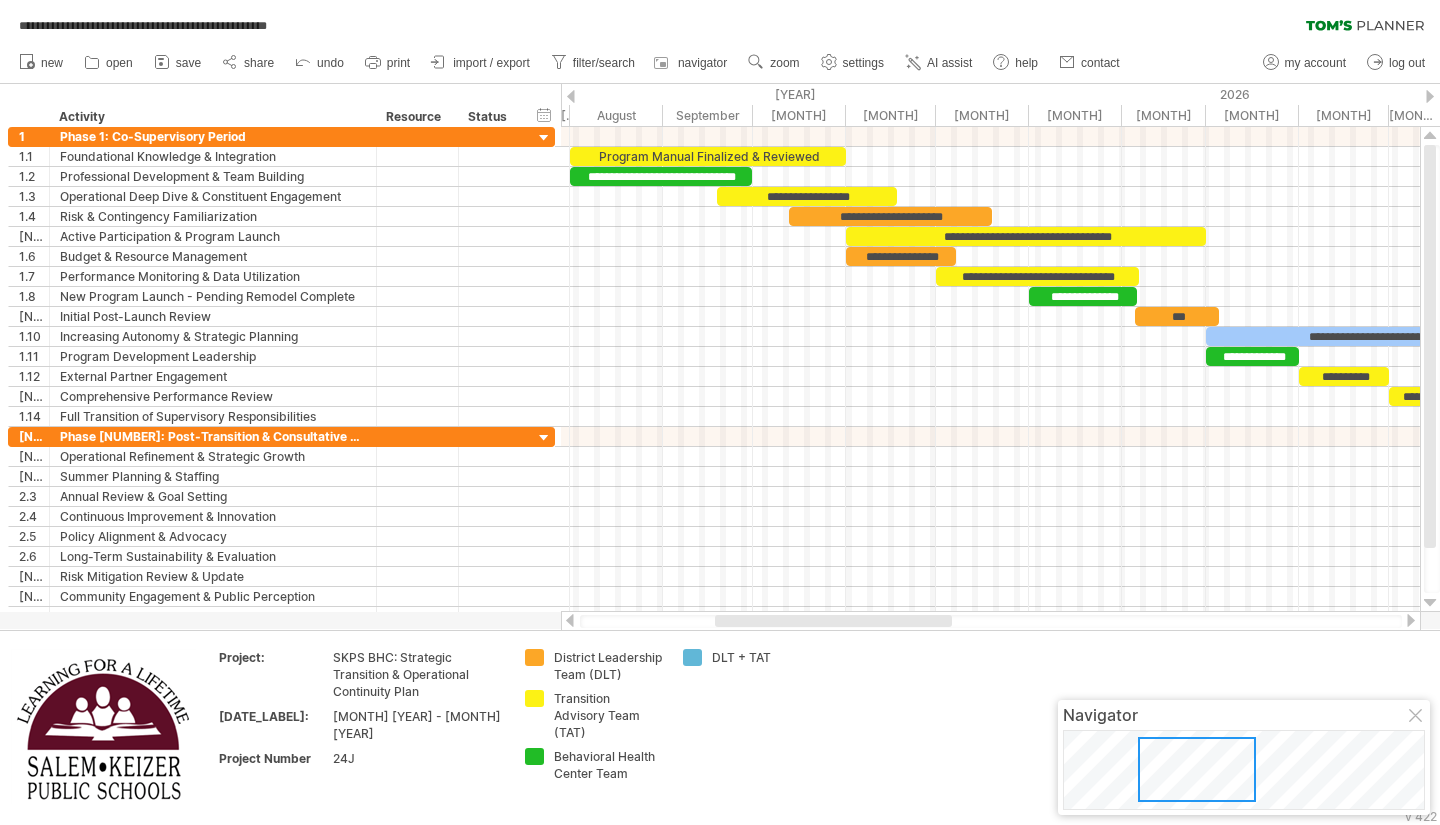 click on "**********" at bounding box center [720, 21] 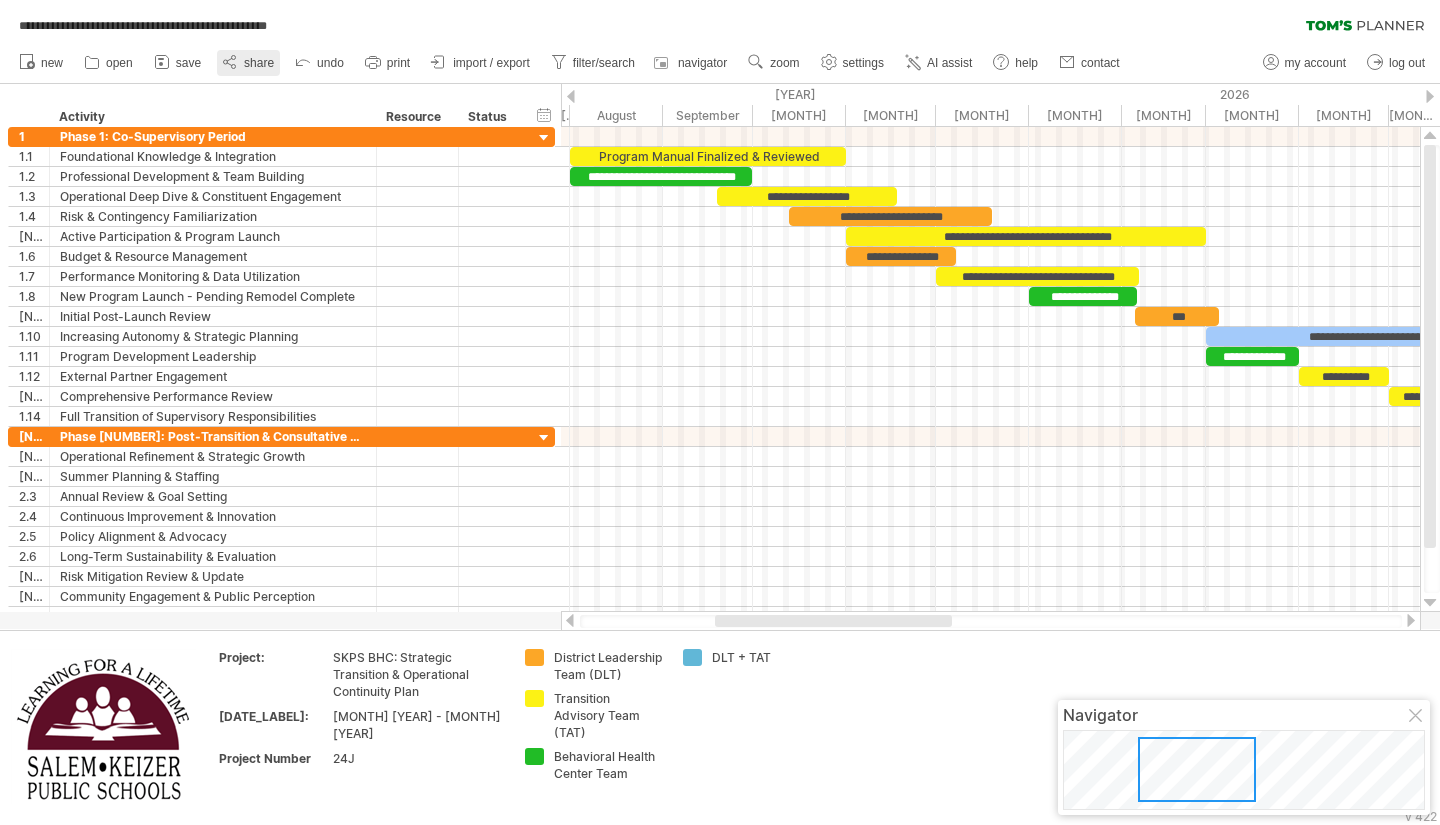 click at bounding box center [230, 62] 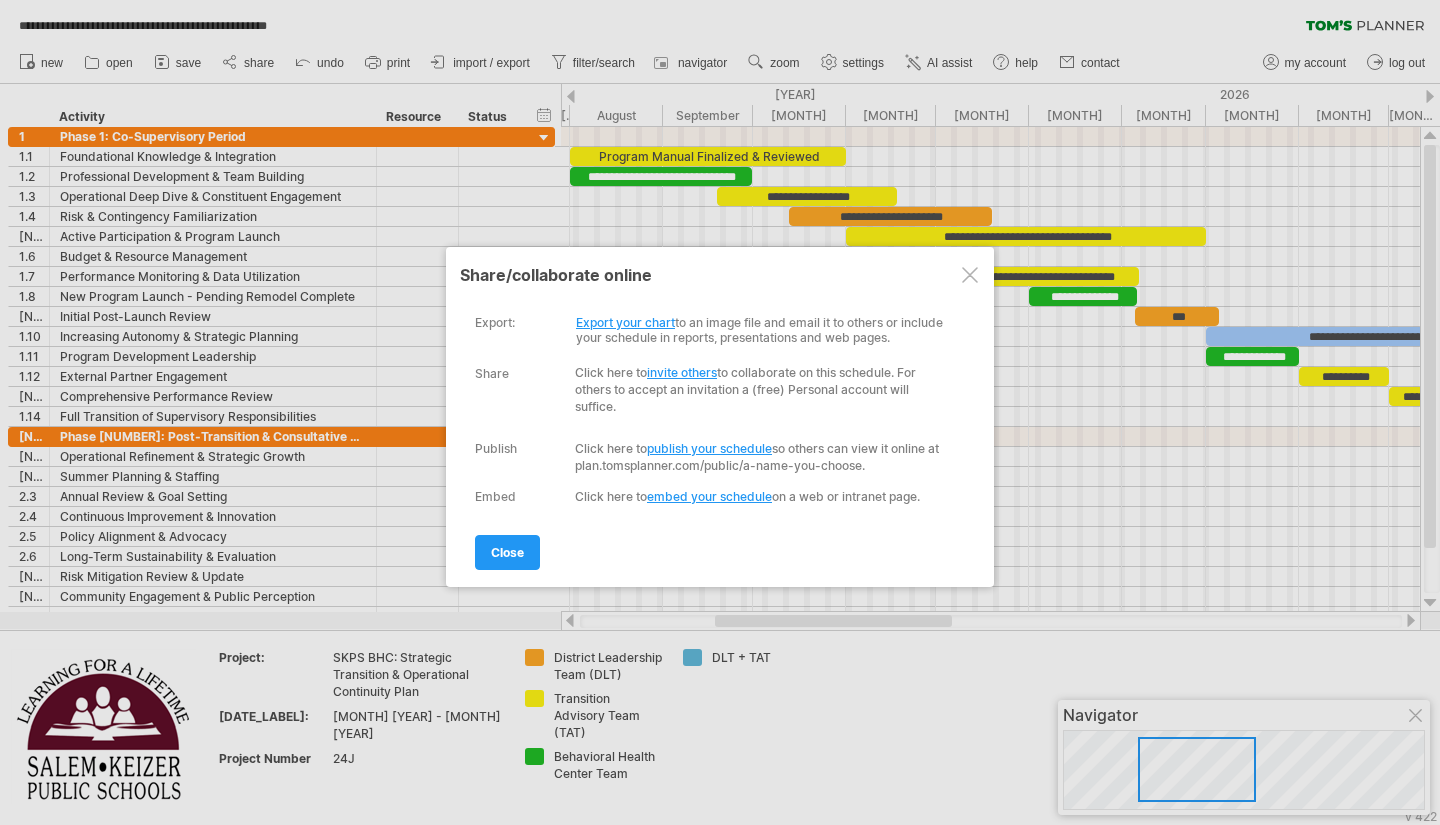 click on "embed your schedule" at bounding box center (709, 496) 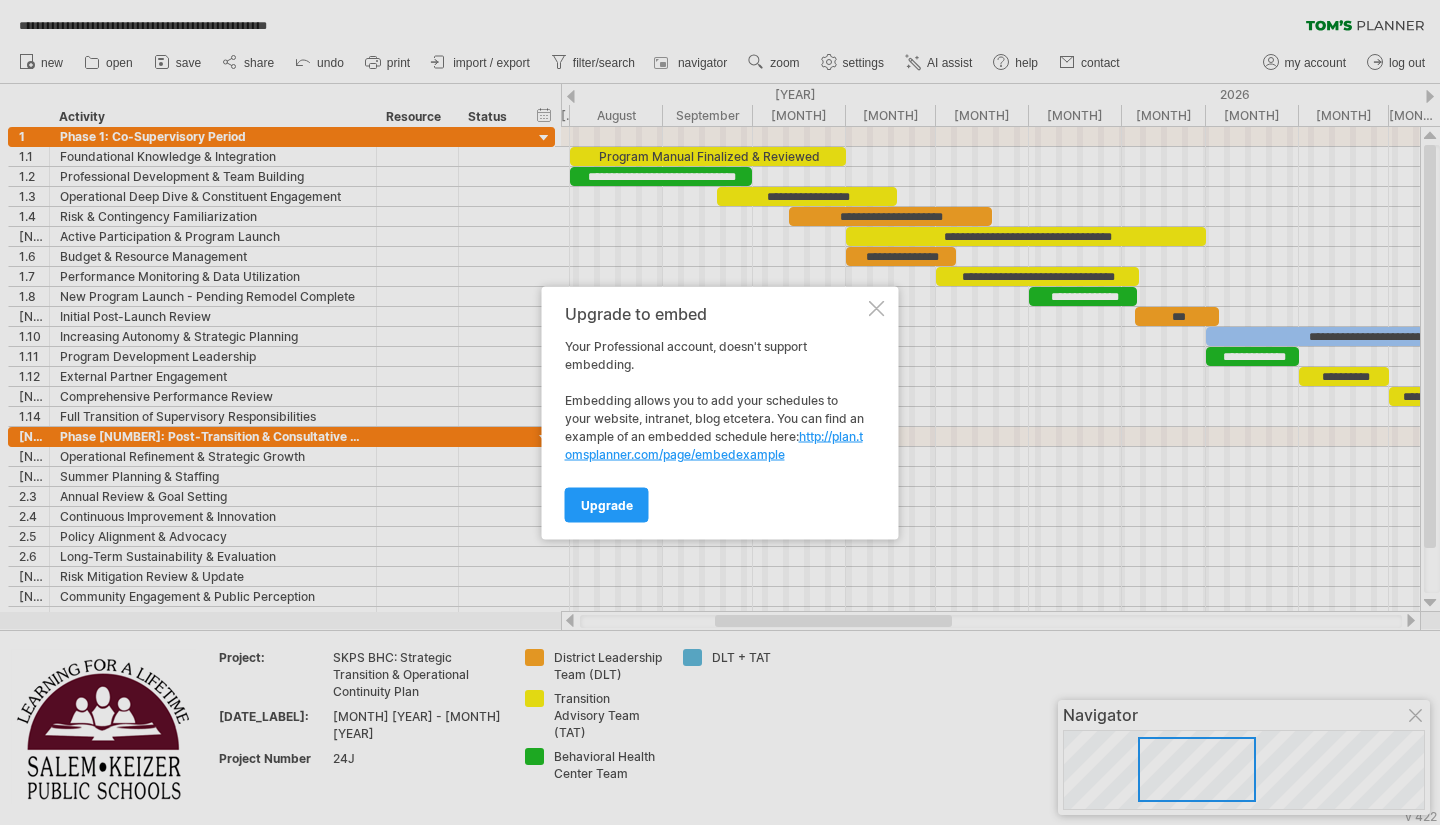 click at bounding box center (877, 308) 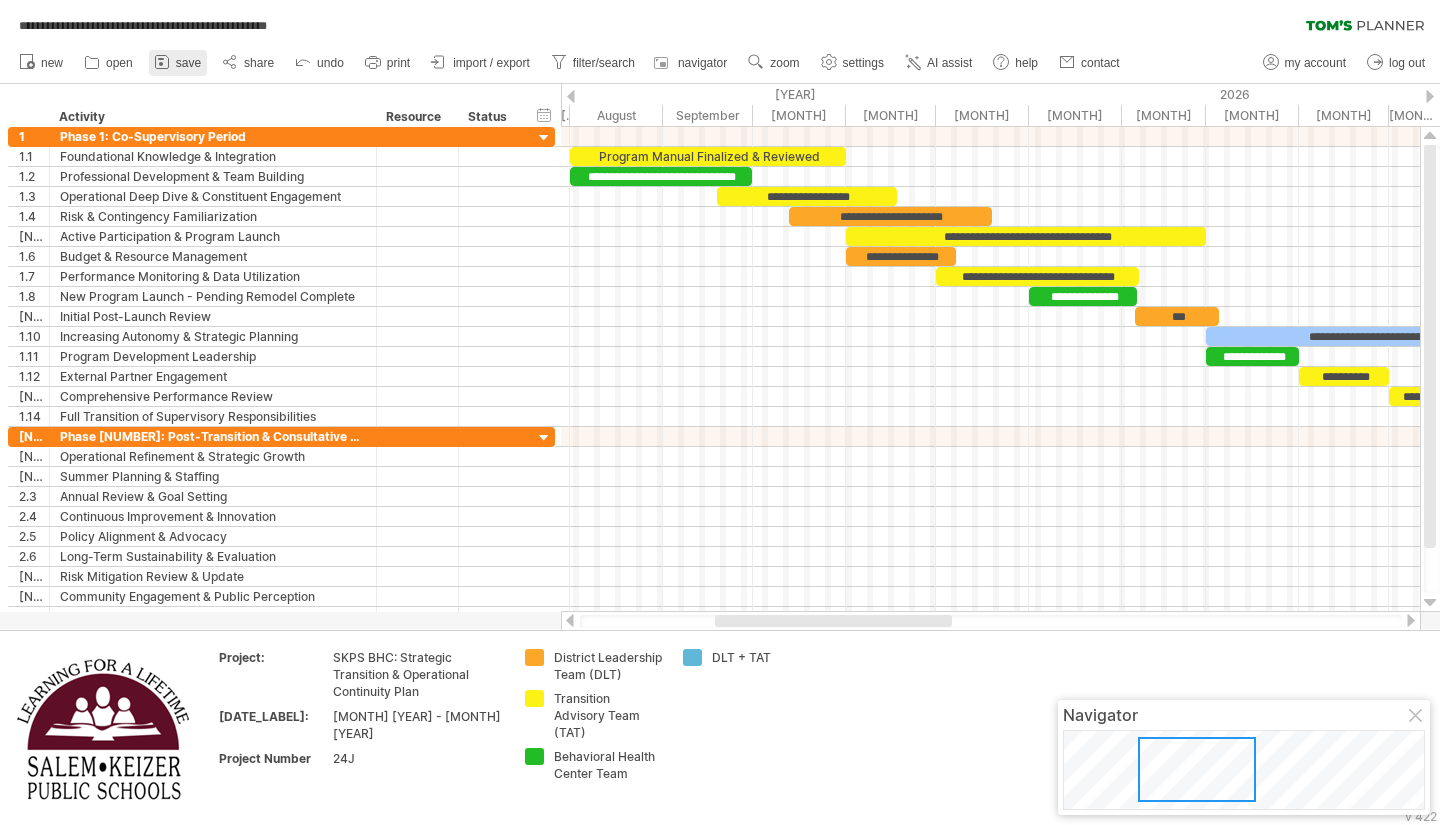 click at bounding box center [162, 62] 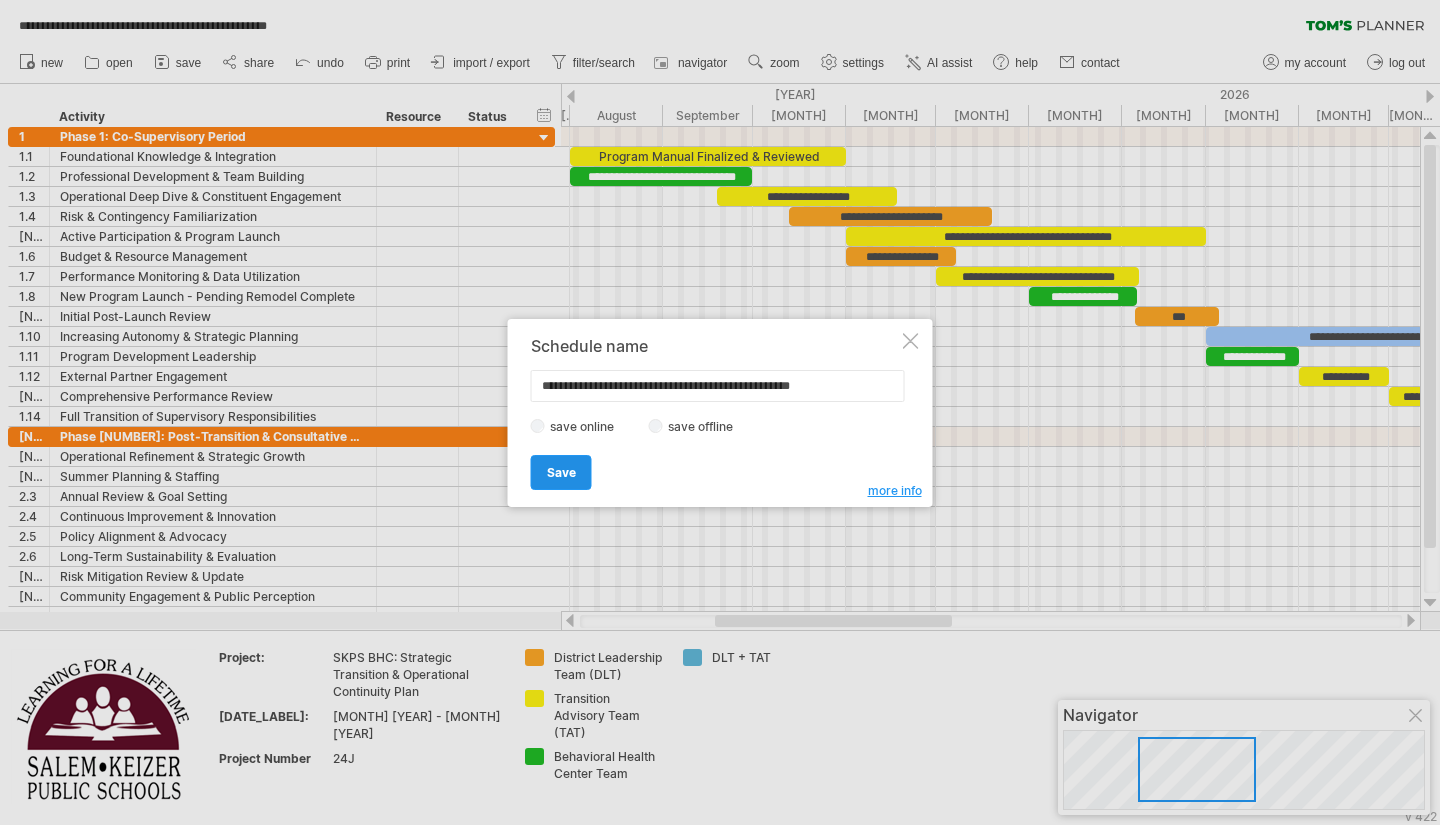 click on "Save" at bounding box center (561, 472) 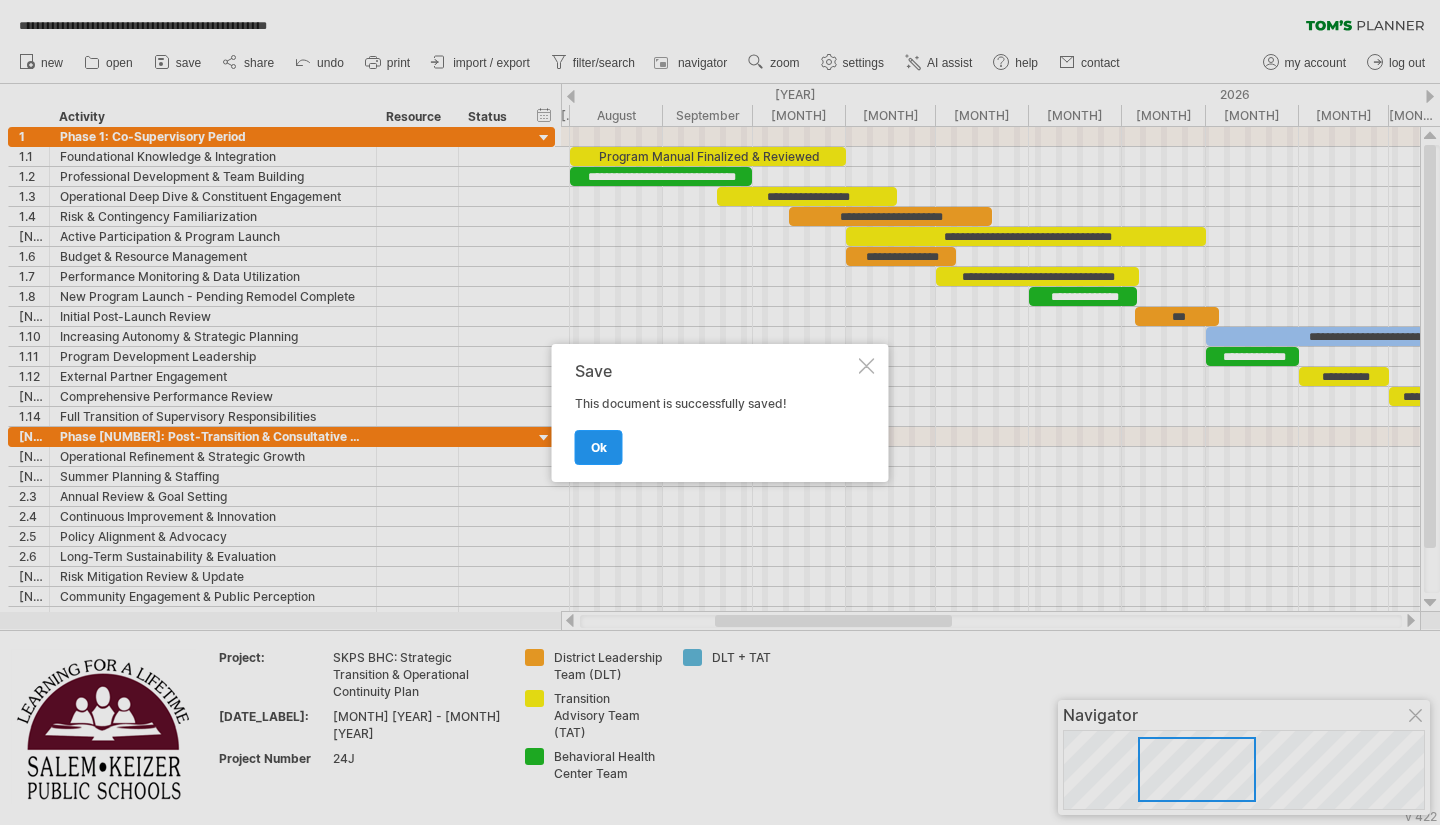 click on "ok" at bounding box center (599, 447) 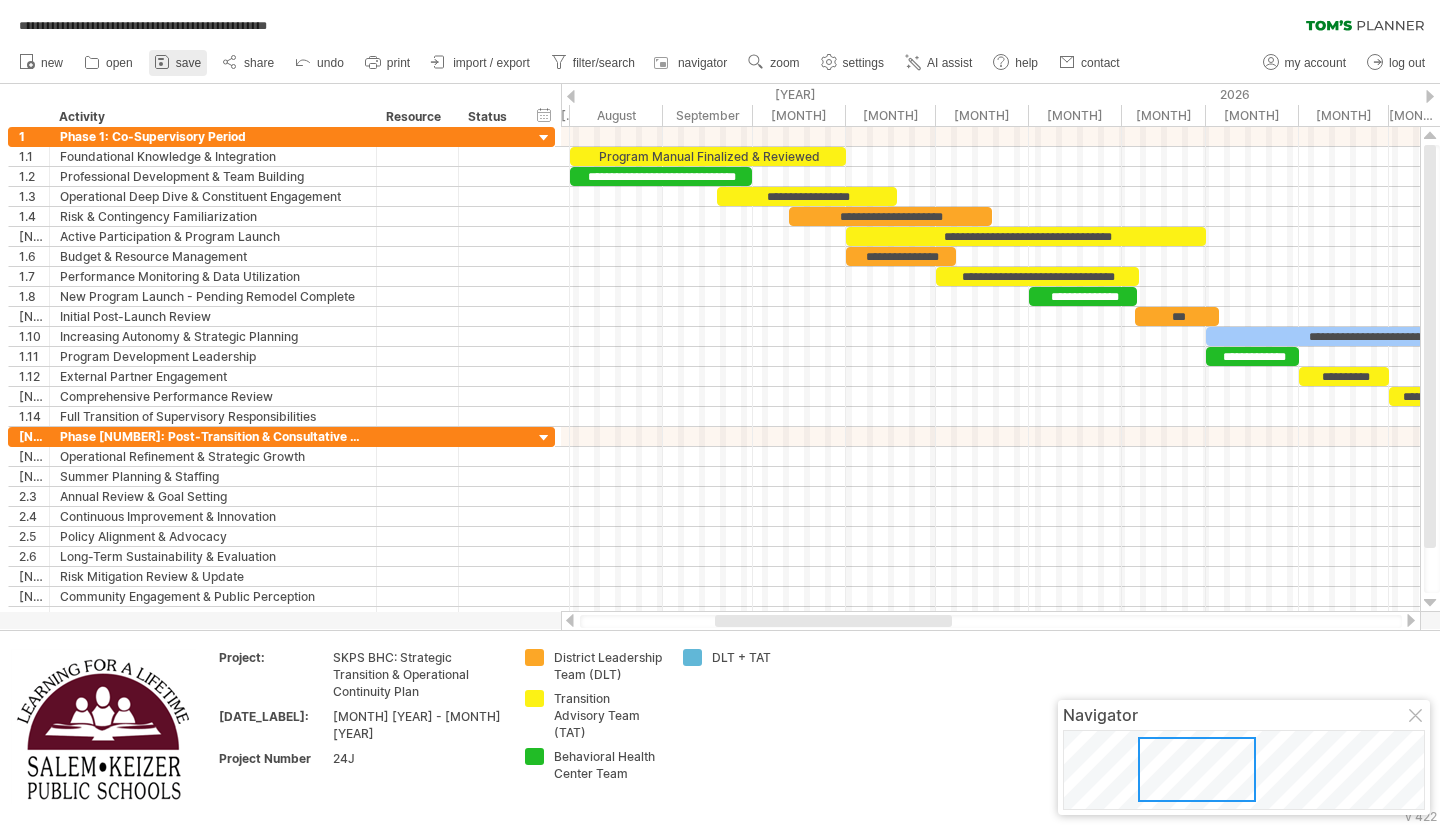 click on "save" at bounding box center [188, 63] 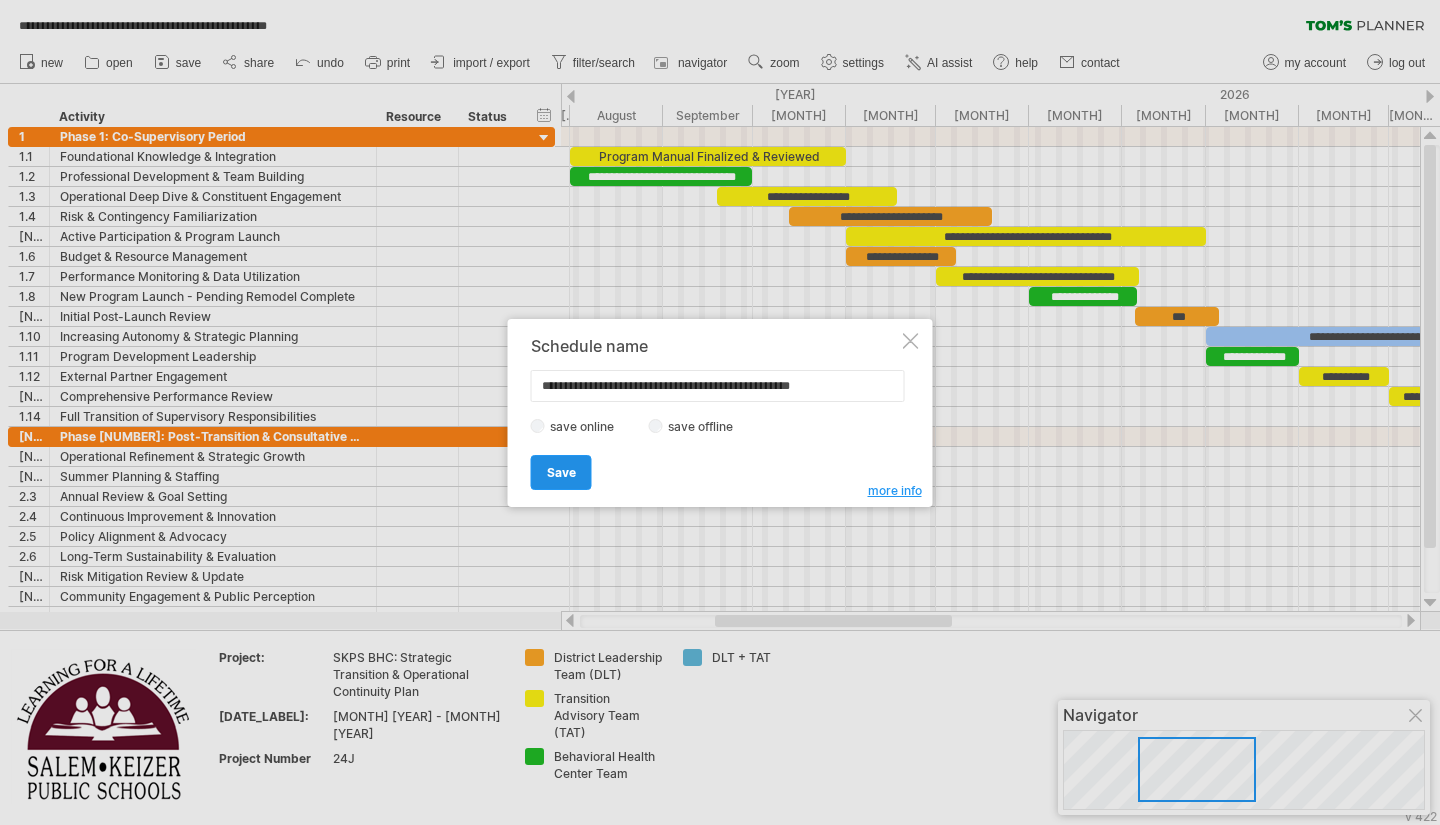 click on "Save" at bounding box center [561, 472] 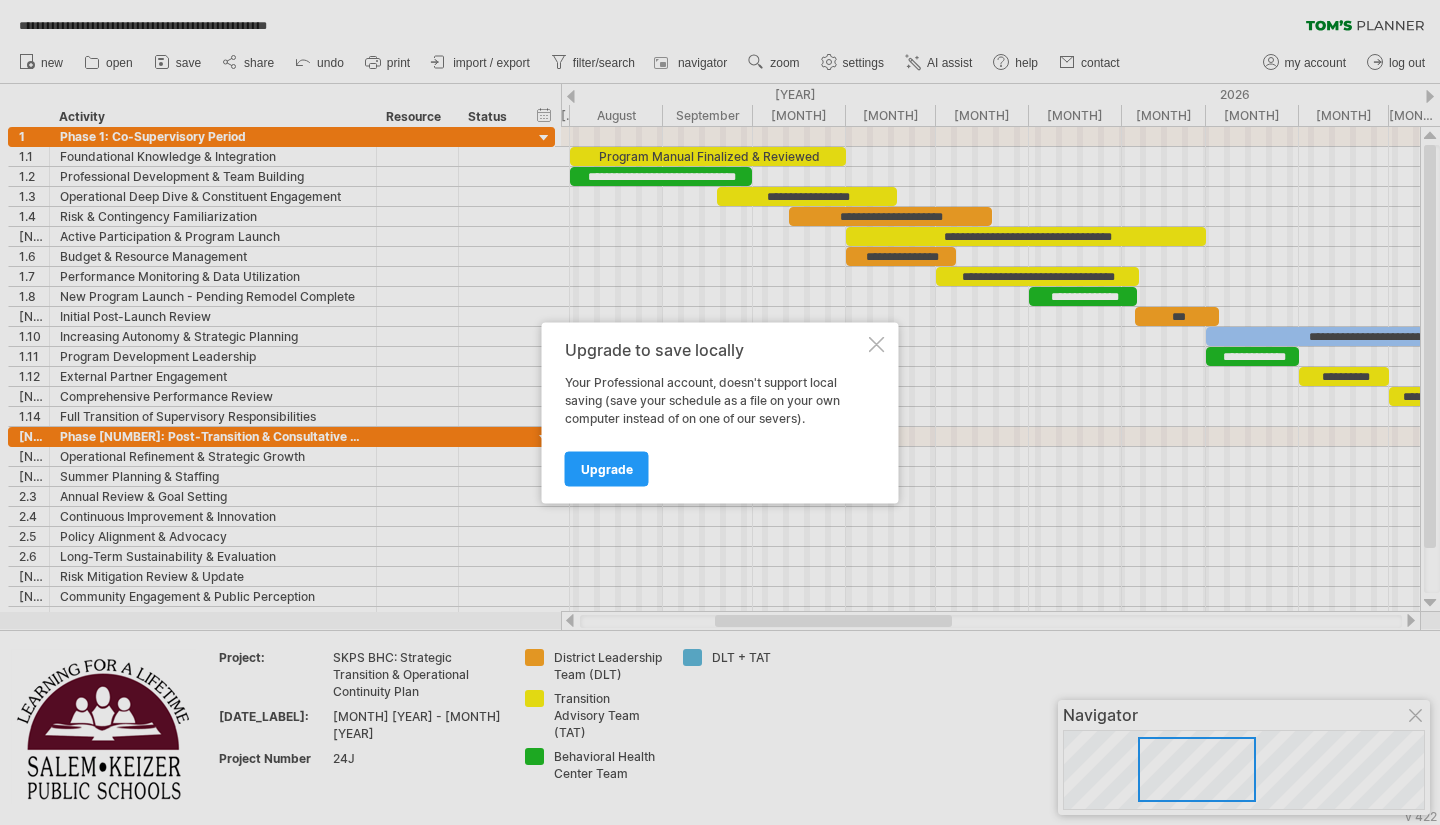 click at bounding box center (877, 344) 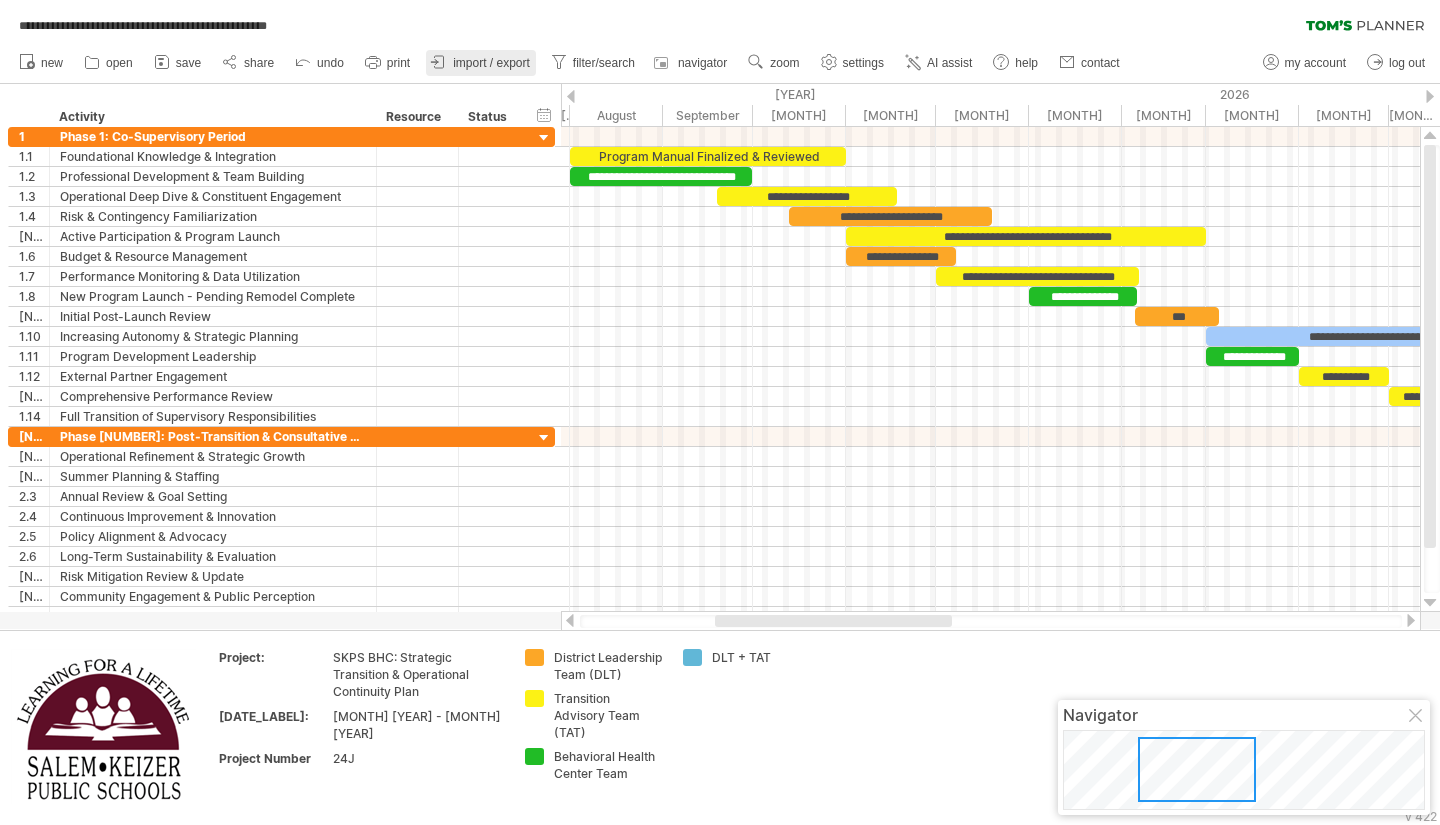 click on "import / export" at bounding box center (491, 63) 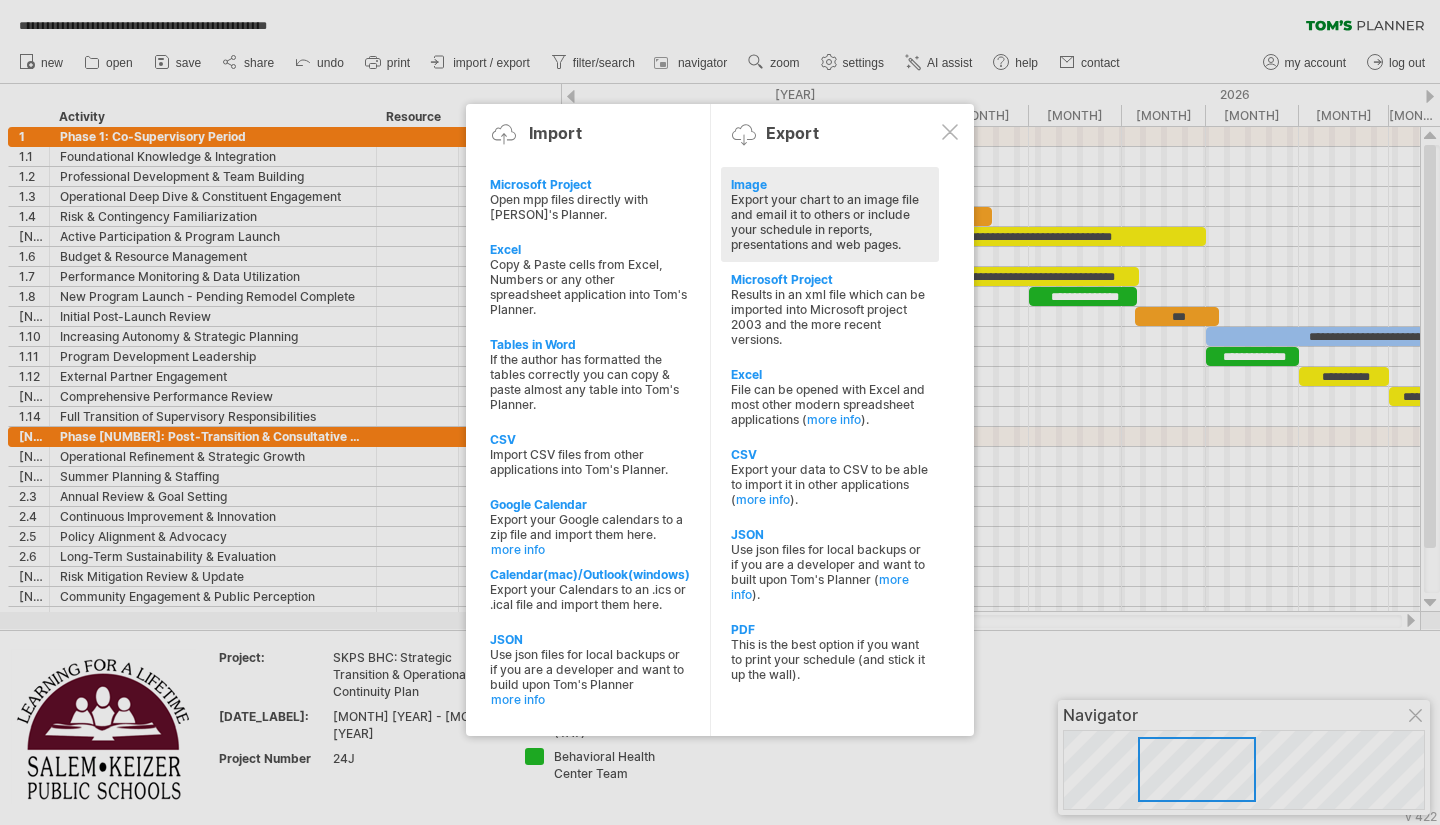 click on "Image" at bounding box center [830, 184] 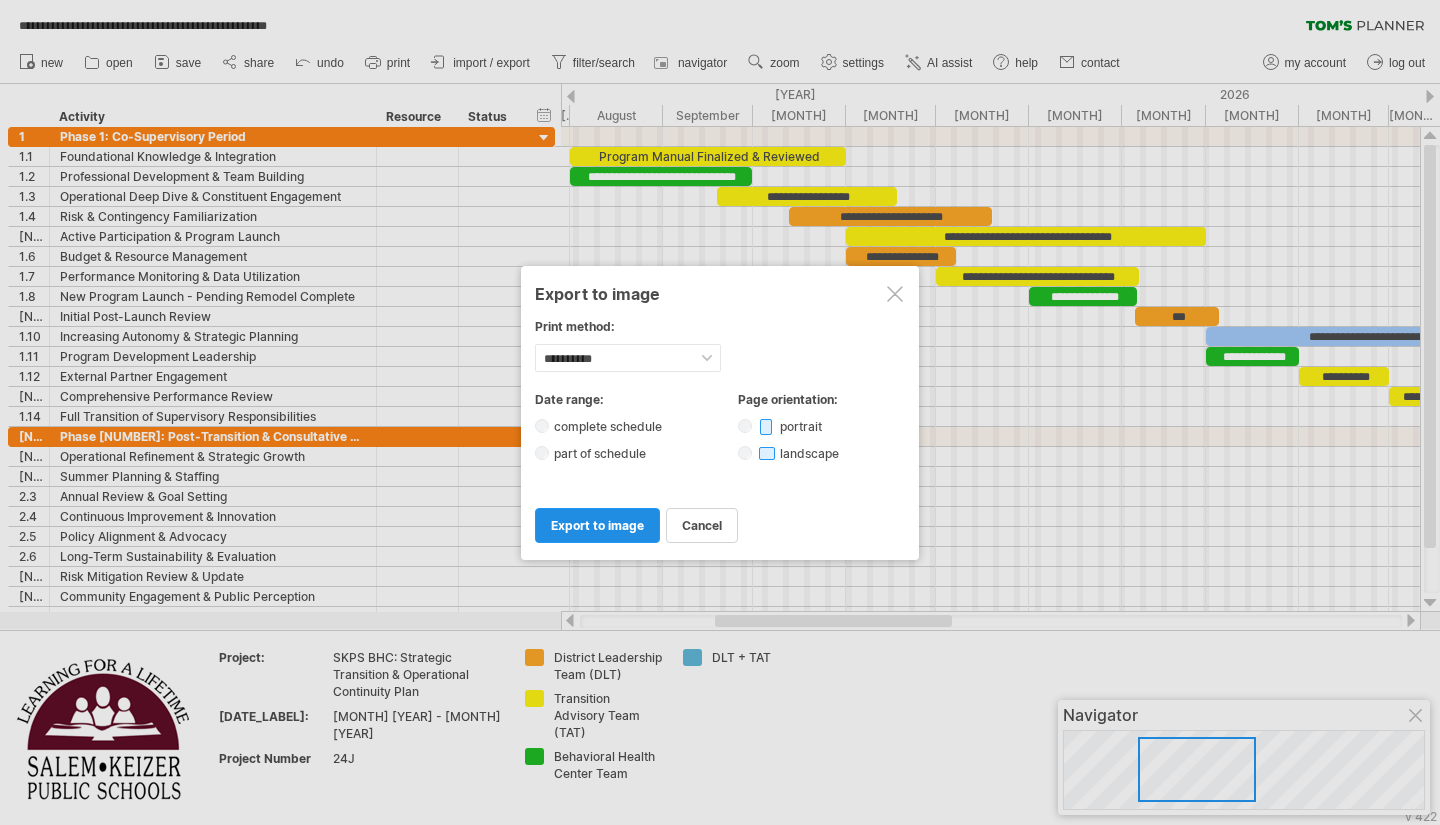 click on "export to image" at bounding box center [597, 525] 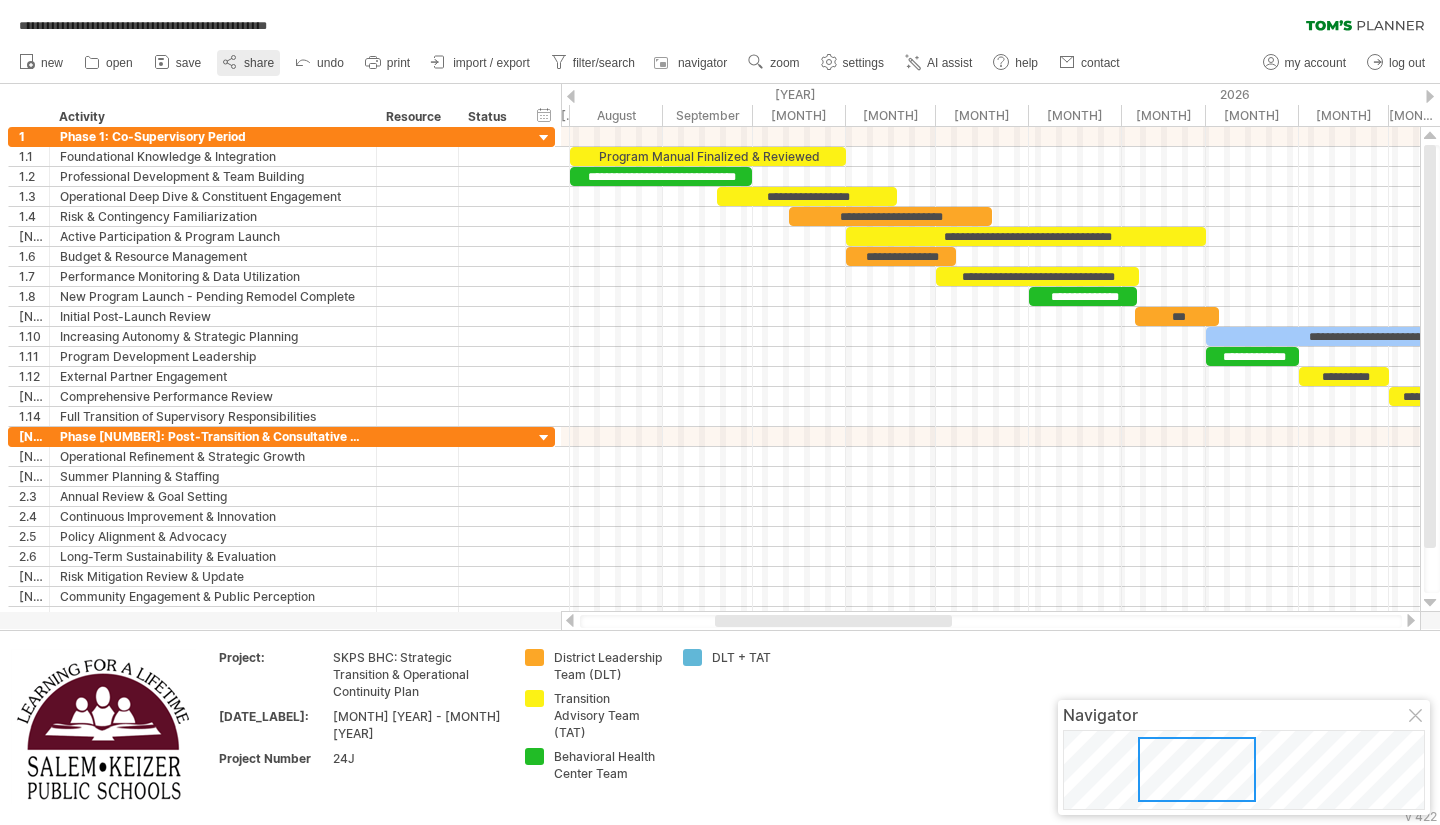 click on "share" at bounding box center [259, 63] 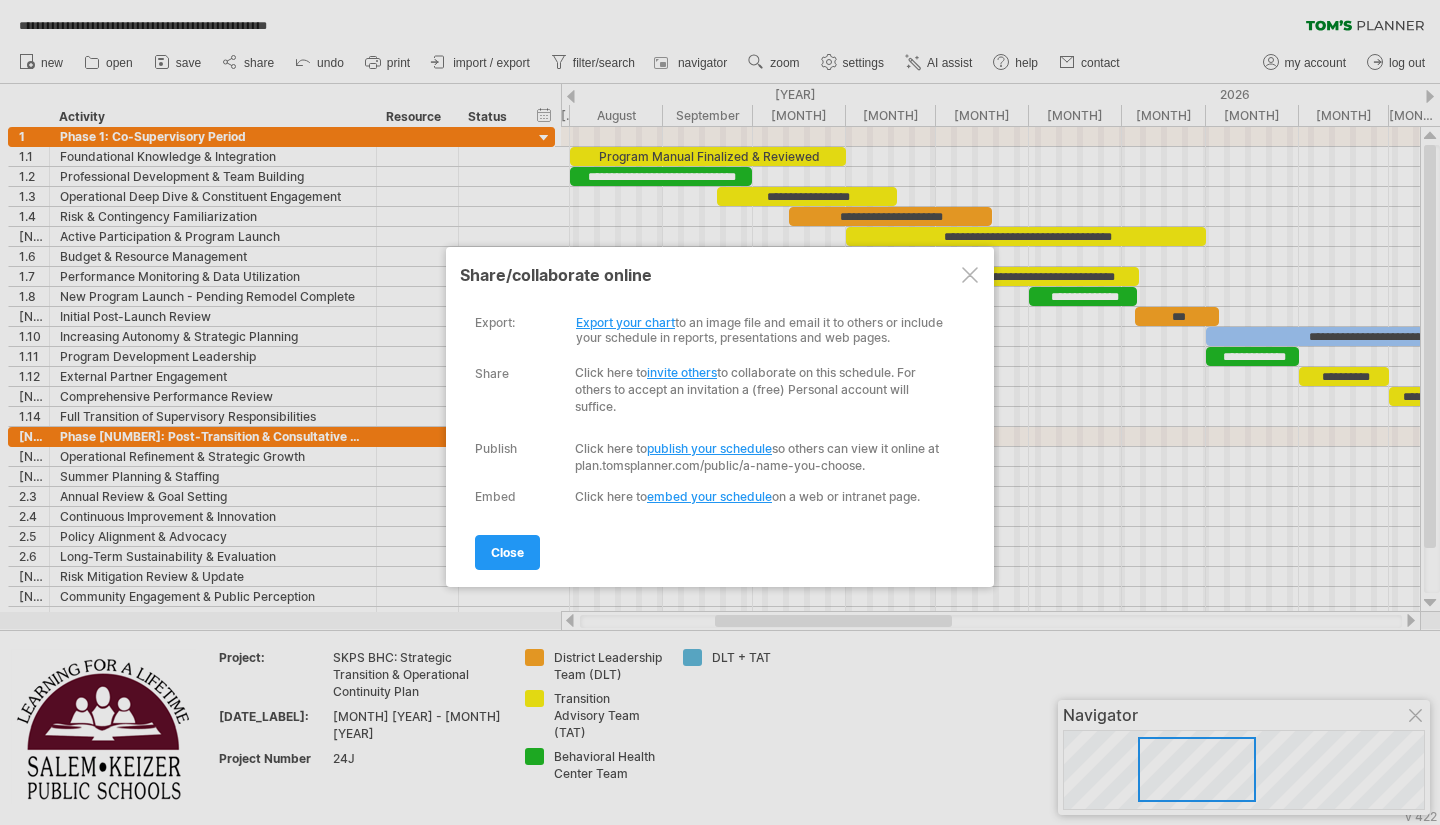 click at bounding box center [720, 412] 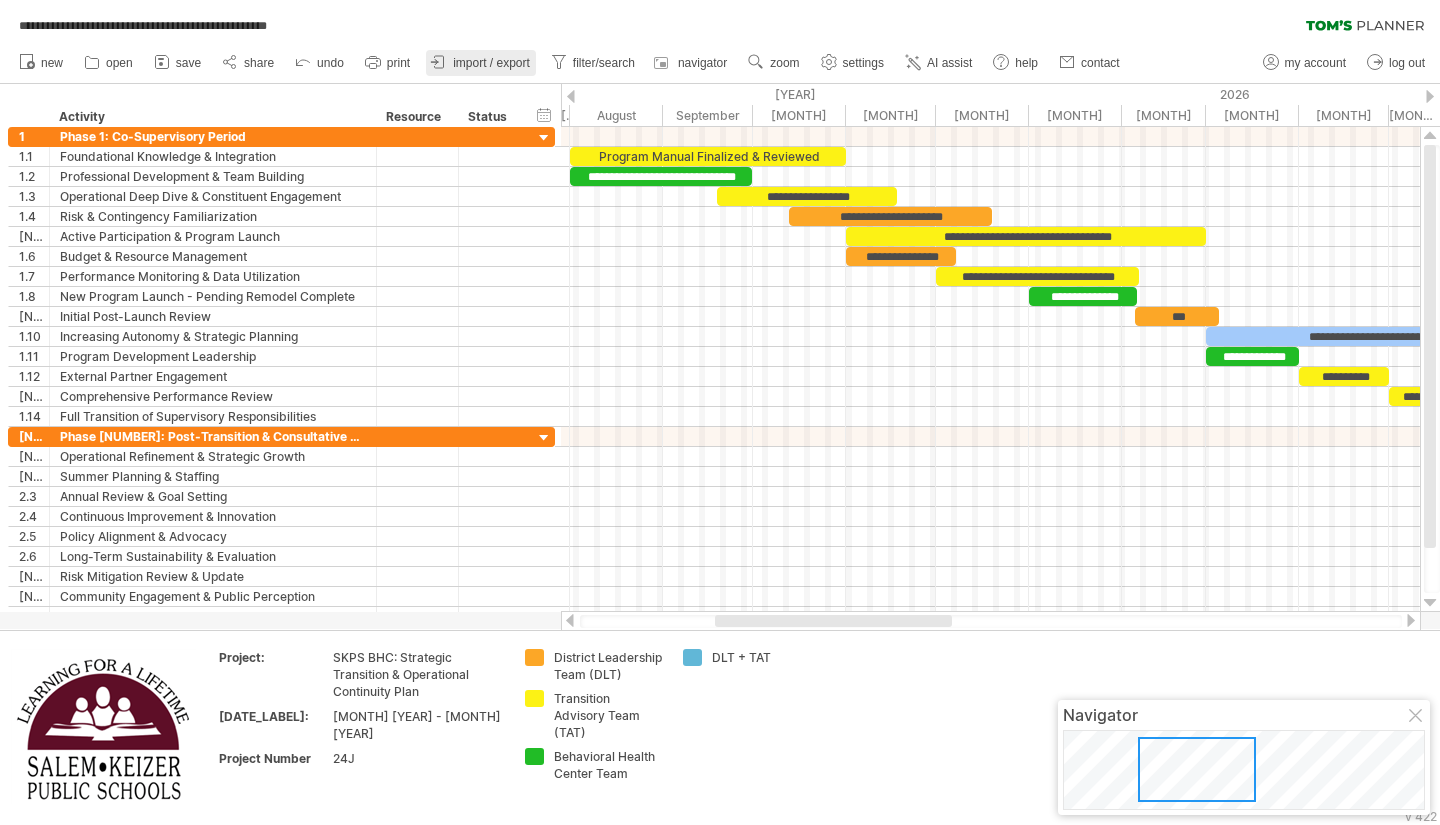 click on "import / export" at bounding box center [491, 63] 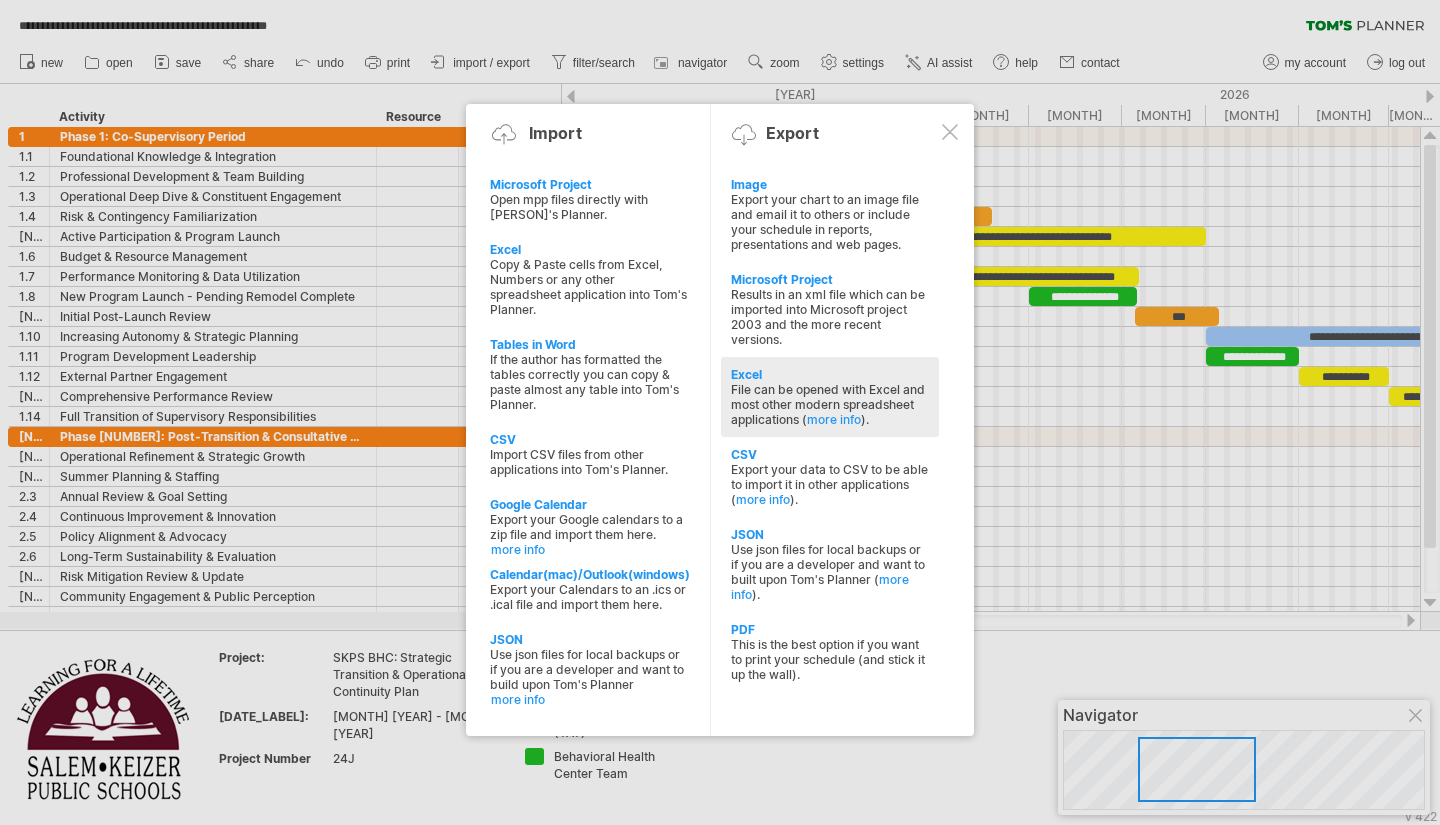 click on "Excel" at bounding box center (830, 184) 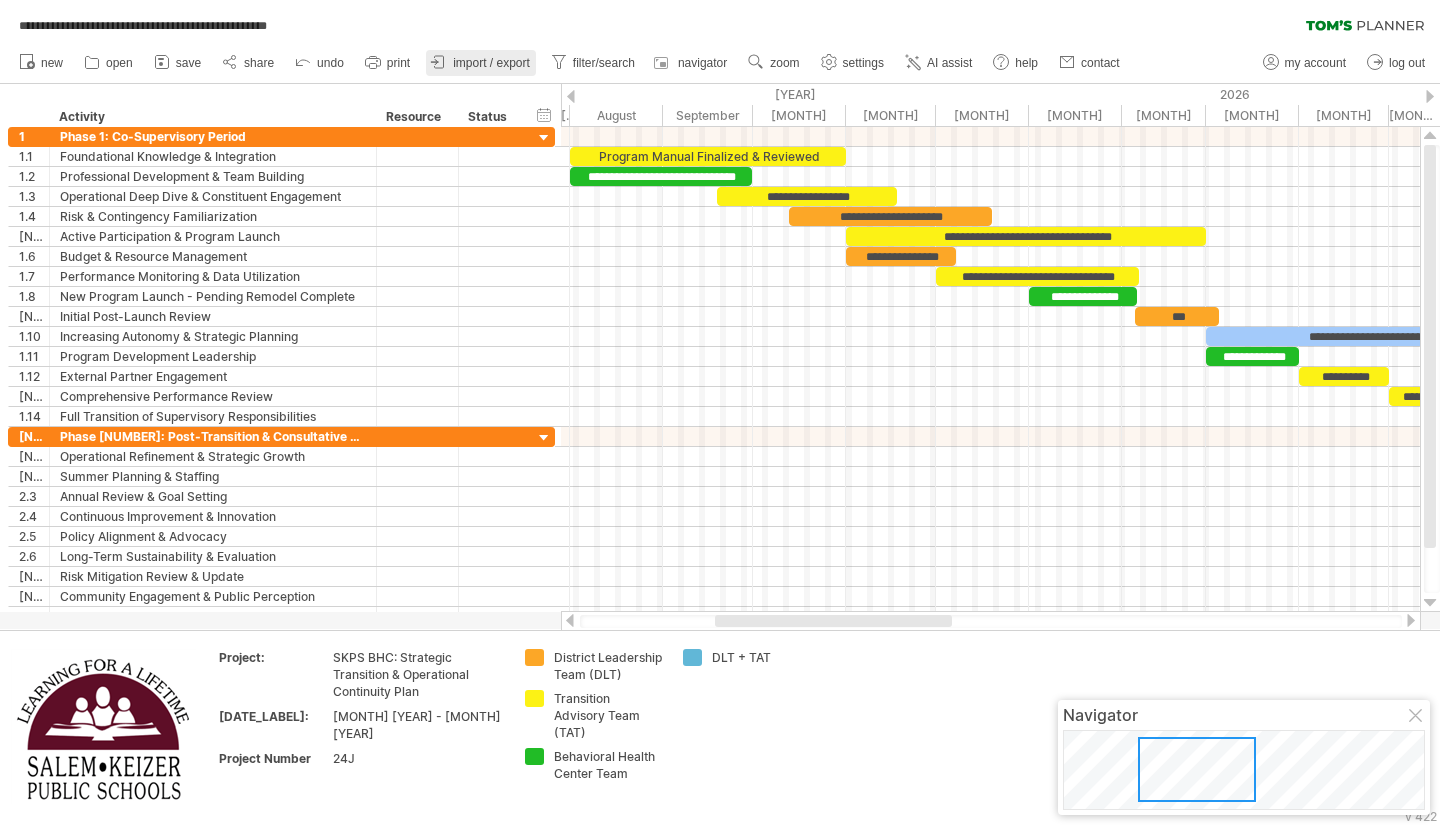 click on "import / export" at bounding box center (491, 63) 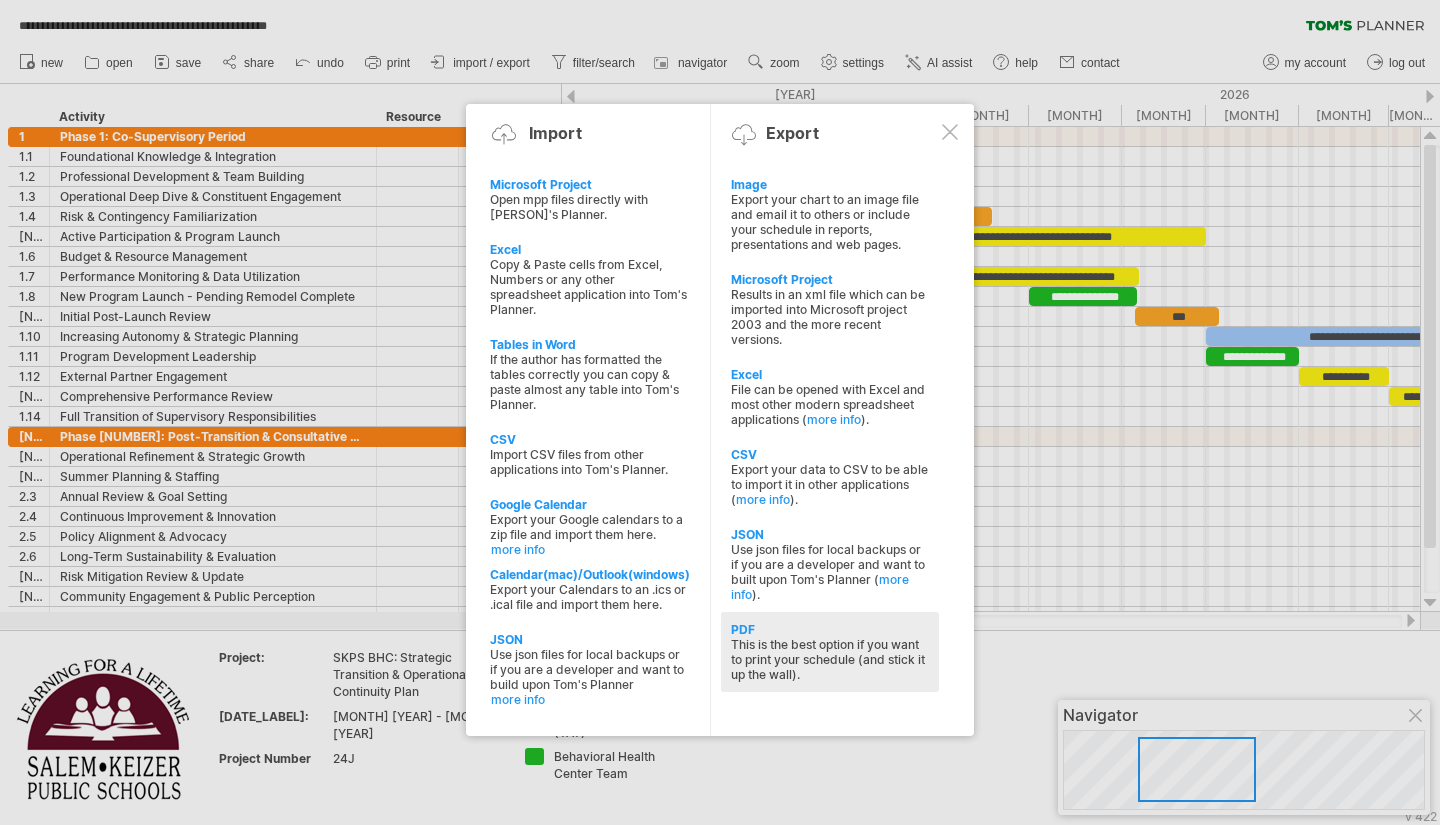 click on "PDF" at bounding box center [830, 184] 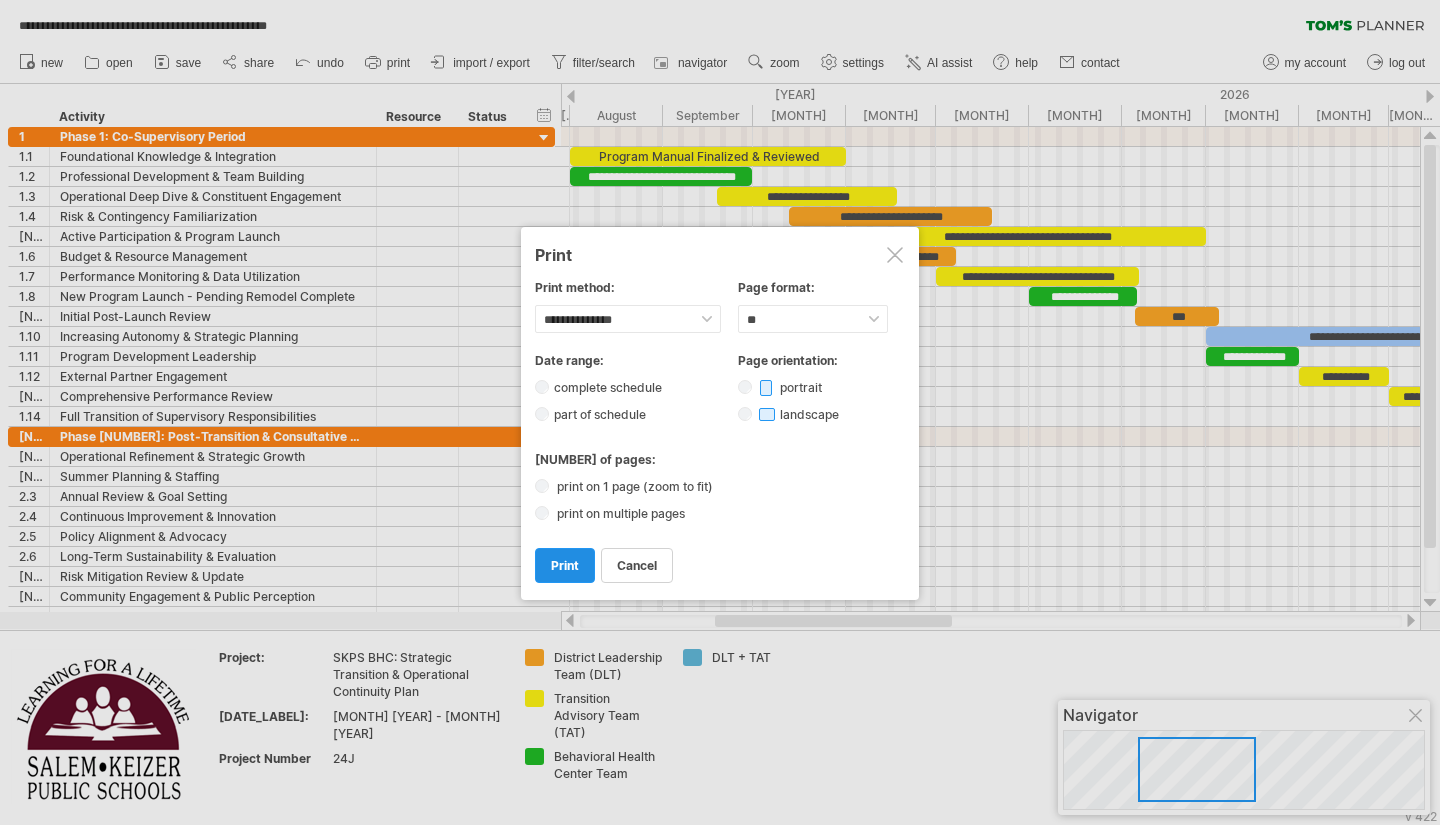 click on "print" at bounding box center [565, 565] 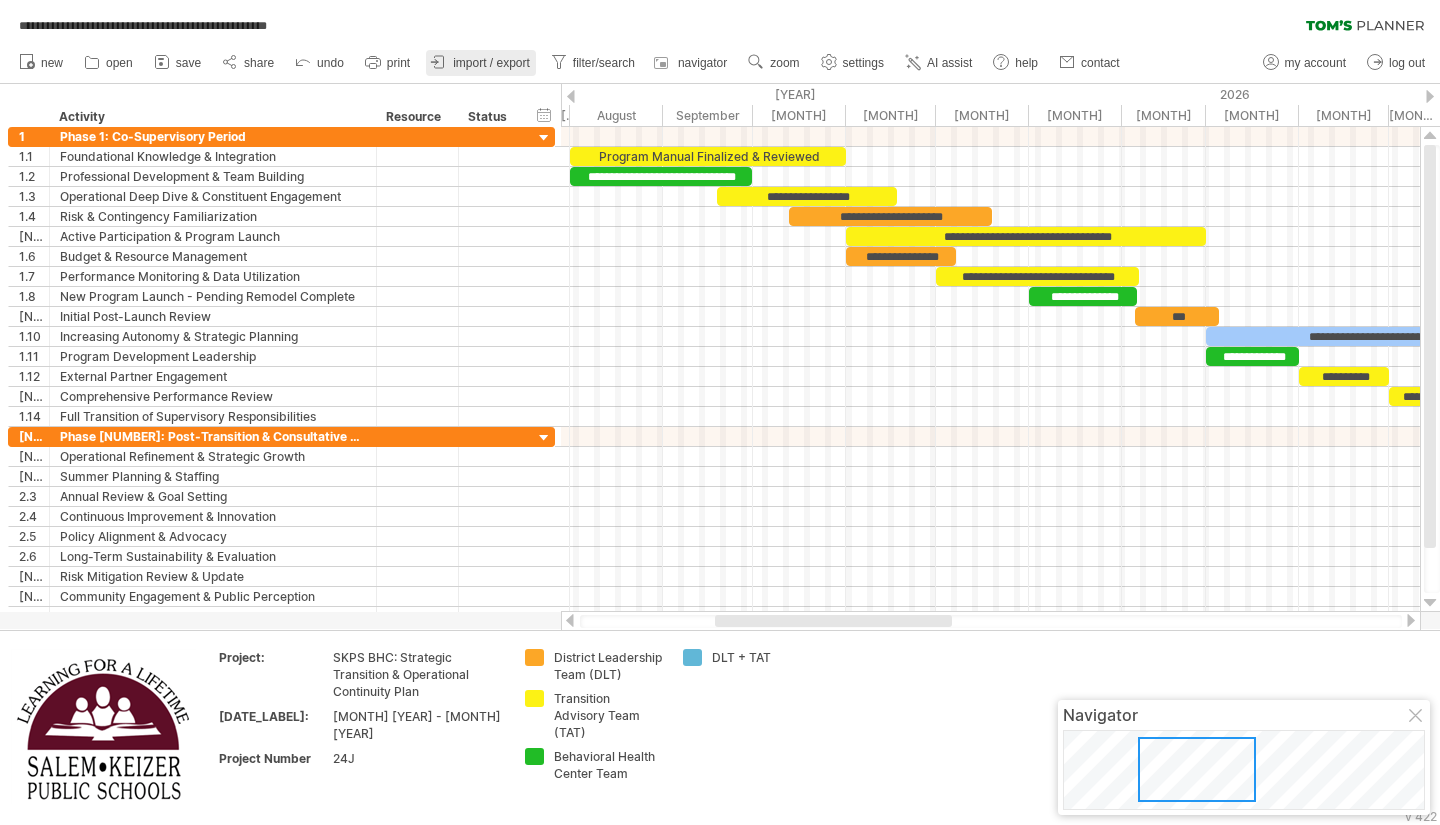 click on "import / export" at bounding box center [491, 63] 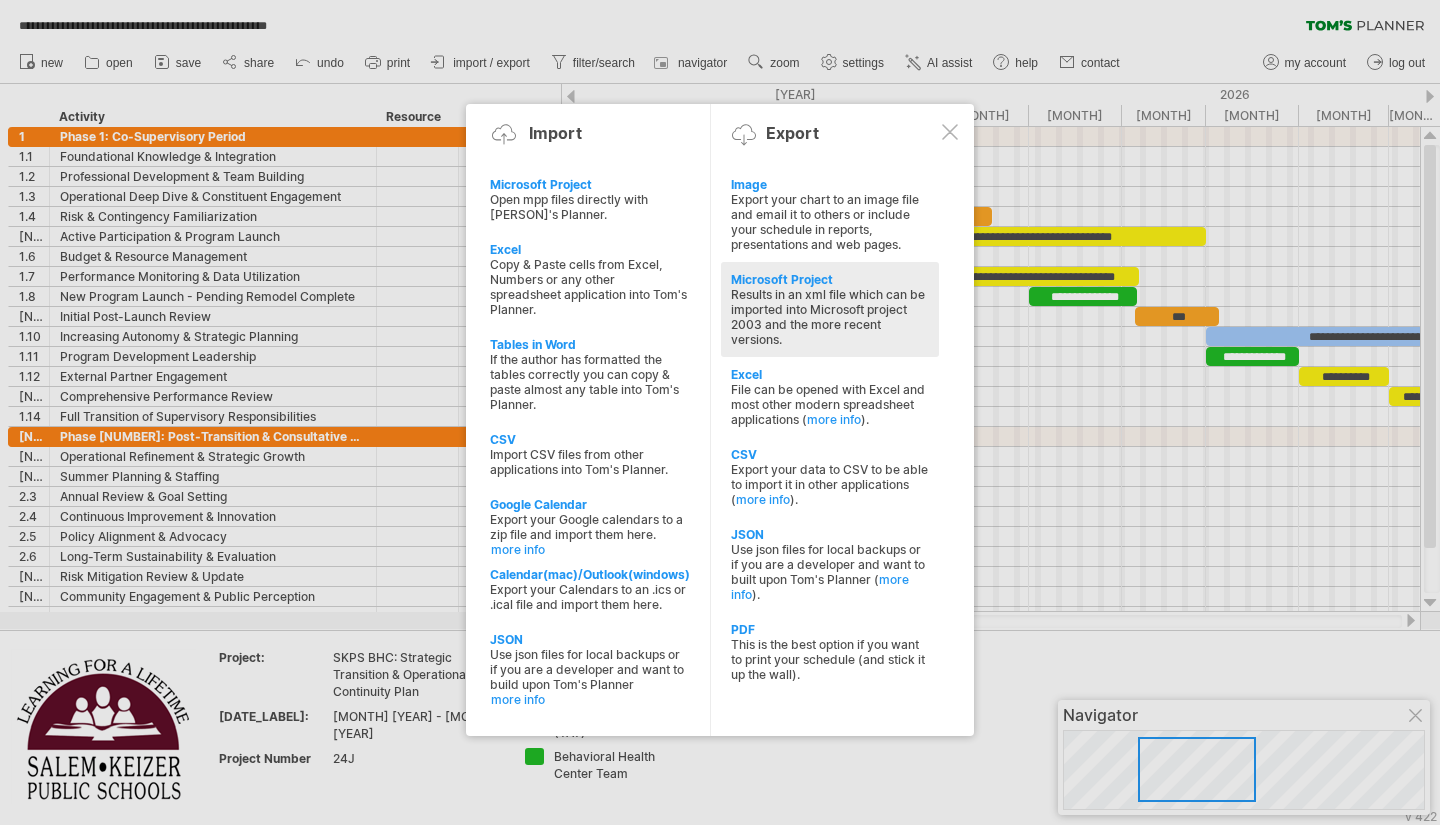 click on "Microsoft Project" at bounding box center (830, 184) 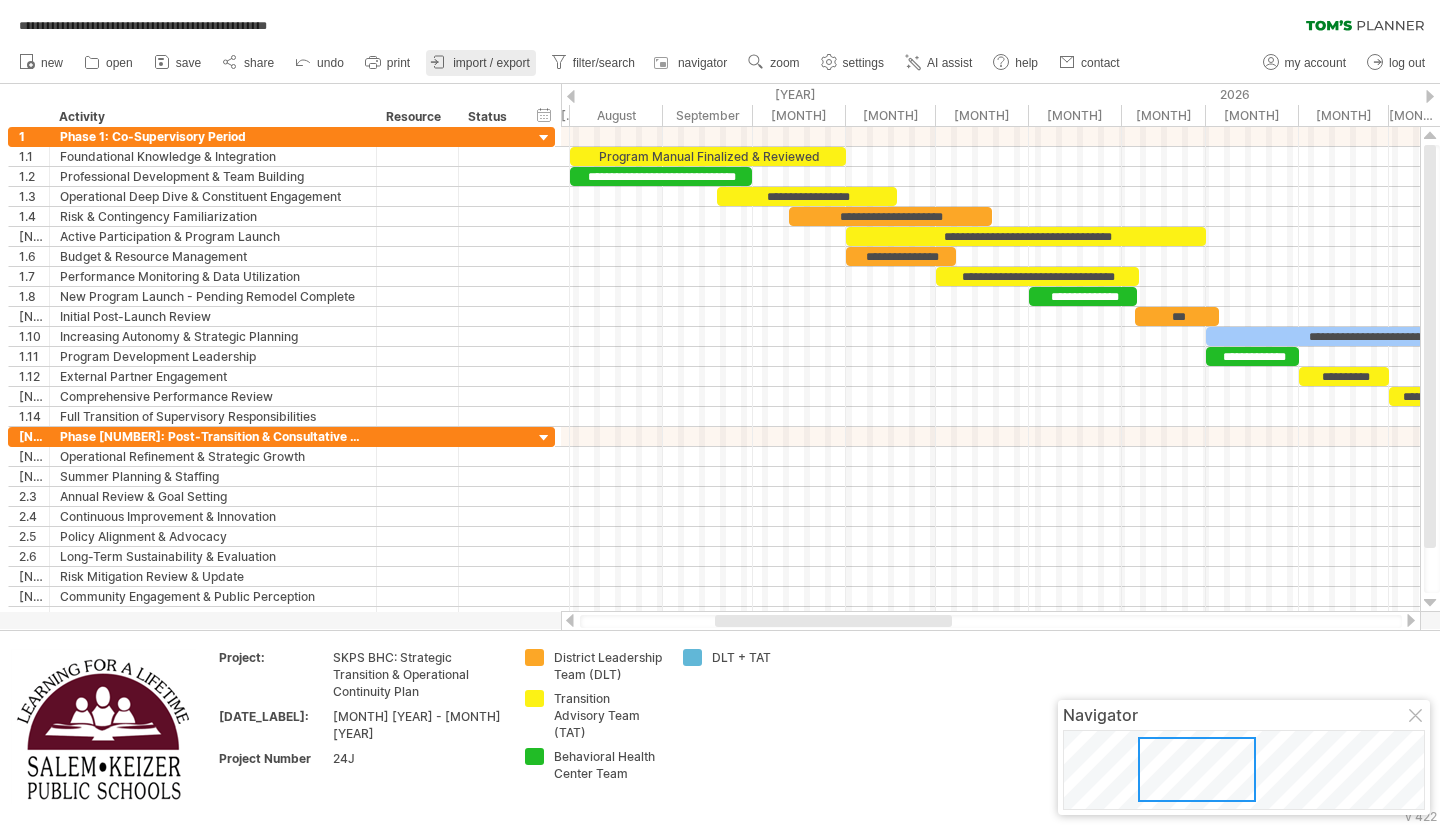 click on "import / export" at bounding box center [491, 63] 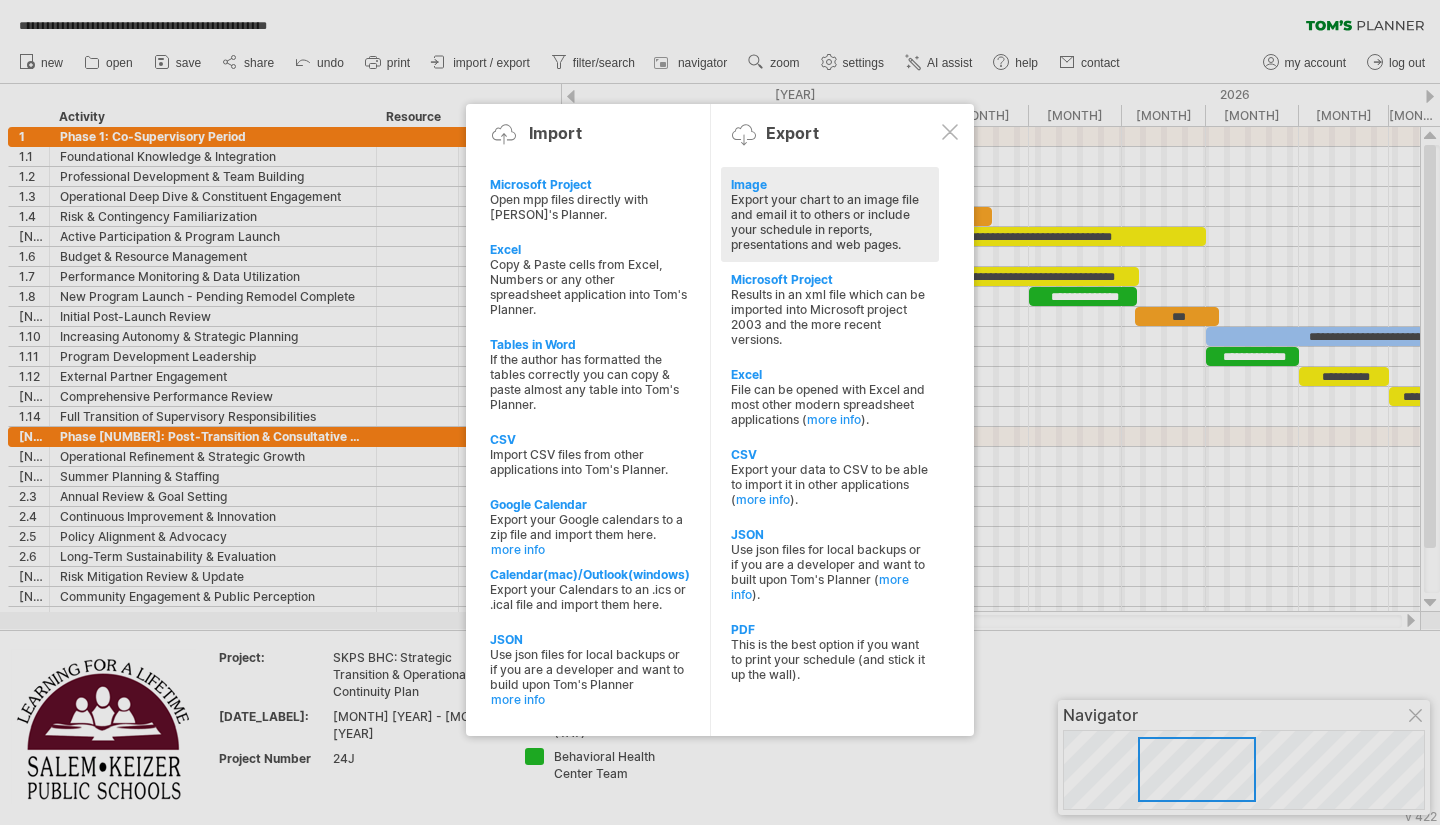 click on "Image" at bounding box center [830, 184] 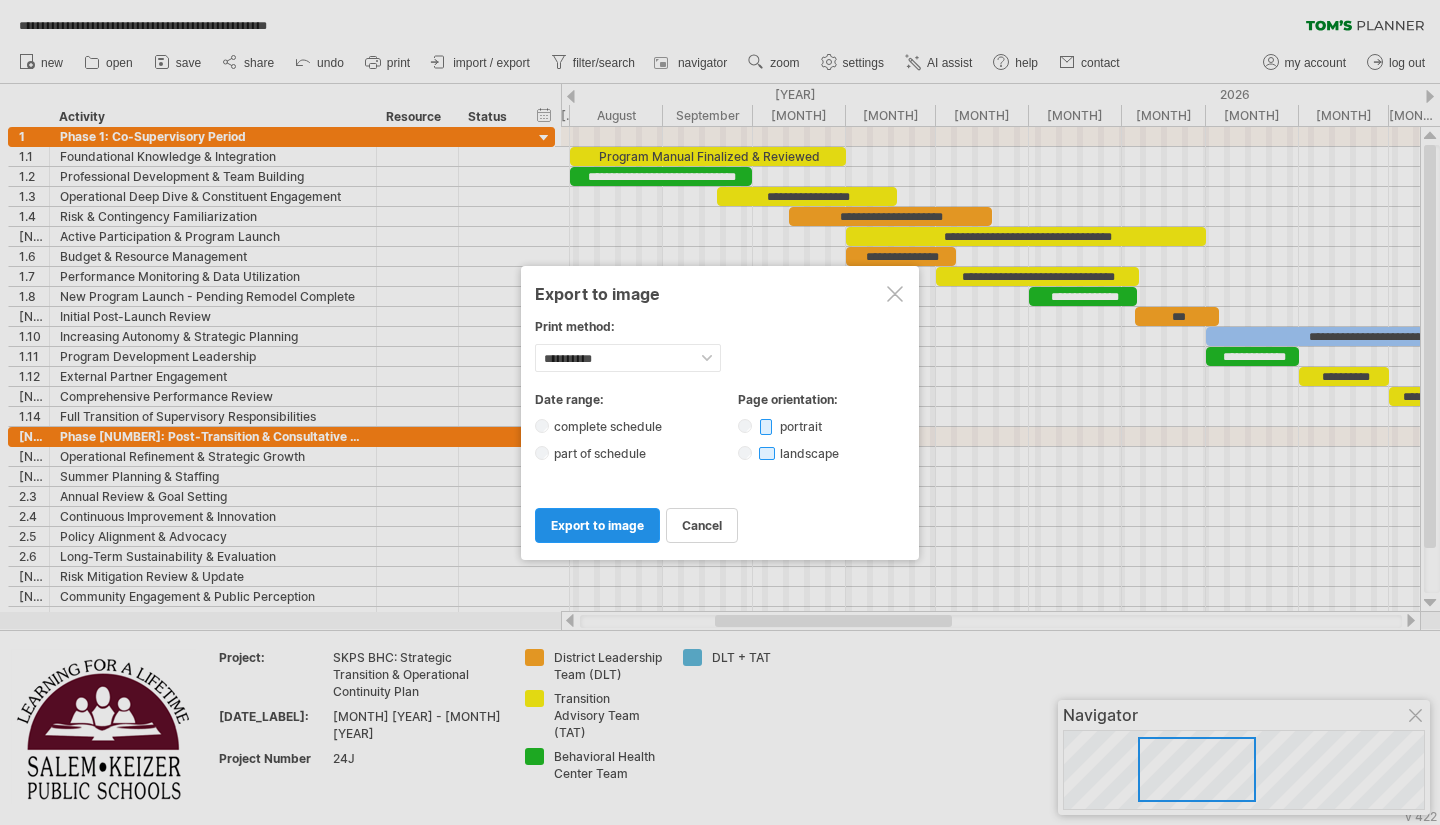 click on "export to image" at bounding box center [597, 525] 